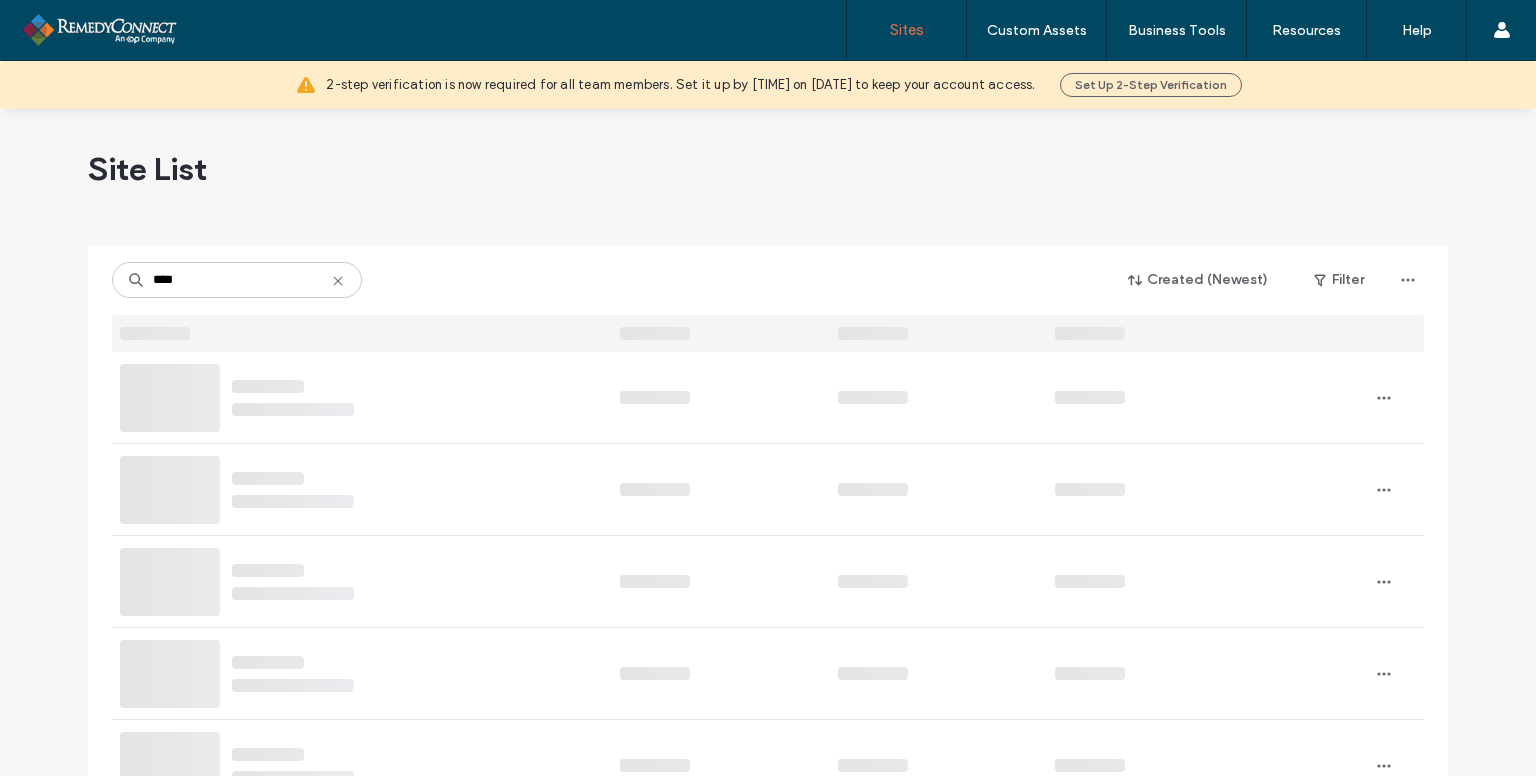 scroll, scrollTop: 0, scrollLeft: 0, axis: both 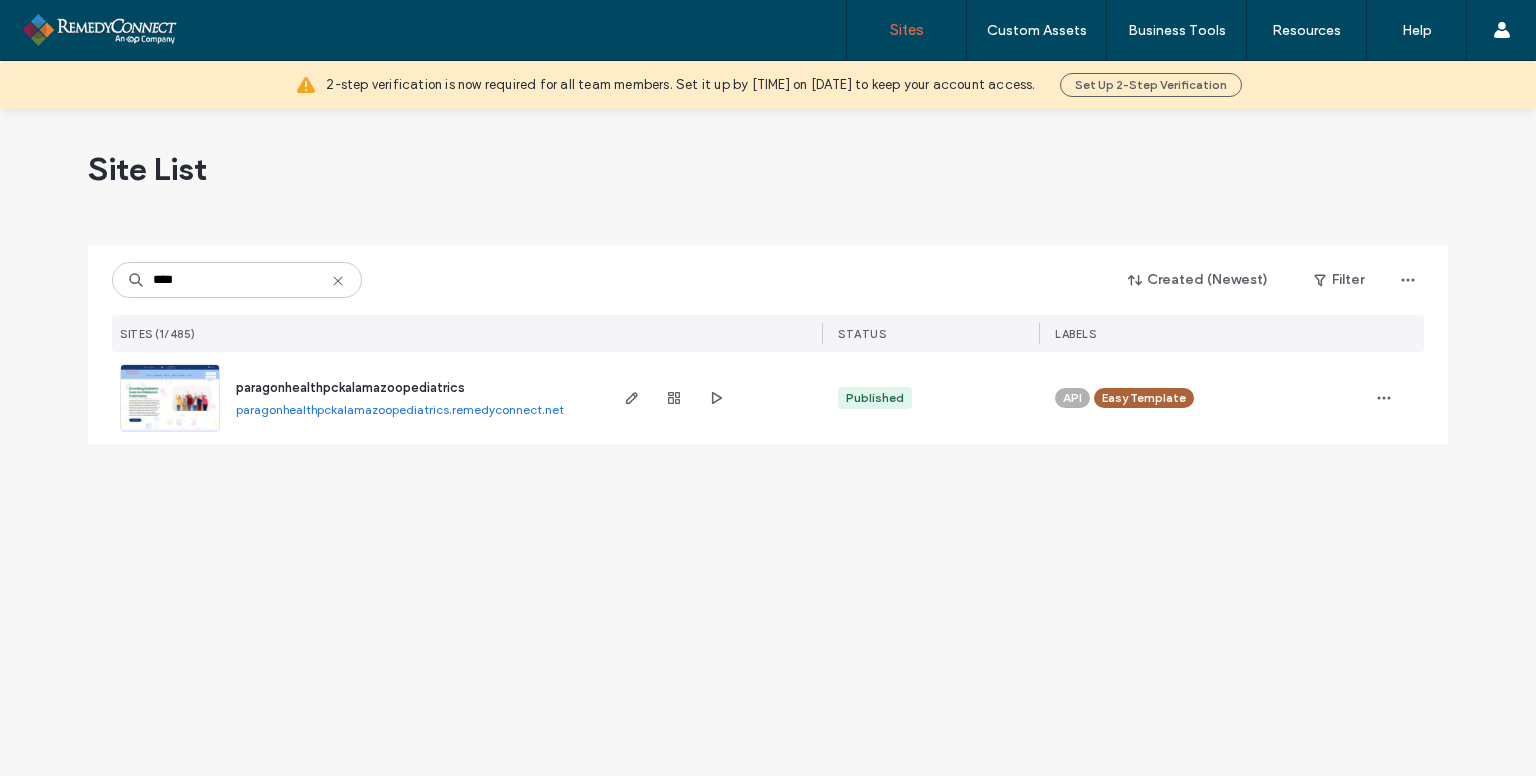 type on "****" 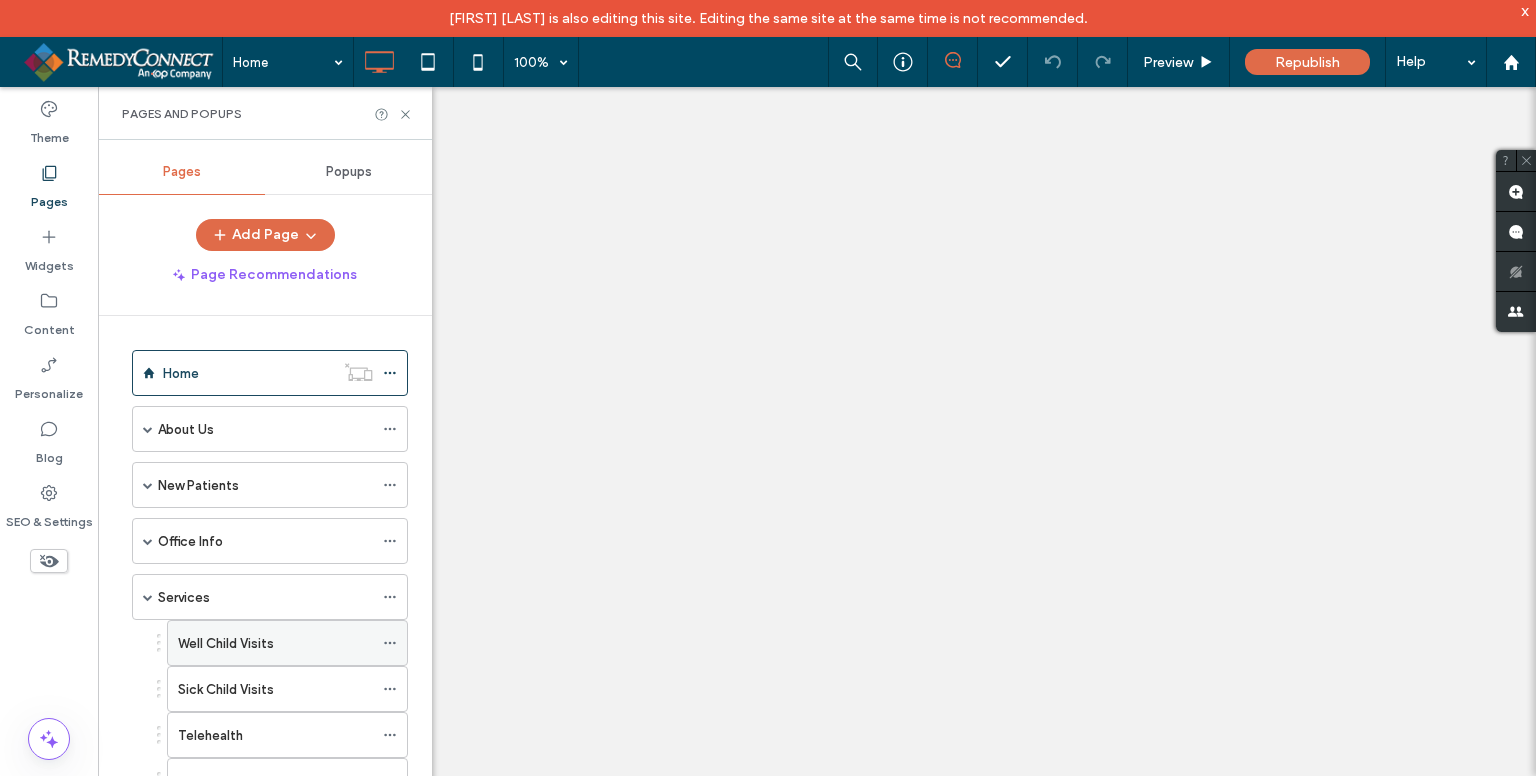 scroll, scrollTop: 0, scrollLeft: 0, axis: both 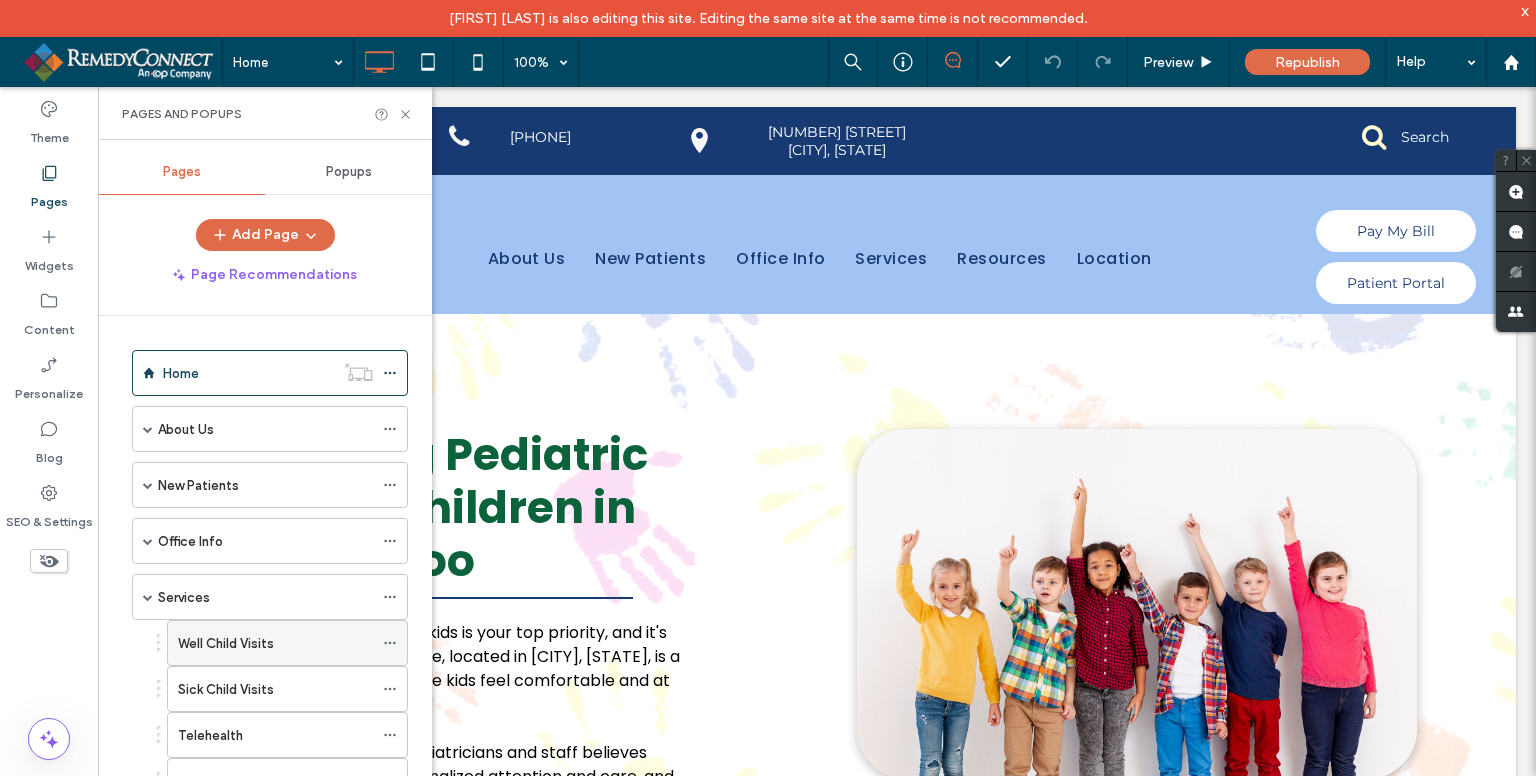 click on "Well Child Visits" at bounding box center (226, 643) 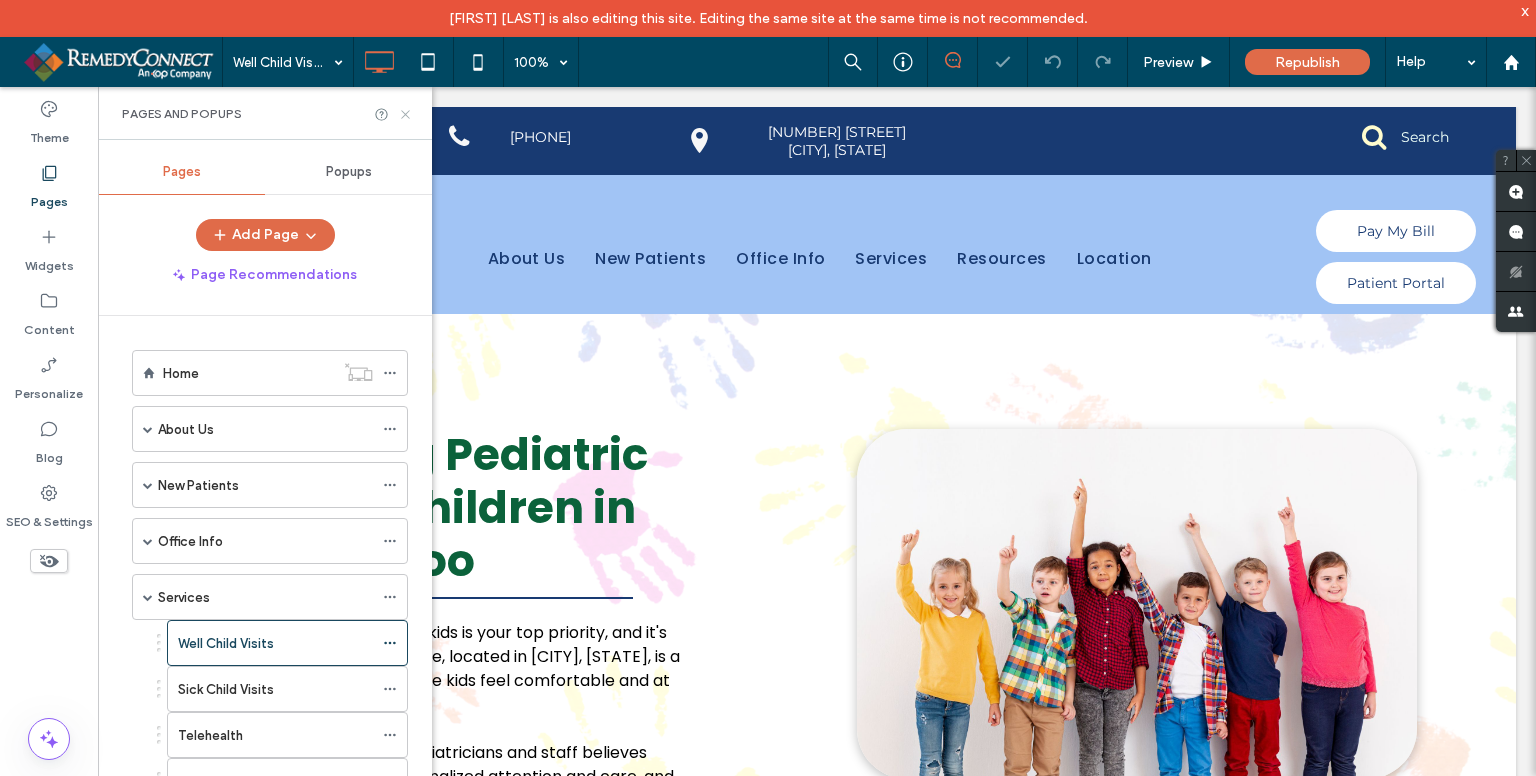 click 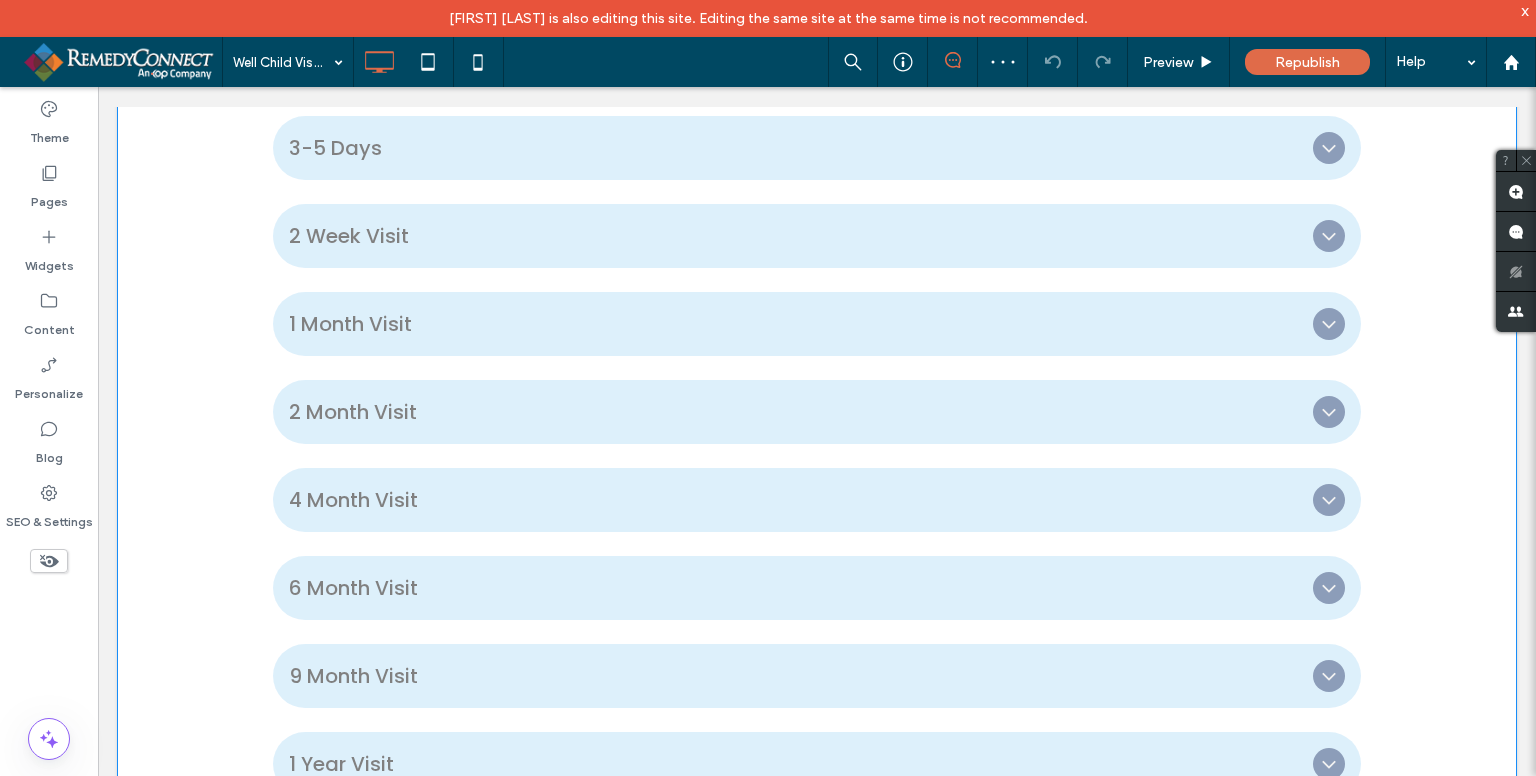 click on "Click to edit in Flex Mode" at bounding box center (817, 1300) 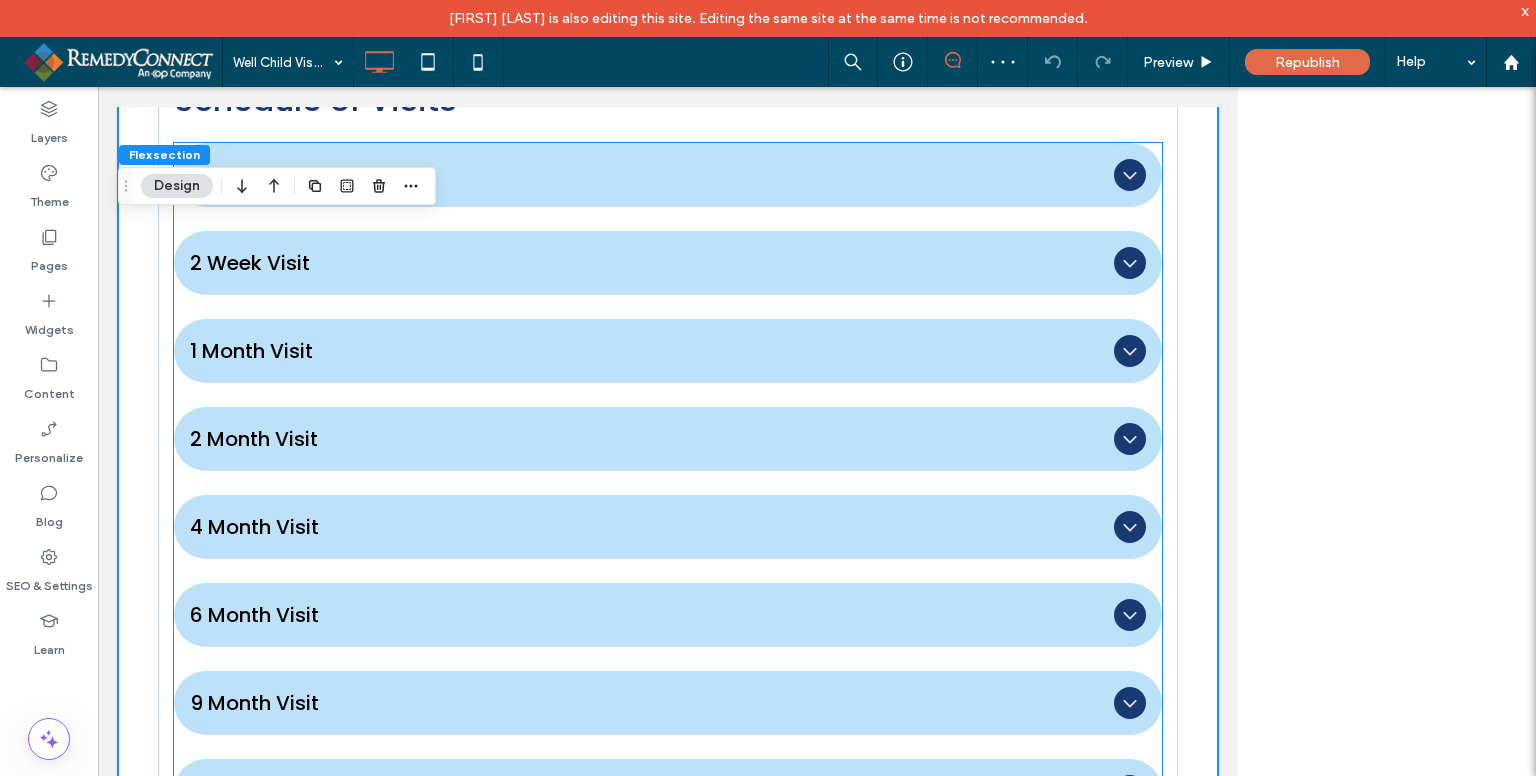 scroll, scrollTop: 1102, scrollLeft: 0, axis: vertical 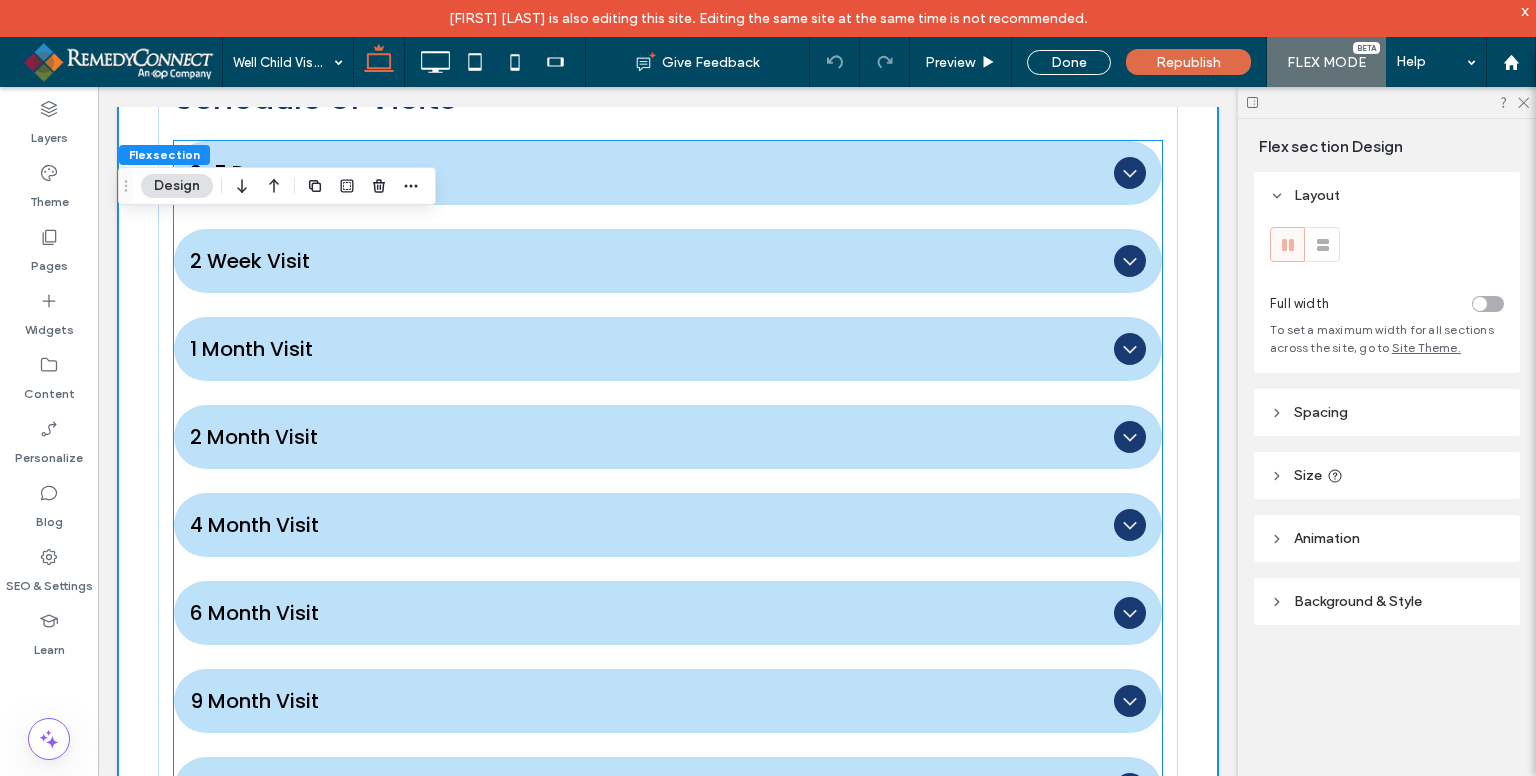 click on "1 Month Visit" at bounding box center [648, 349] 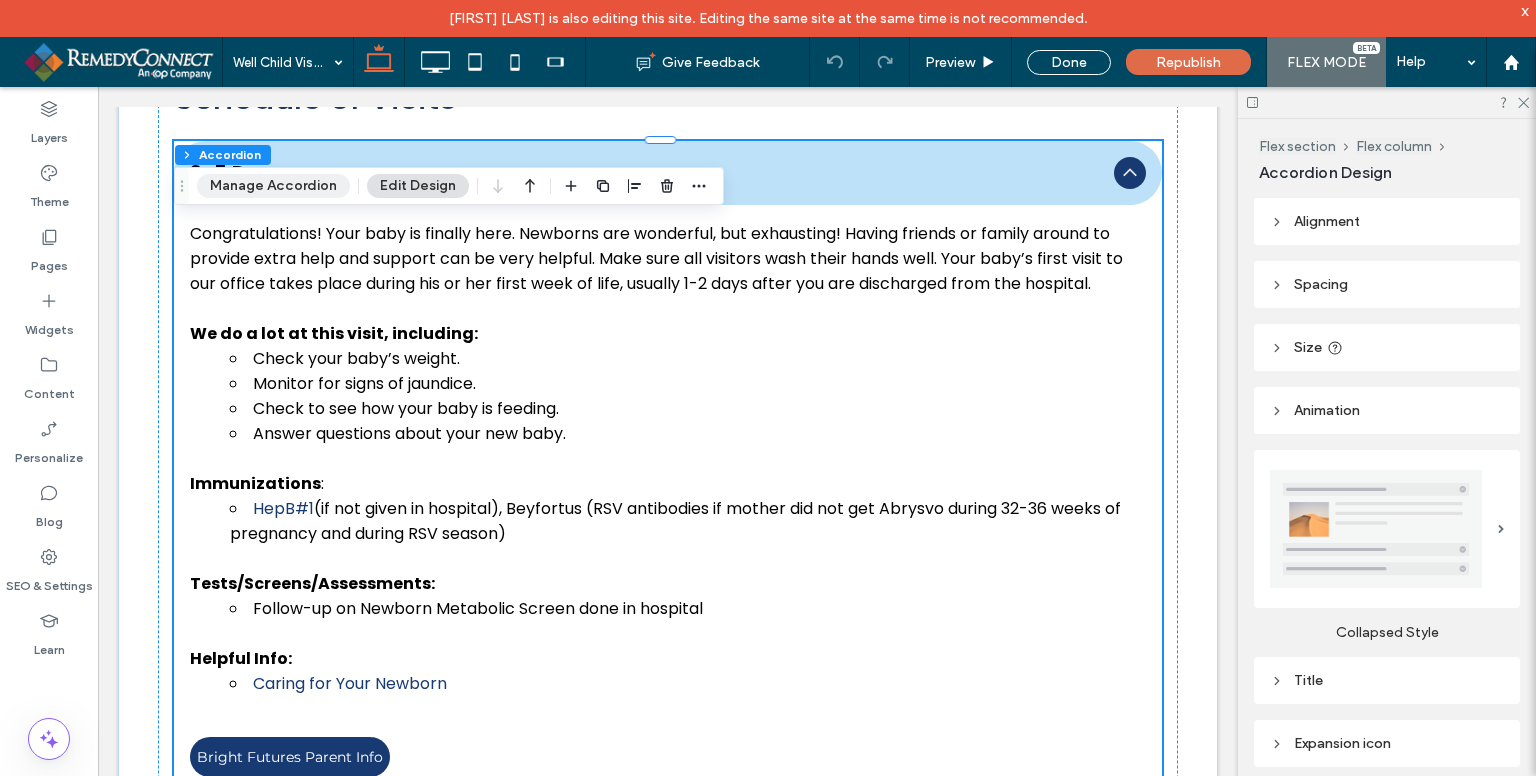 drag, startPoint x: 317, startPoint y: 193, endPoint x: 262, endPoint y: 118, distance: 93.00538 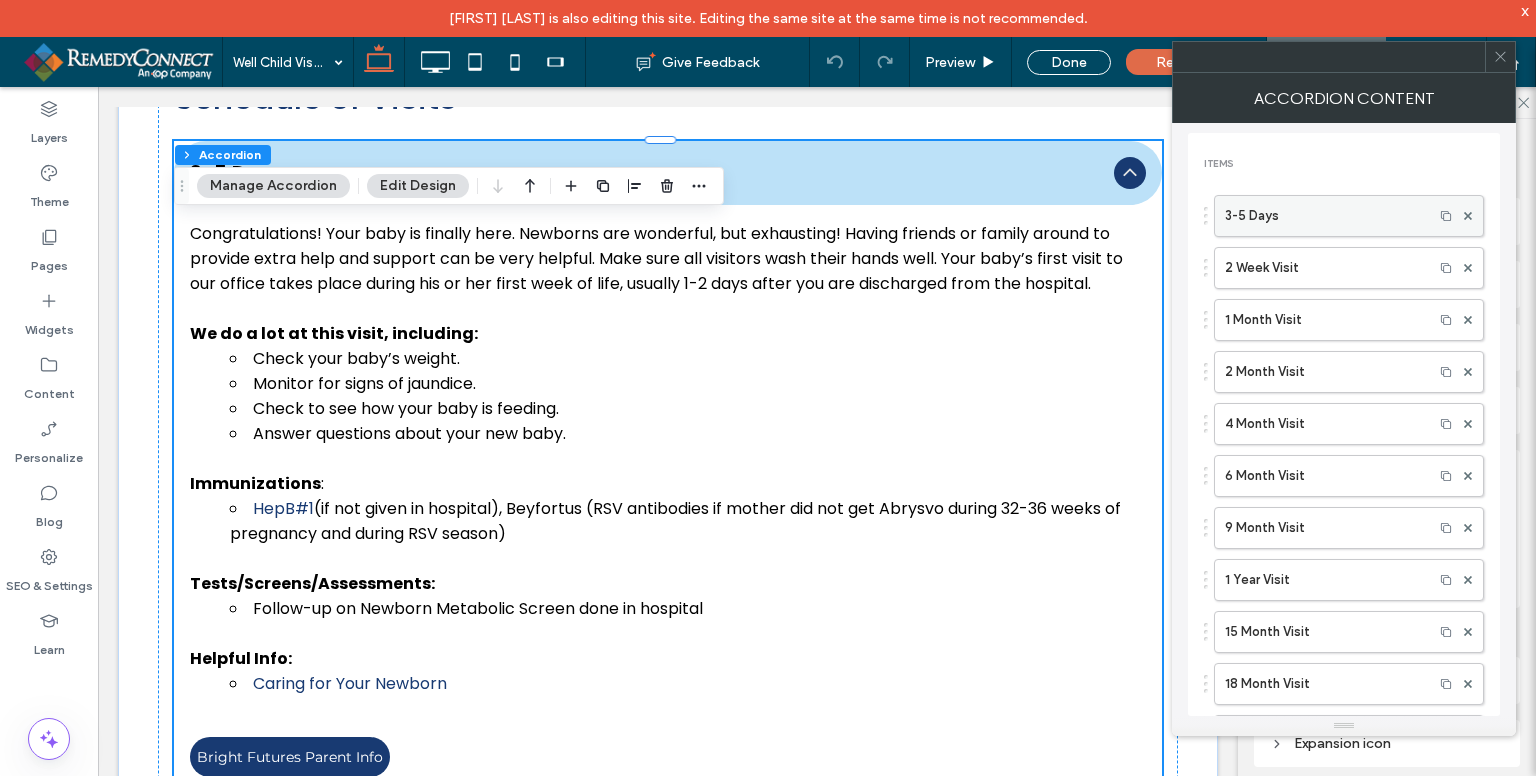 click on "3-5 Days" at bounding box center [1324, 216] 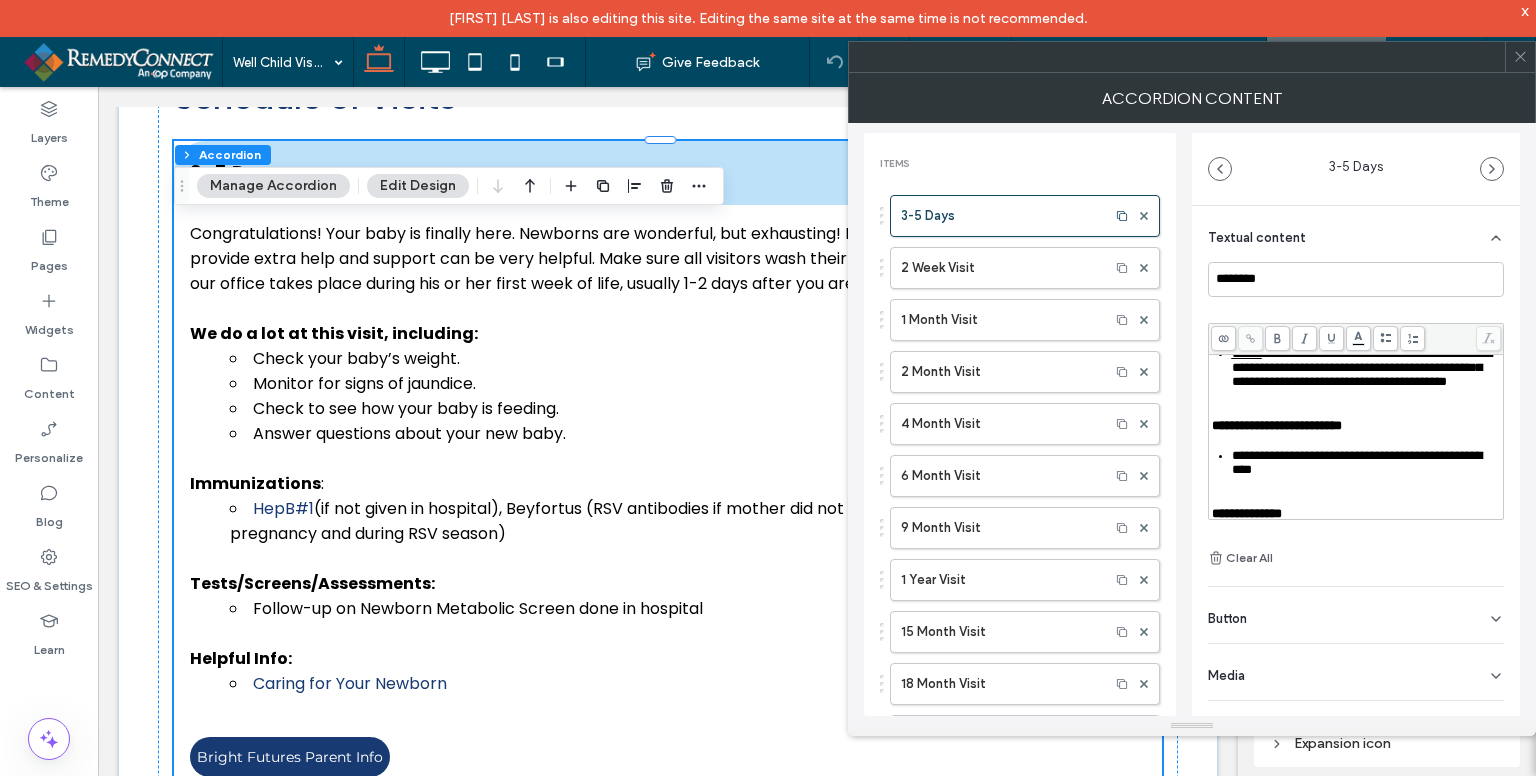 scroll, scrollTop: 300, scrollLeft: 0, axis: vertical 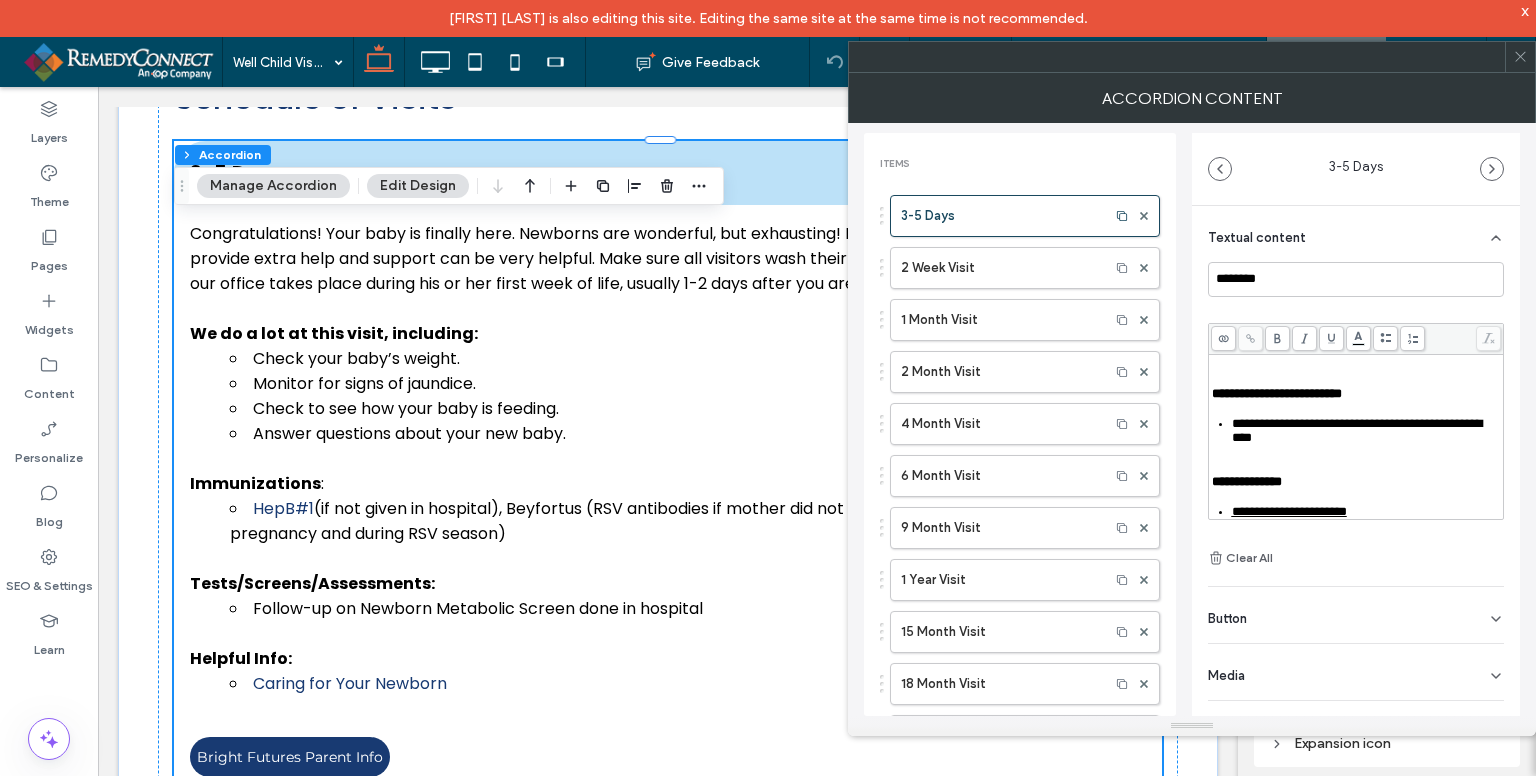 click on "**********" at bounding box center [1362, 335] 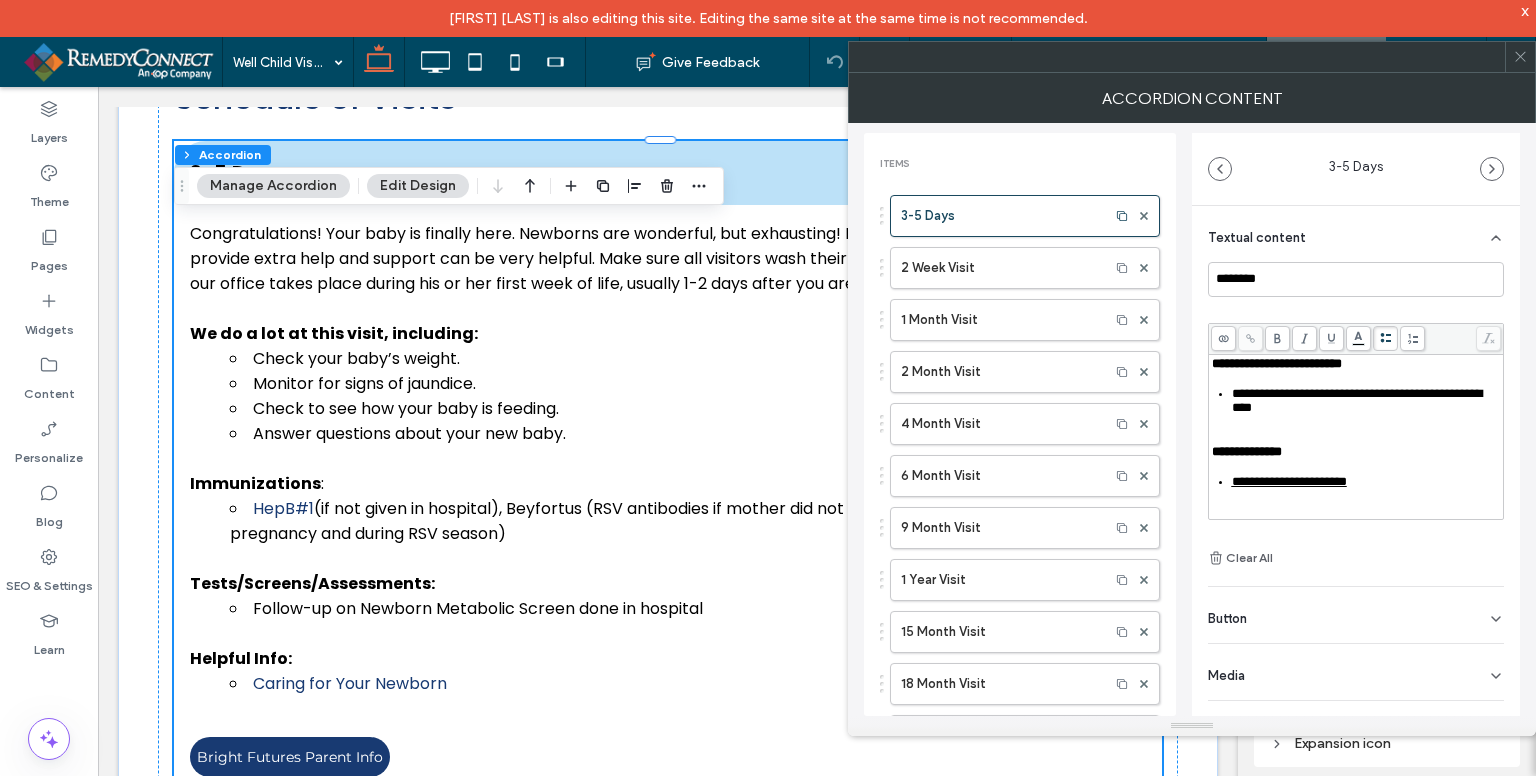 scroll, scrollTop: 444, scrollLeft: 0, axis: vertical 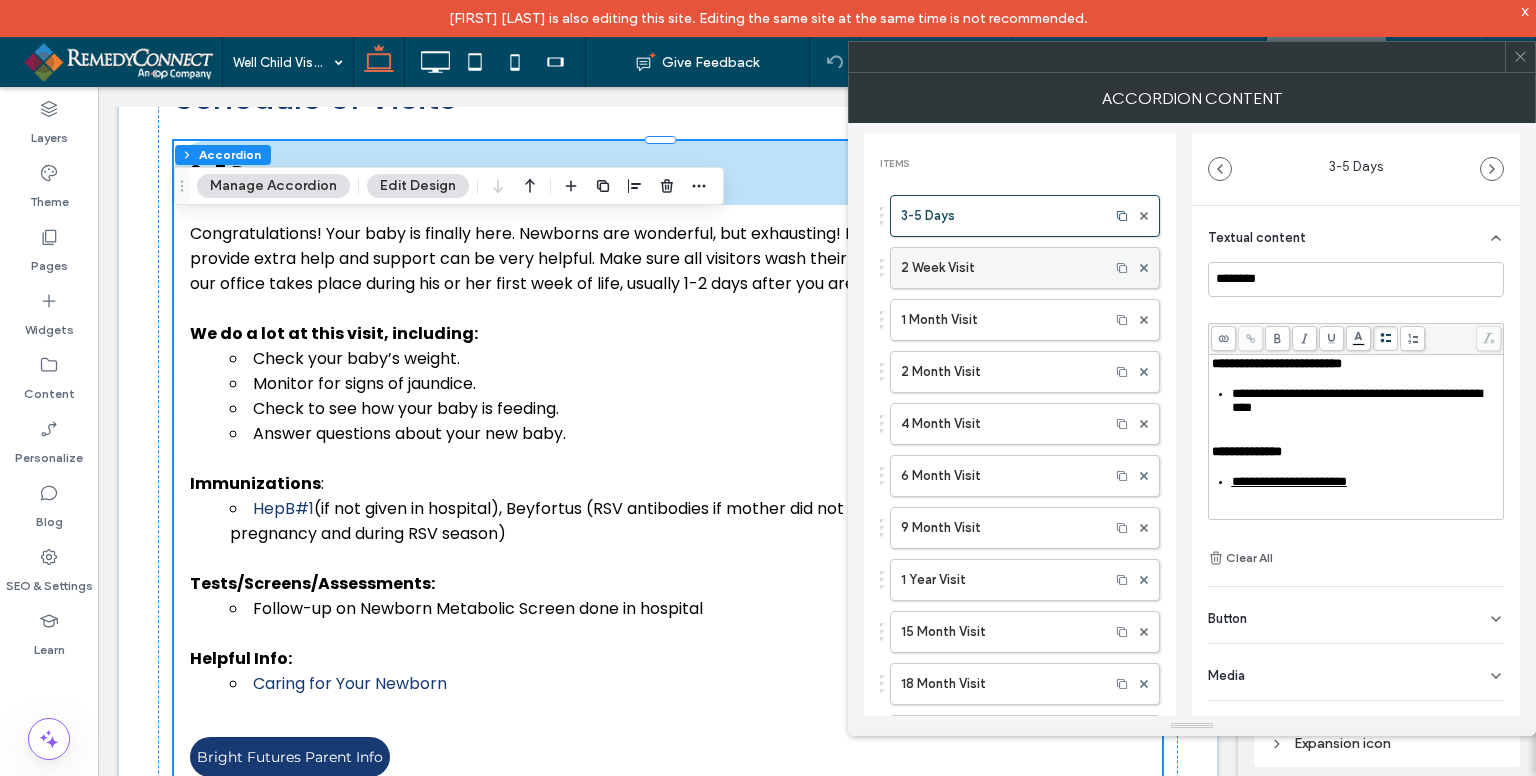 click on "2 Week Visit" at bounding box center [1000, 268] 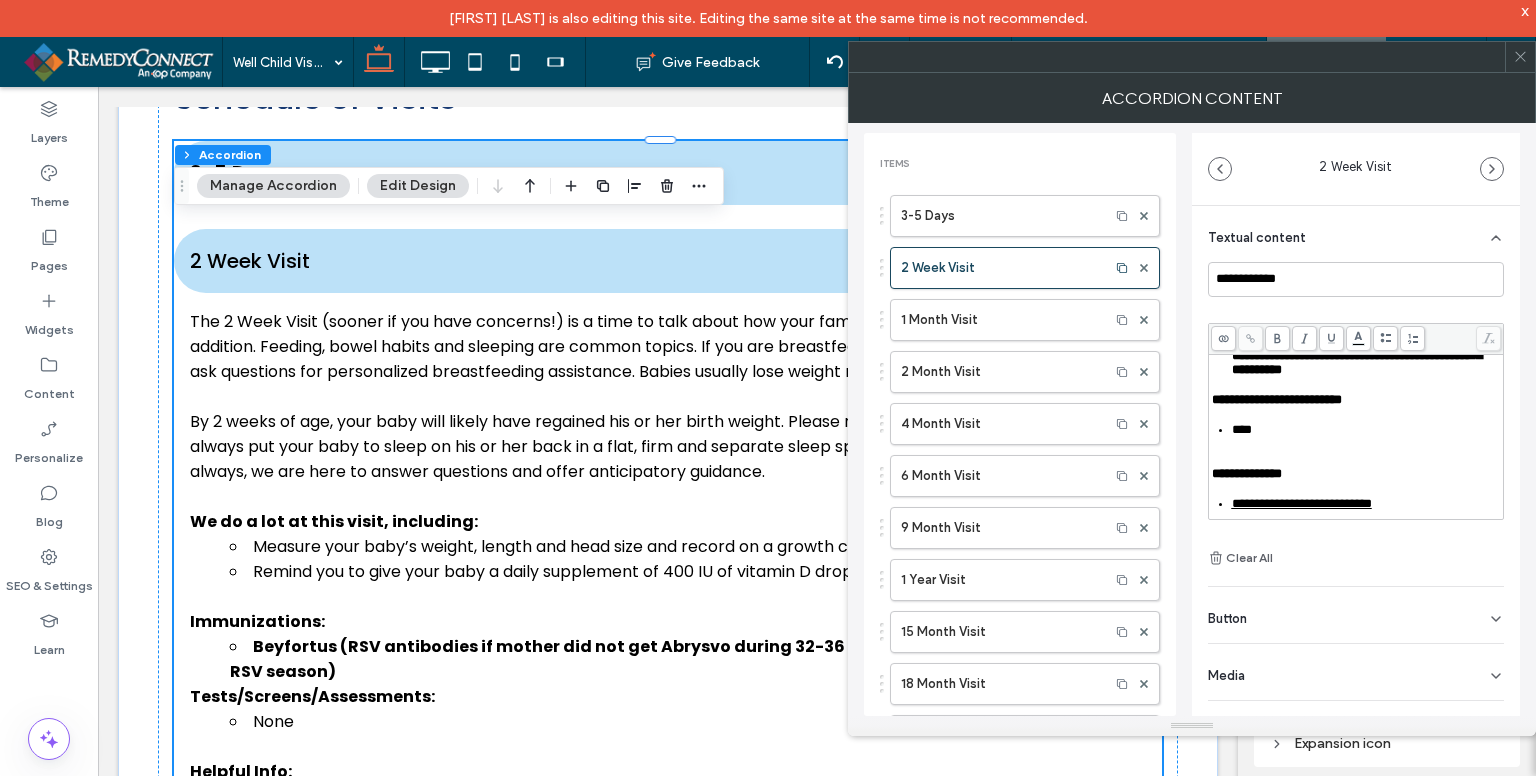 scroll, scrollTop: 400, scrollLeft: 0, axis: vertical 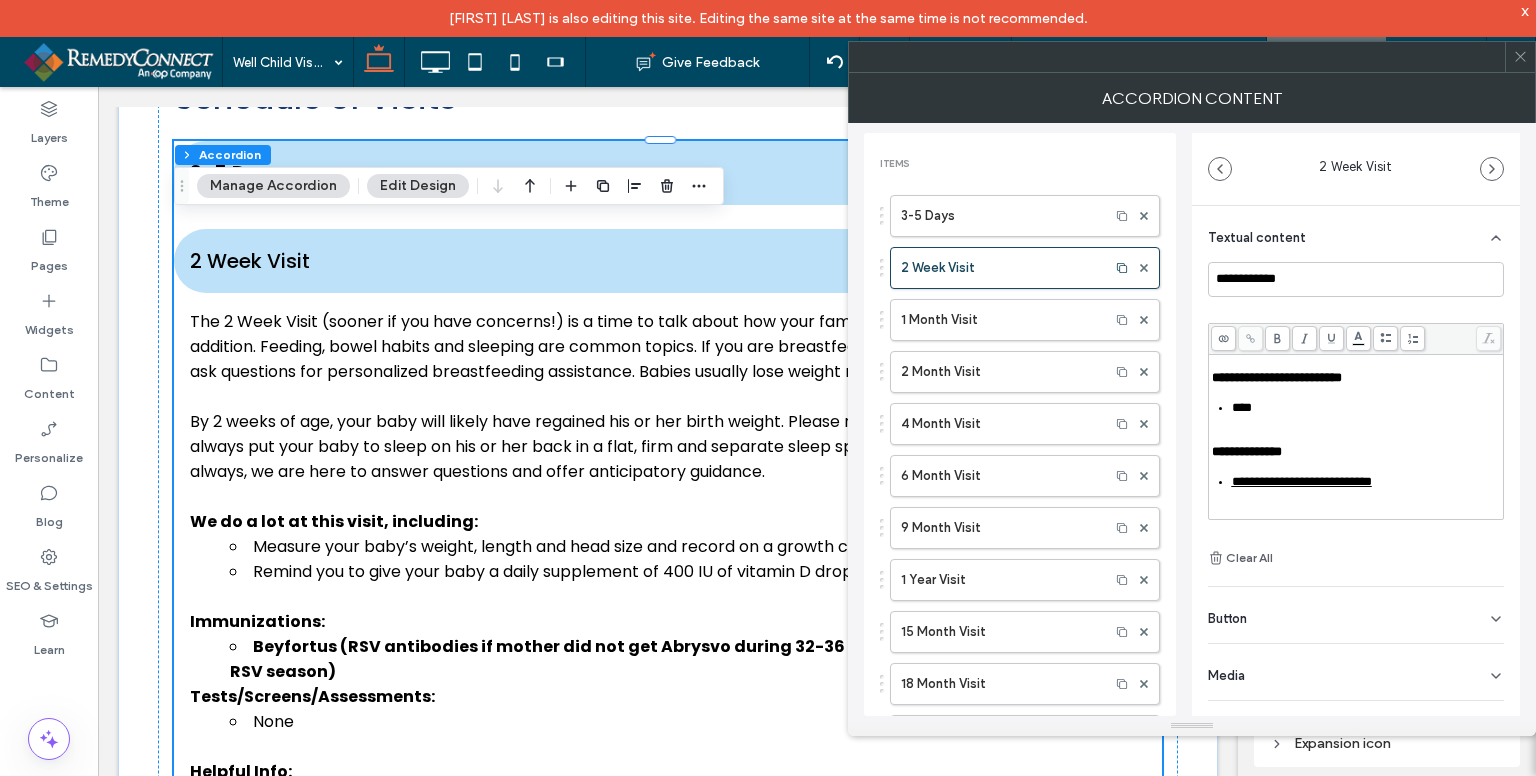 drag, startPoint x: 1456, startPoint y: 447, endPoint x: 1234, endPoint y: 410, distance: 225.06221 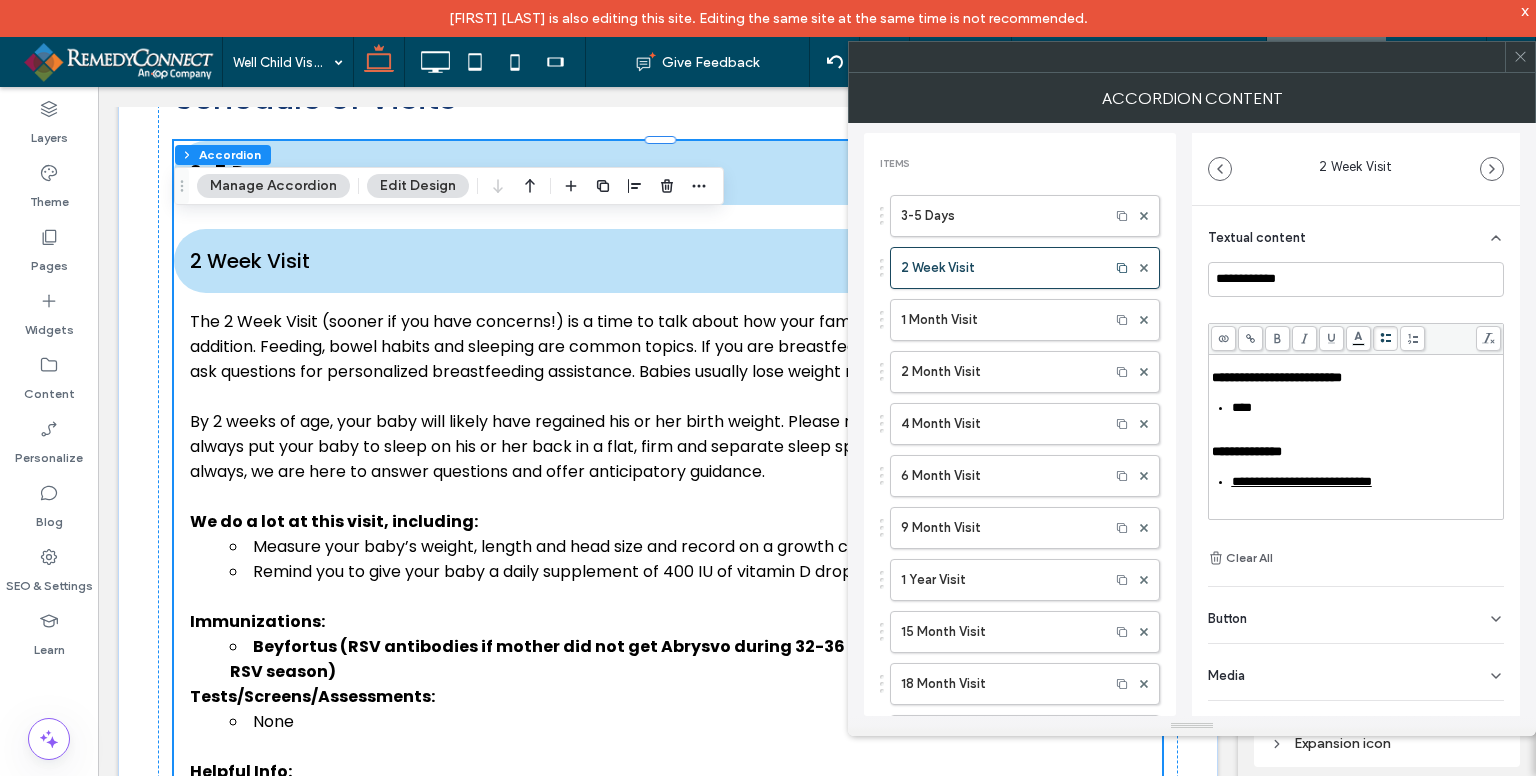 click 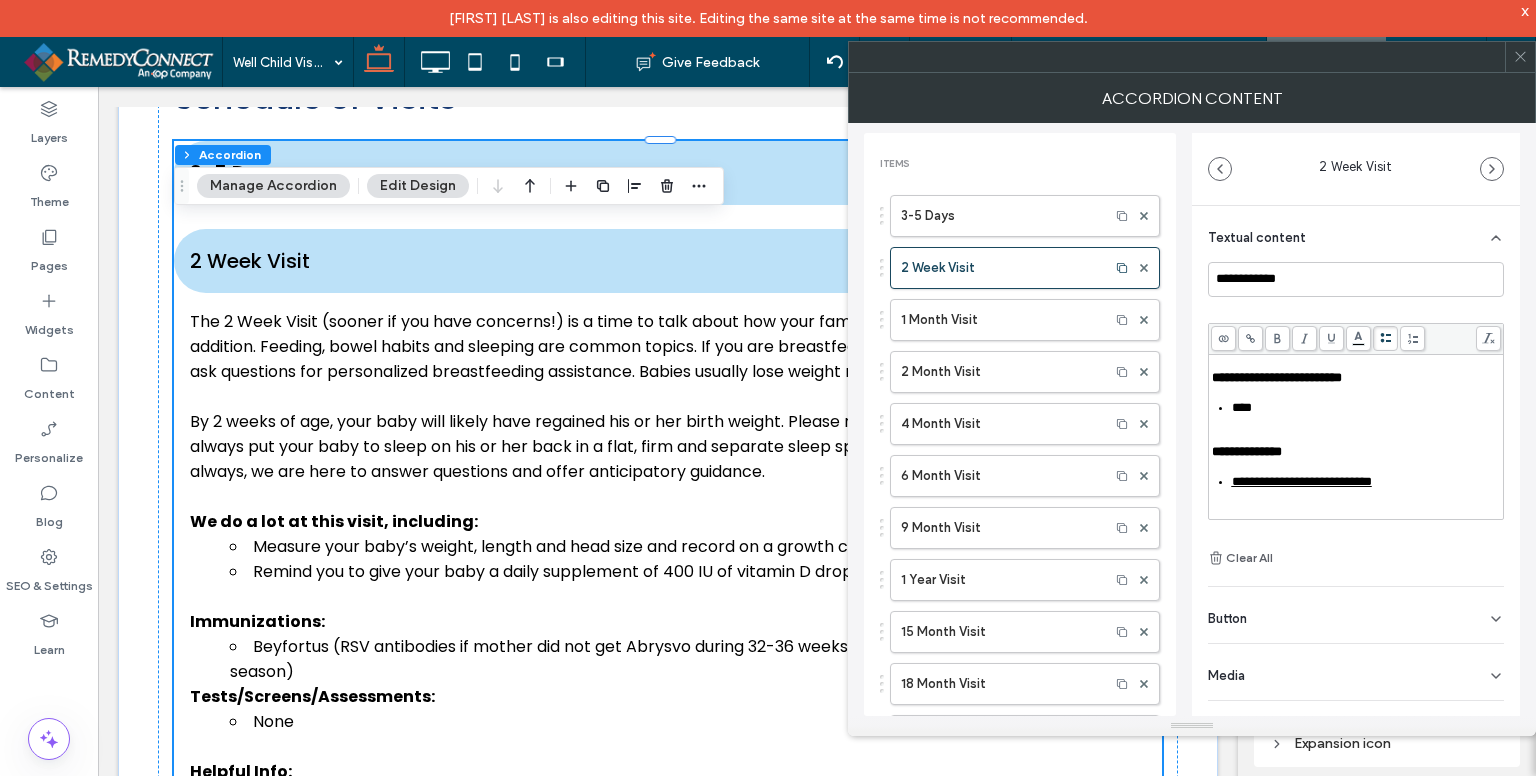 click on "**********" at bounding box center (1357, 333) 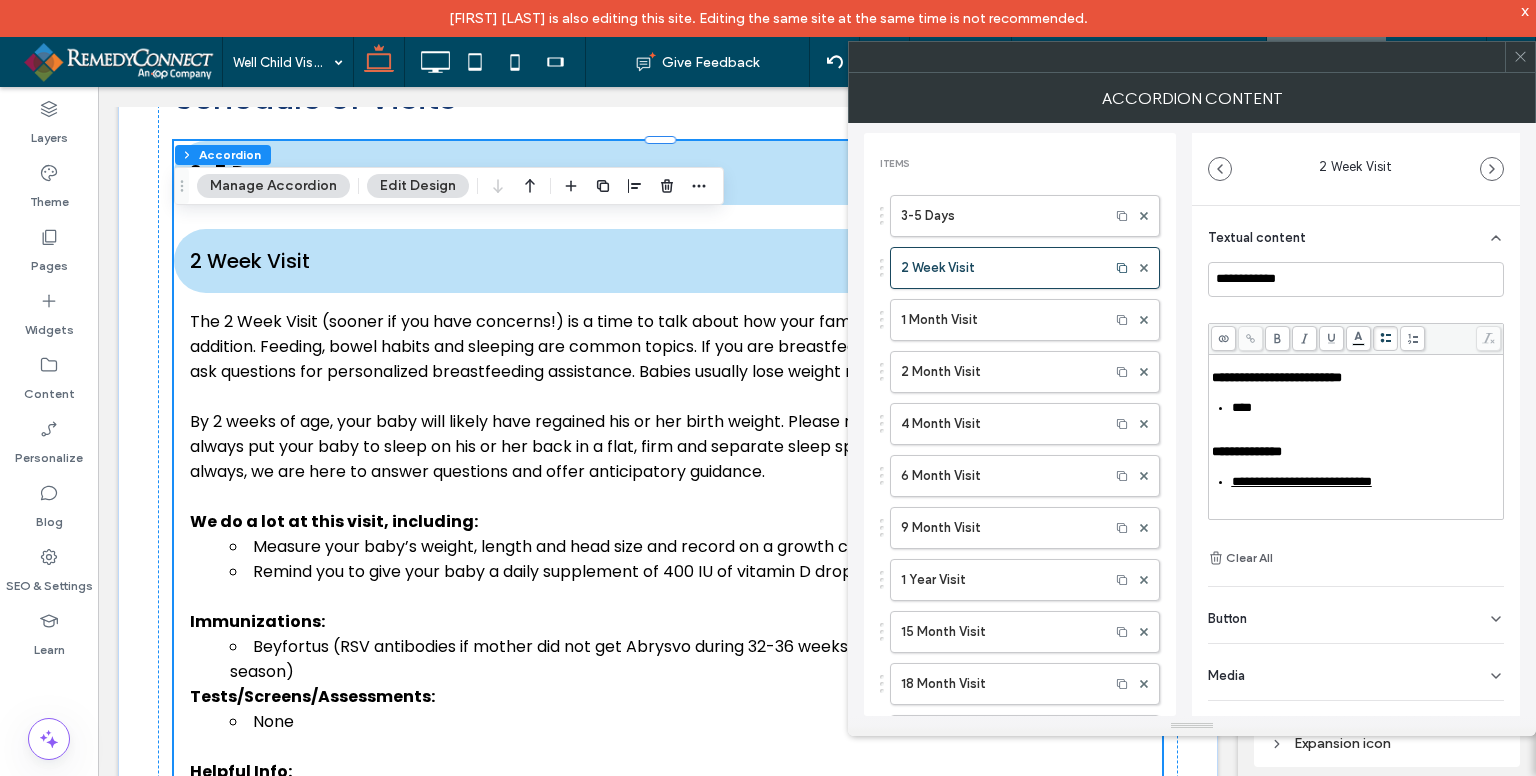 click on "**********" at bounding box center (1357, 333) 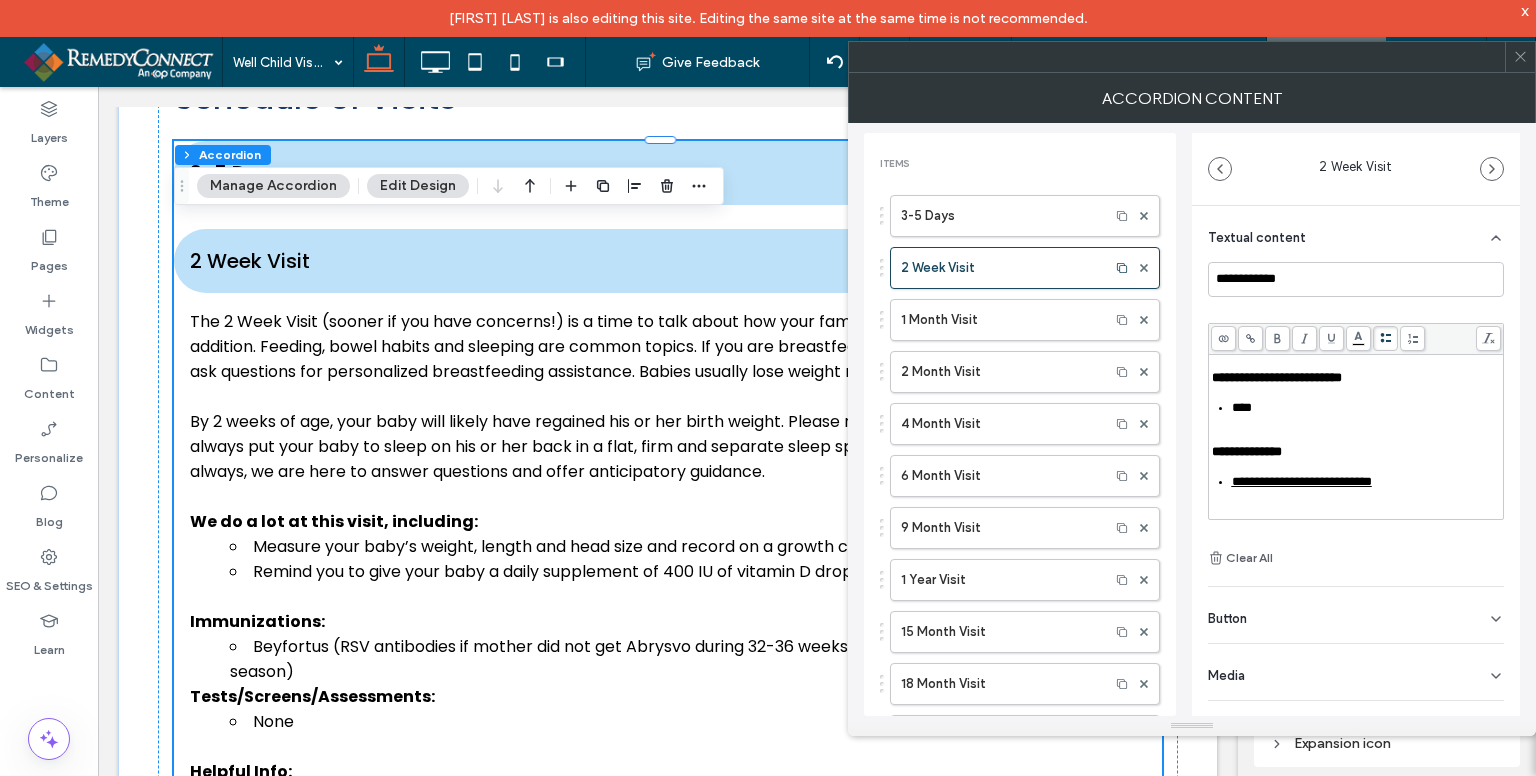 click 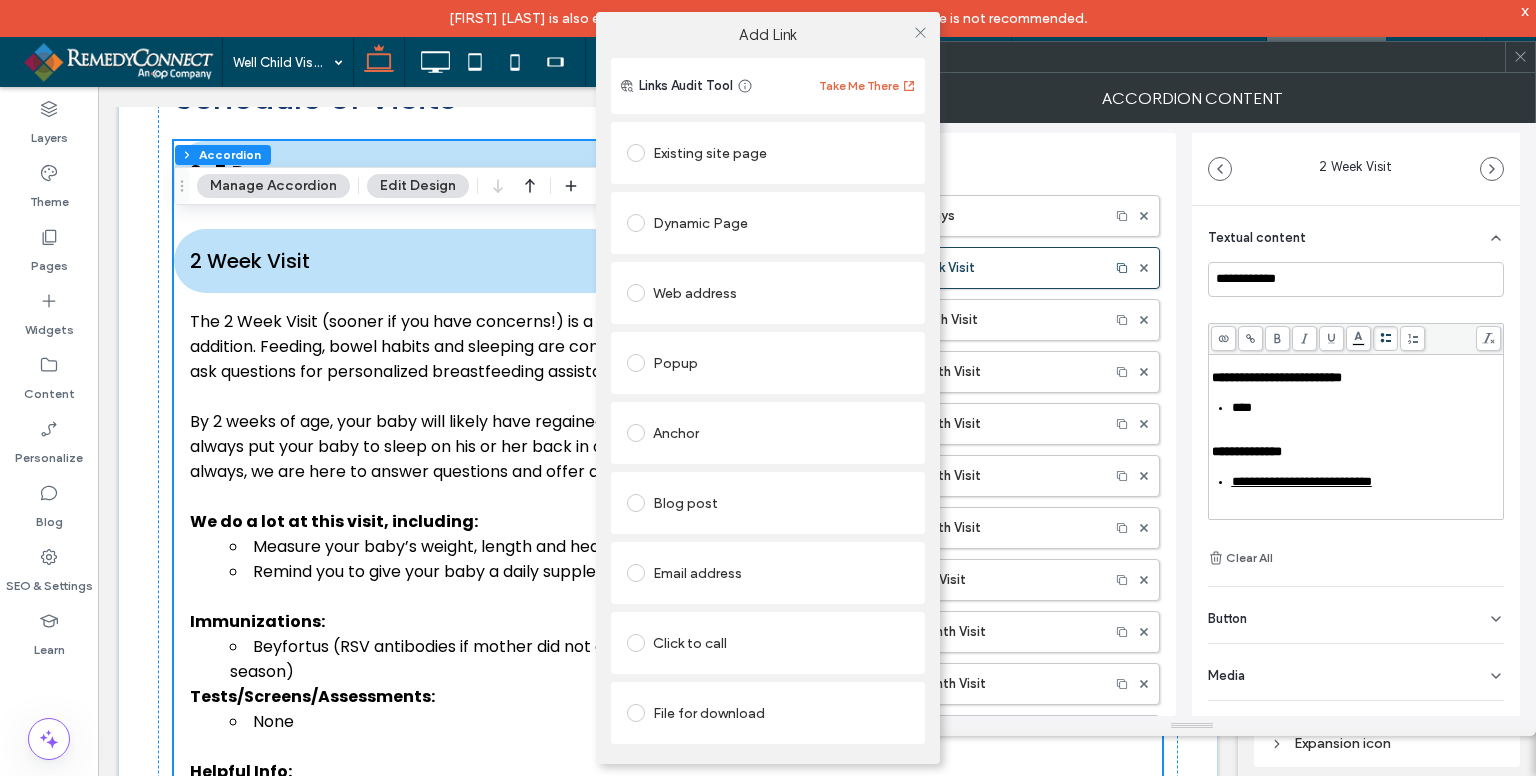 click on "Dynamic Page" at bounding box center [768, 223] 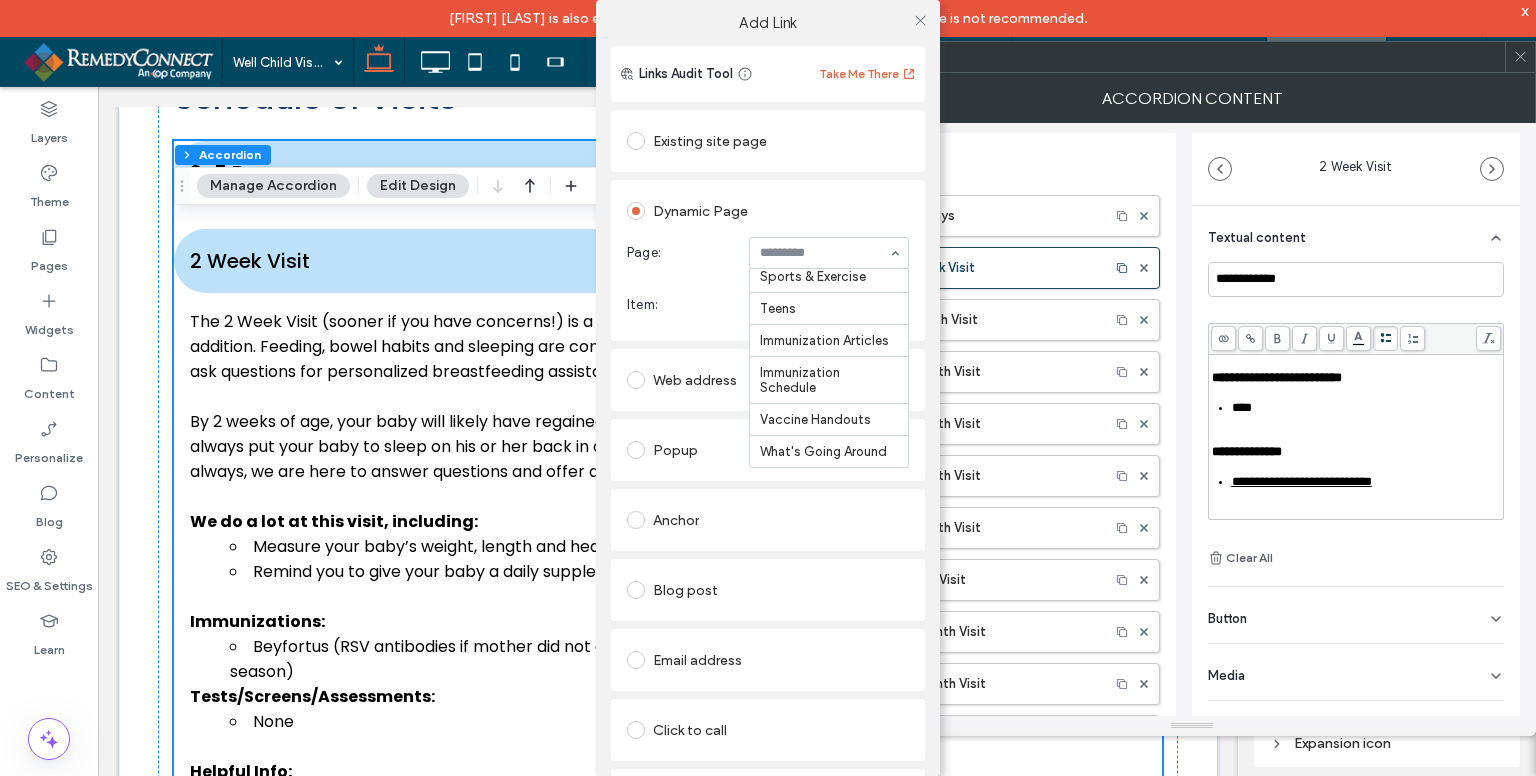 scroll, scrollTop: 504, scrollLeft: 0, axis: vertical 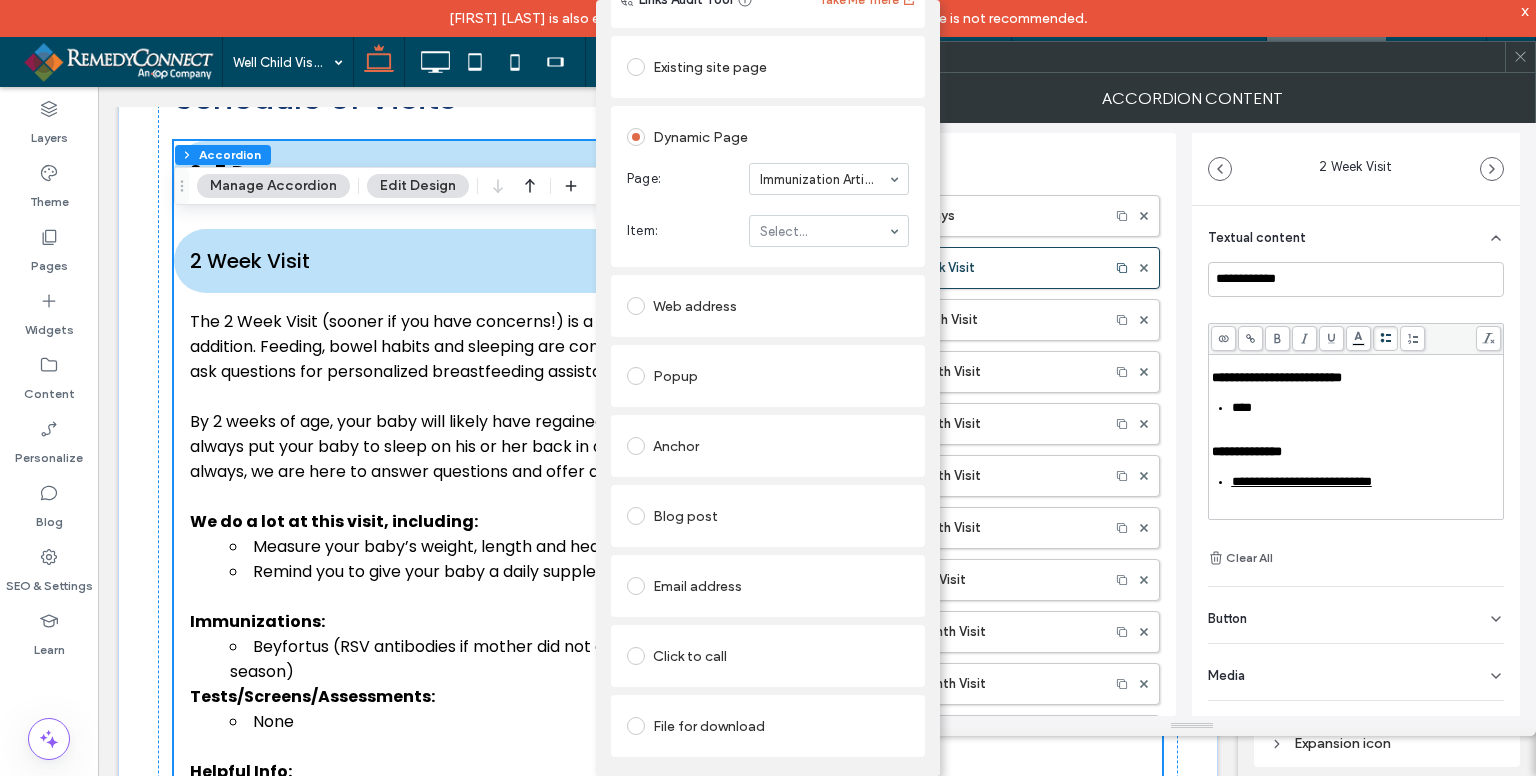 drag, startPoint x: 820, startPoint y: 255, endPoint x: 820, endPoint y: 237, distance: 18 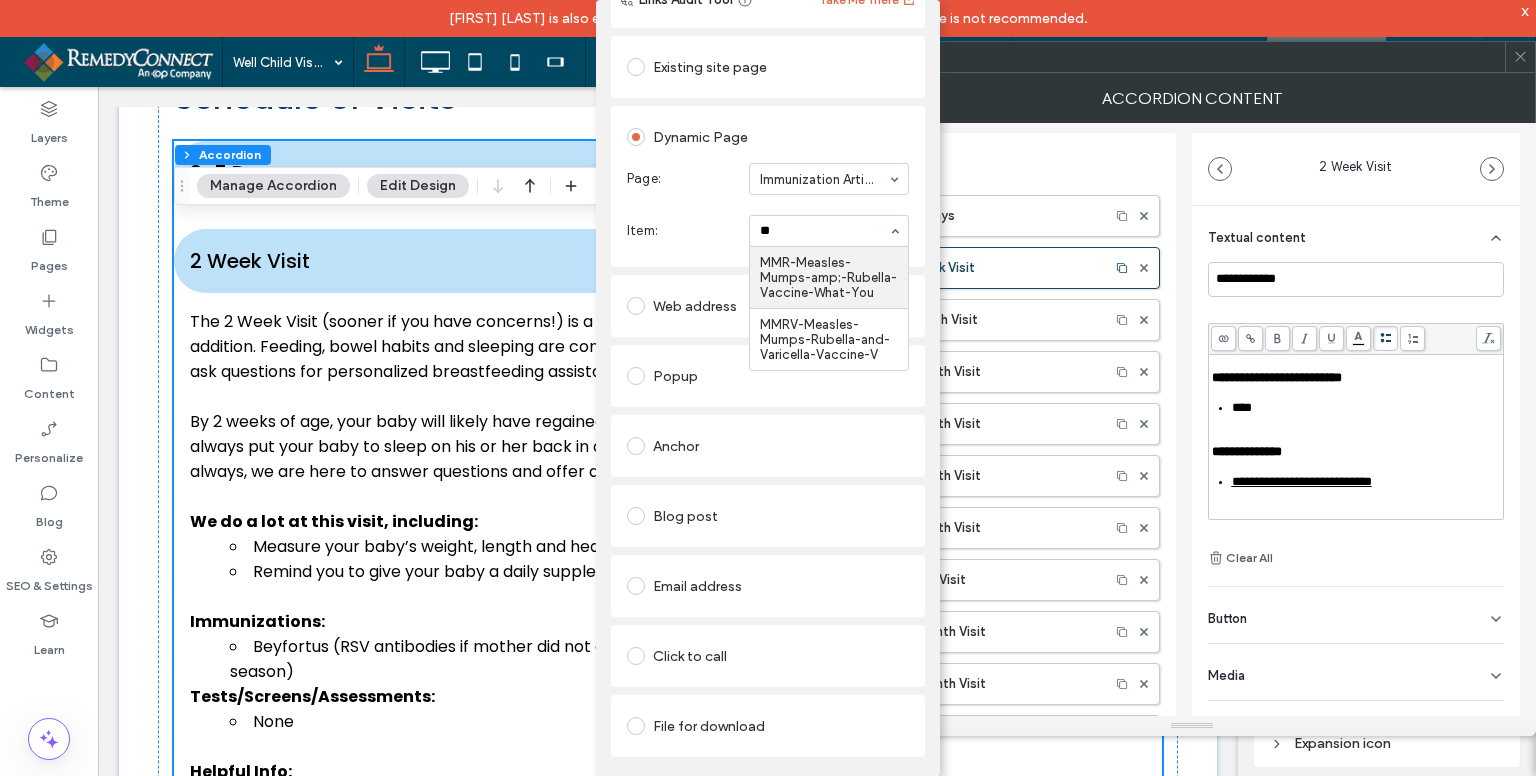 type on "***" 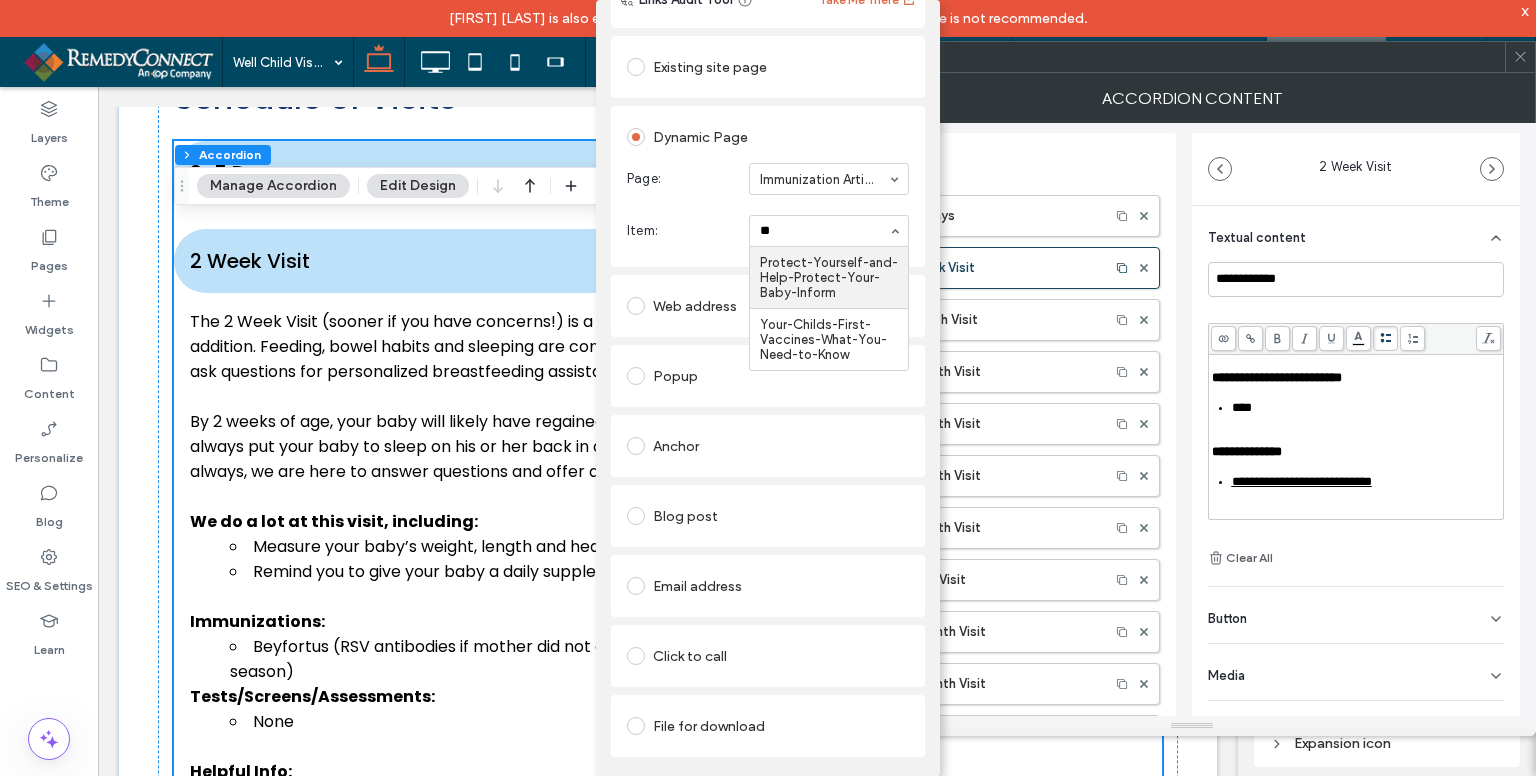 type on "***" 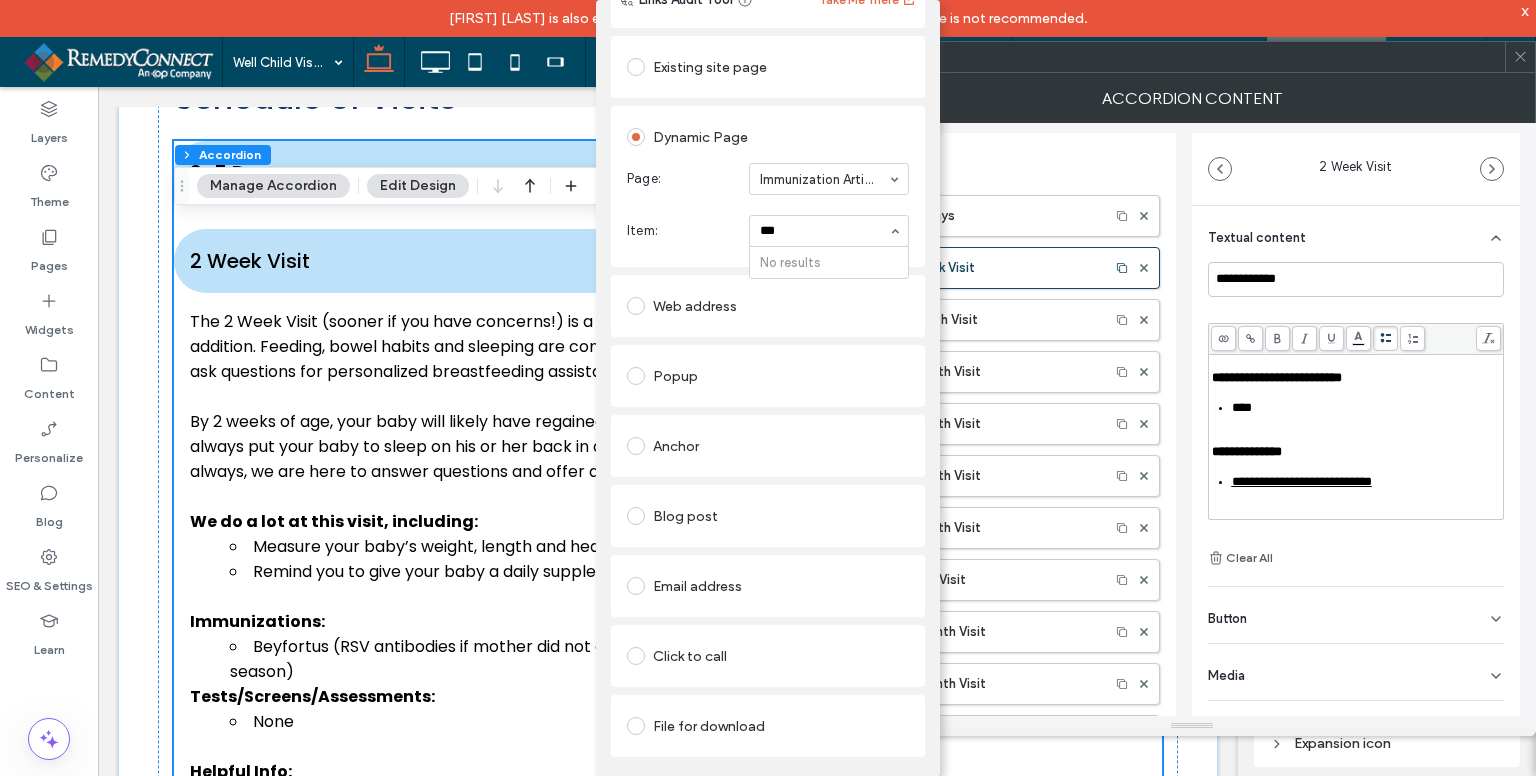 type 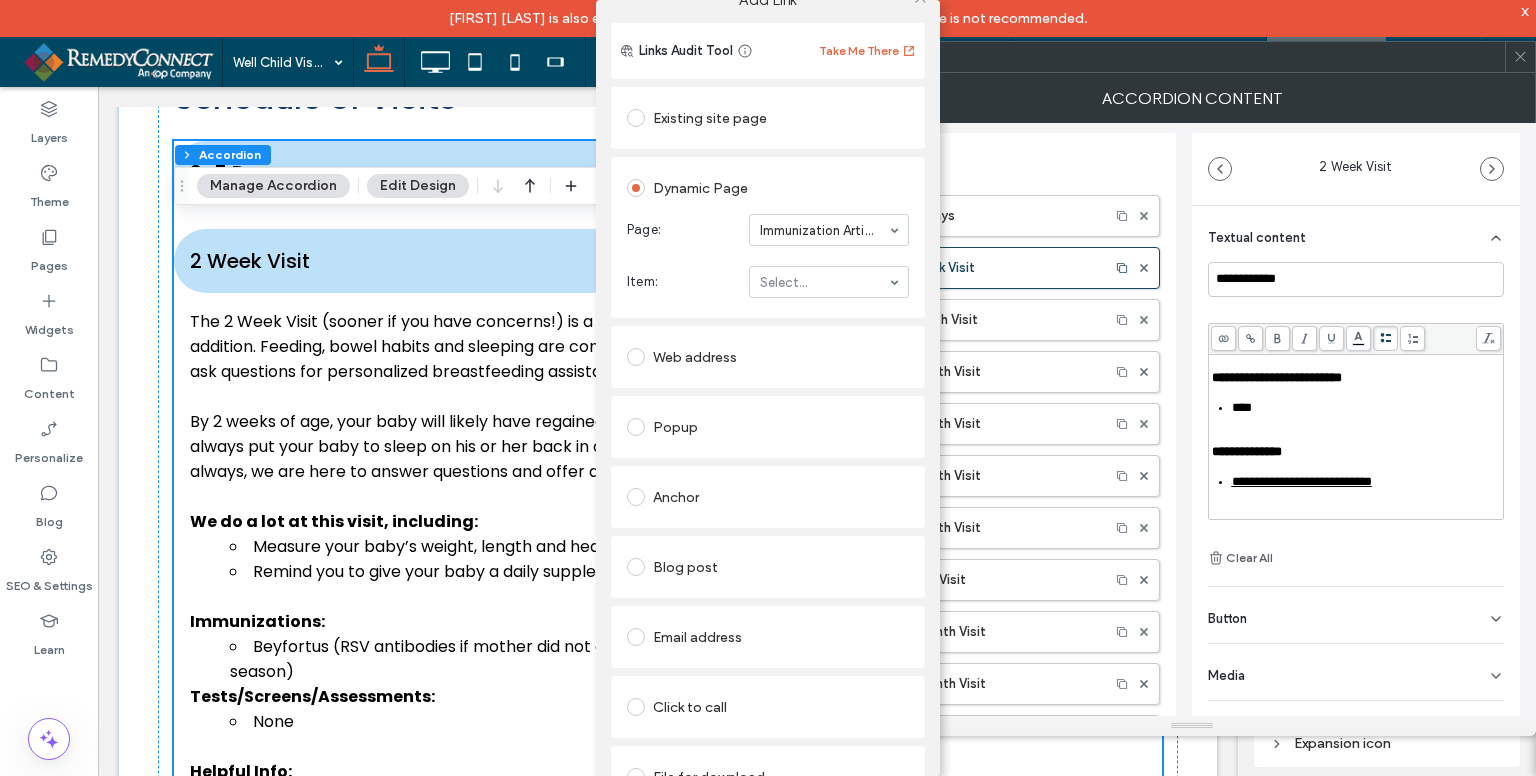 scroll, scrollTop: 0, scrollLeft: 0, axis: both 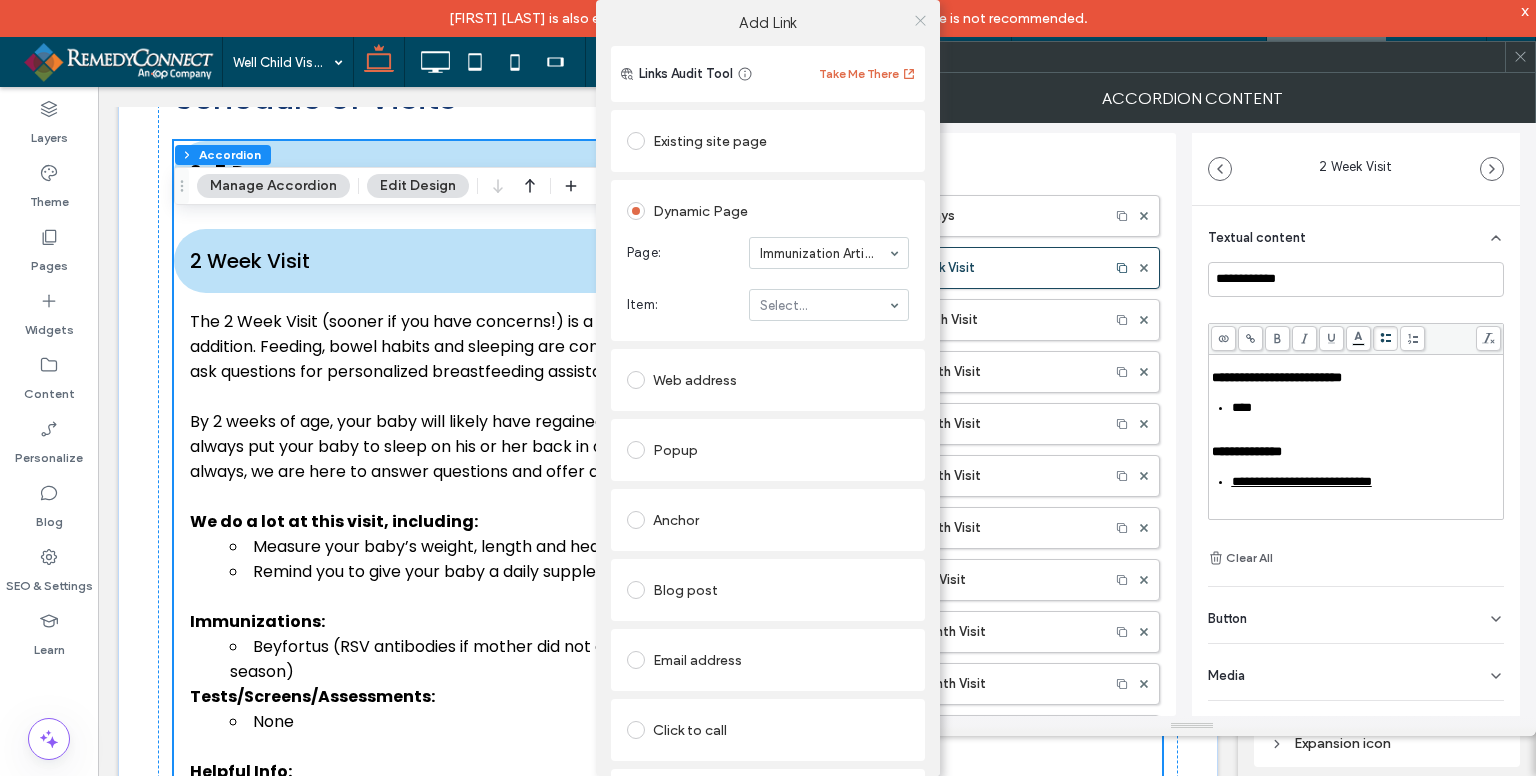 click 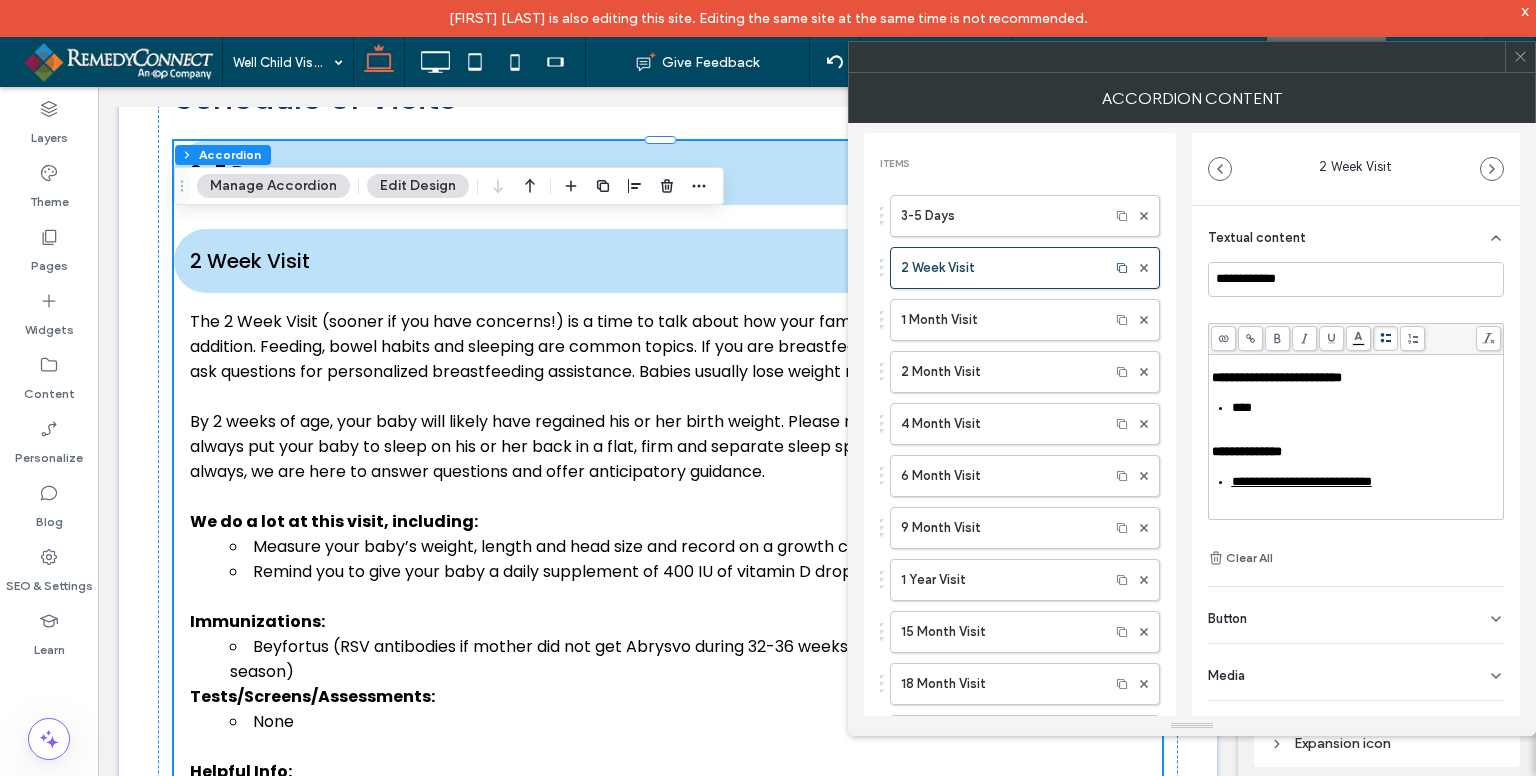 scroll, scrollTop: 400, scrollLeft: 0, axis: vertical 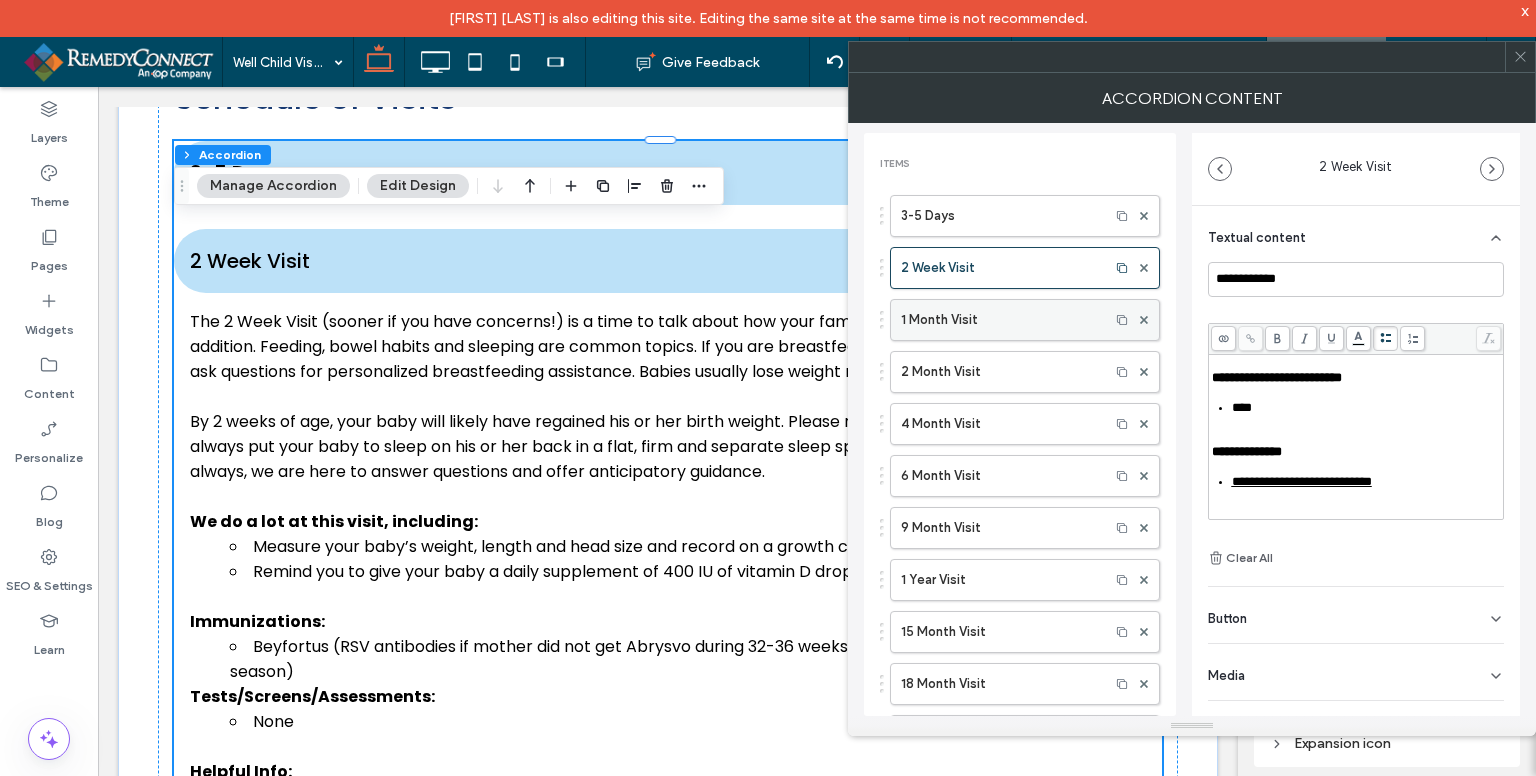 click on "1 Month Visit" at bounding box center [1000, 320] 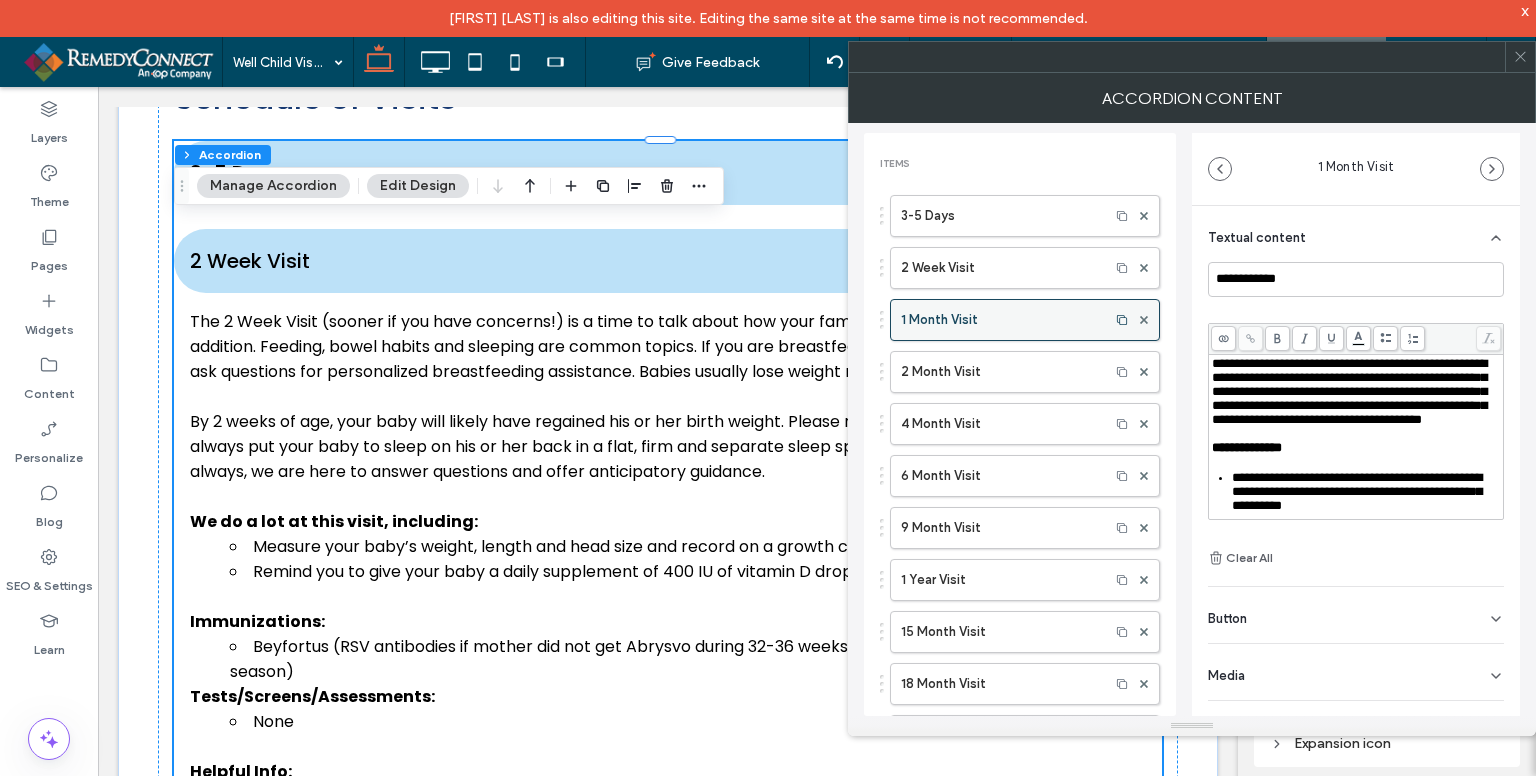 type on "**********" 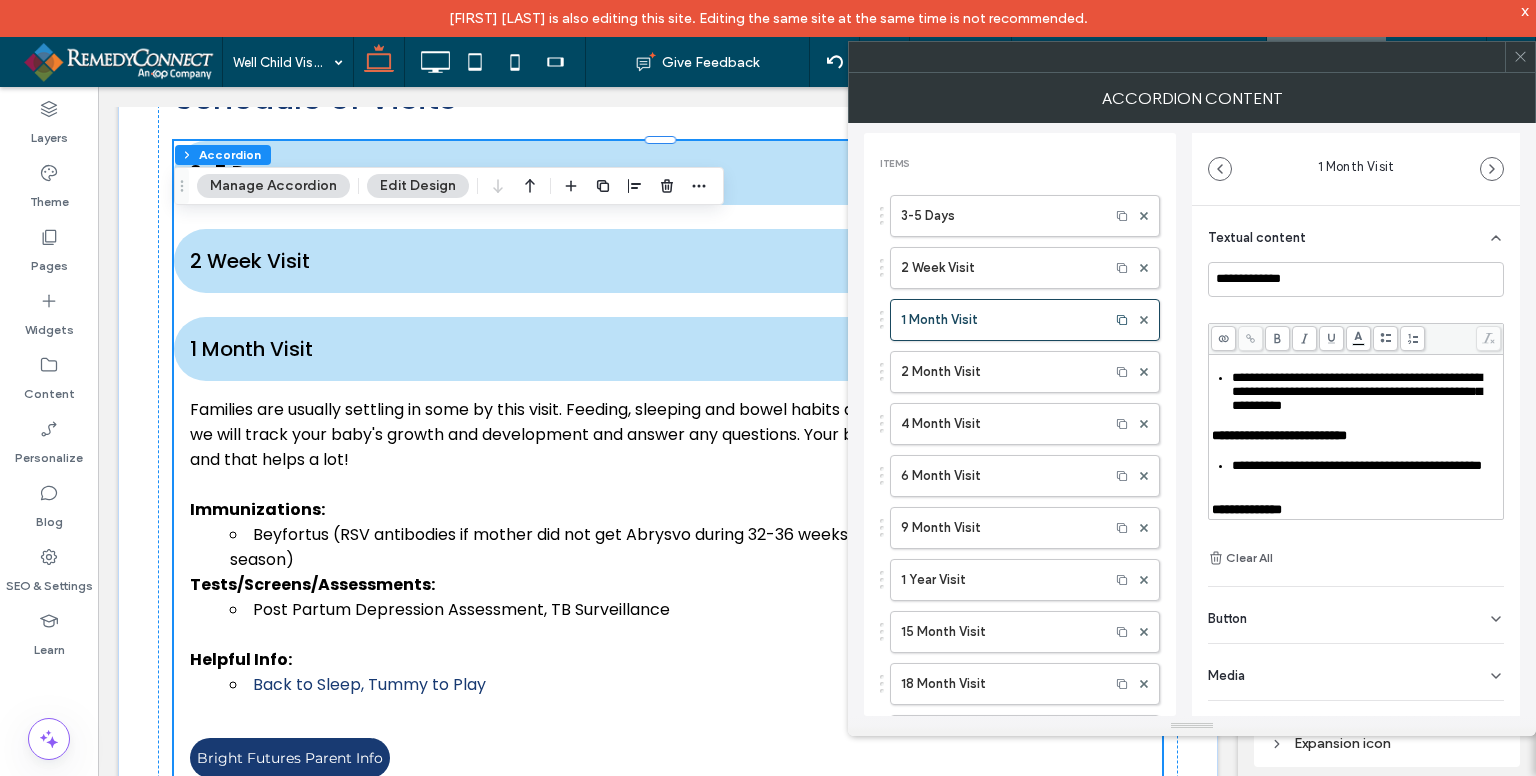 scroll, scrollTop: 200, scrollLeft: 0, axis: vertical 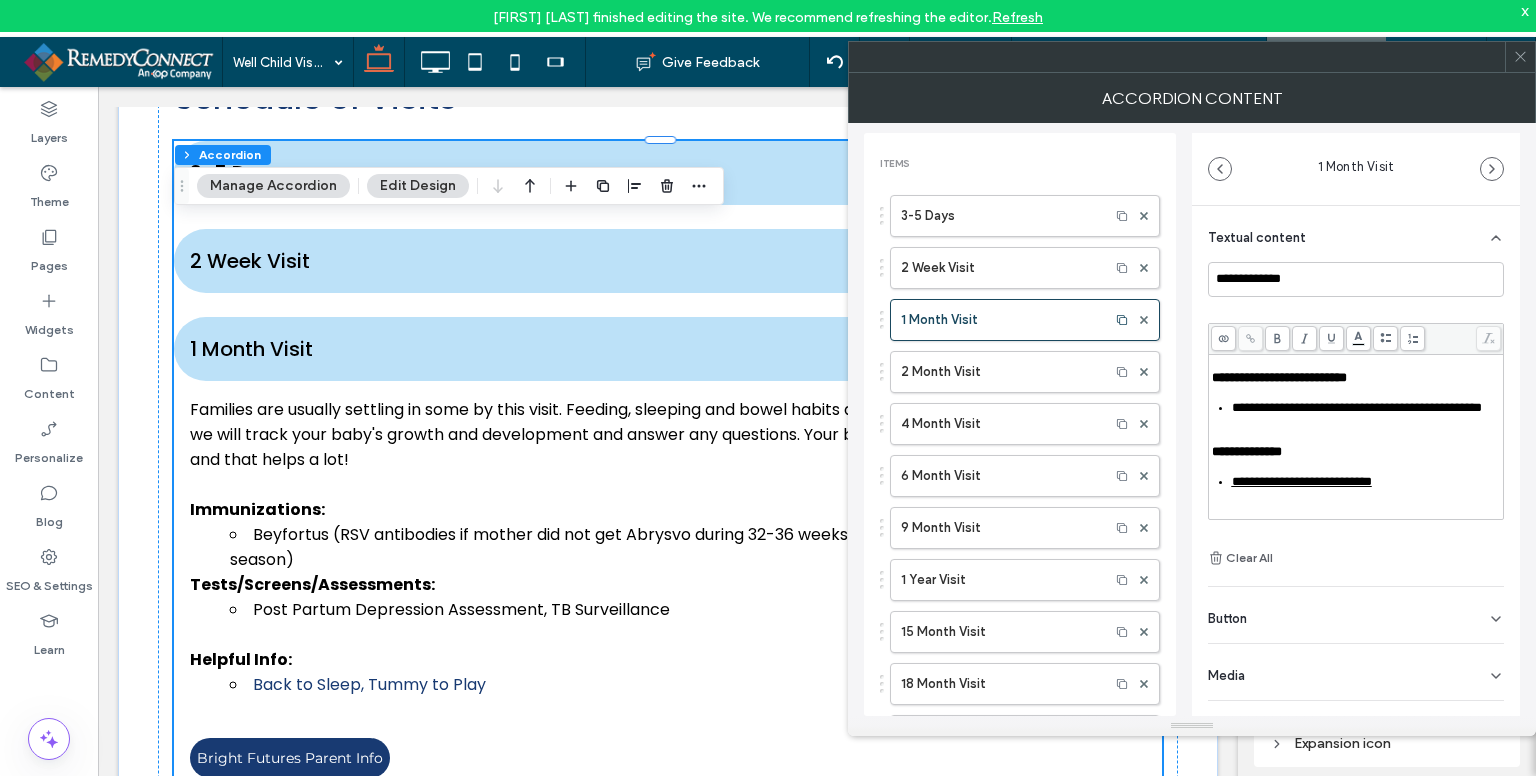 click on "**********" at bounding box center [1357, 407] 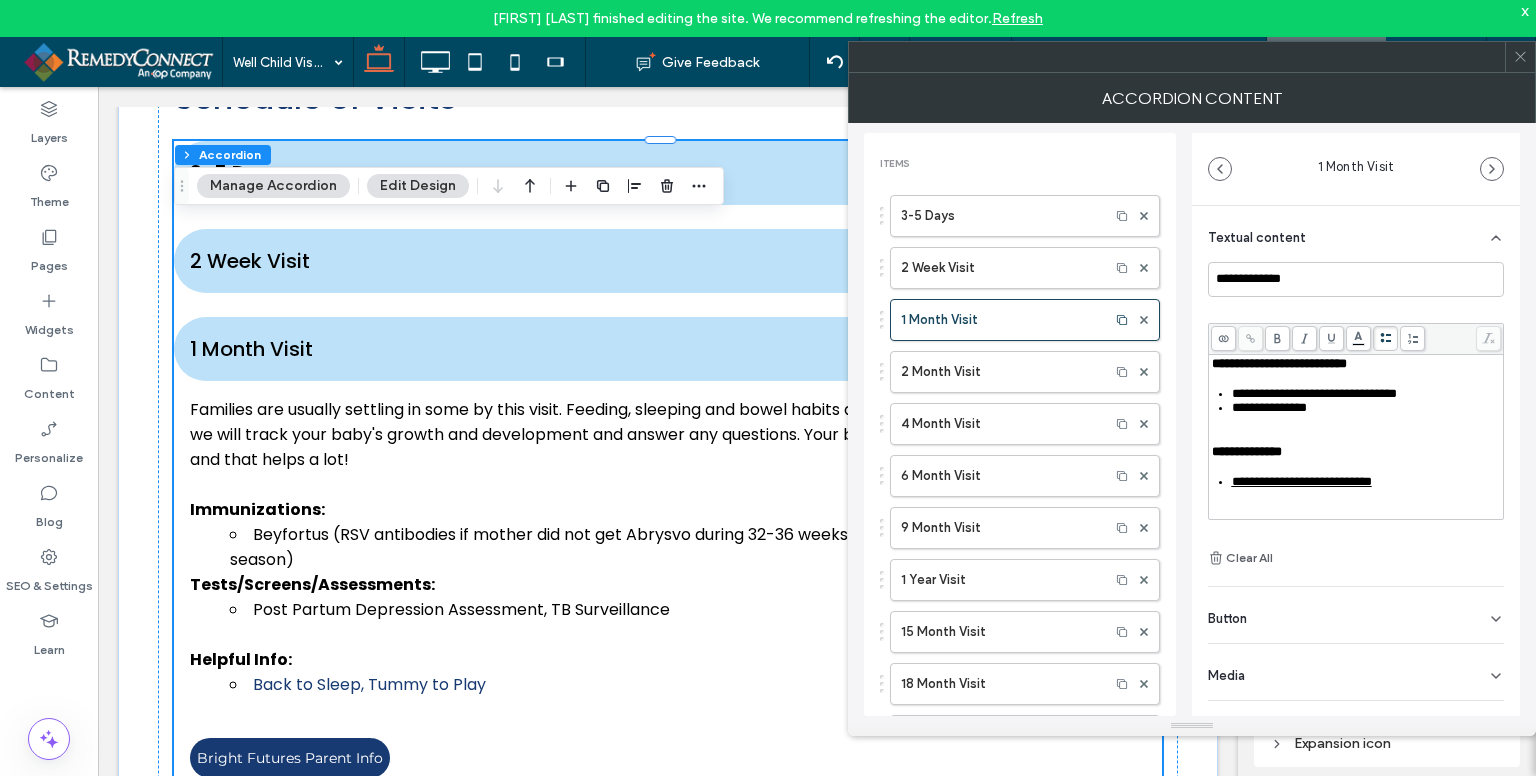 click 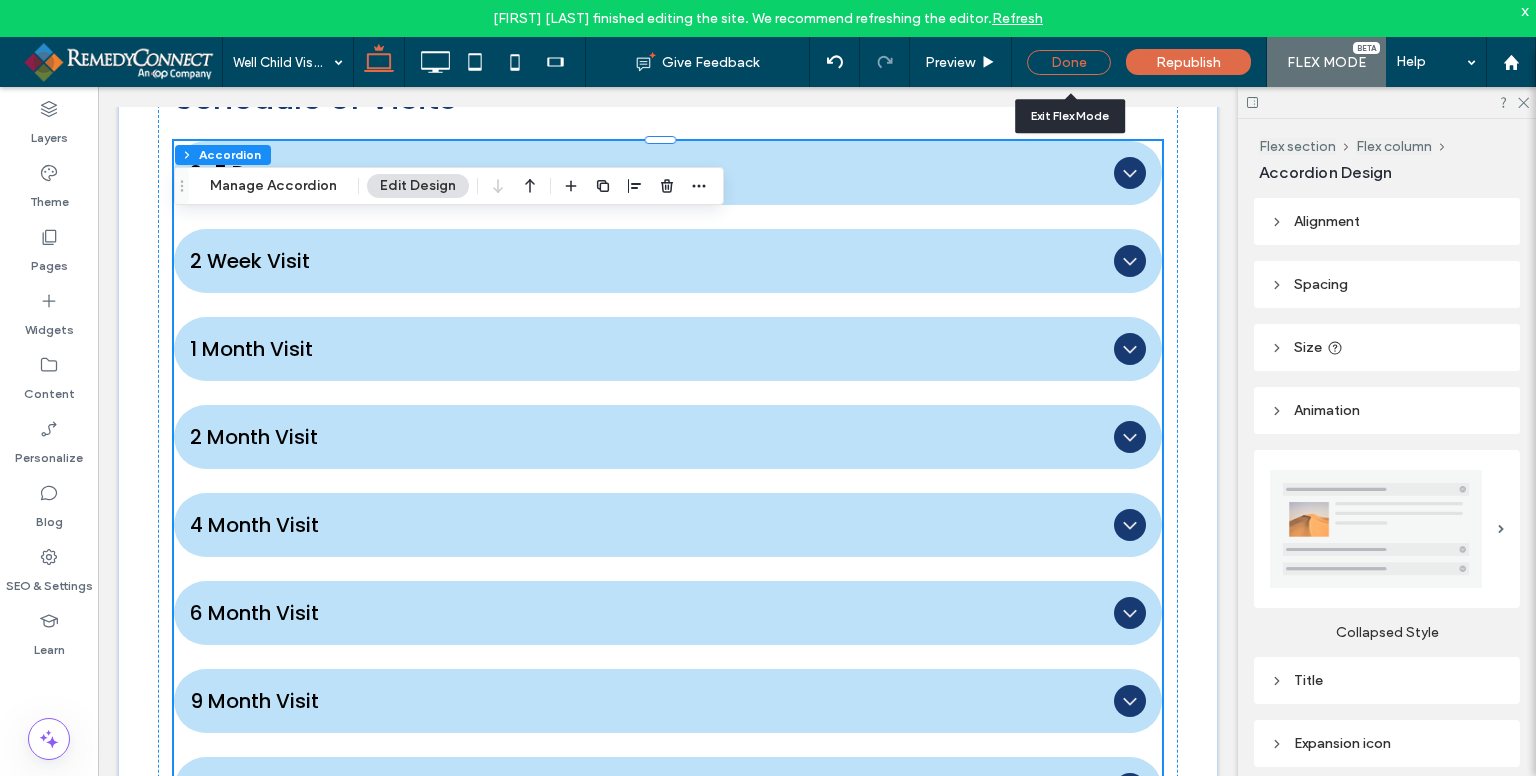 drag, startPoint x: 1072, startPoint y: 69, endPoint x: 589, endPoint y: 54, distance: 483.23285 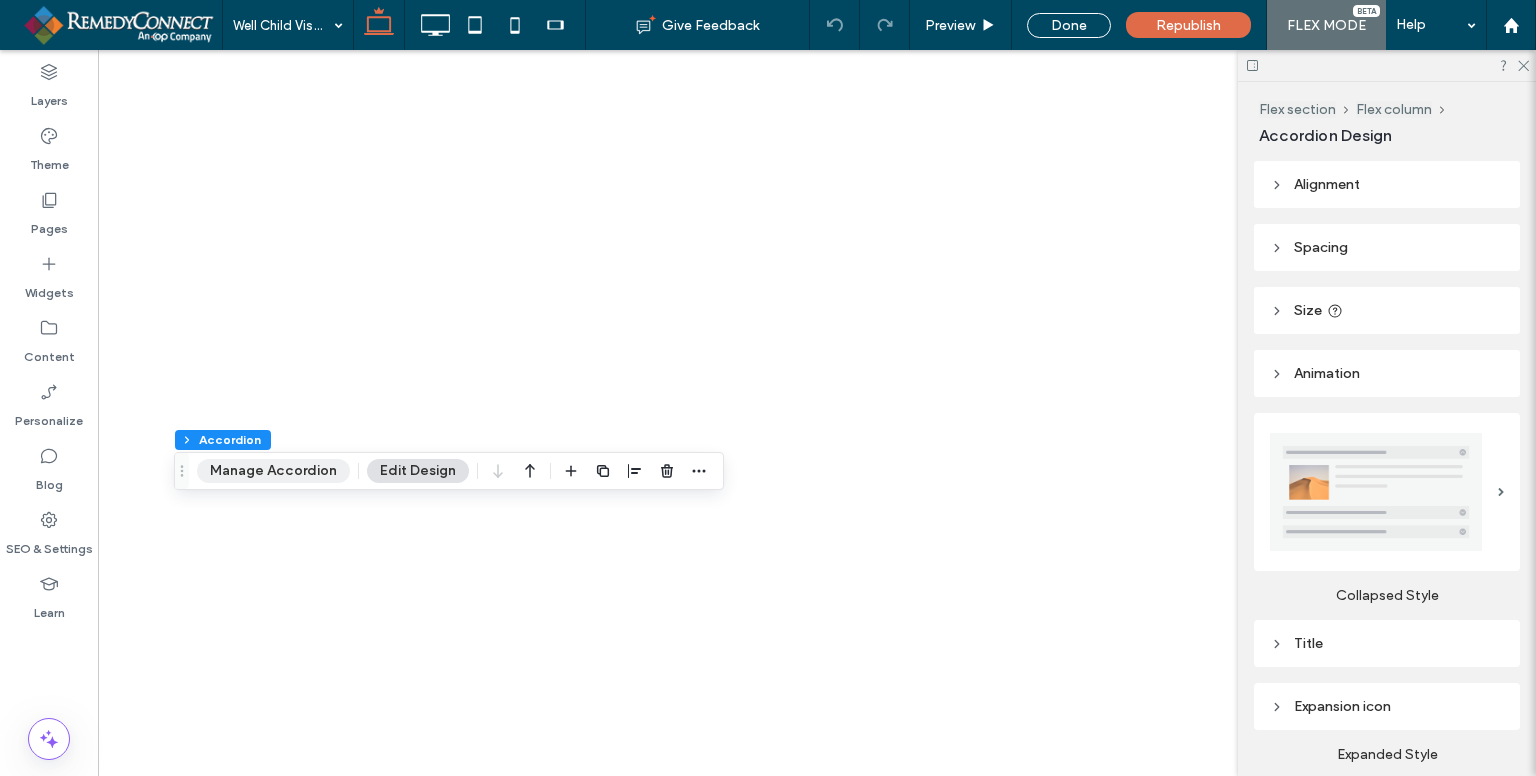 scroll, scrollTop: 0, scrollLeft: 0, axis: both 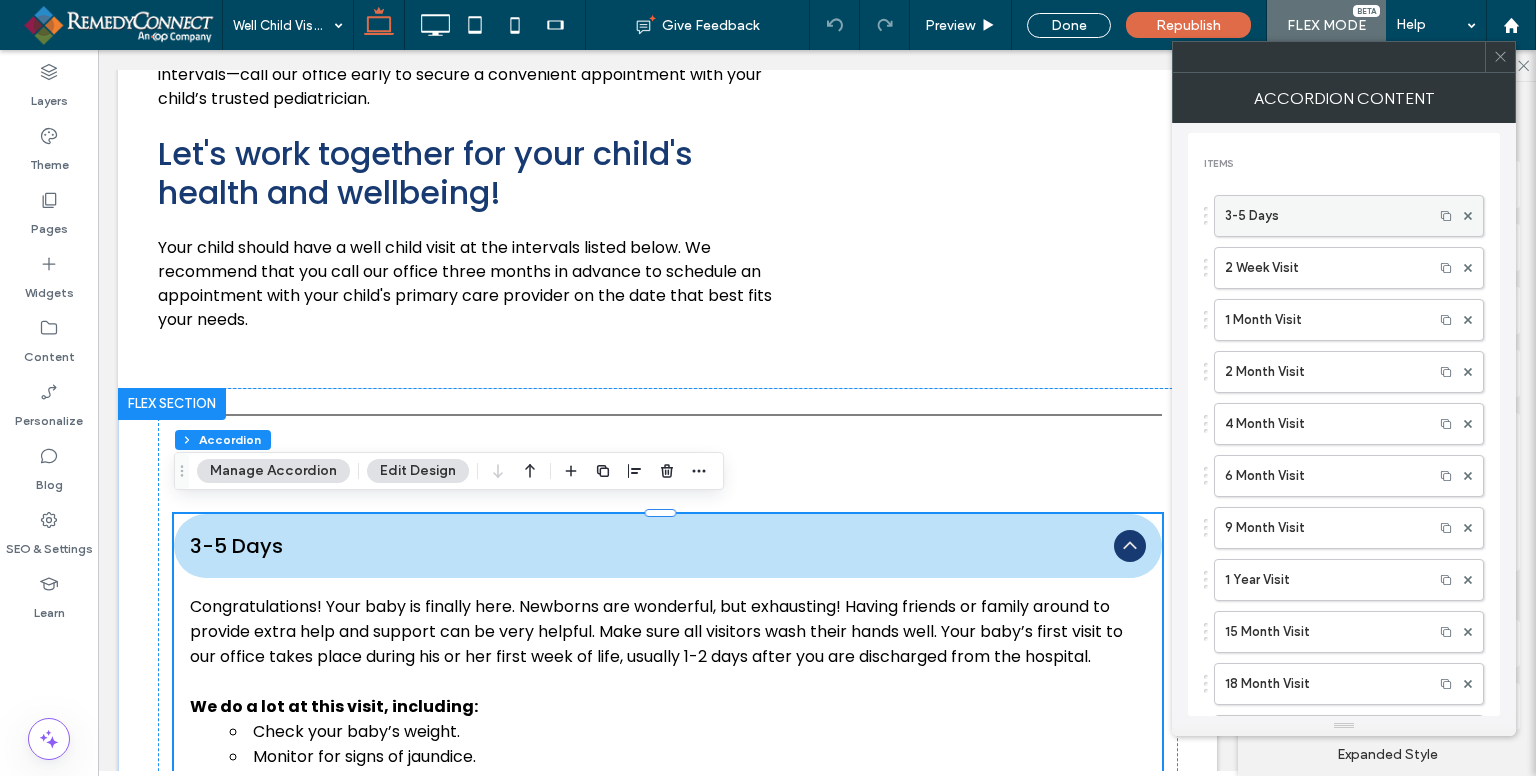 click on "3-5 Days" at bounding box center [1324, 216] 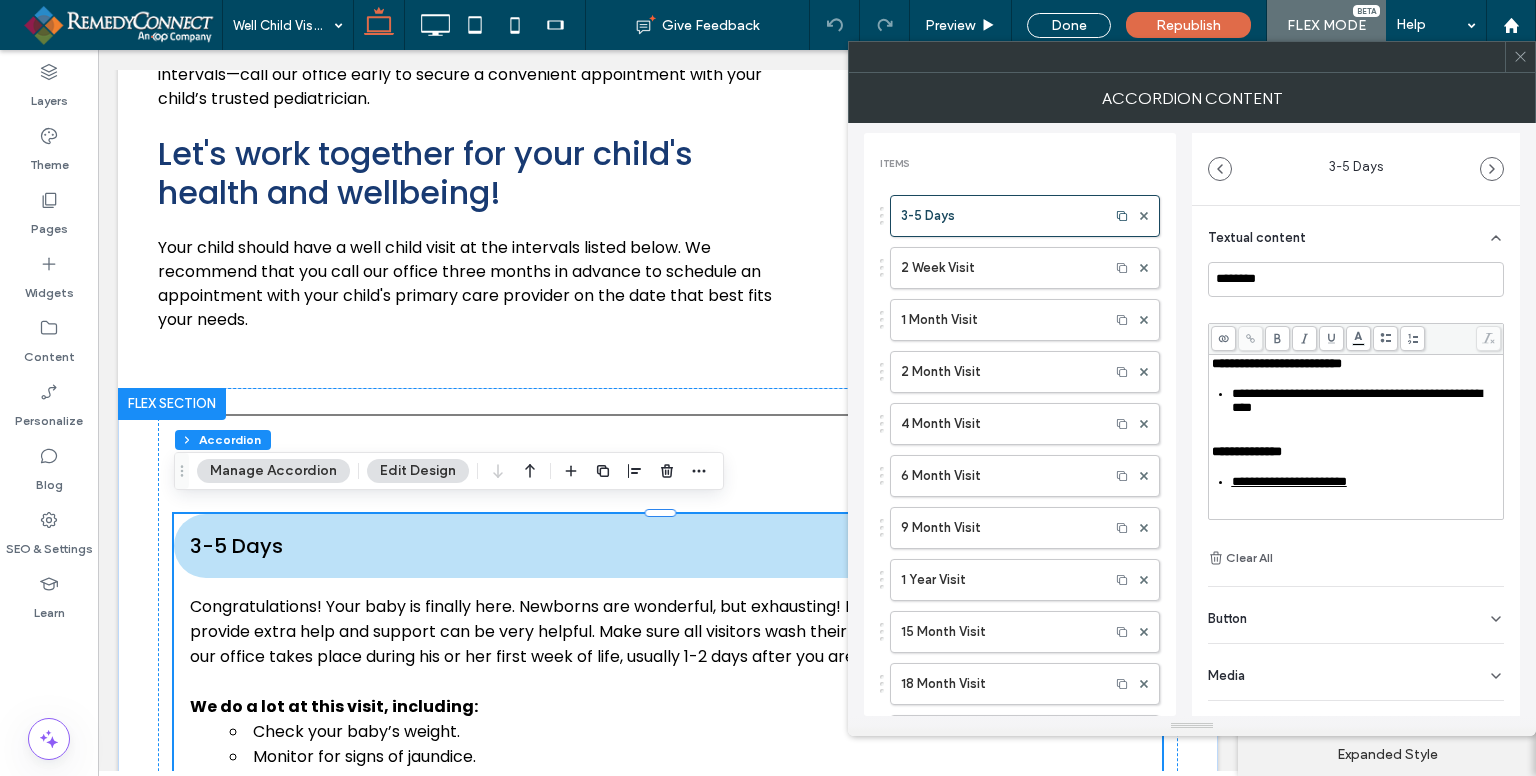 scroll, scrollTop: 444, scrollLeft: 0, axis: vertical 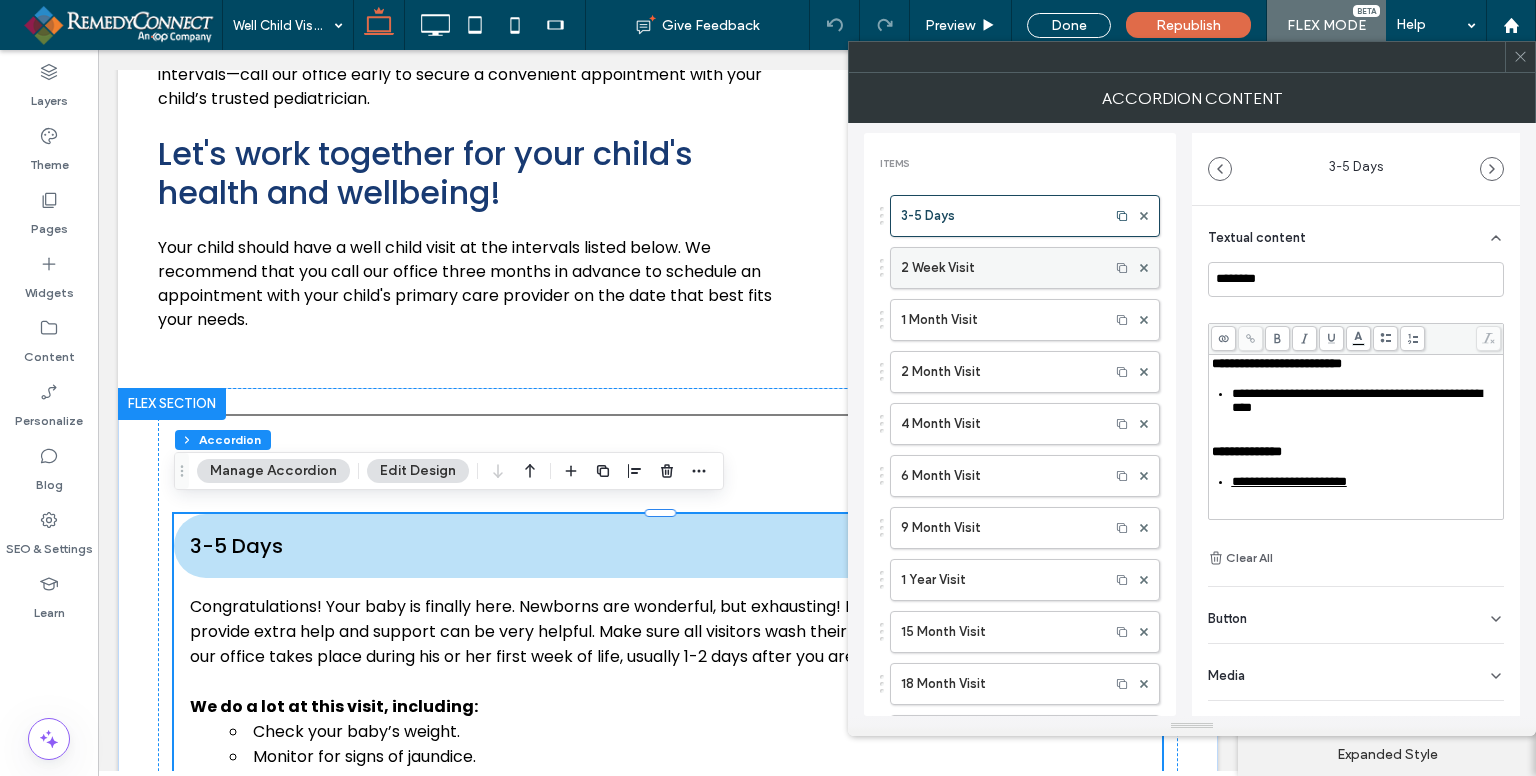 click on "2 Week Visit" at bounding box center [1000, 268] 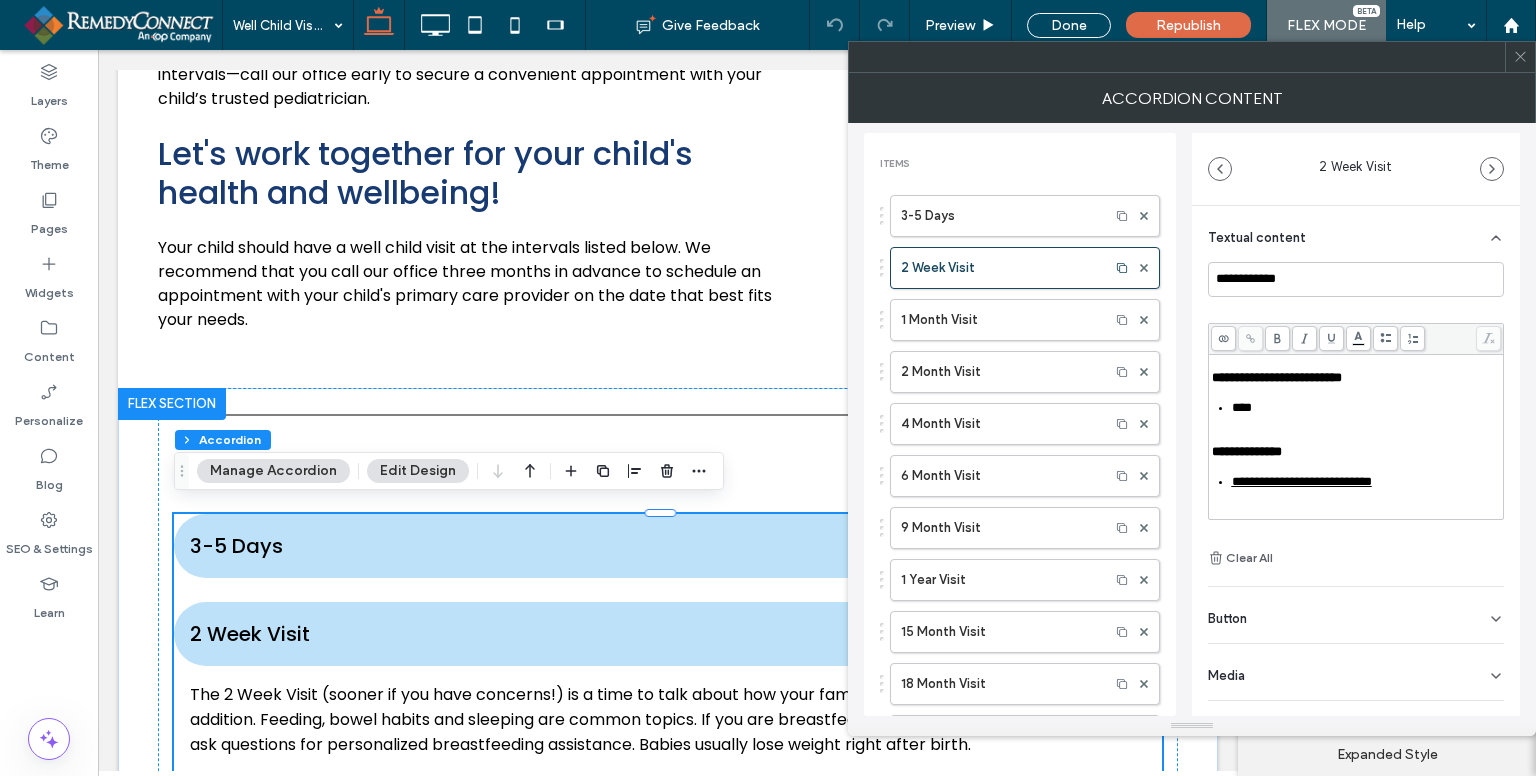 scroll, scrollTop: 524, scrollLeft: 0, axis: vertical 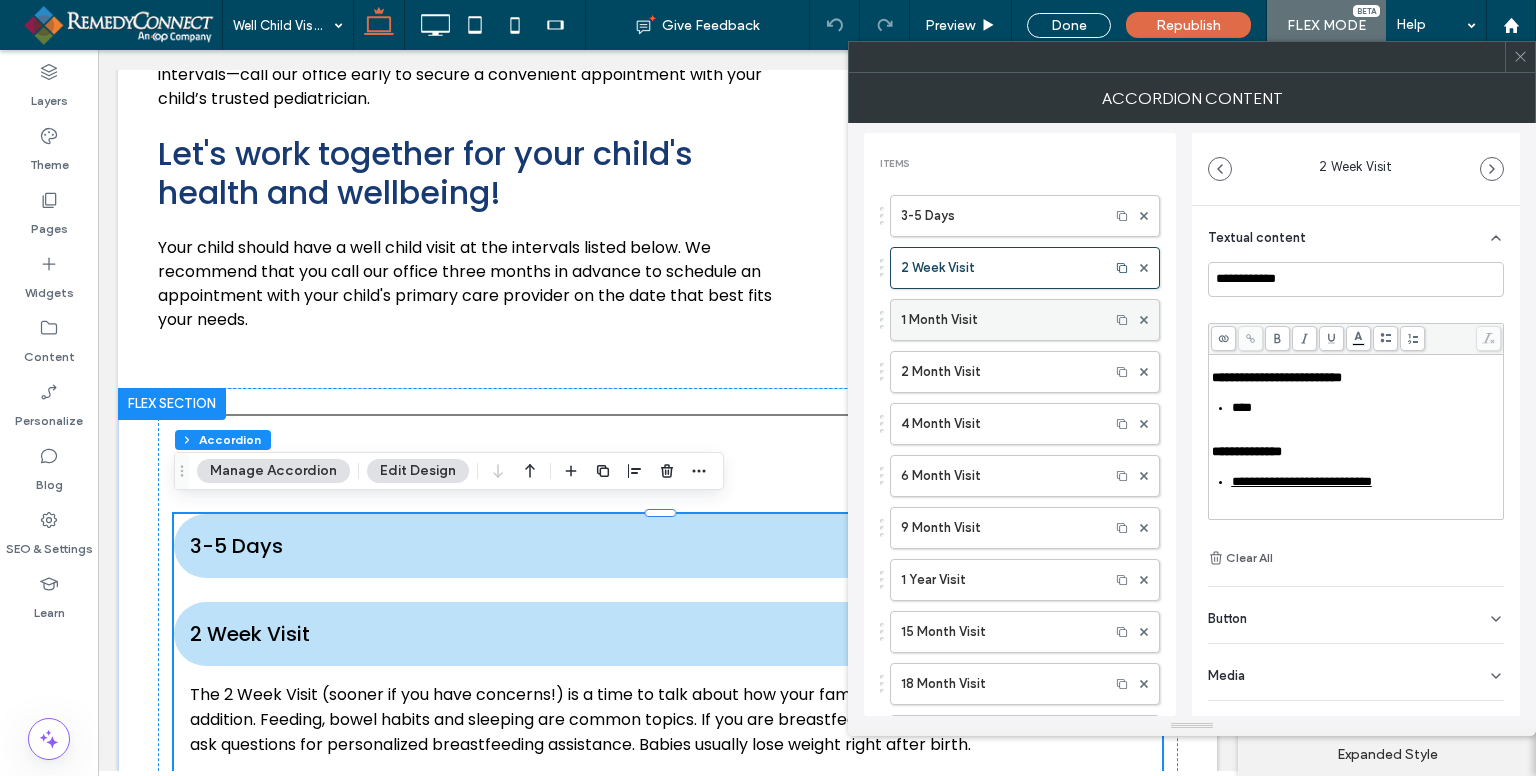 click on "1 Month Visit" at bounding box center [1000, 320] 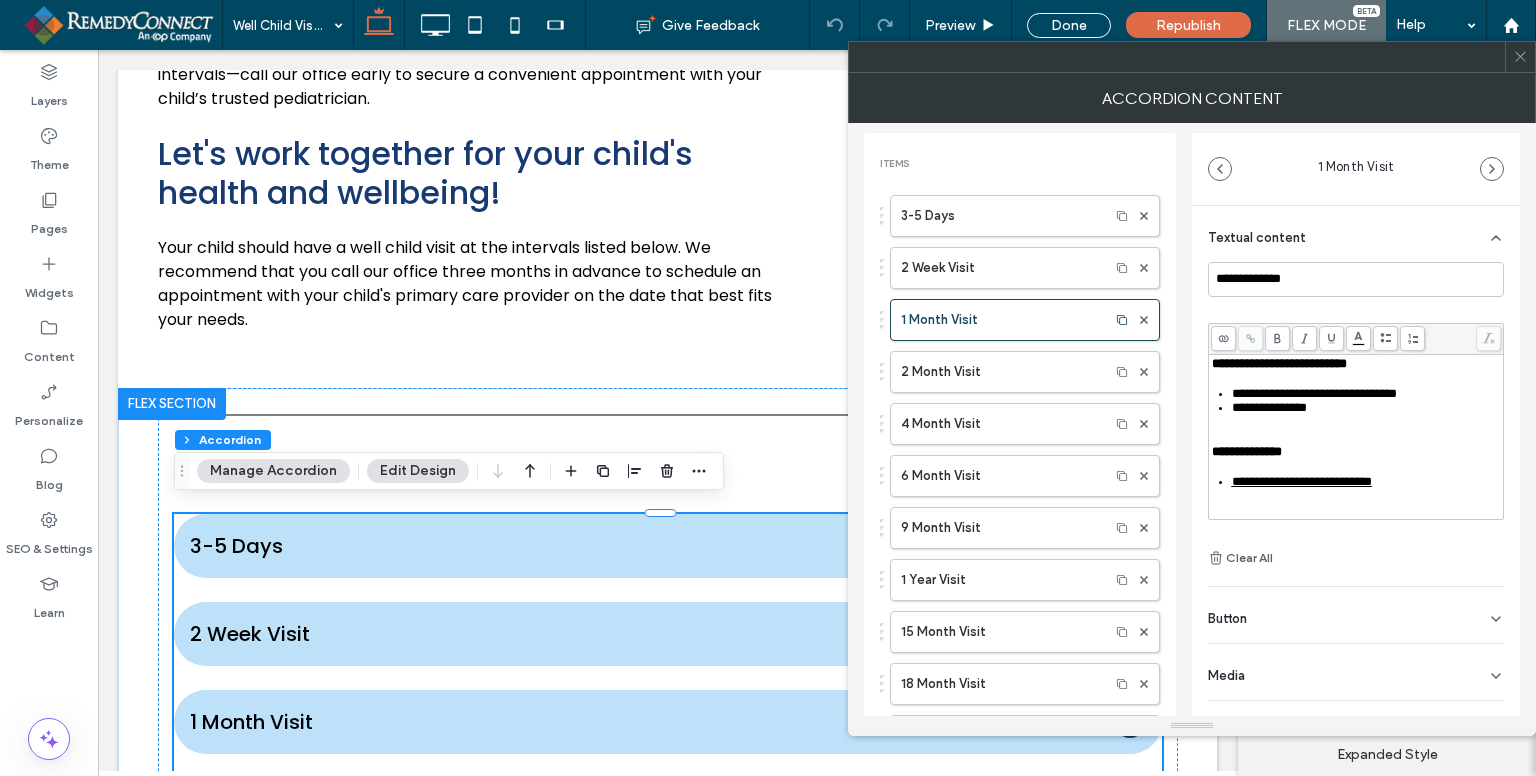 scroll, scrollTop: 236, scrollLeft: 0, axis: vertical 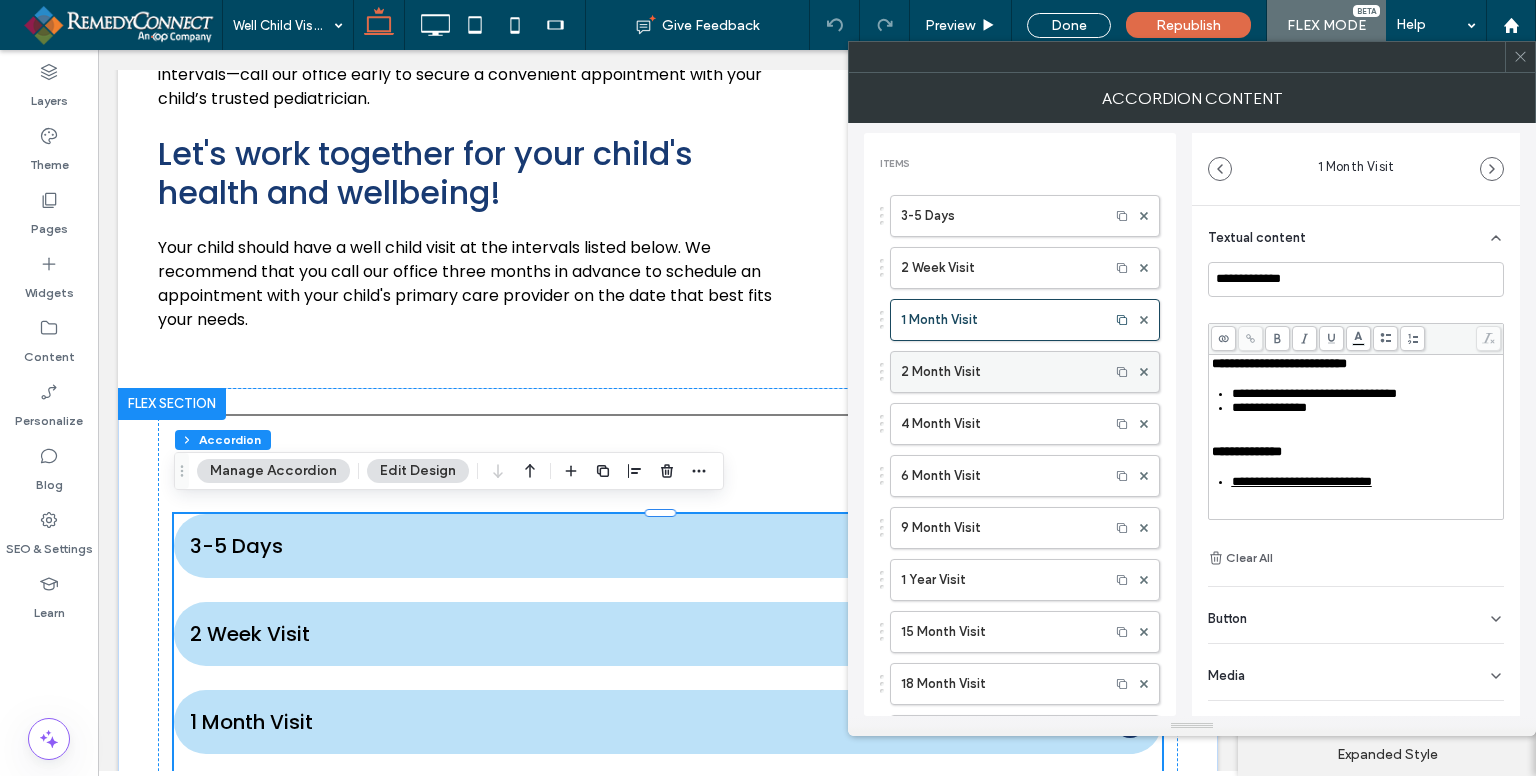 click on "2 Month Visit" at bounding box center [1000, 372] 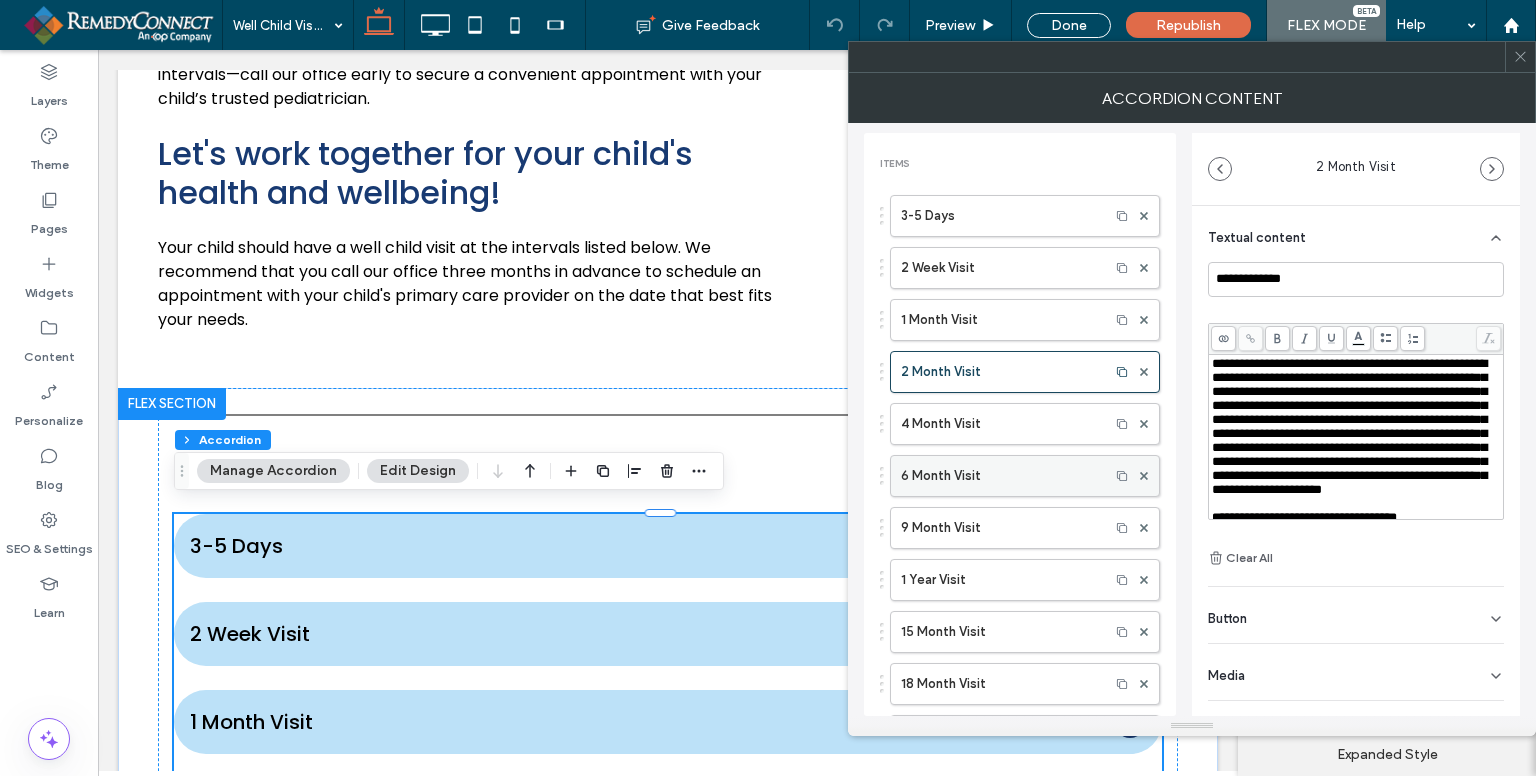 scroll, scrollTop: 100, scrollLeft: 0, axis: vertical 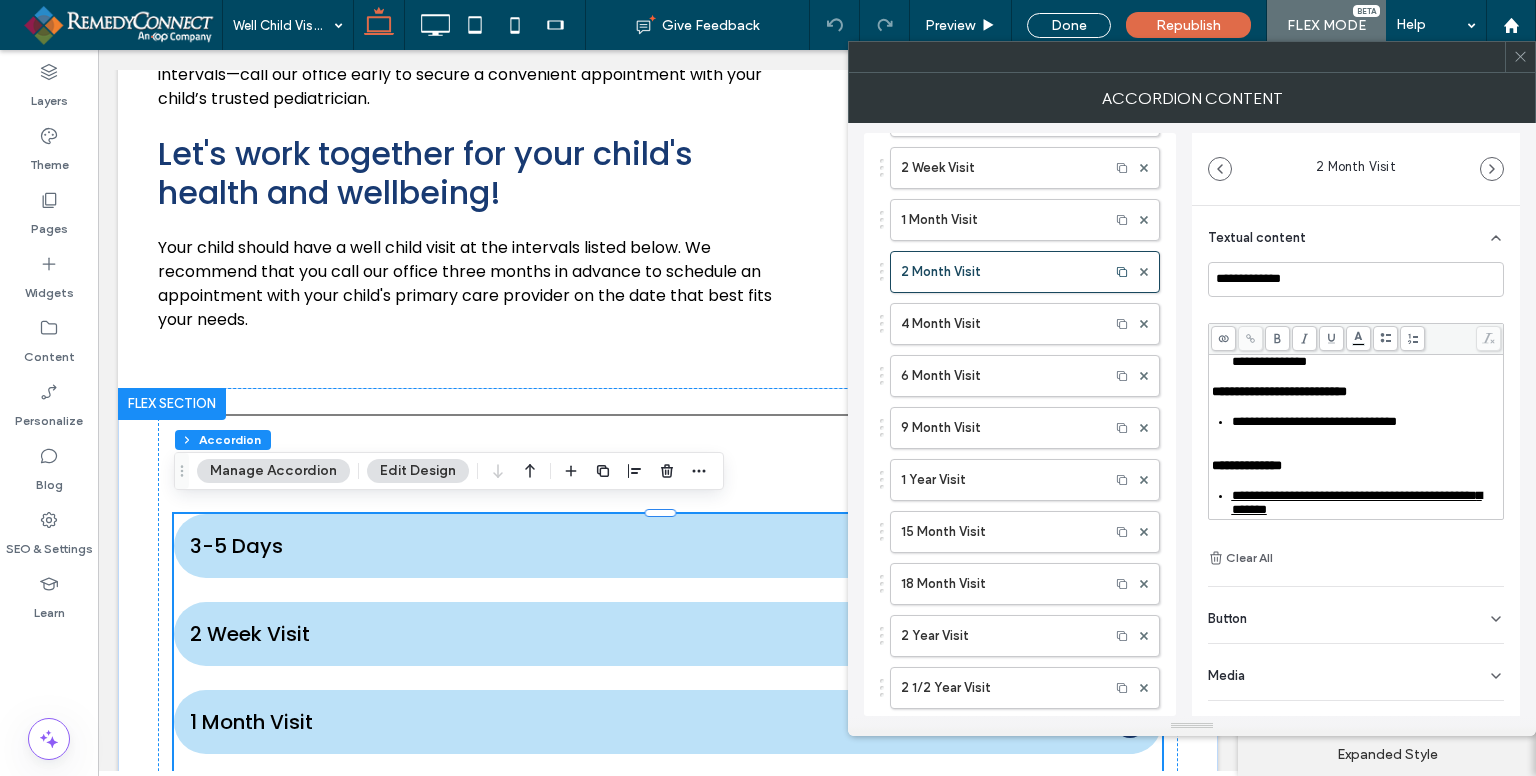 click on "*********" at bounding box center [1399, 319] 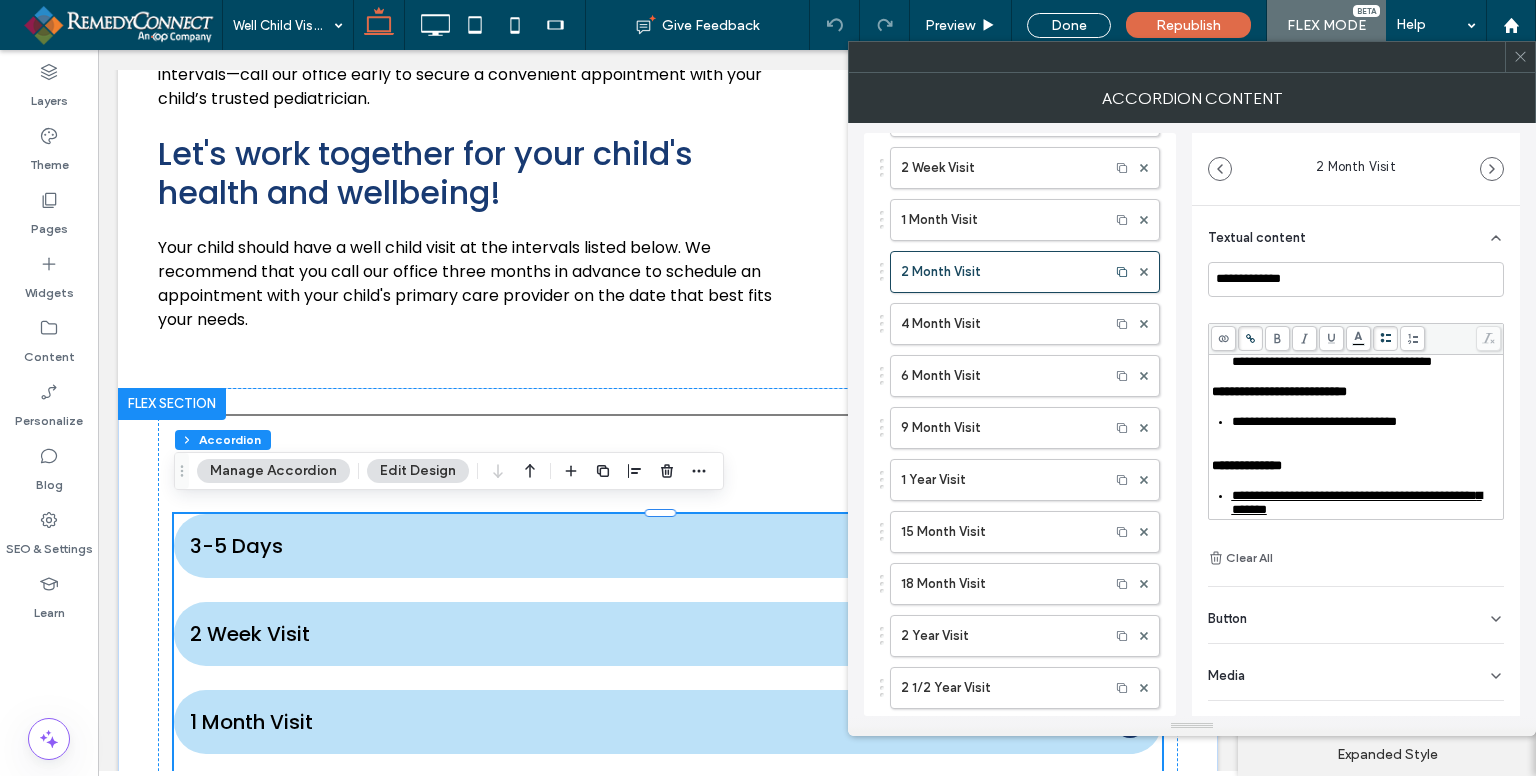 click on "*" at bounding box center (1282, 333) 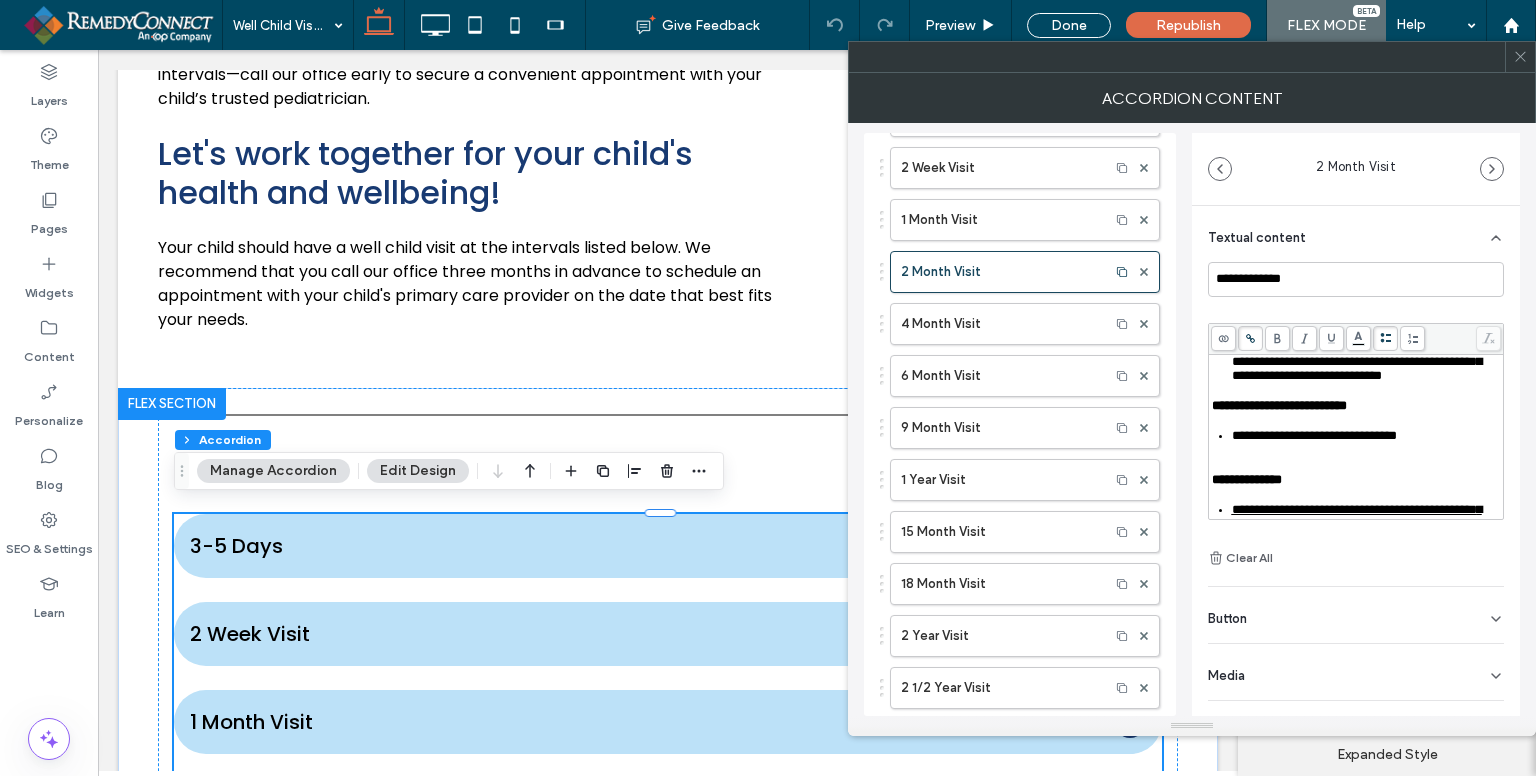 click on "*" at bounding box center [1292, 347] 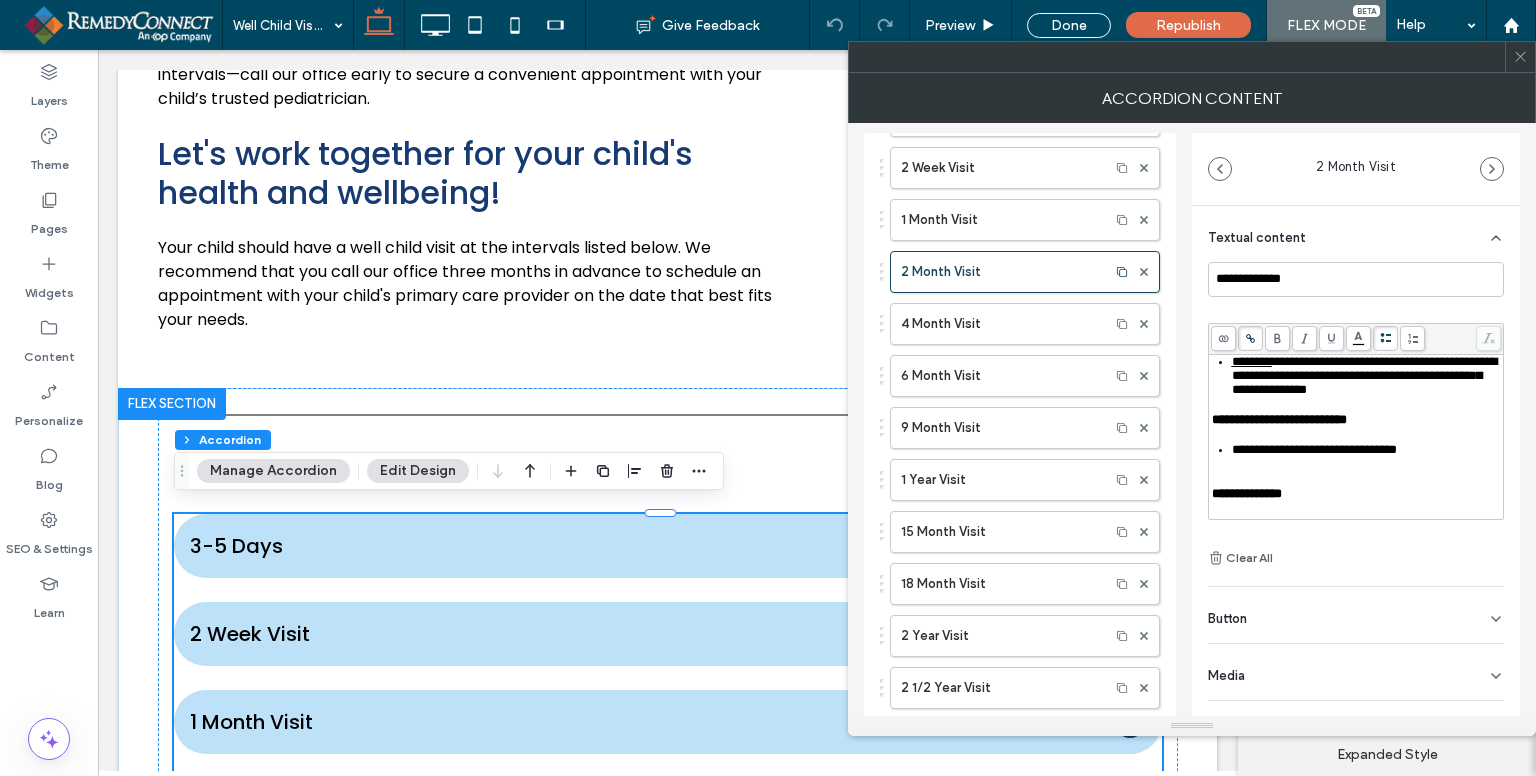 click on "**********" at bounding box center (1364, 375) 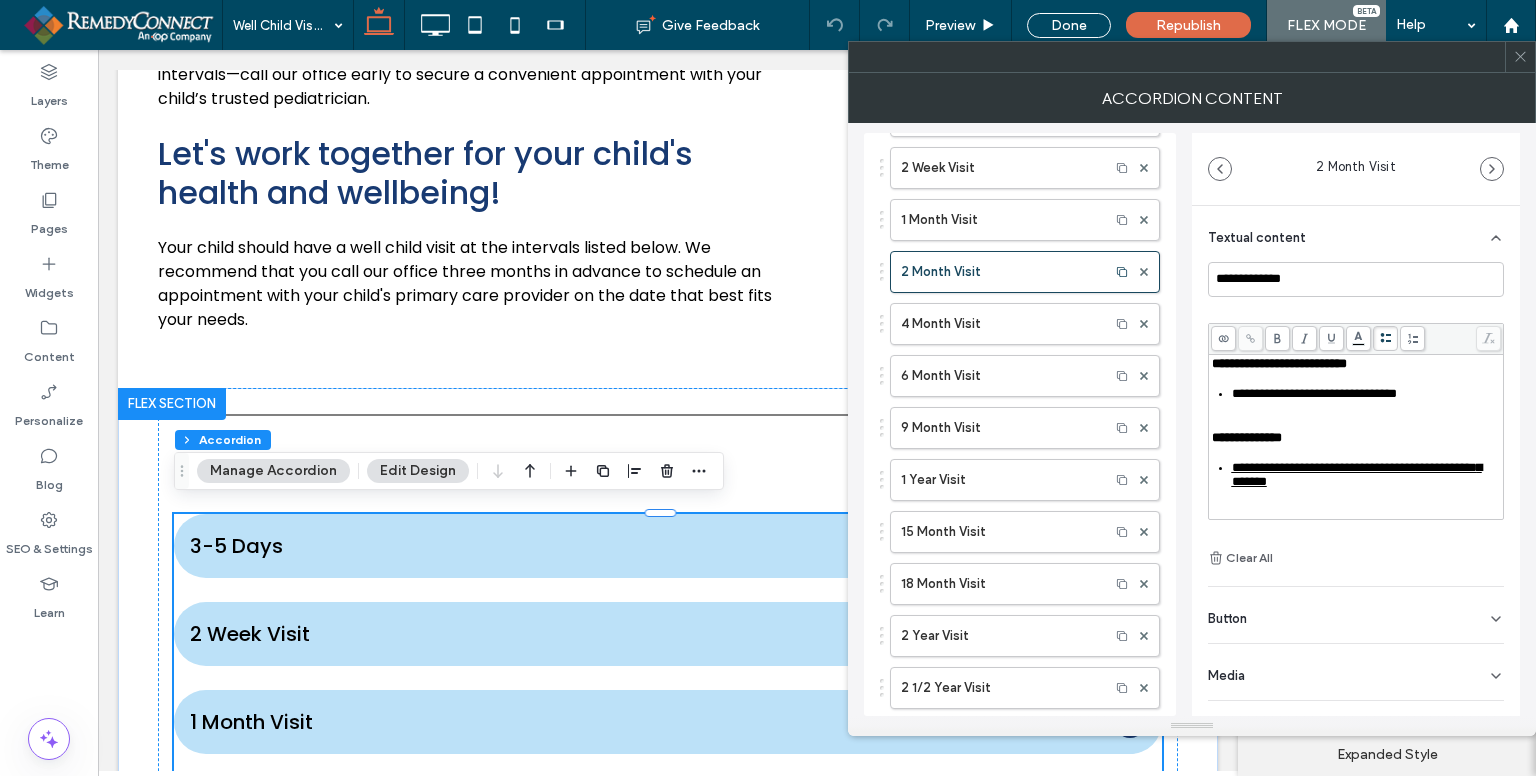 scroll, scrollTop: 604, scrollLeft: 0, axis: vertical 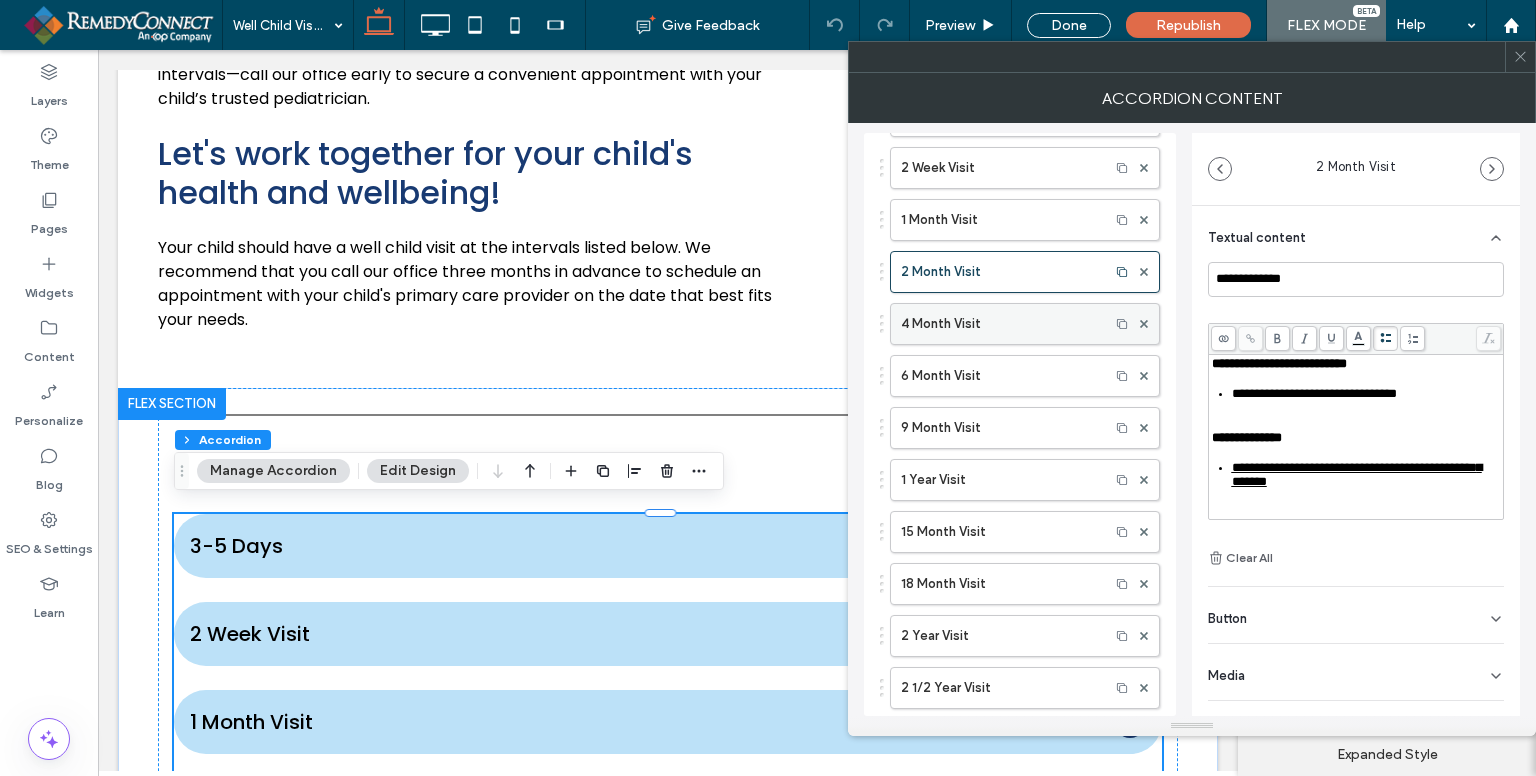 click on "4 Month Visit" at bounding box center [1000, 324] 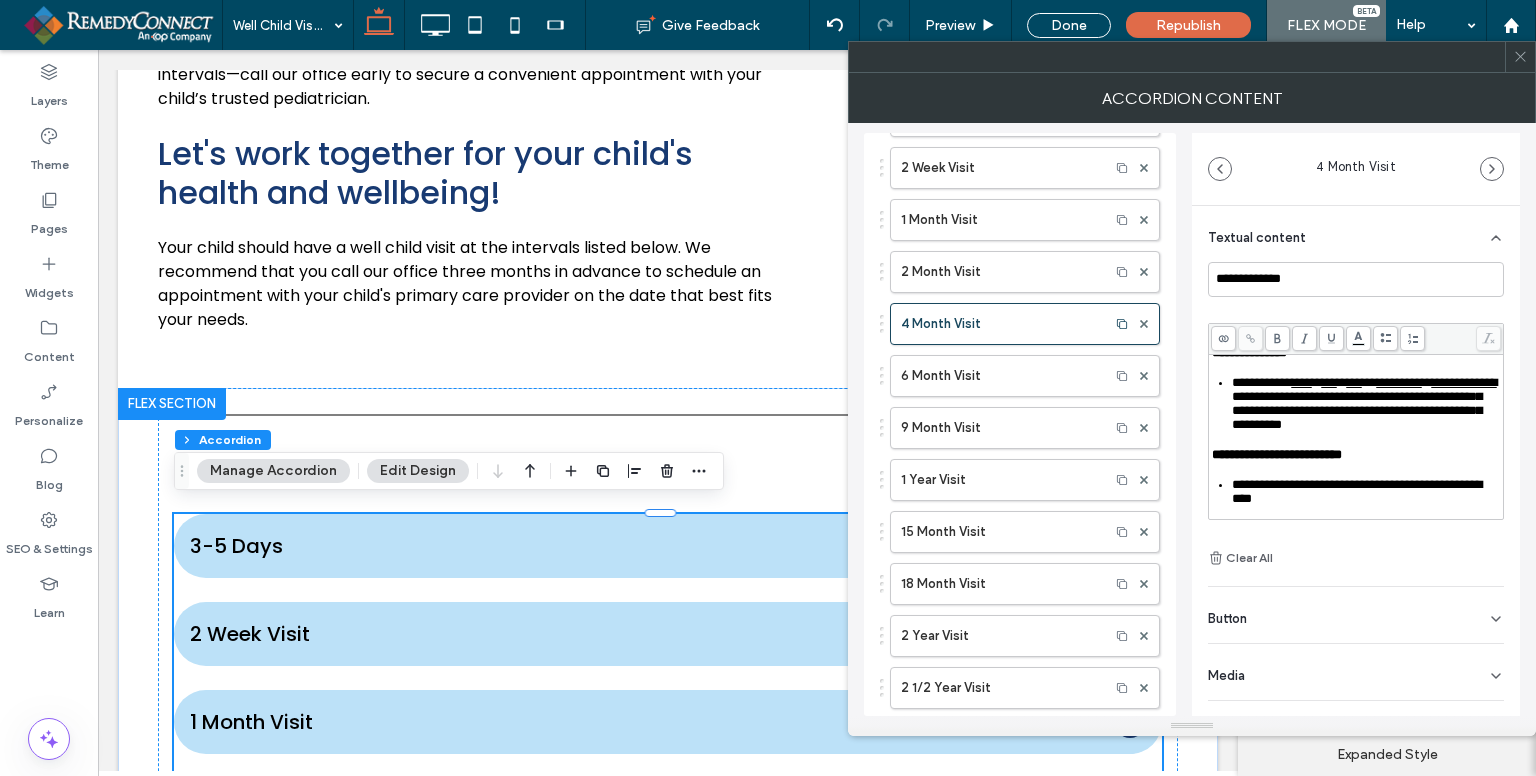 scroll, scrollTop: 300, scrollLeft: 0, axis: vertical 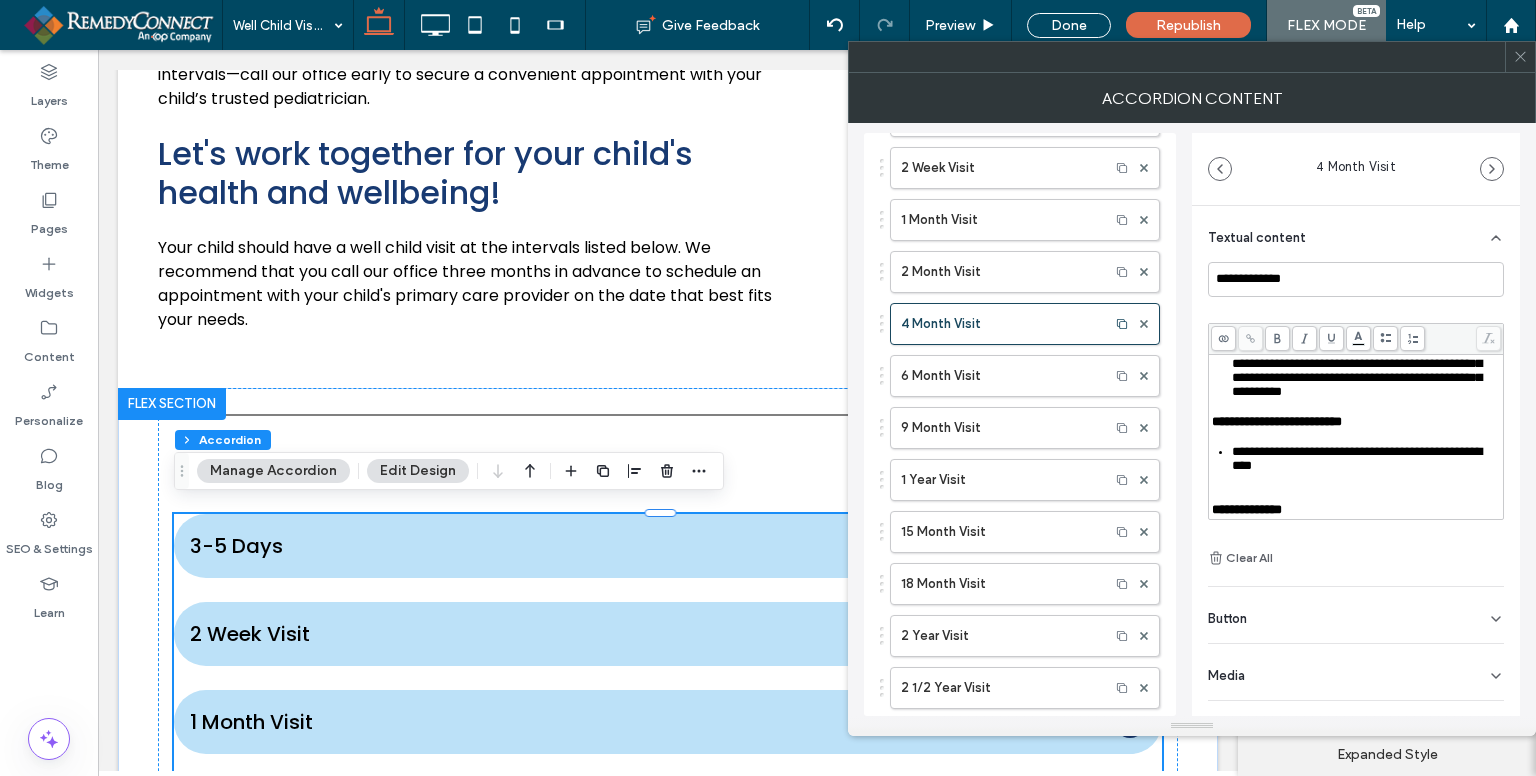 click on "**********" at bounding box center (1356, 371) 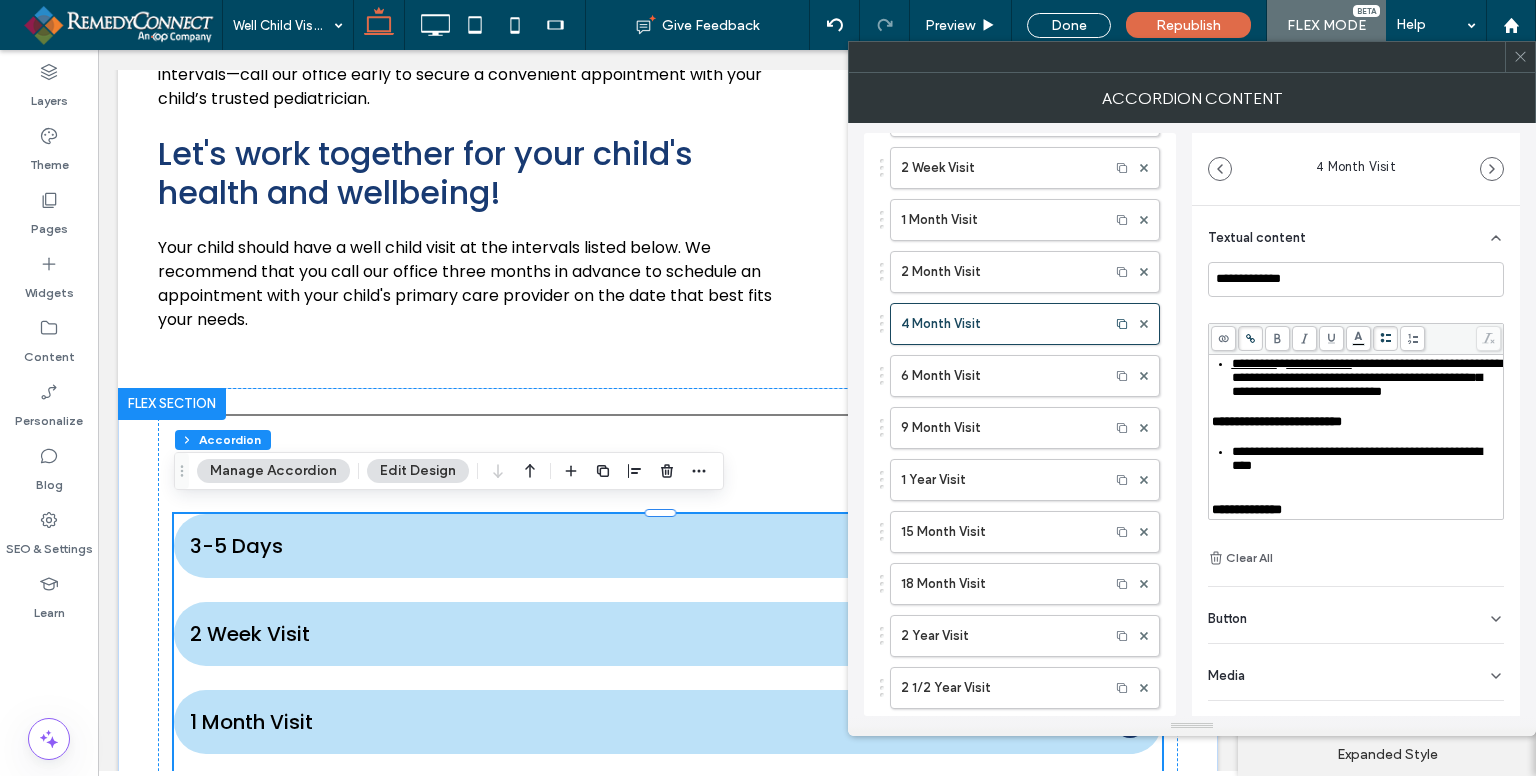 drag, startPoint x: 1300, startPoint y: 445, endPoint x: 1371, endPoint y: 431, distance: 72.36712 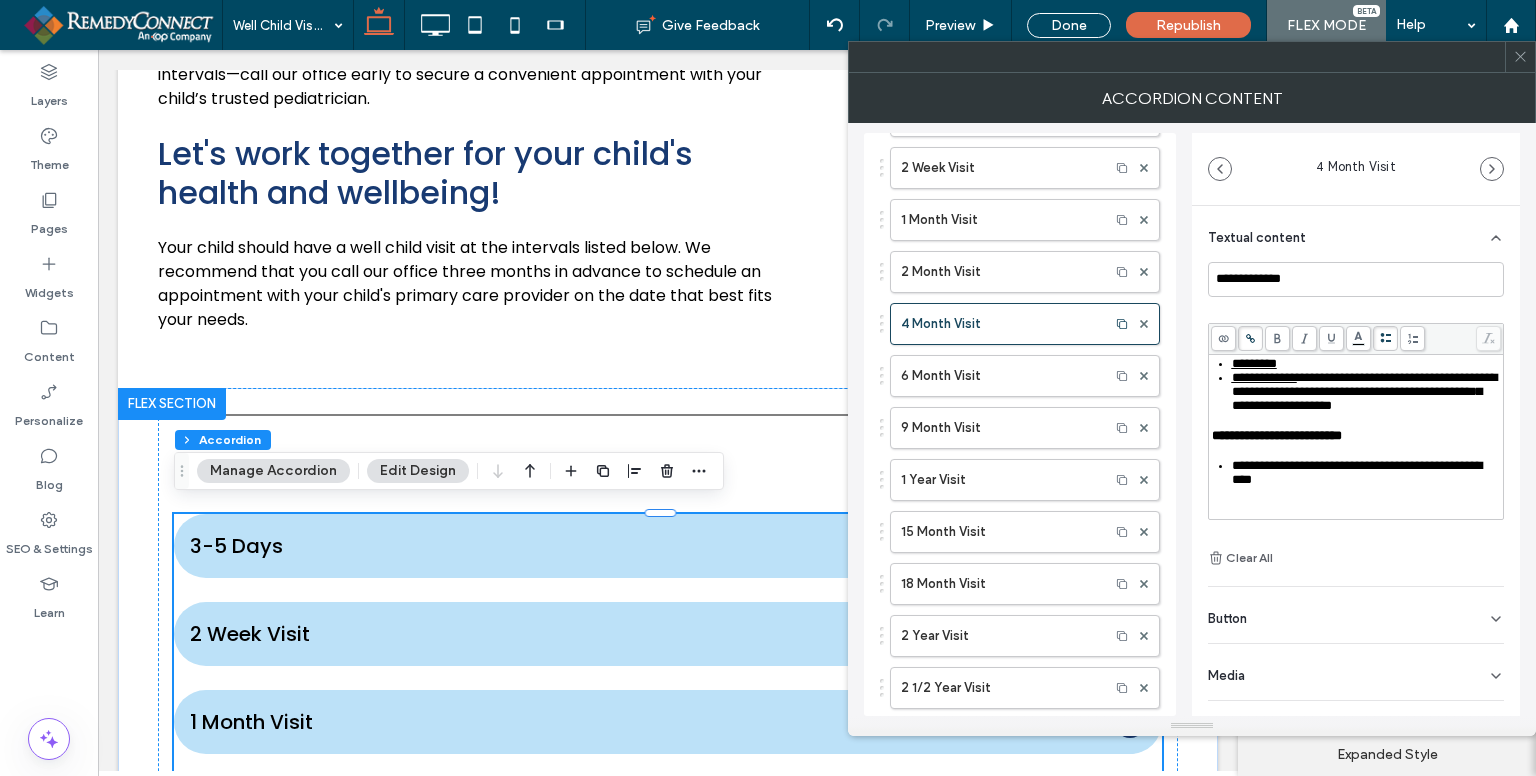 click on "**********" at bounding box center (1364, 391) 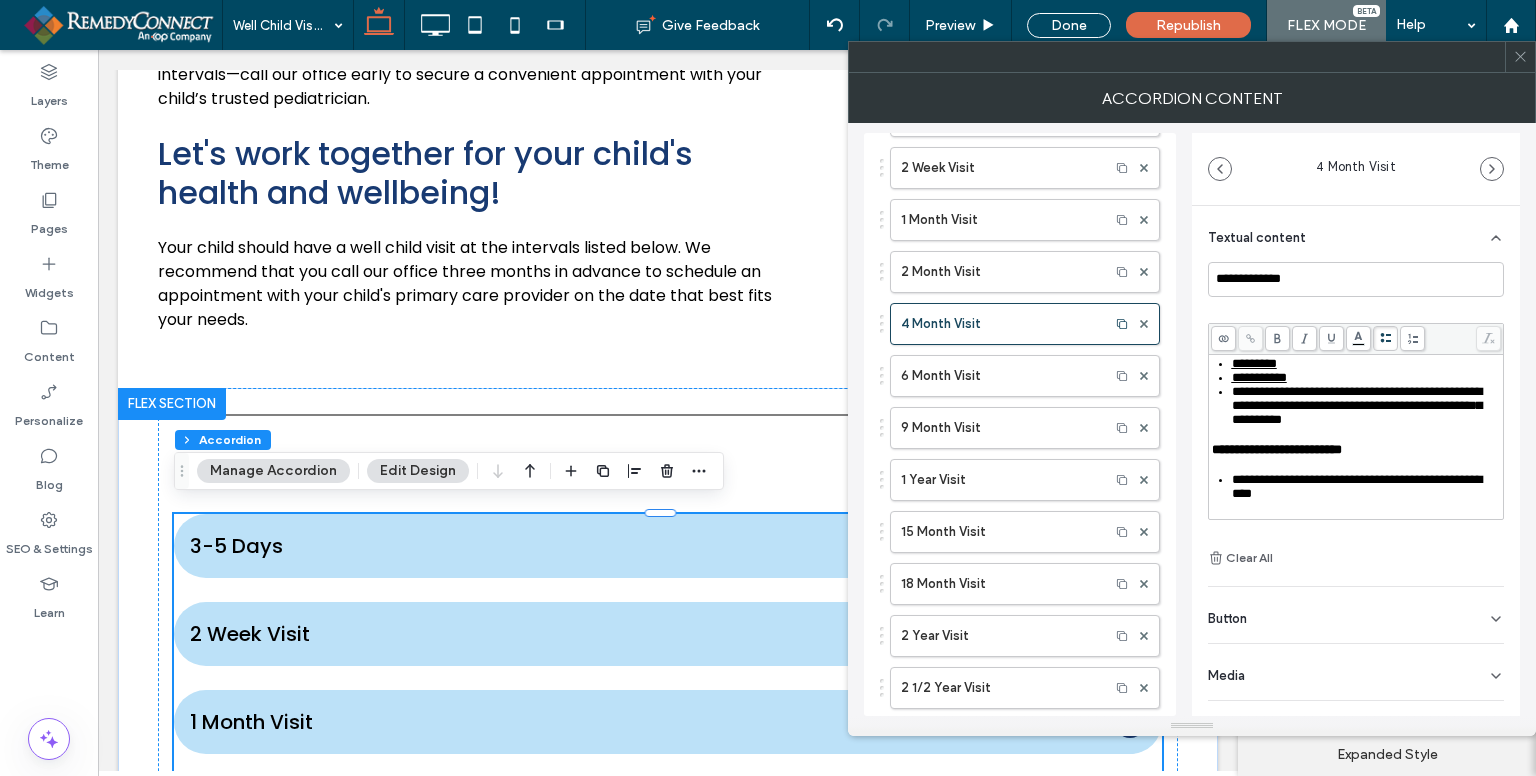 scroll, scrollTop: 400, scrollLeft: 0, axis: vertical 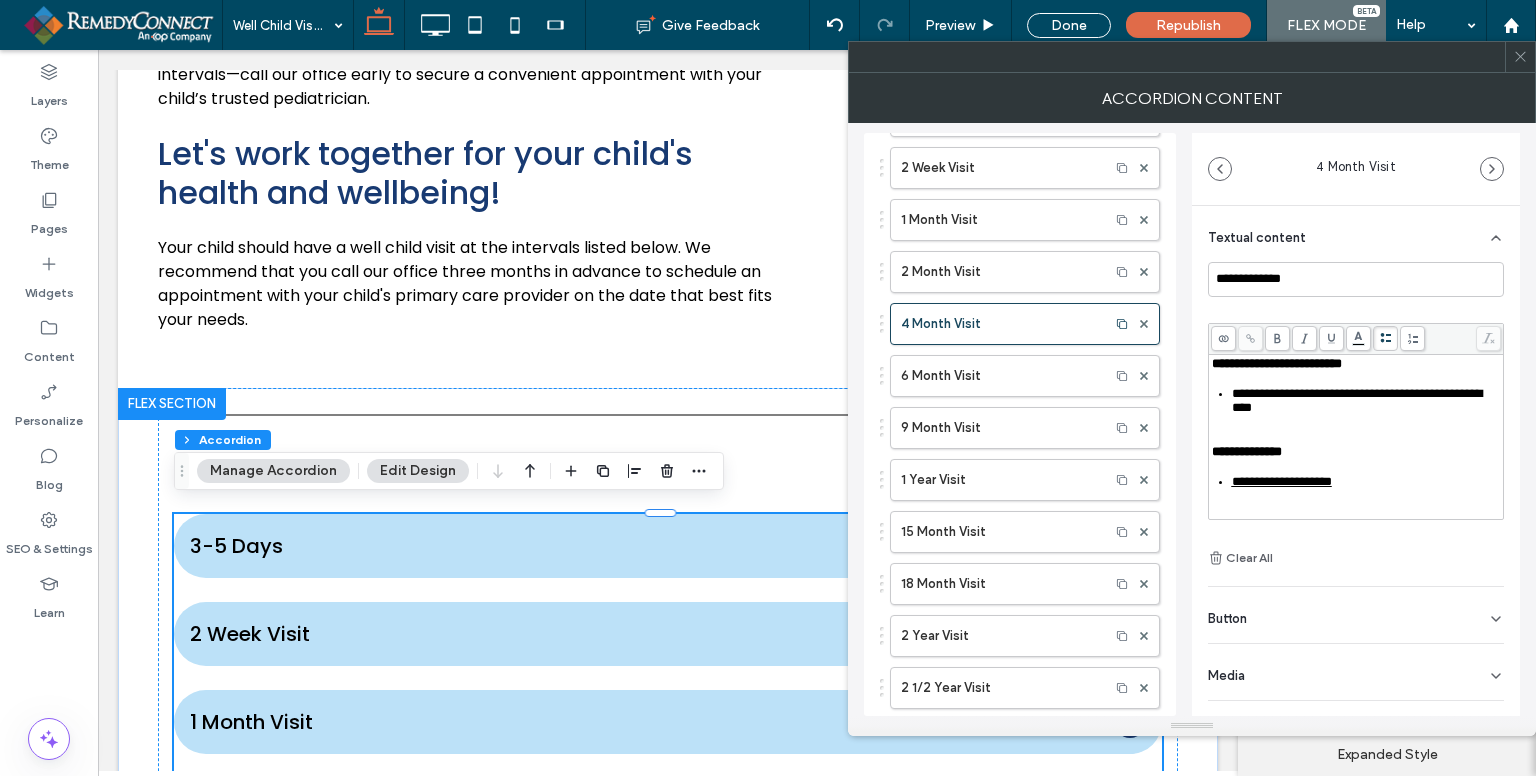 click on "**********" at bounding box center (1357, 400) 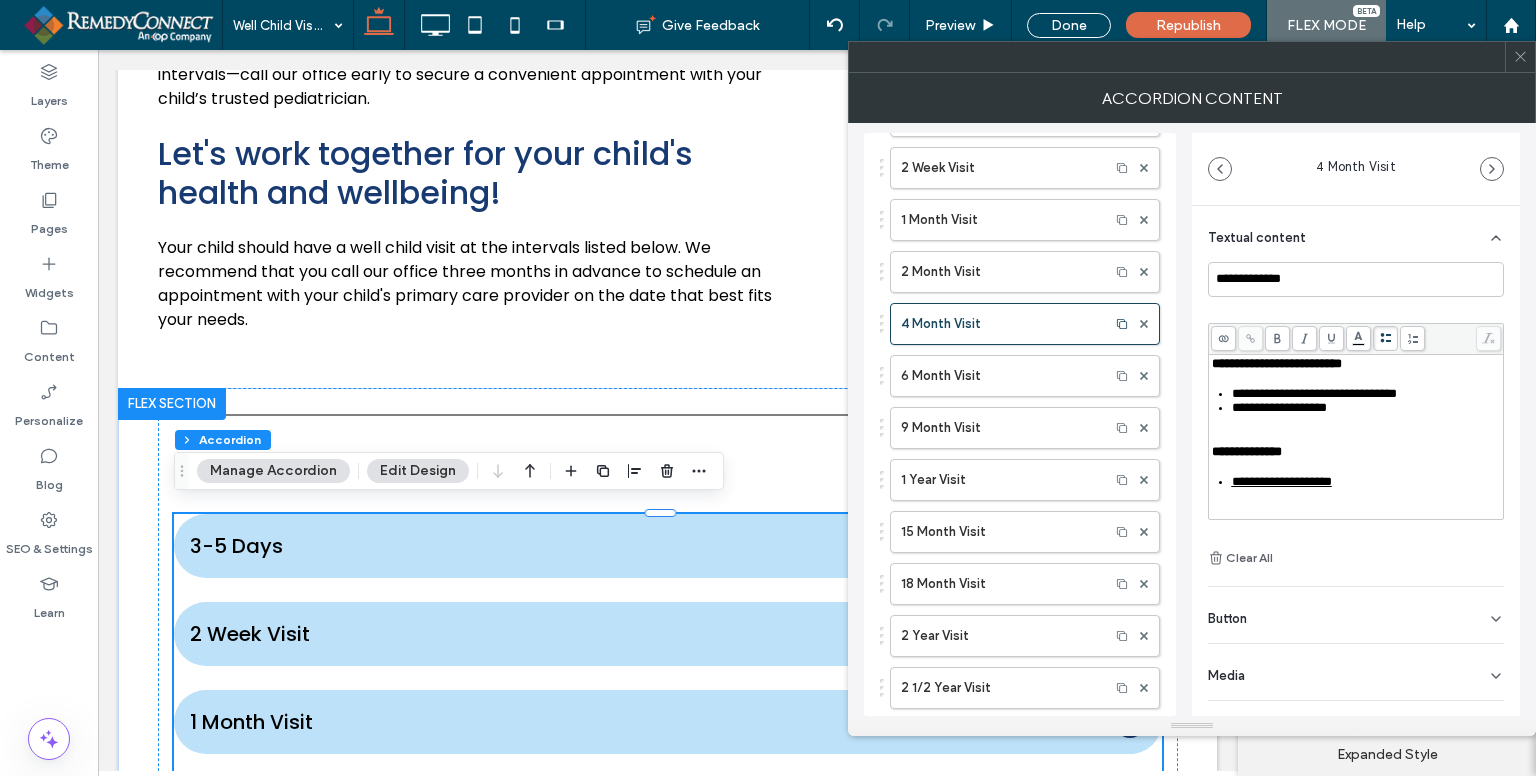 scroll, scrollTop: 508, scrollLeft: 0, axis: vertical 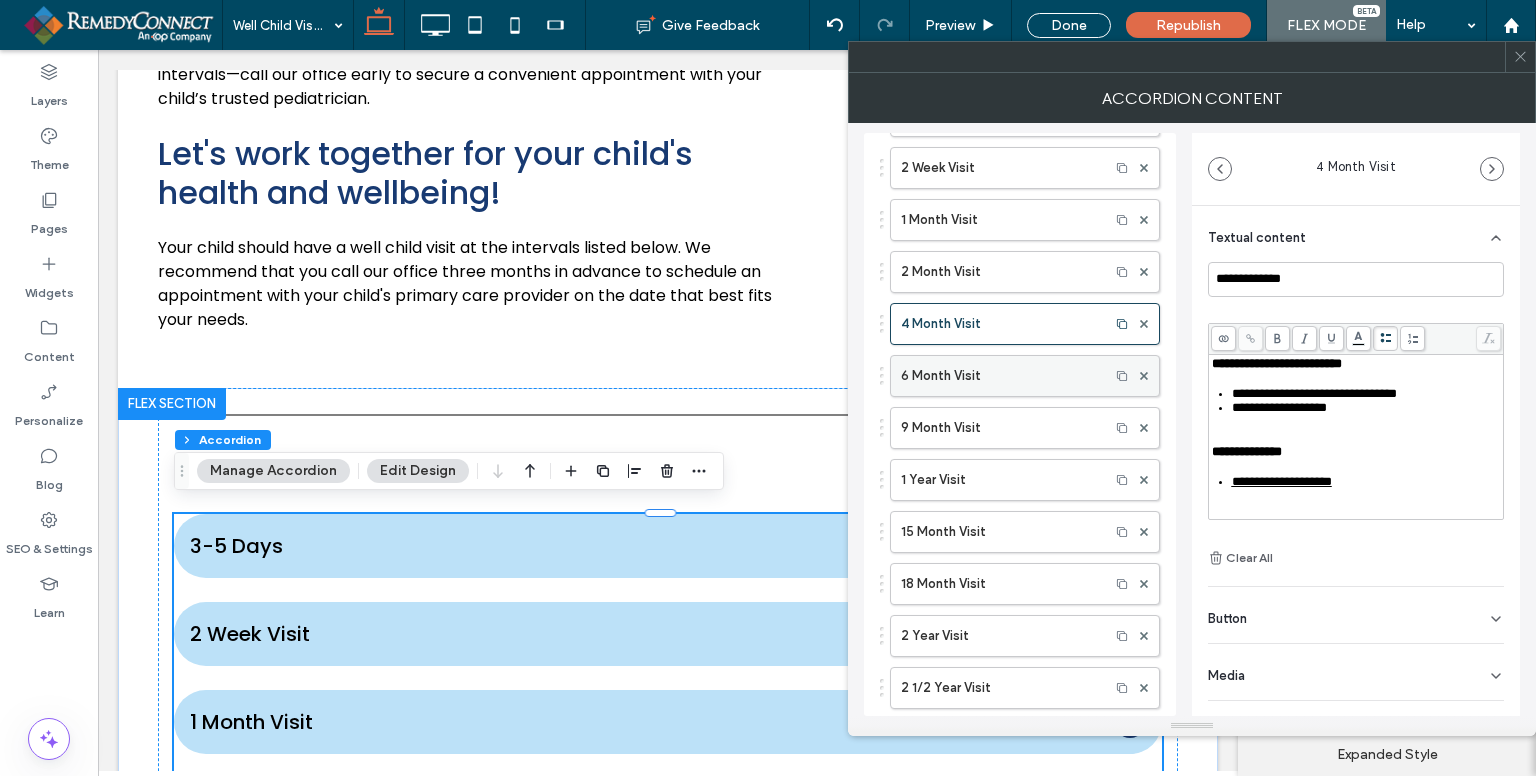 click on "6 Month Visit" at bounding box center (1000, 376) 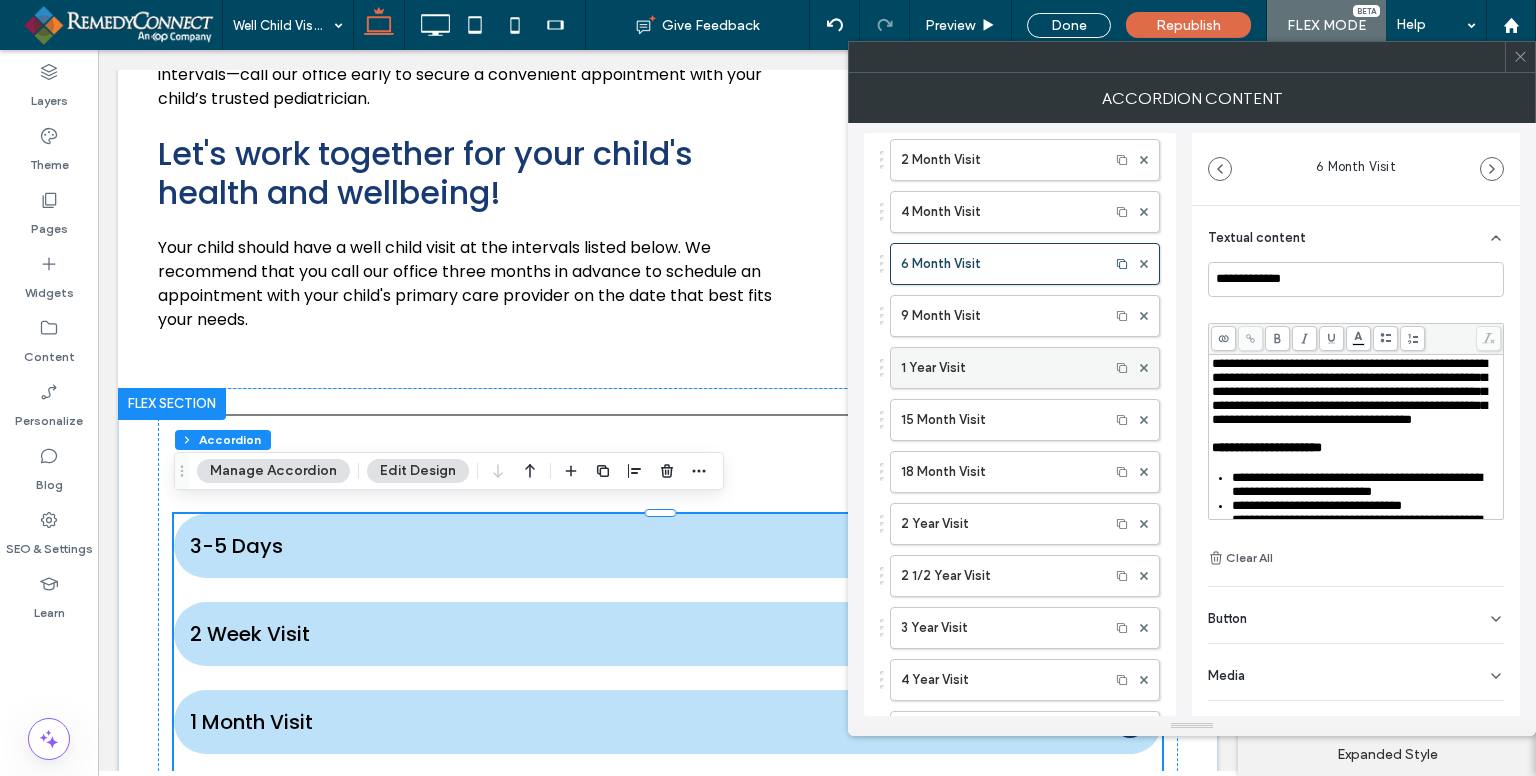 scroll, scrollTop: 300, scrollLeft: 0, axis: vertical 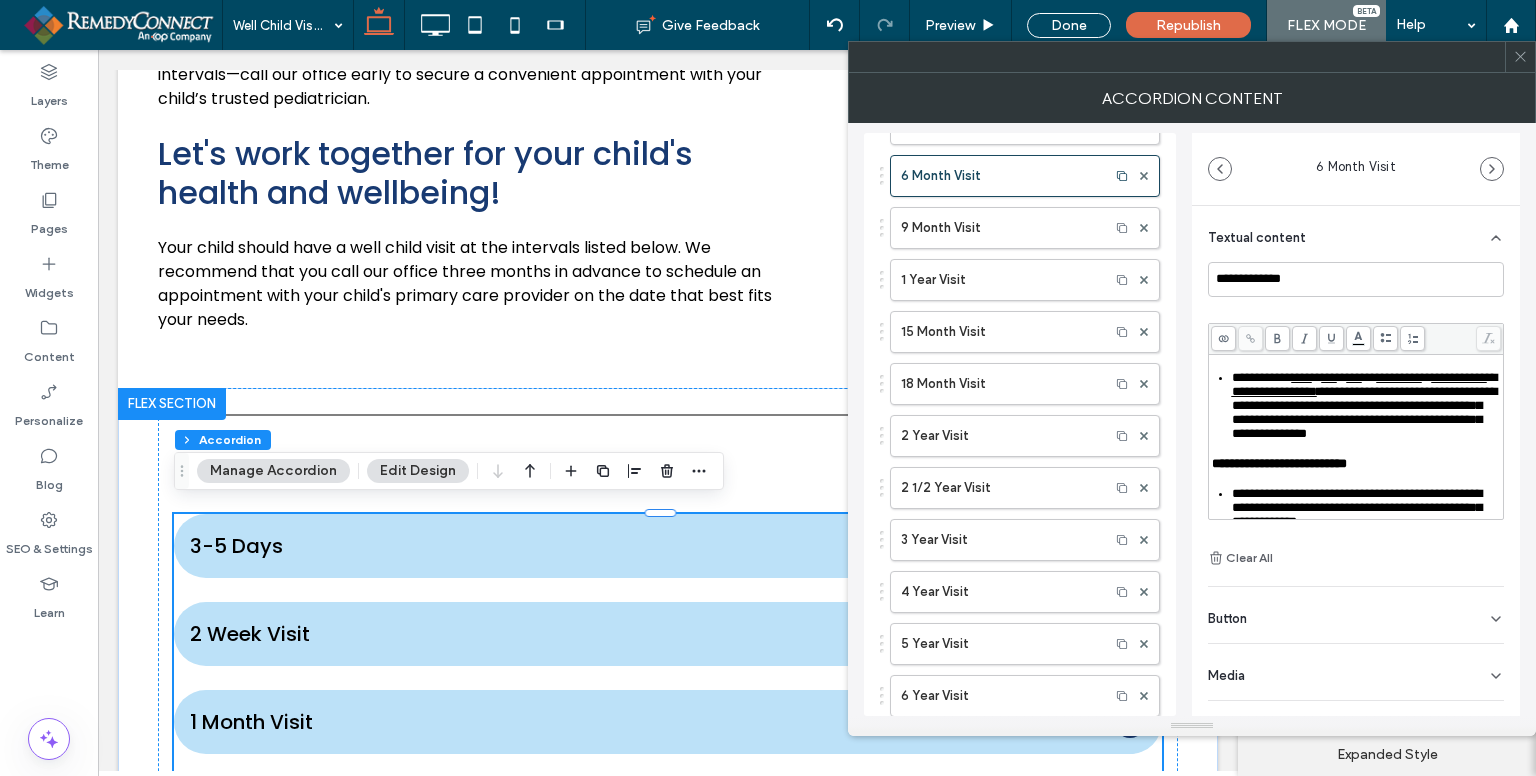 click on "*********" at bounding box center (1399, 377) 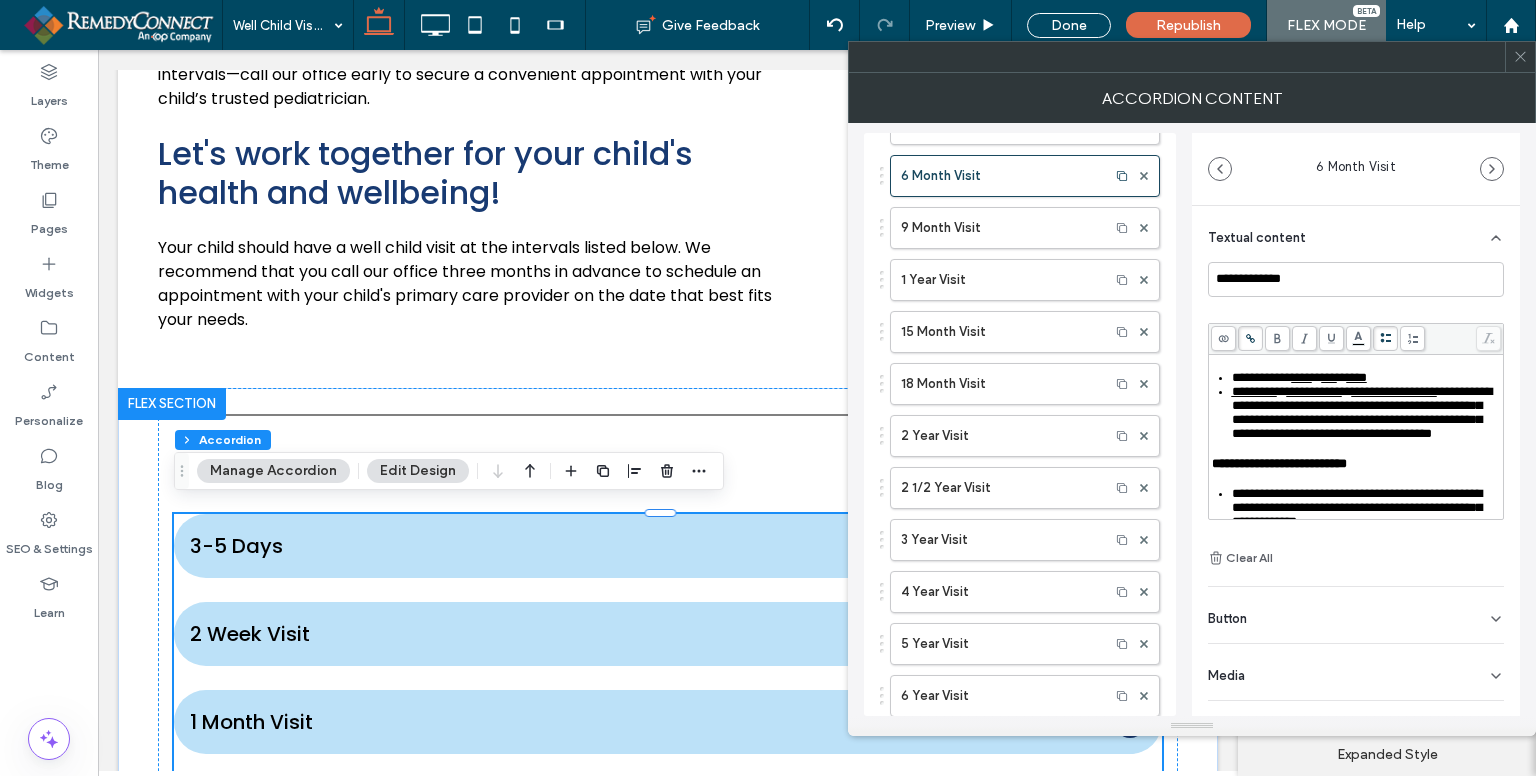 click on "**********" at bounding box center (1314, 391) 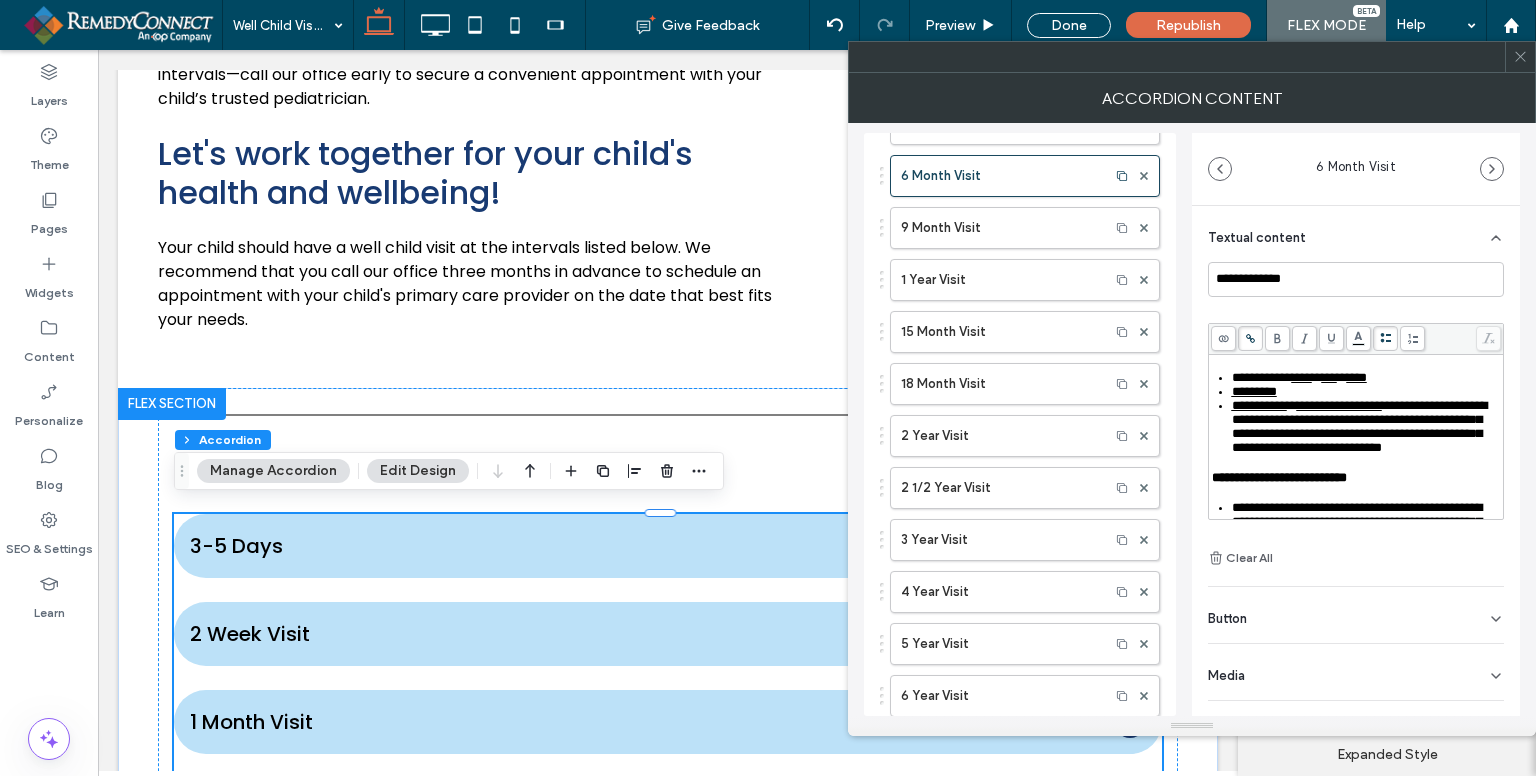 click on "**********" at bounding box center (1339, 405) 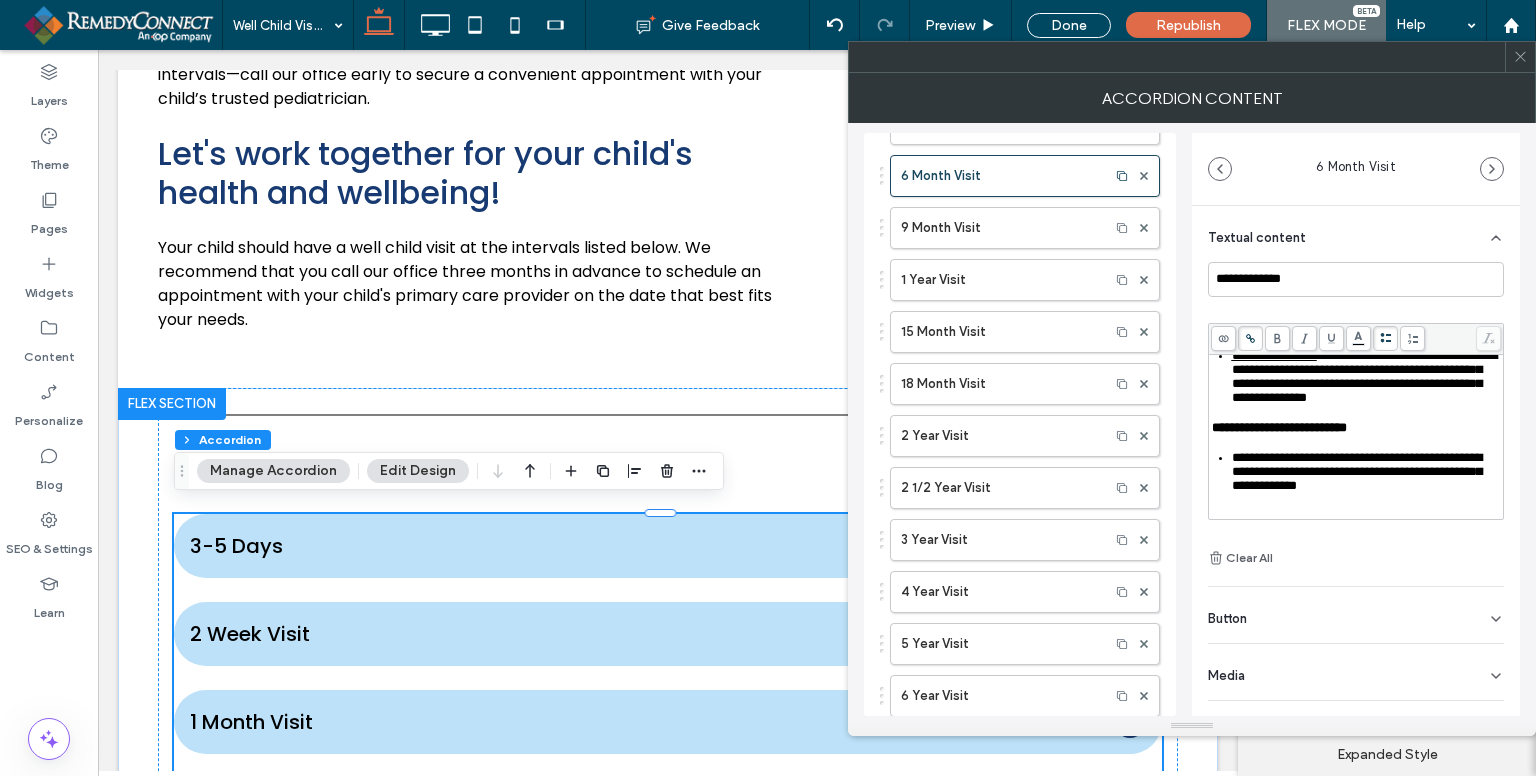 scroll, scrollTop: 400, scrollLeft: 0, axis: vertical 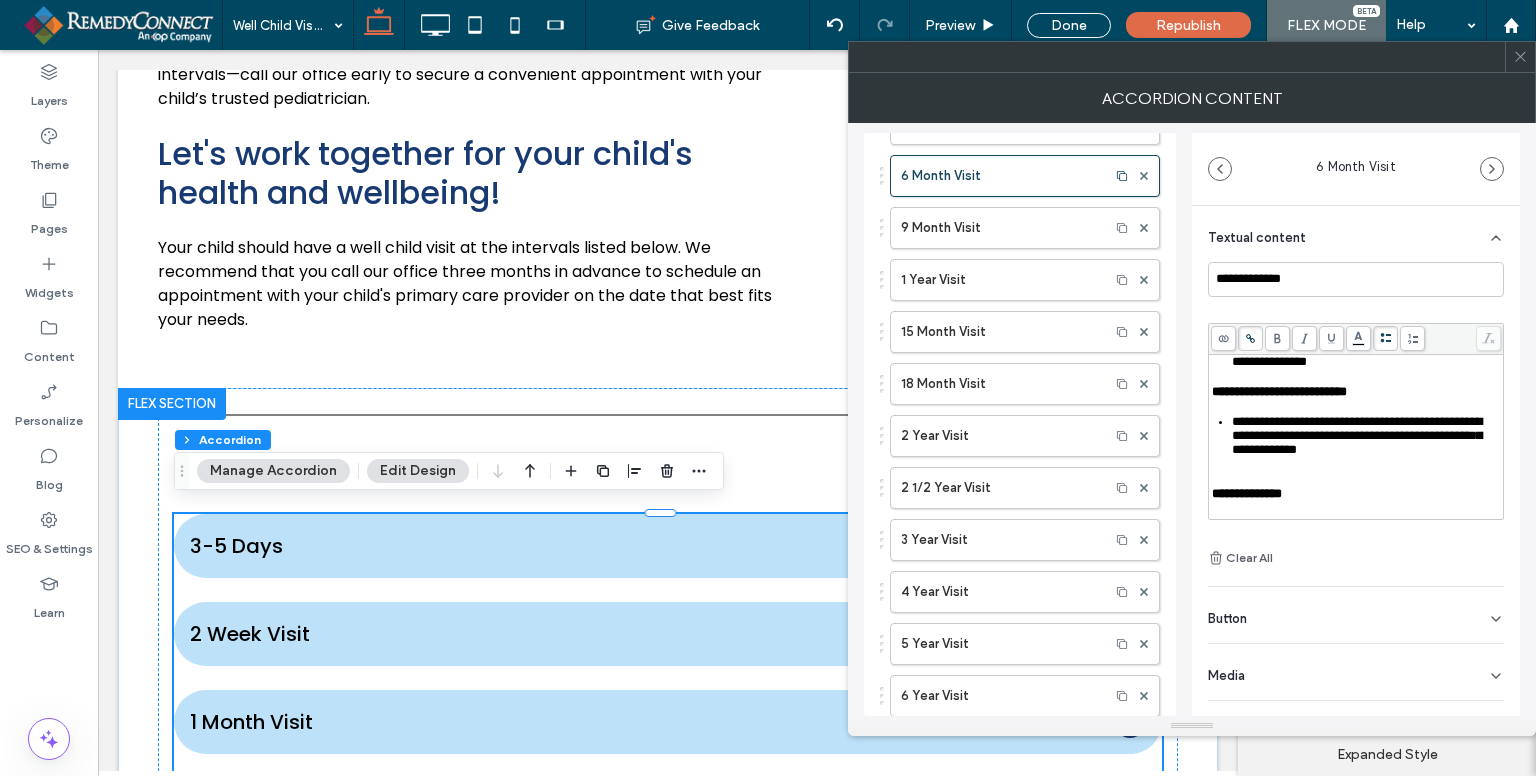 click on "**********" at bounding box center (1364, 340) 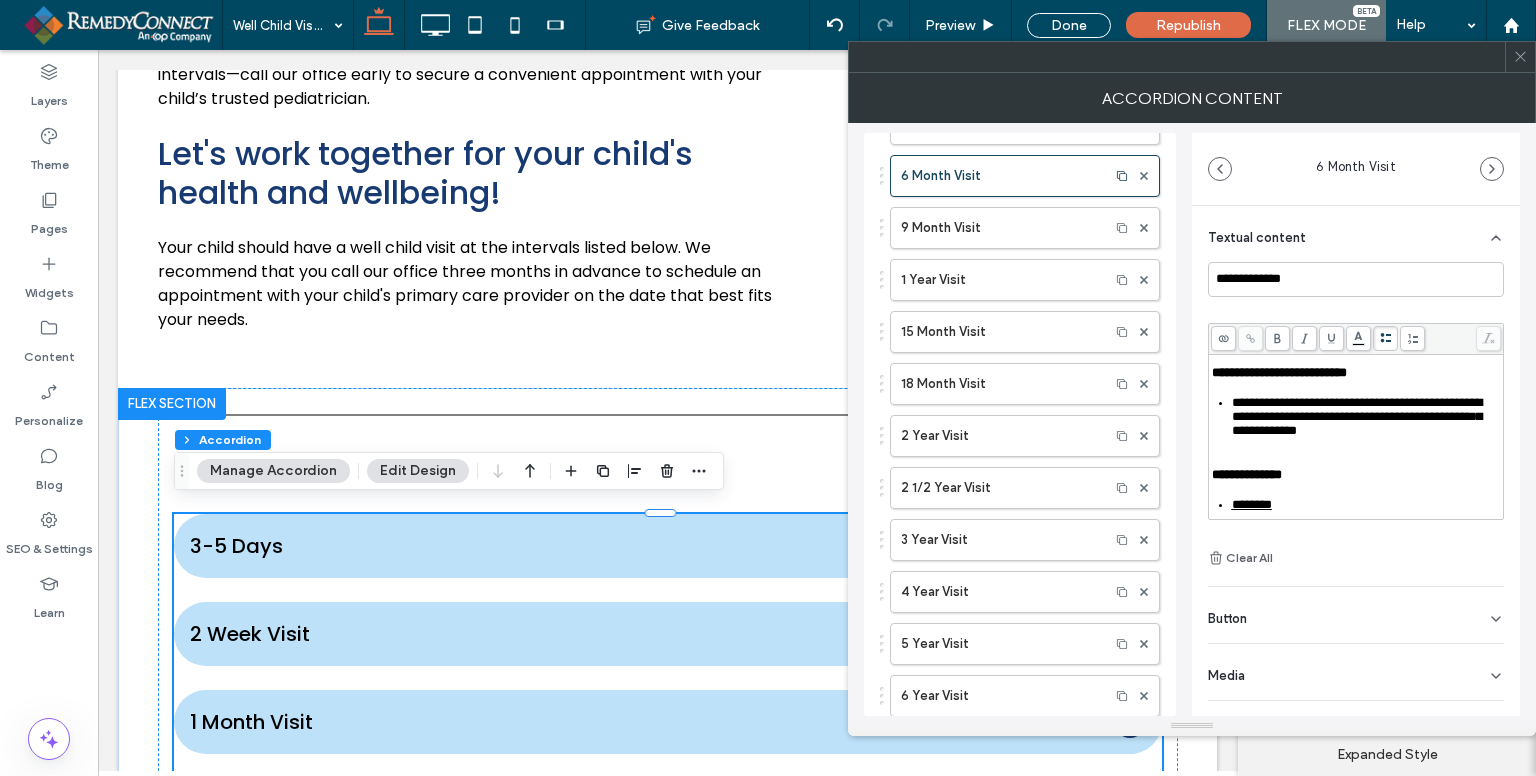 scroll, scrollTop: 400, scrollLeft: 0, axis: vertical 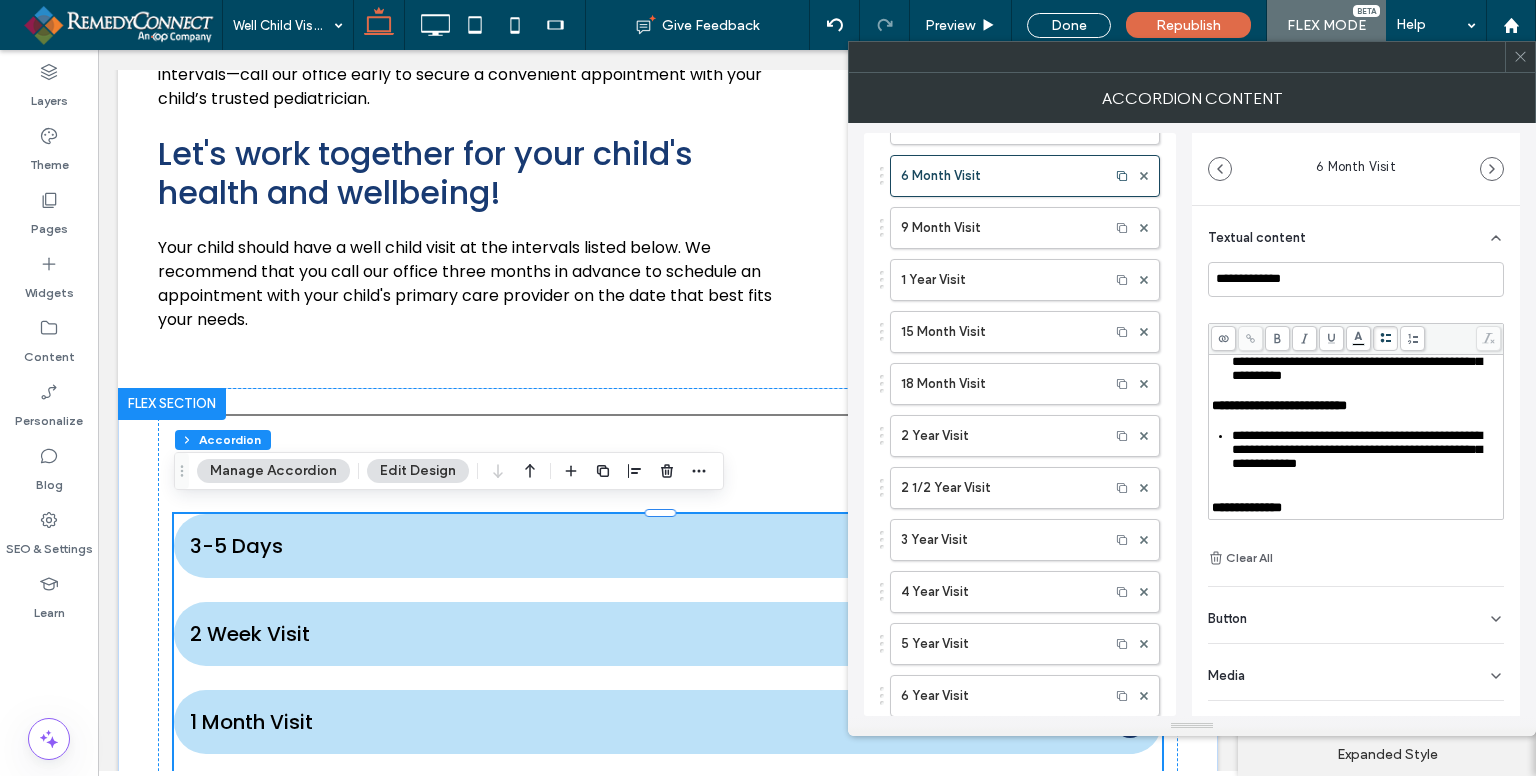 click on "**********" at bounding box center [1364, 326] 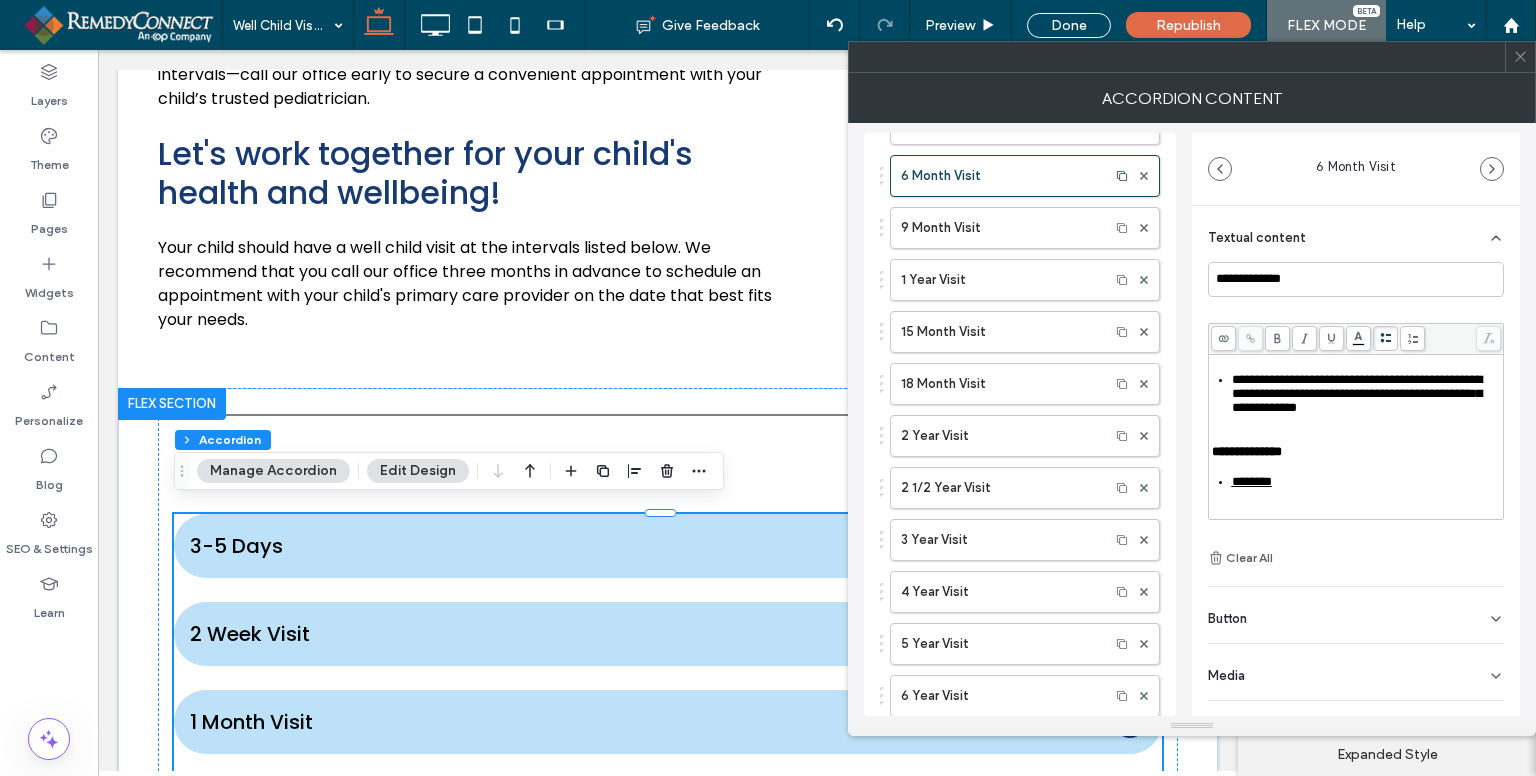 scroll, scrollTop: 500, scrollLeft: 0, axis: vertical 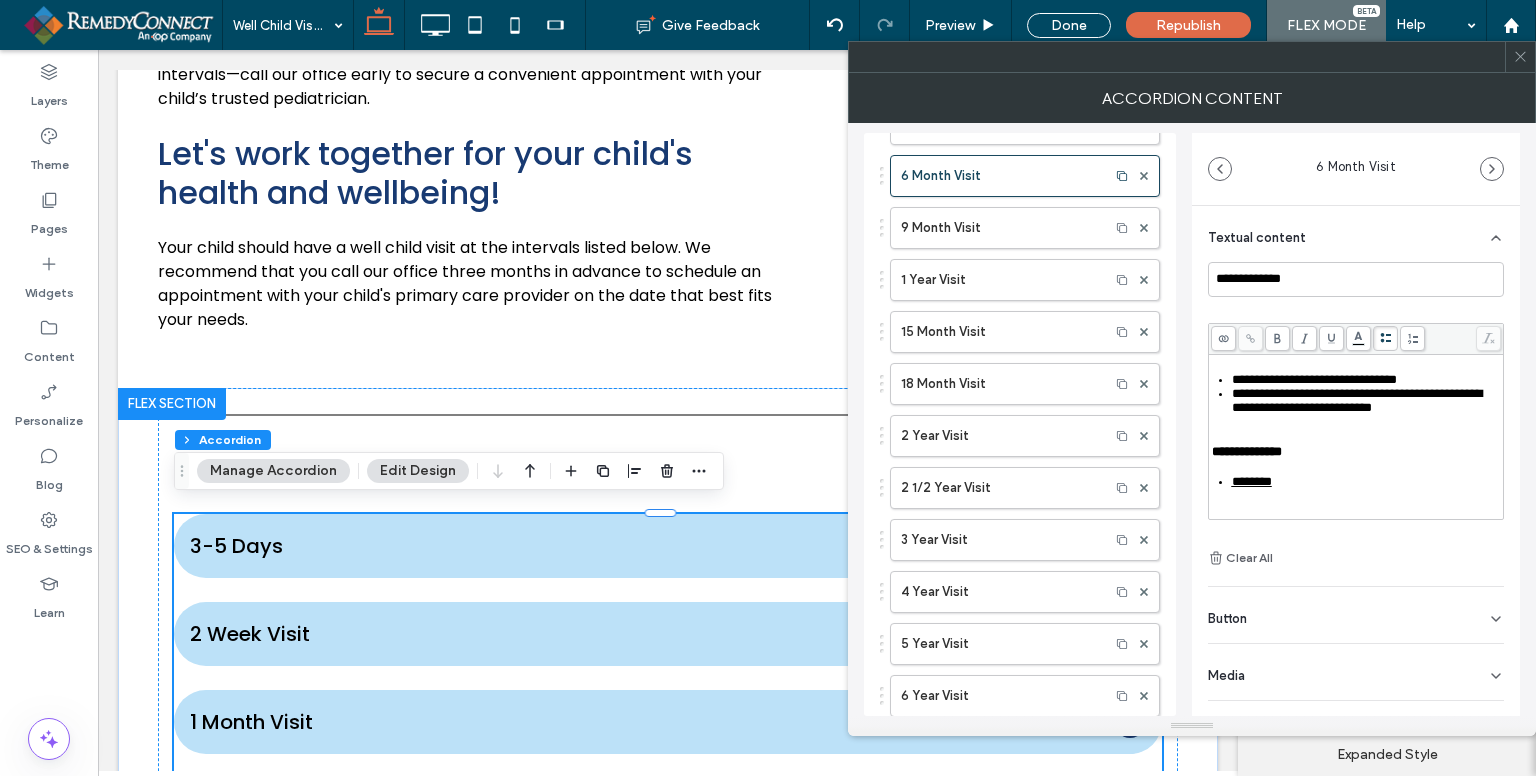 click on "**********" at bounding box center (1357, 400) 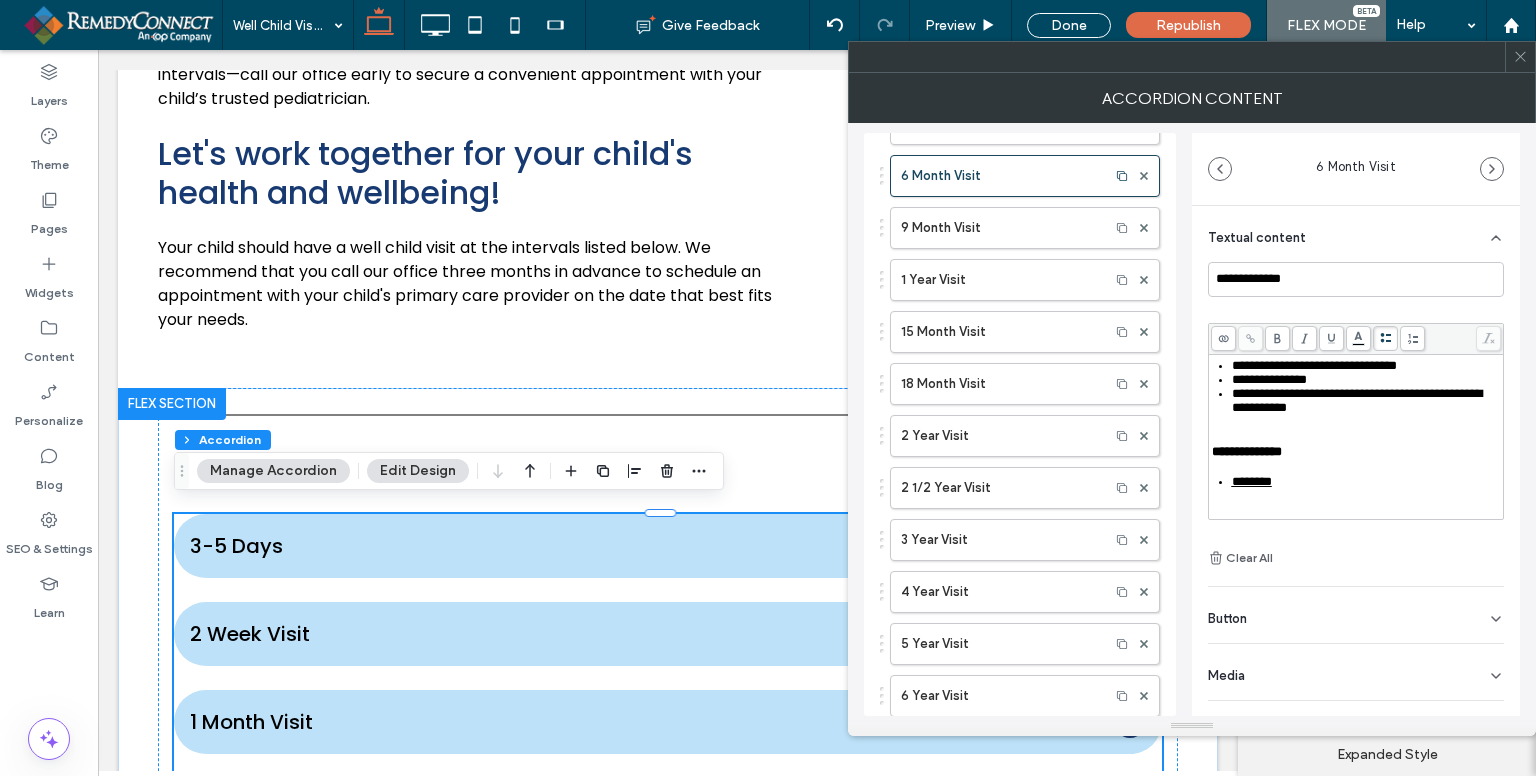 click on "**********" at bounding box center [1357, 400] 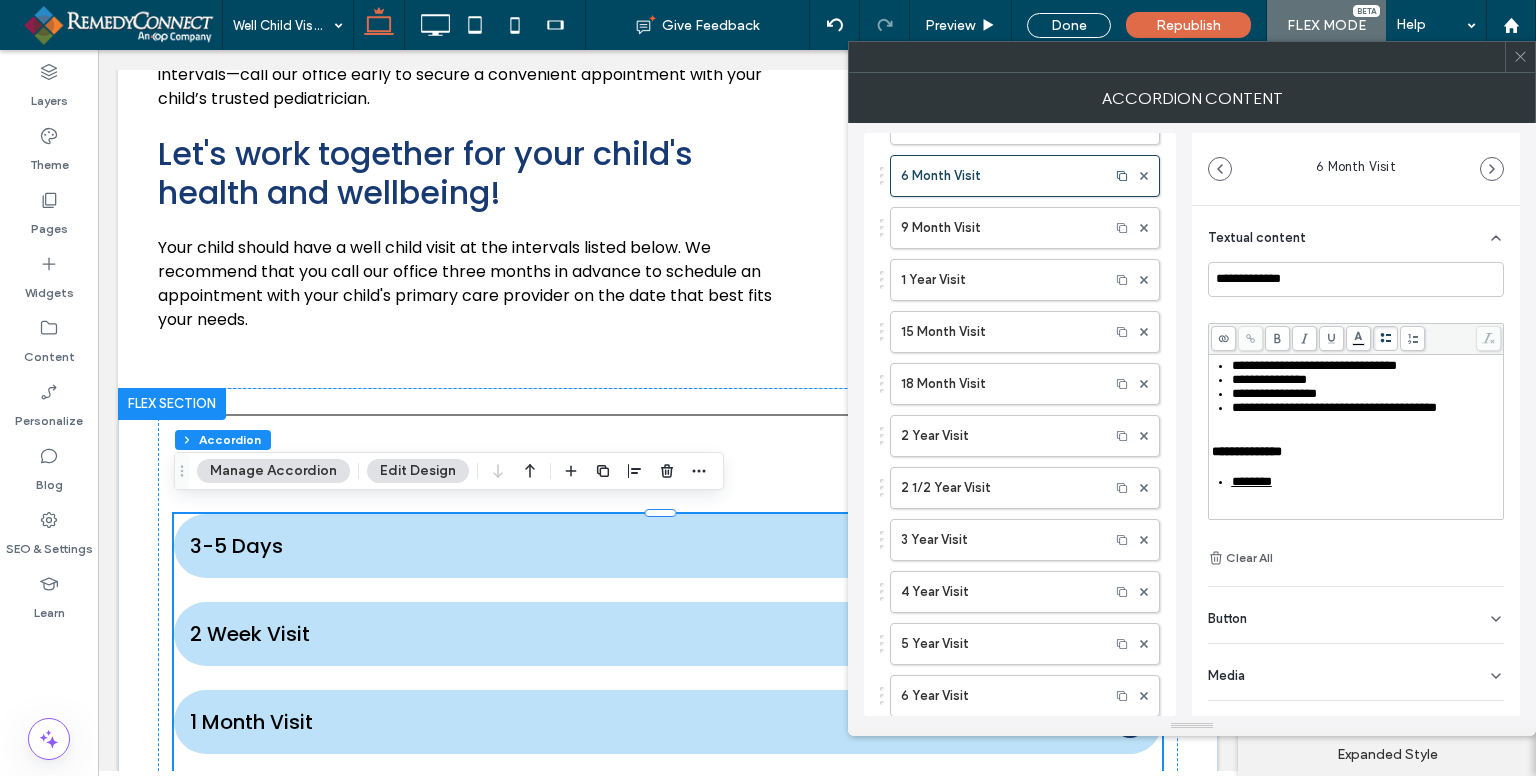 scroll, scrollTop: 588, scrollLeft: 0, axis: vertical 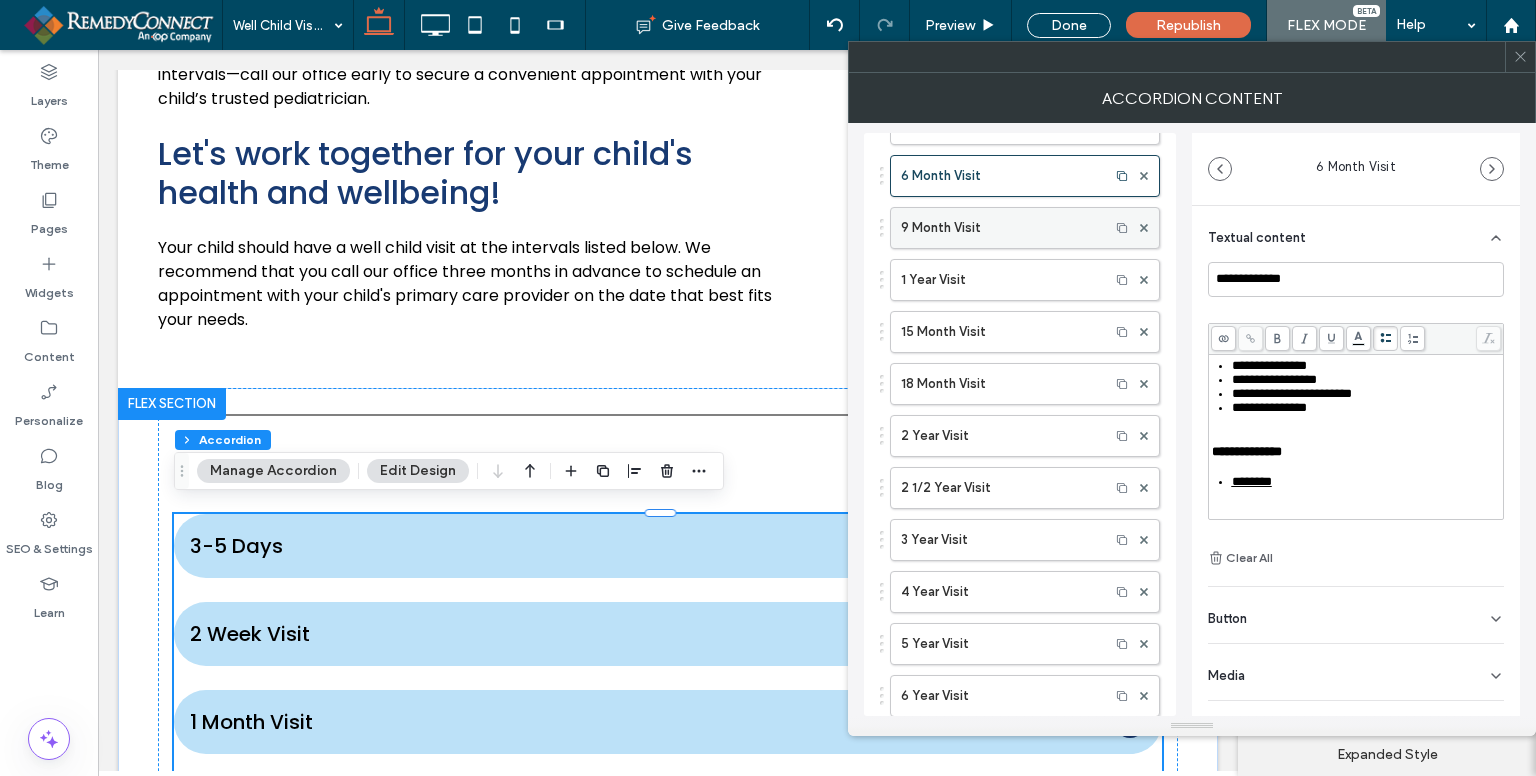 click on "9 Month Visit" at bounding box center [1000, 228] 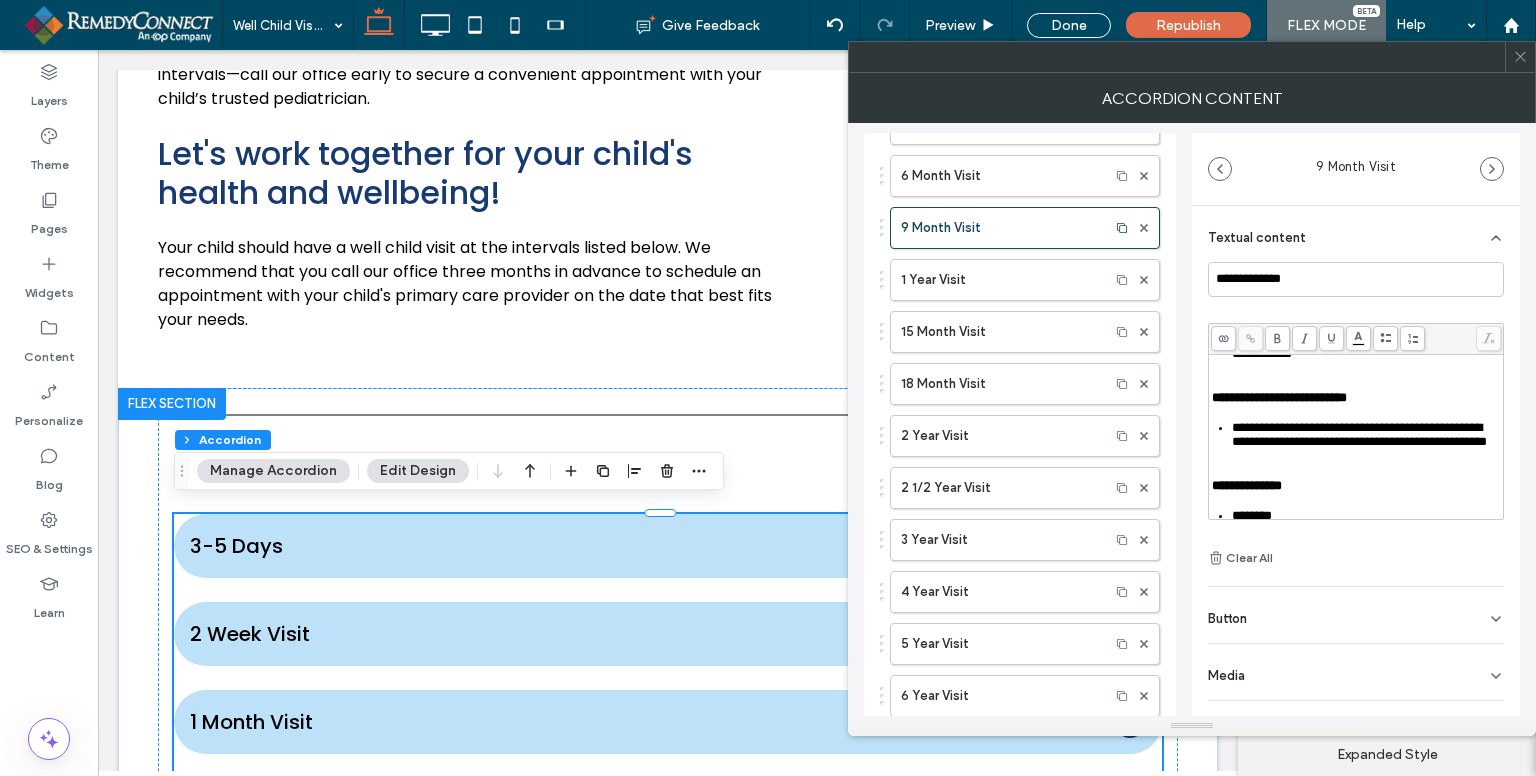 scroll, scrollTop: 300, scrollLeft: 0, axis: vertical 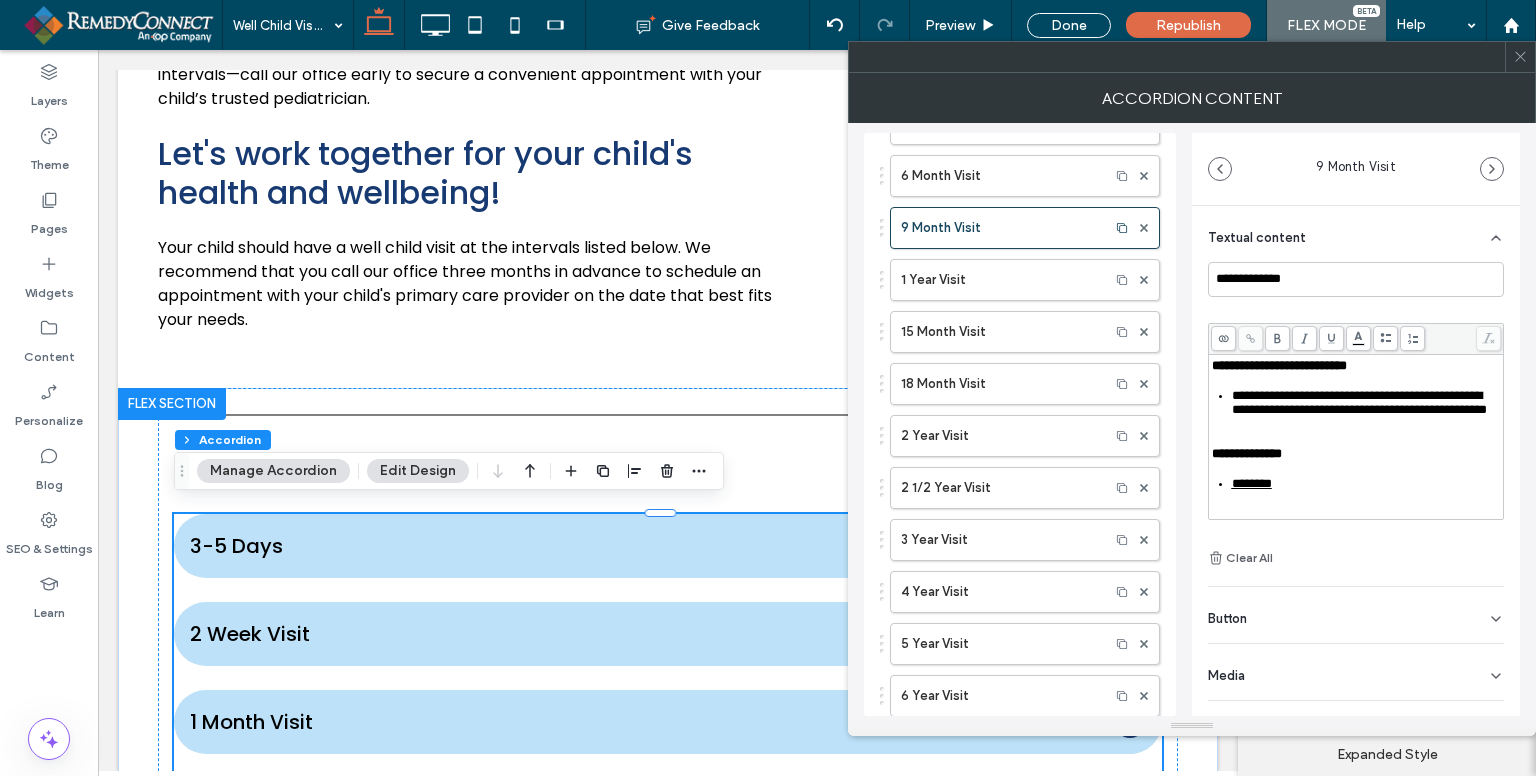 click on "**********" at bounding box center [1314, 307] 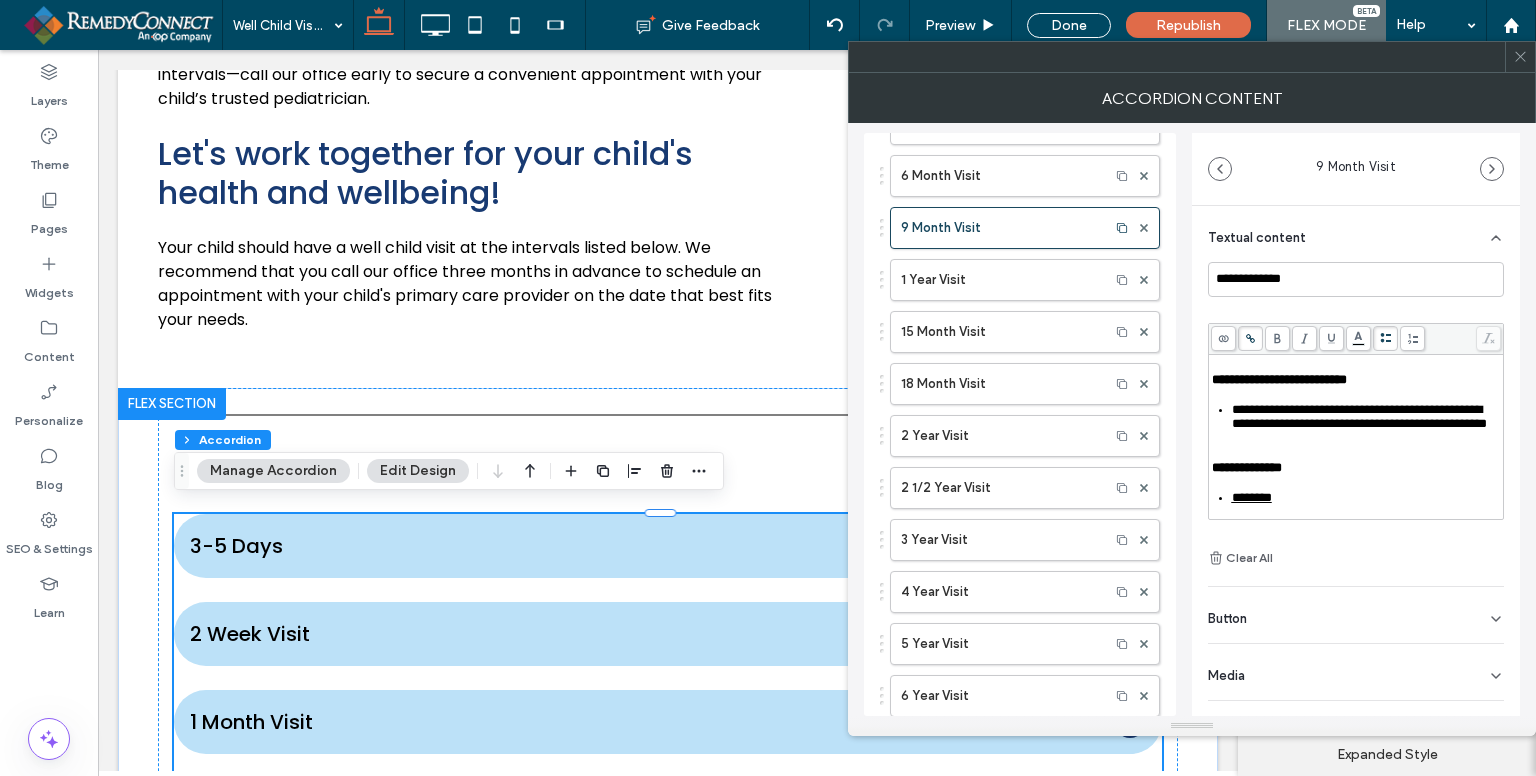 click on "**********" at bounding box center (1364, 328) 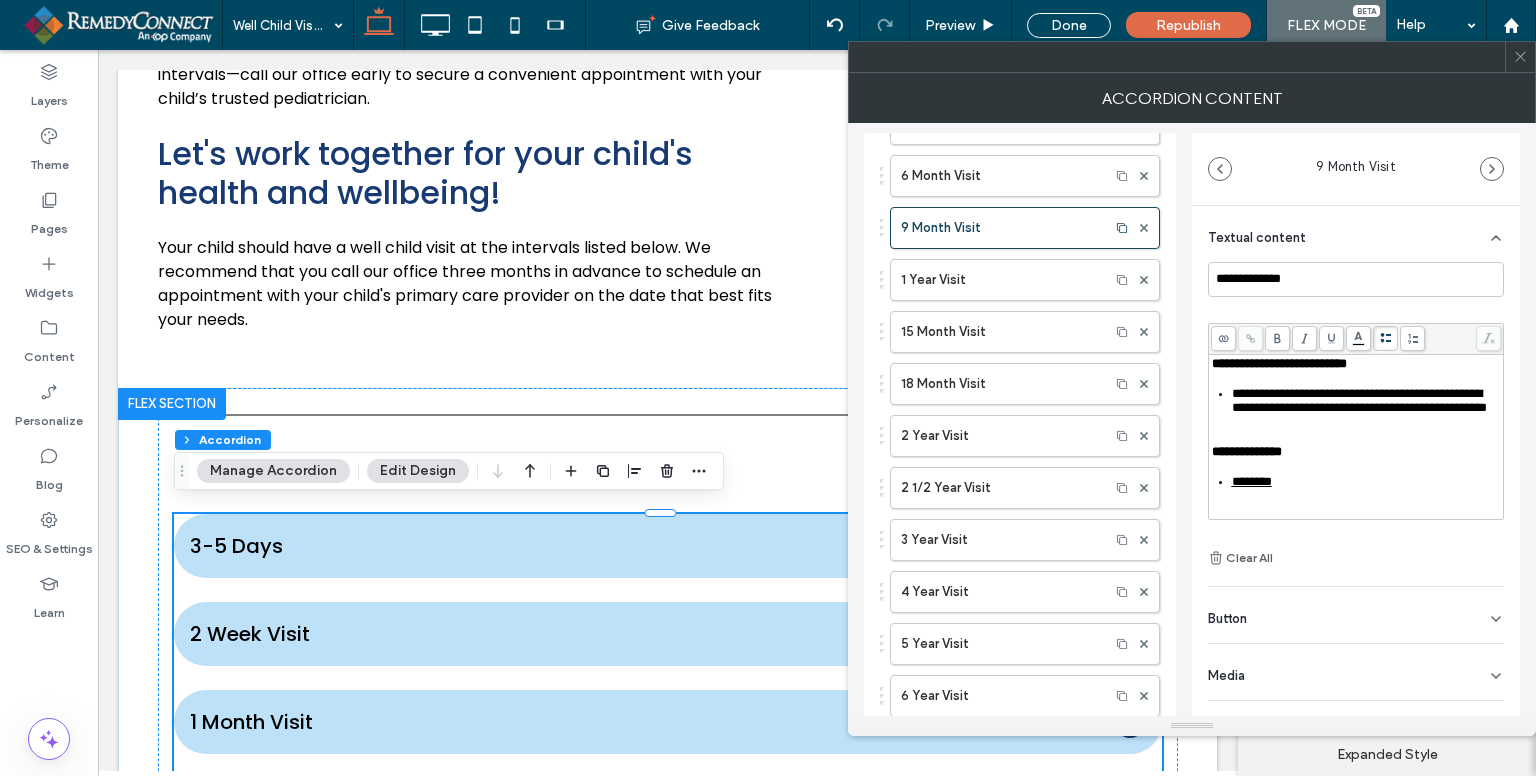 scroll, scrollTop: 400, scrollLeft: 0, axis: vertical 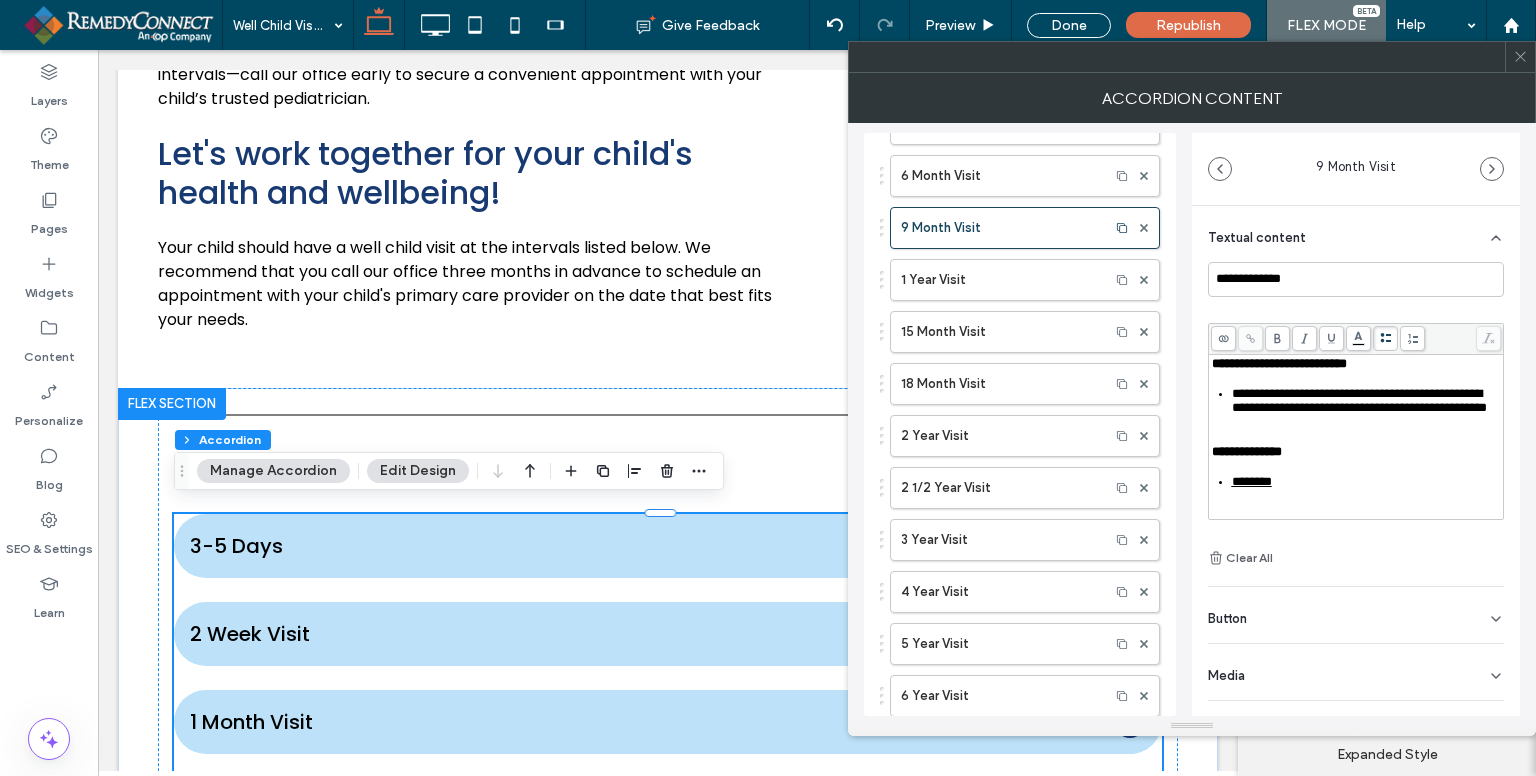 click on "**********" at bounding box center (1359, 400) 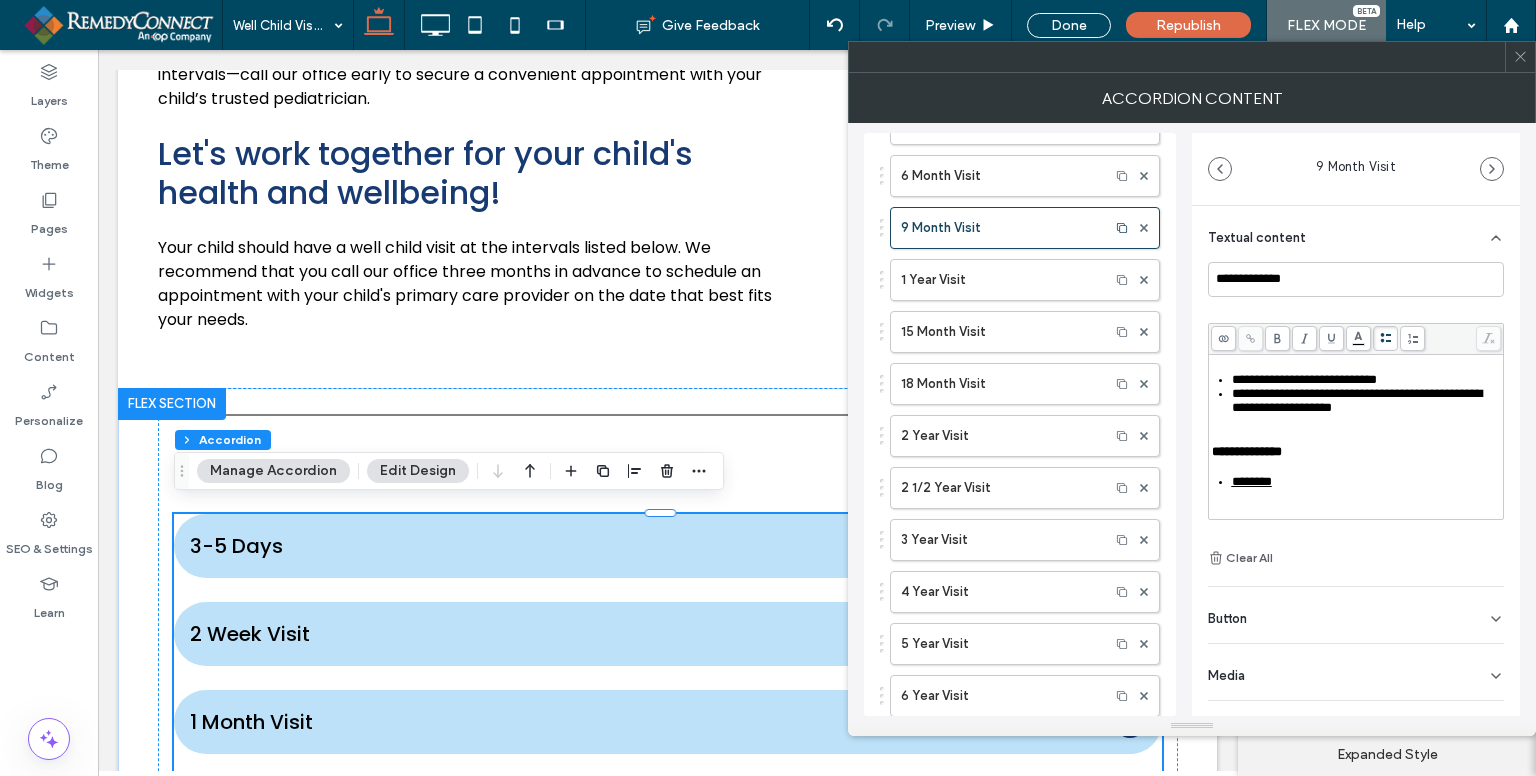 click on "**********" at bounding box center [1357, 400] 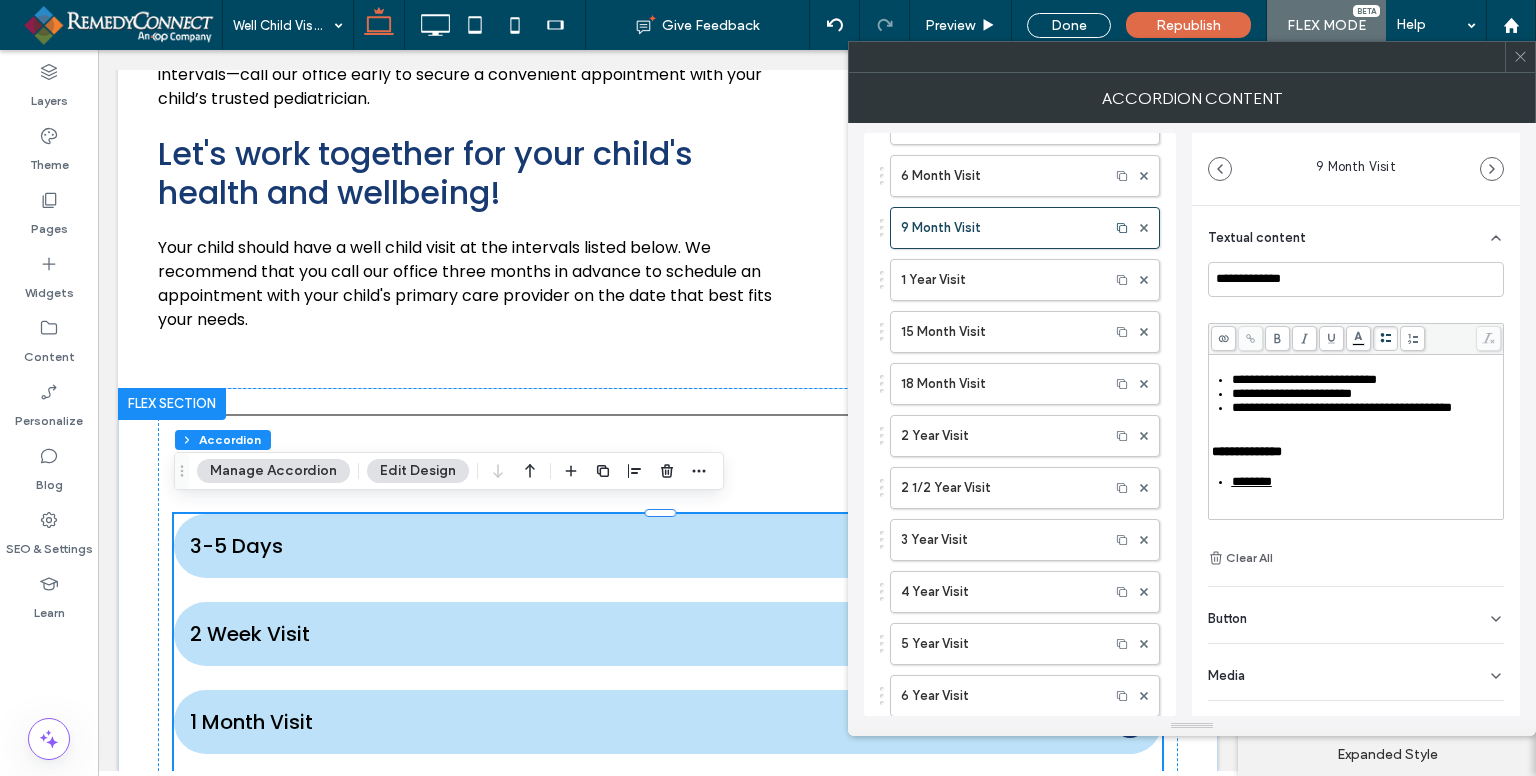 click on "**********" at bounding box center (1342, 407) 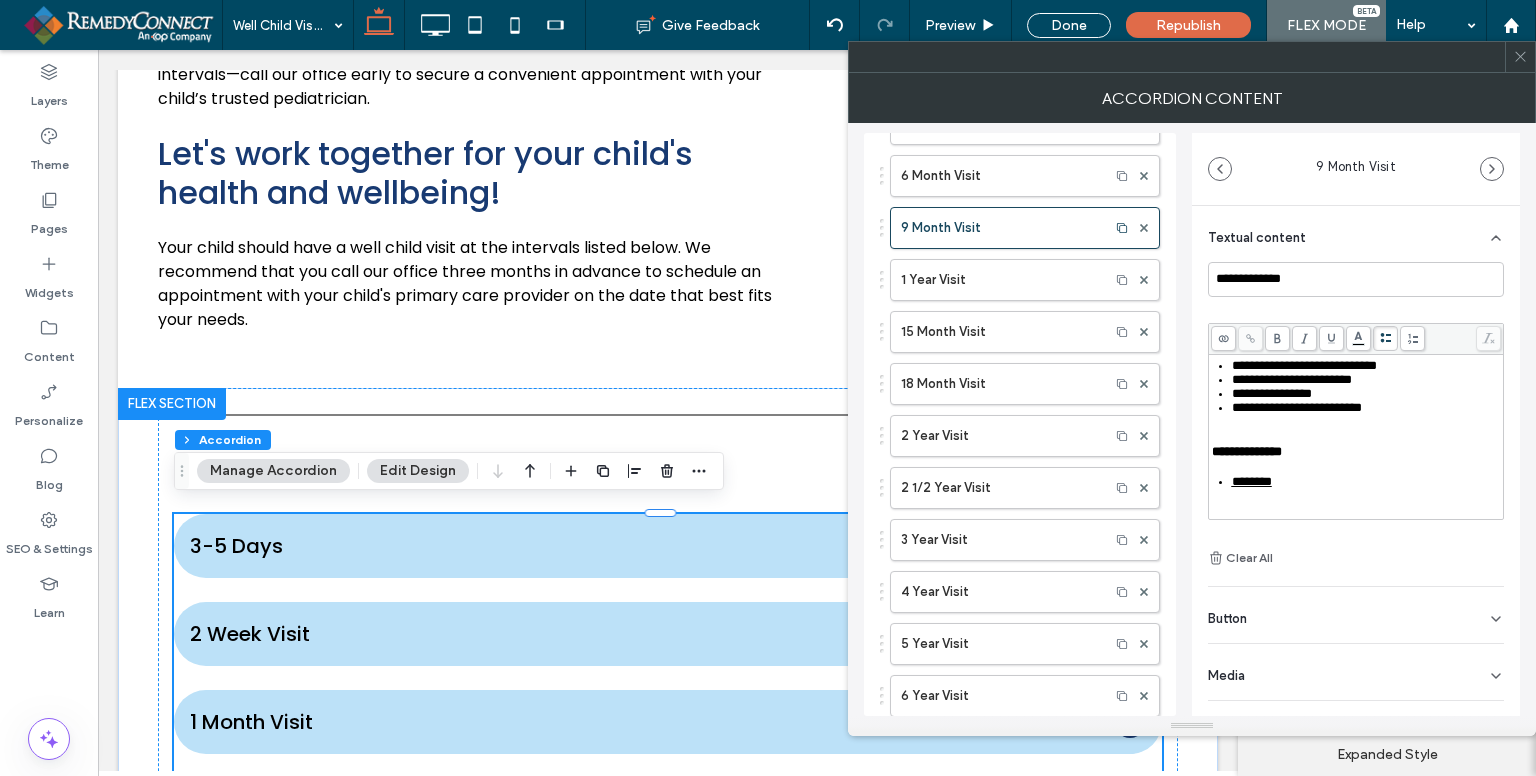 click on "**********" at bounding box center [1297, 407] 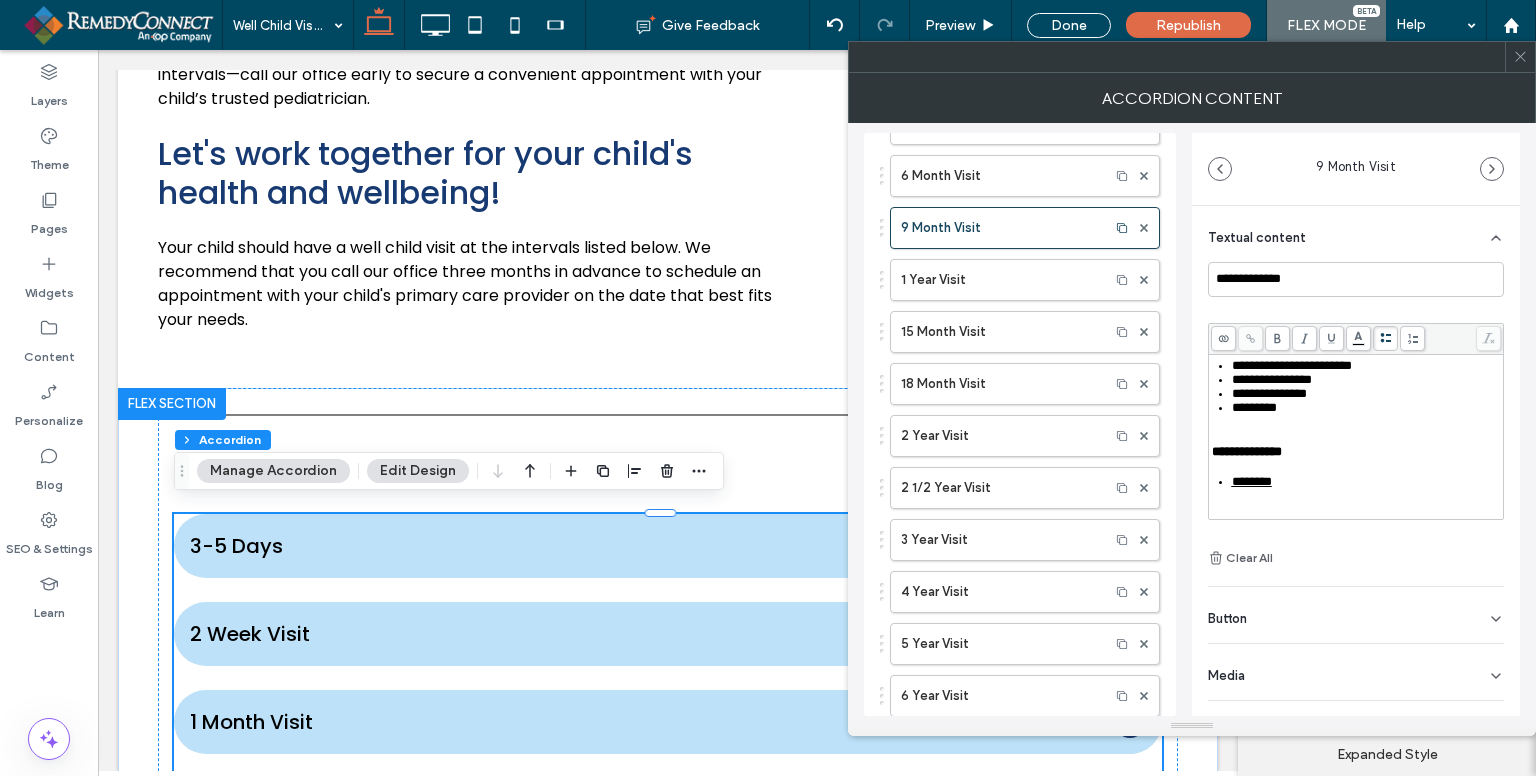scroll, scrollTop: 460, scrollLeft: 0, axis: vertical 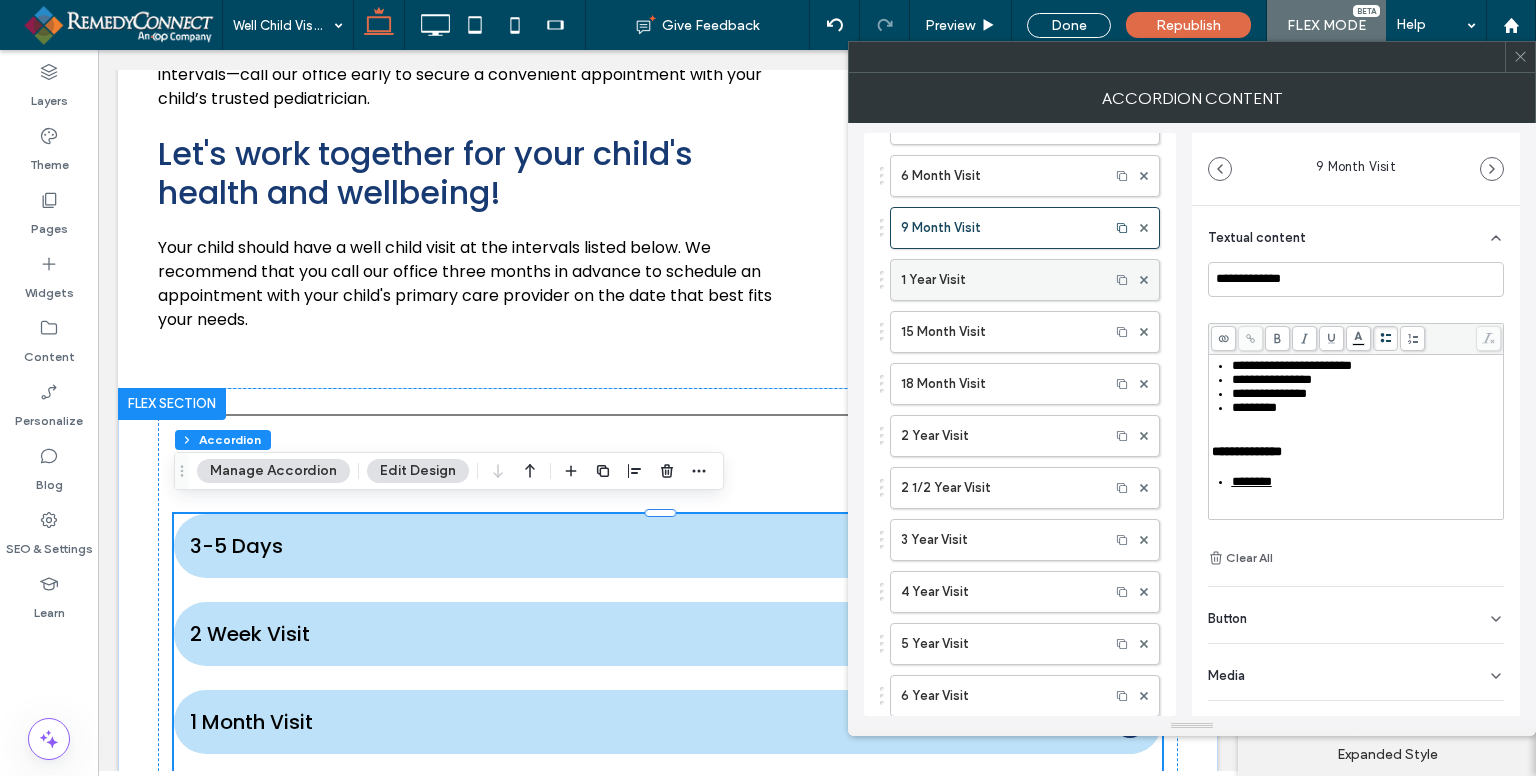 click on "1 Year Visit" at bounding box center (1000, 280) 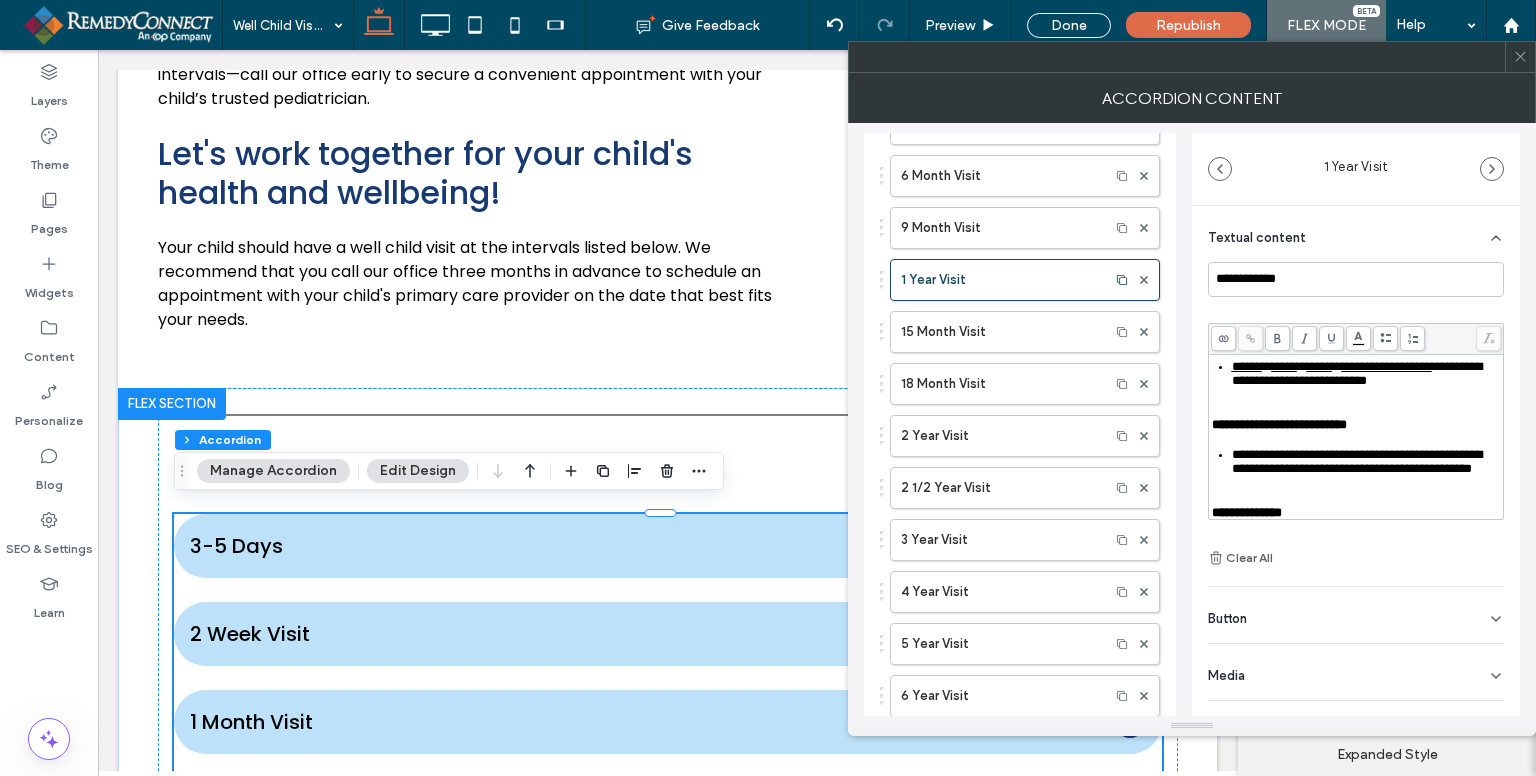 scroll, scrollTop: 500, scrollLeft: 0, axis: vertical 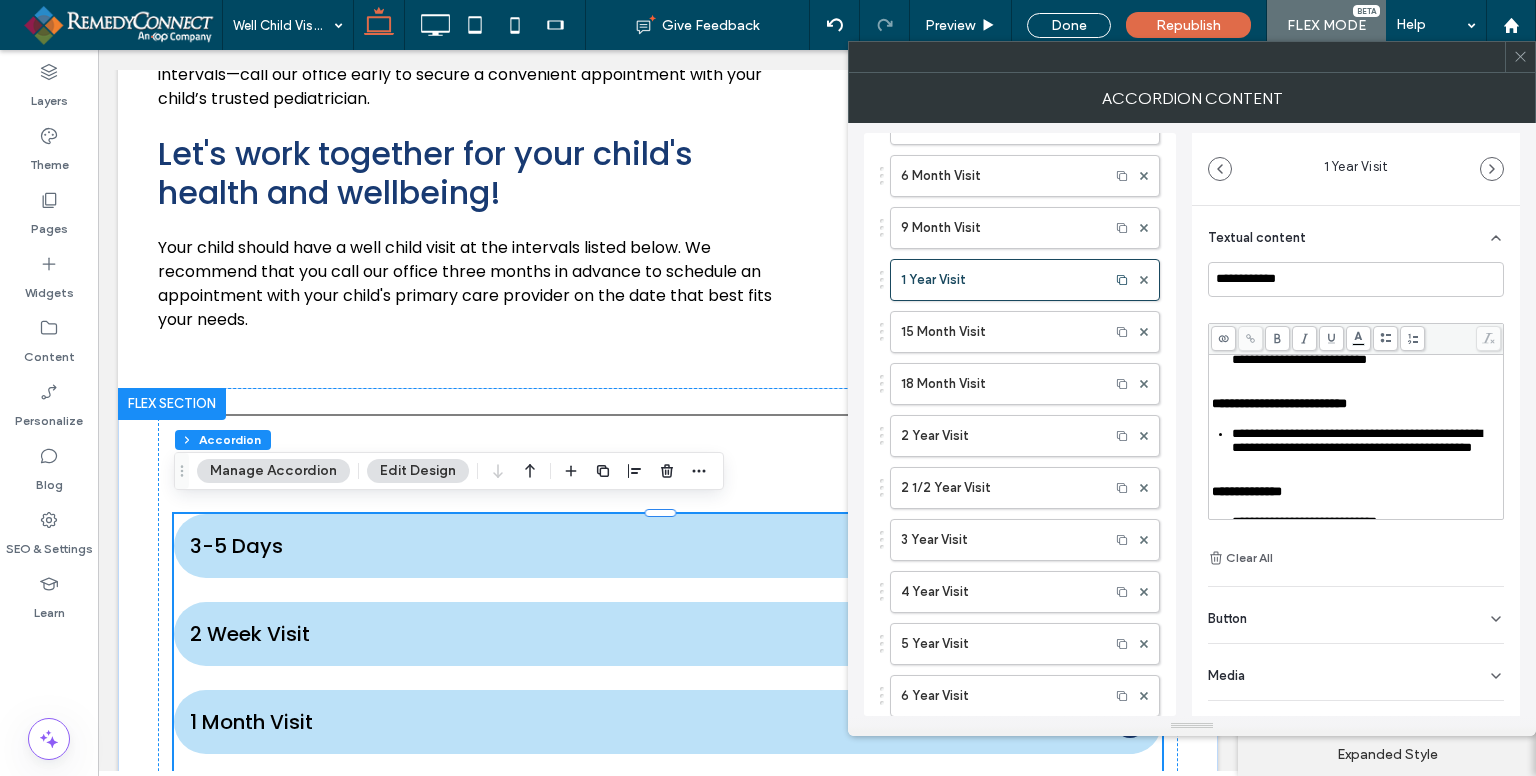 click on "*****" at bounding box center (1284, 345) 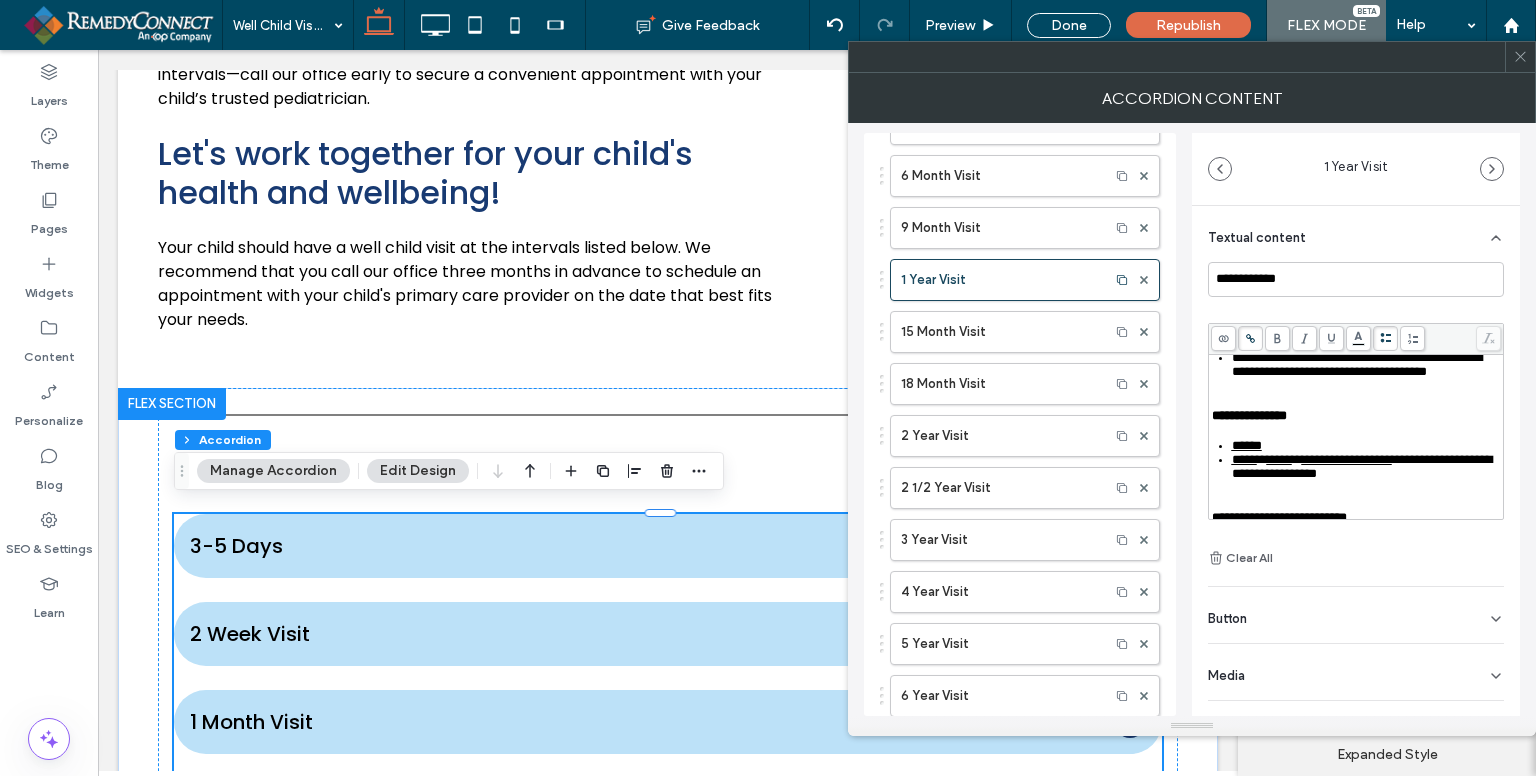scroll, scrollTop: 500, scrollLeft: 0, axis: vertical 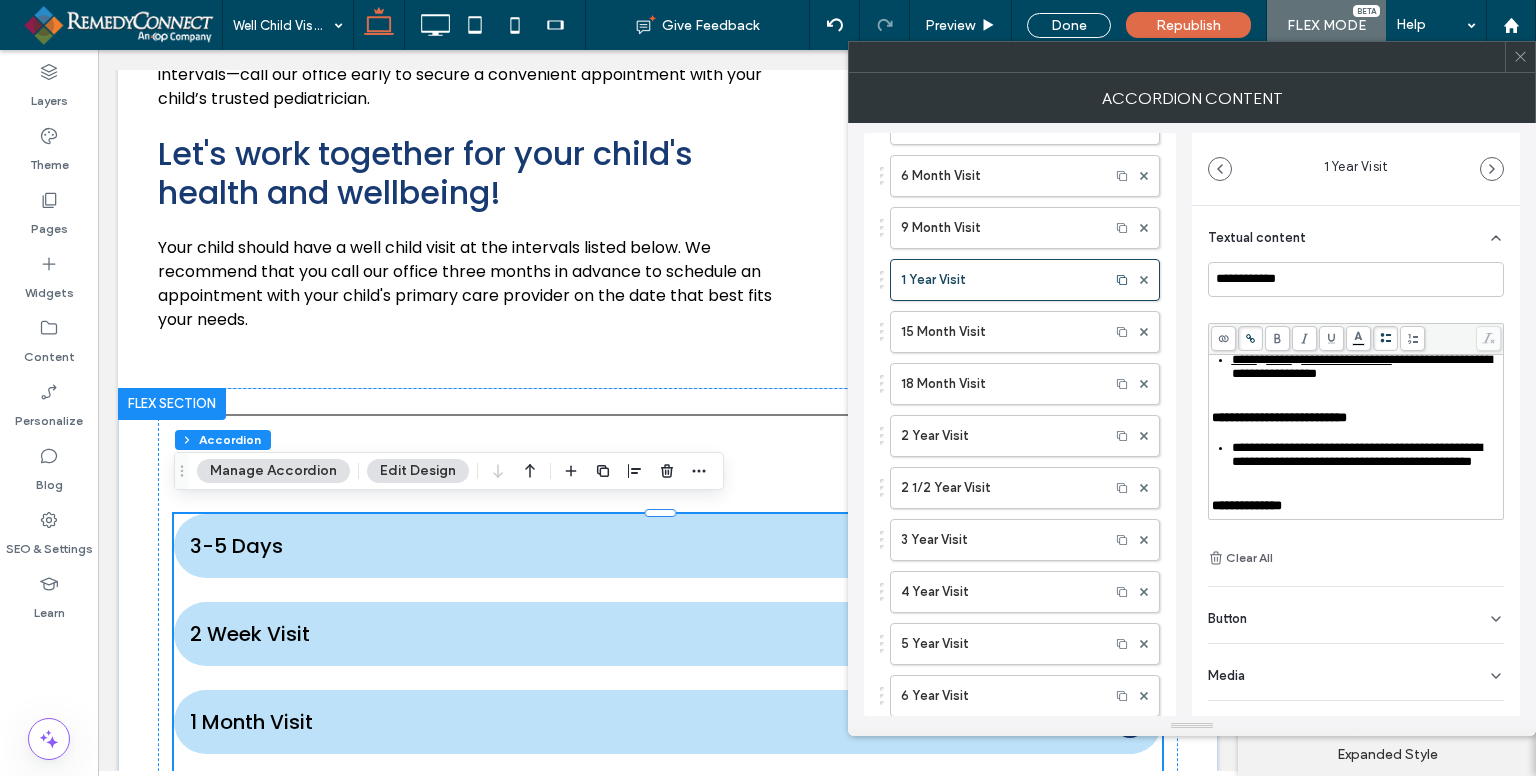 click on "*****" at bounding box center [1279, 359] 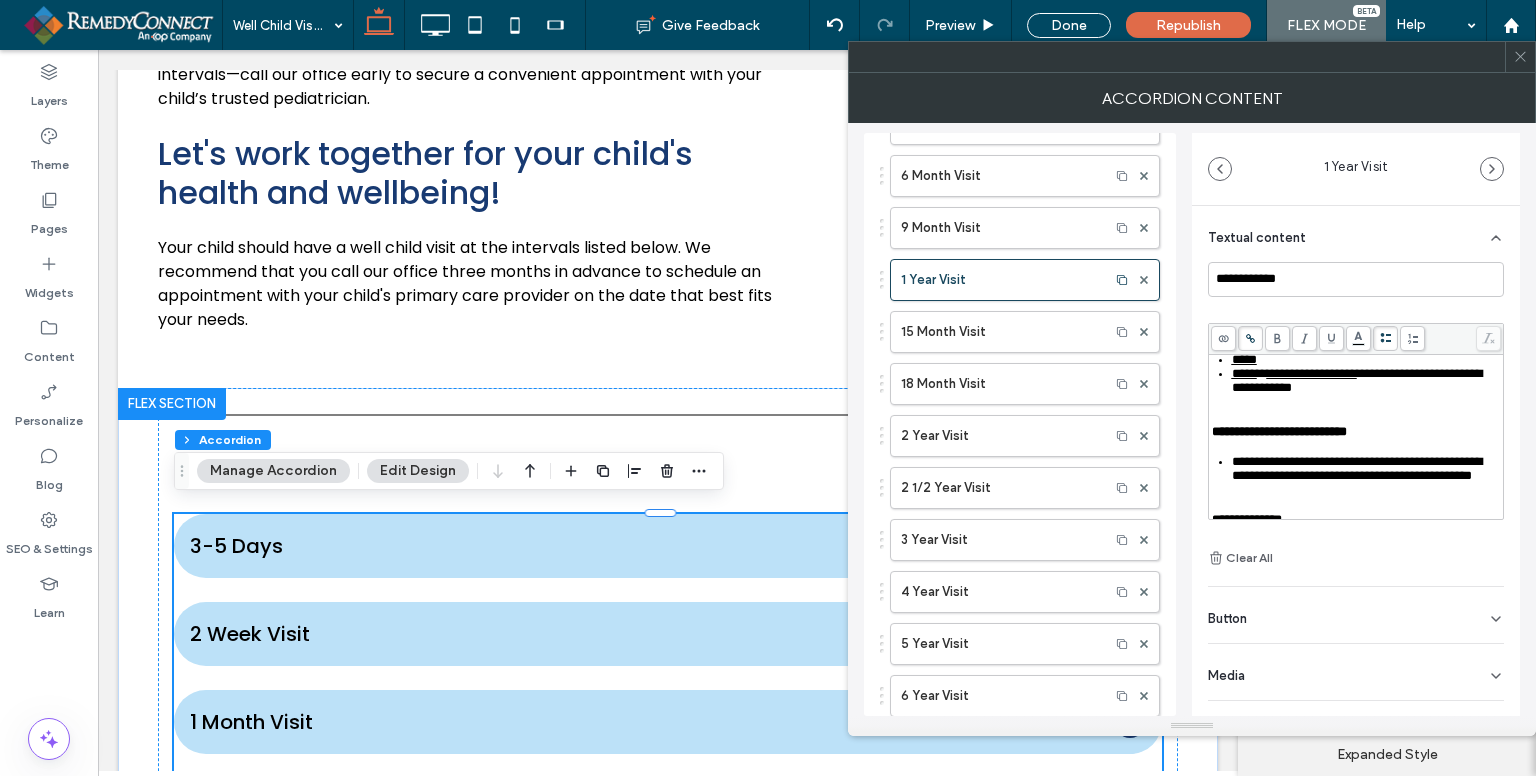 click on "**********" at bounding box center [1312, 373] 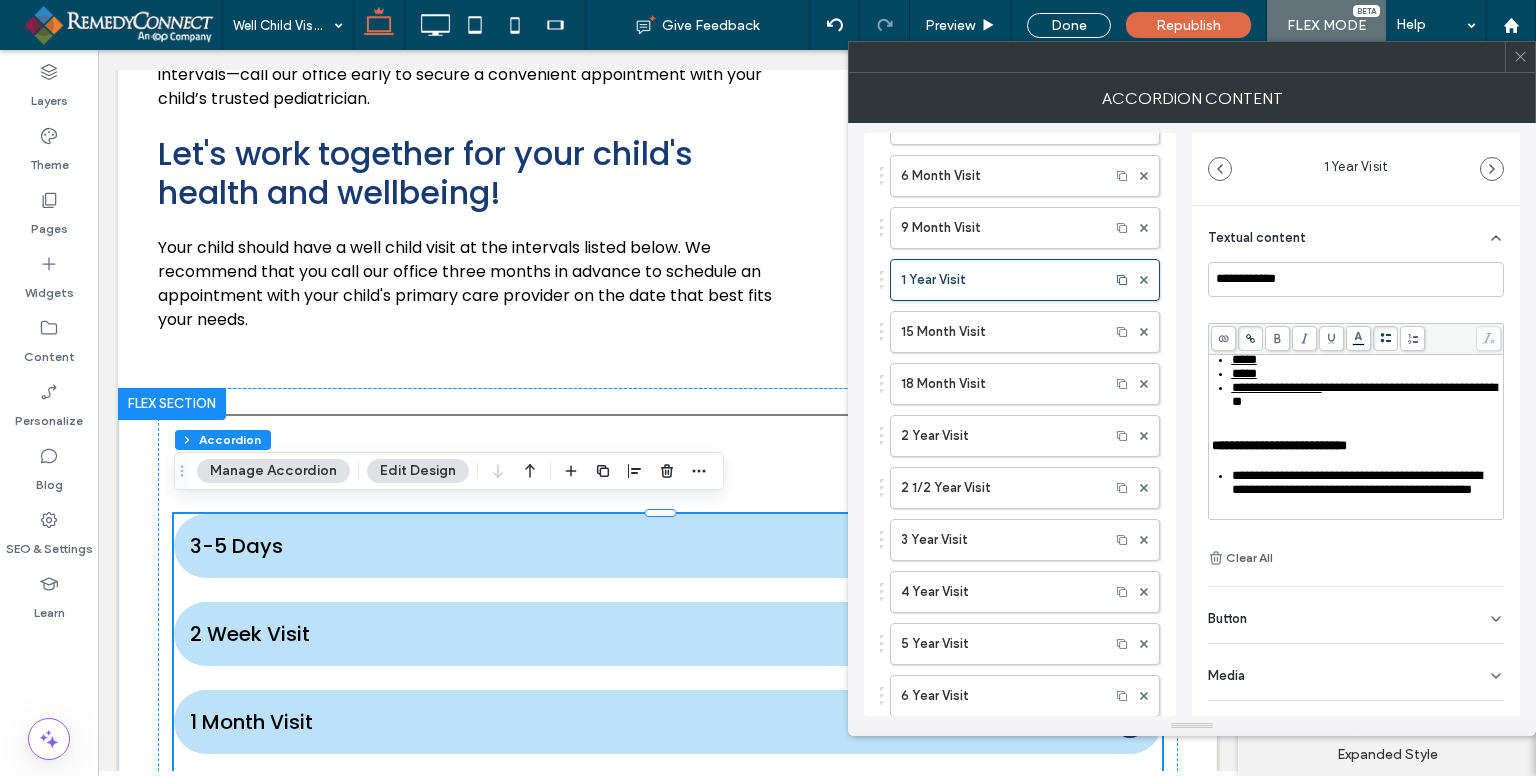 scroll, scrollTop: 600, scrollLeft: 0, axis: vertical 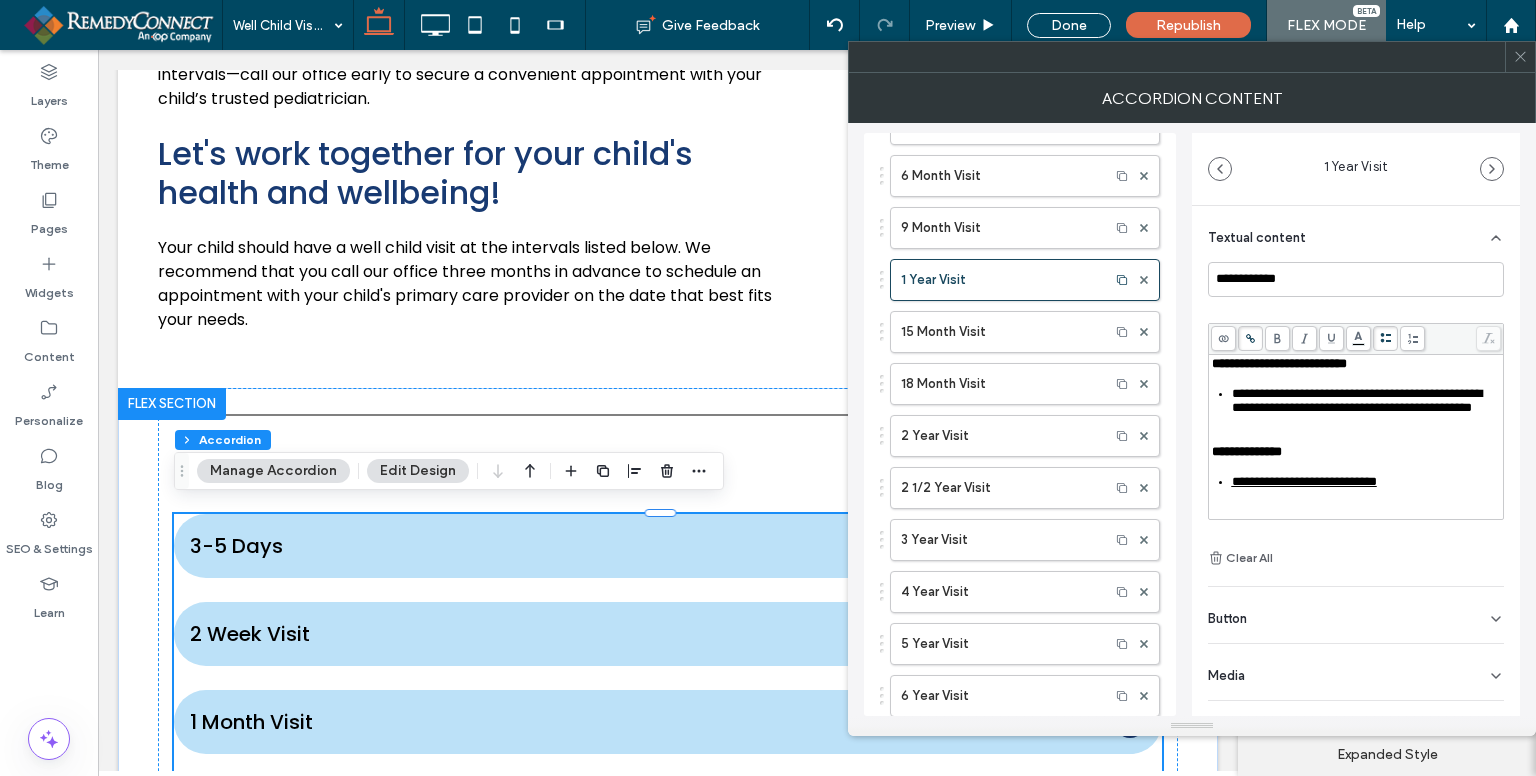 click on "**********" at bounding box center (1356, 292) 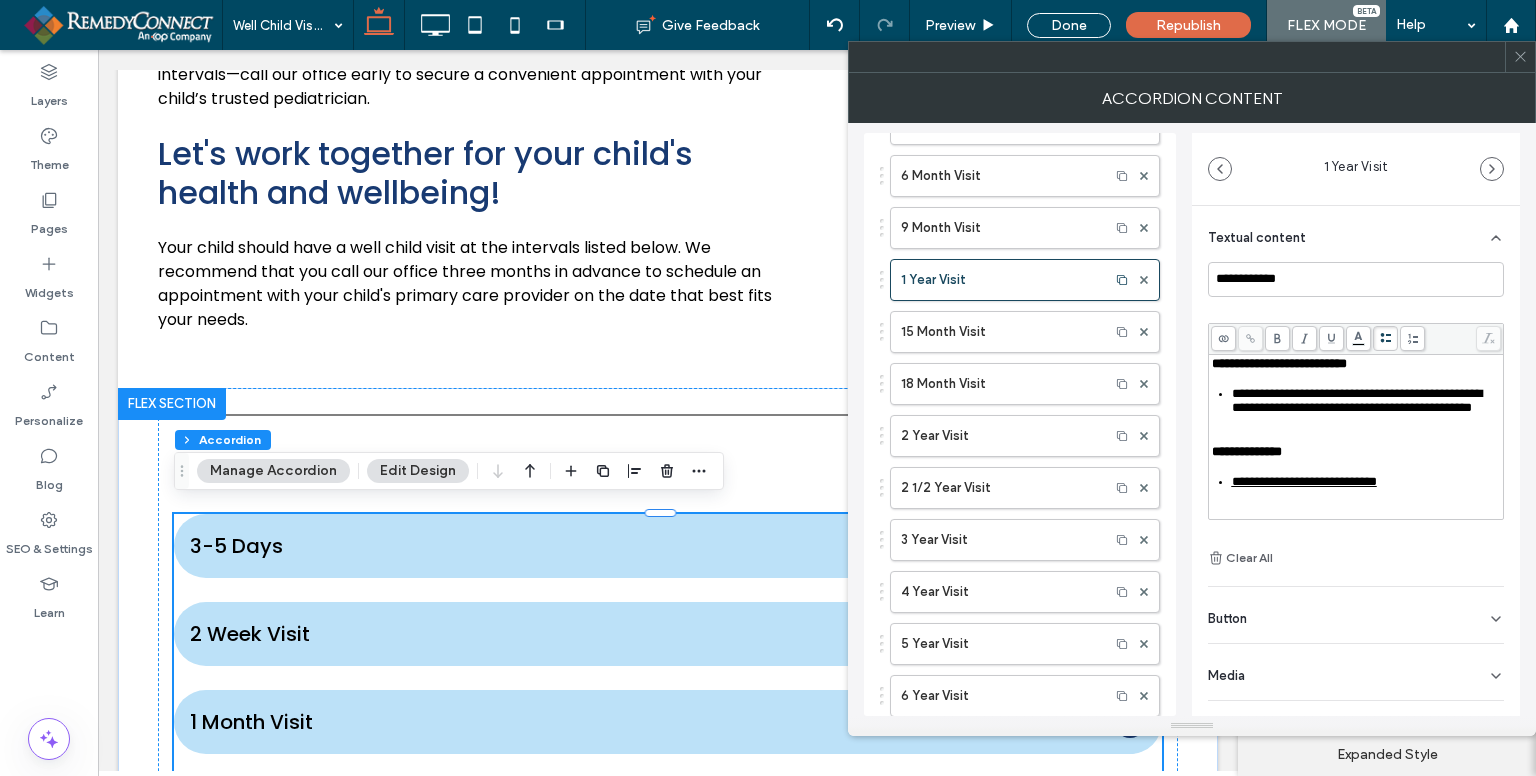 scroll, scrollTop: 700, scrollLeft: 0, axis: vertical 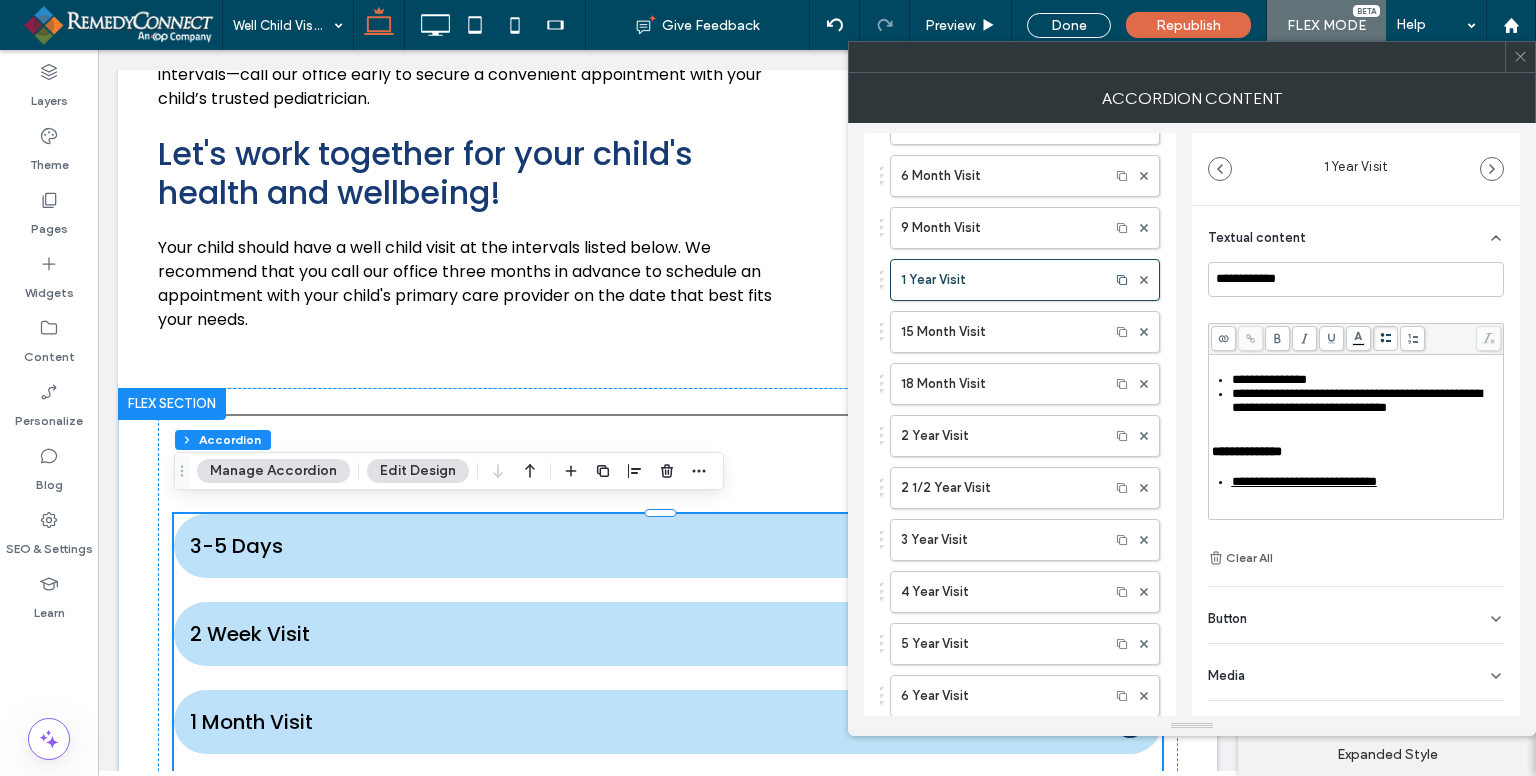 click on "**********" at bounding box center (1357, 400) 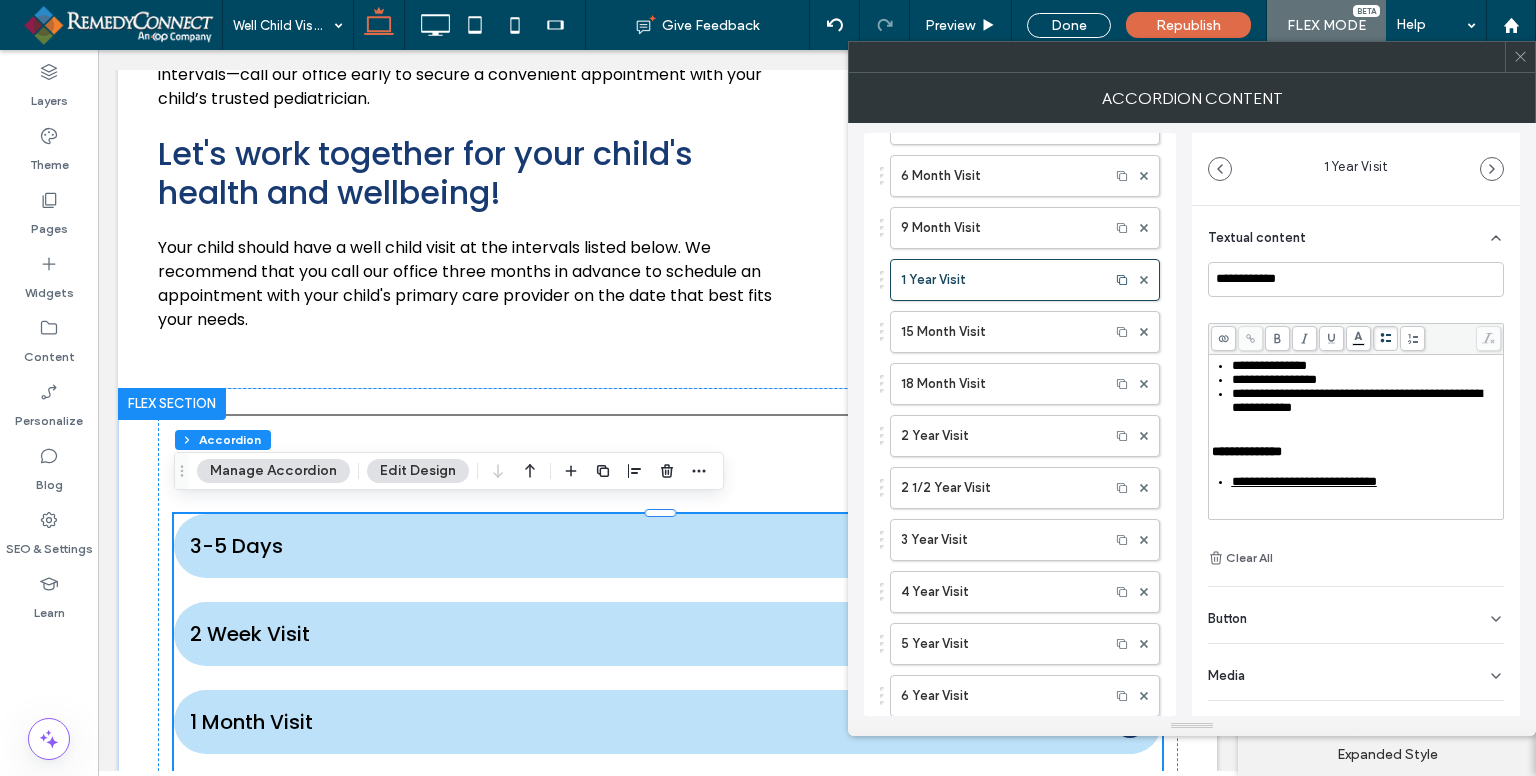 click on "**********" at bounding box center (1357, 400) 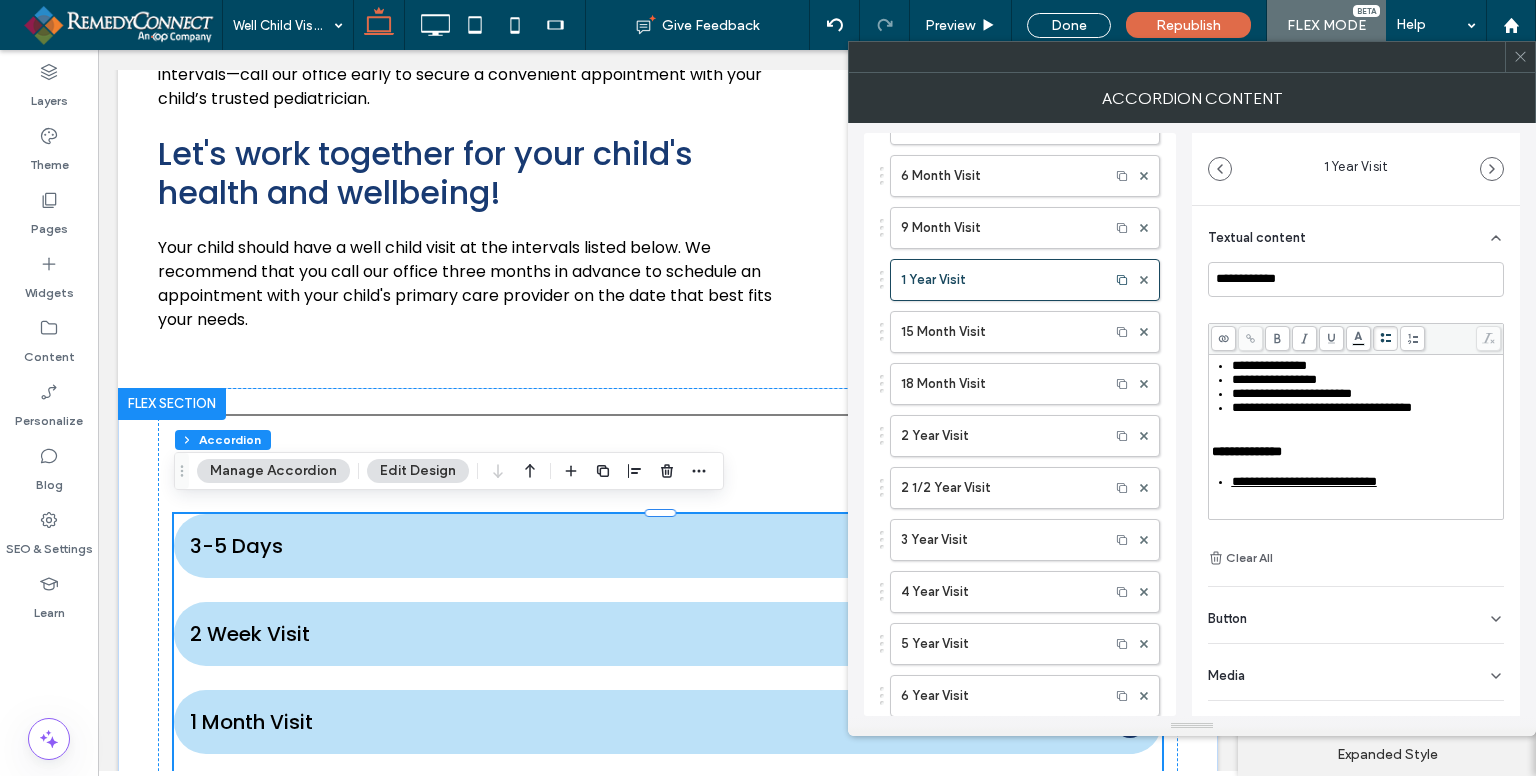 click on "**********" at bounding box center [1322, 407] 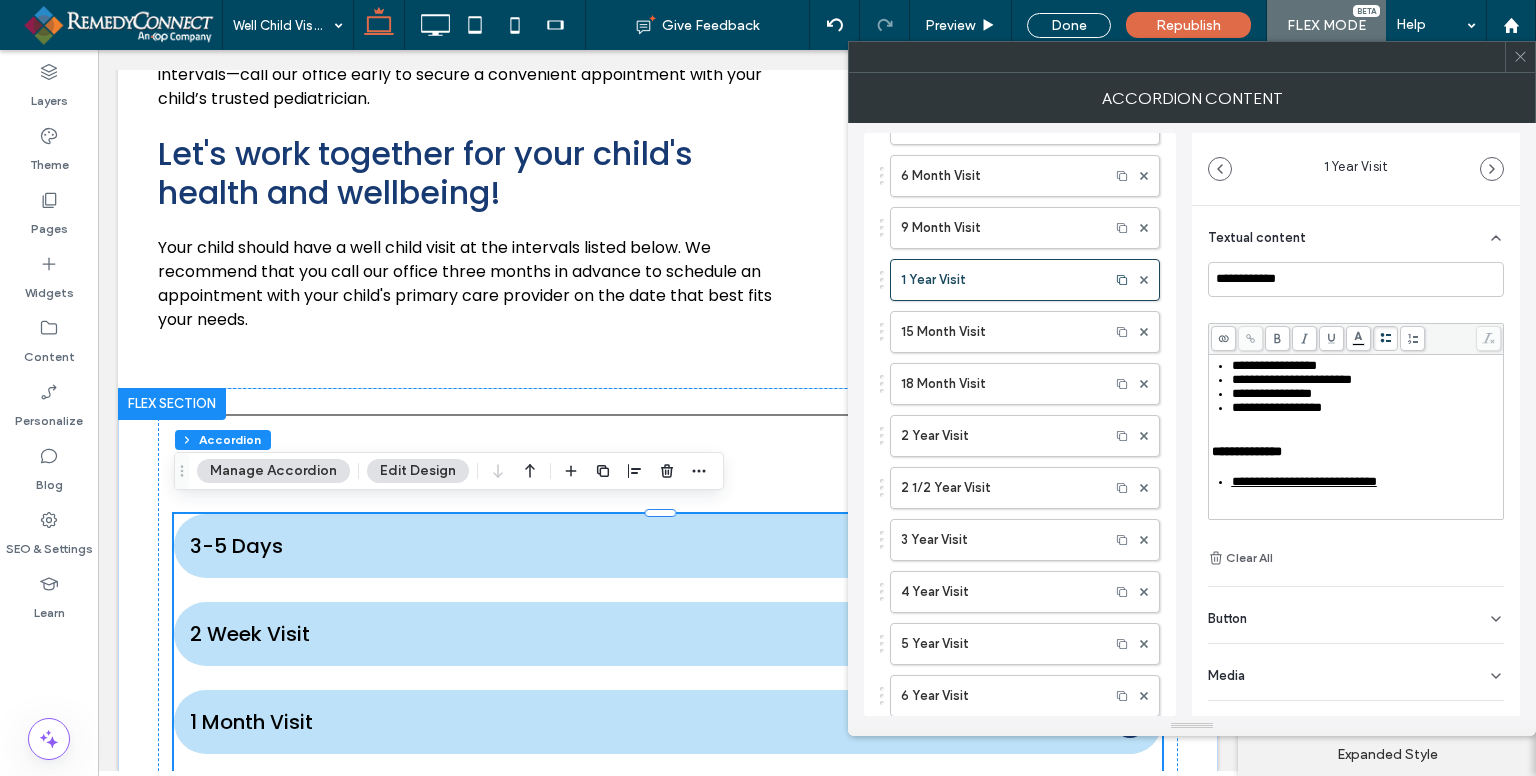 scroll, scrollTop: 764, scrollLeft: 0, axis: vertical 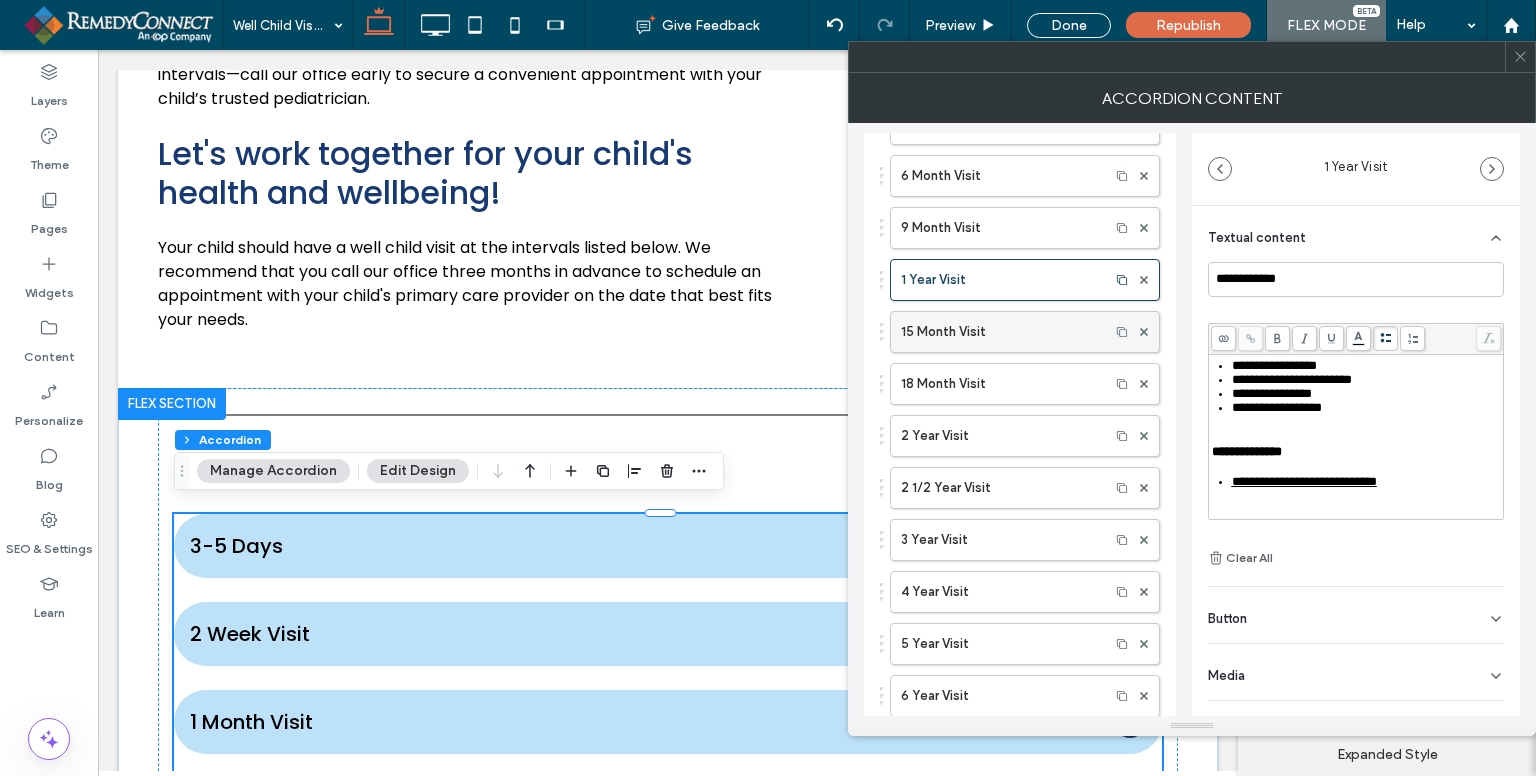 click on "15 Month Visit" at bounding box center (1000, 332) 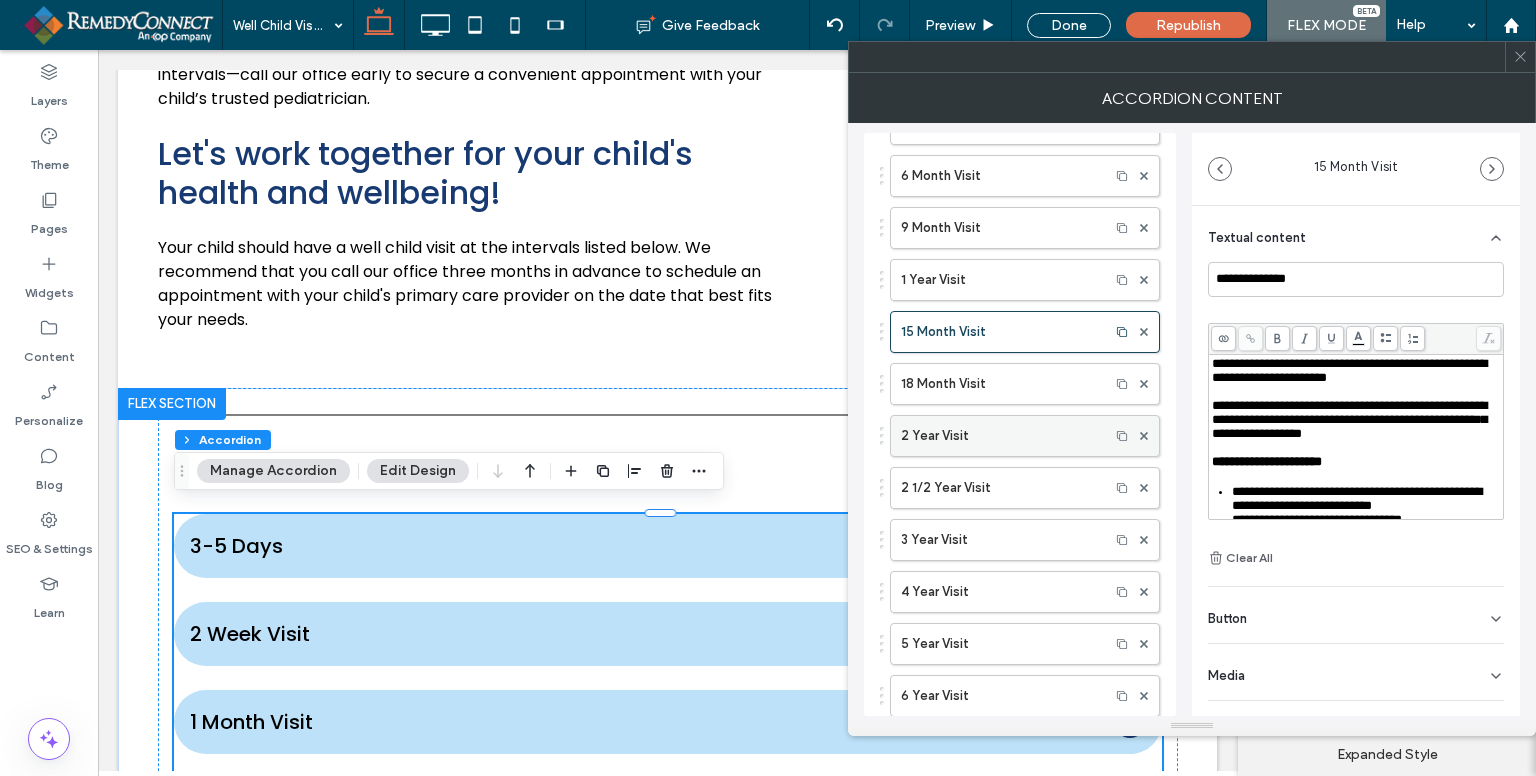 scroll, scrollTop: 400, scrollLeft: 0, axis: vertical 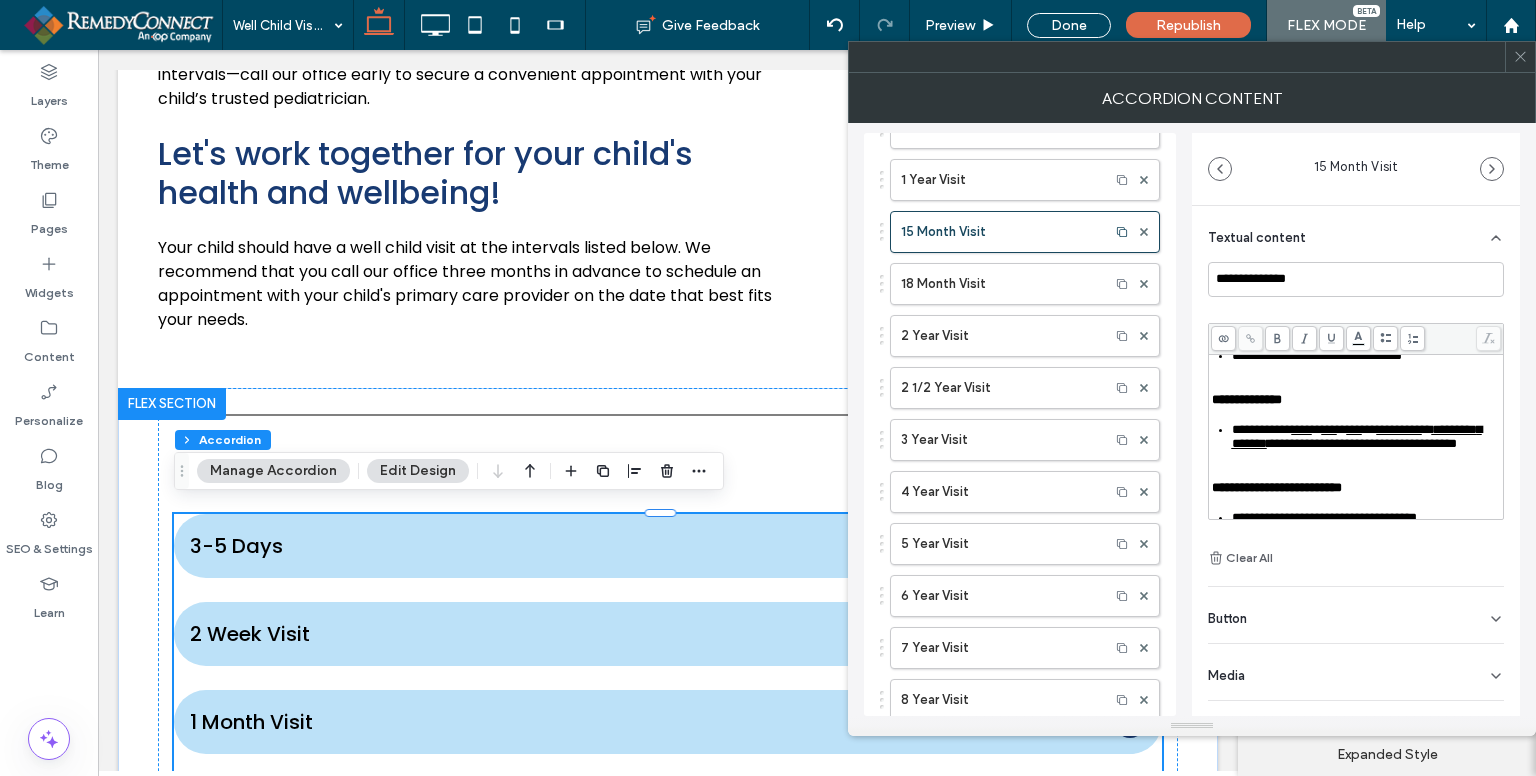 click on "**" at bounding box center (1369, 429) 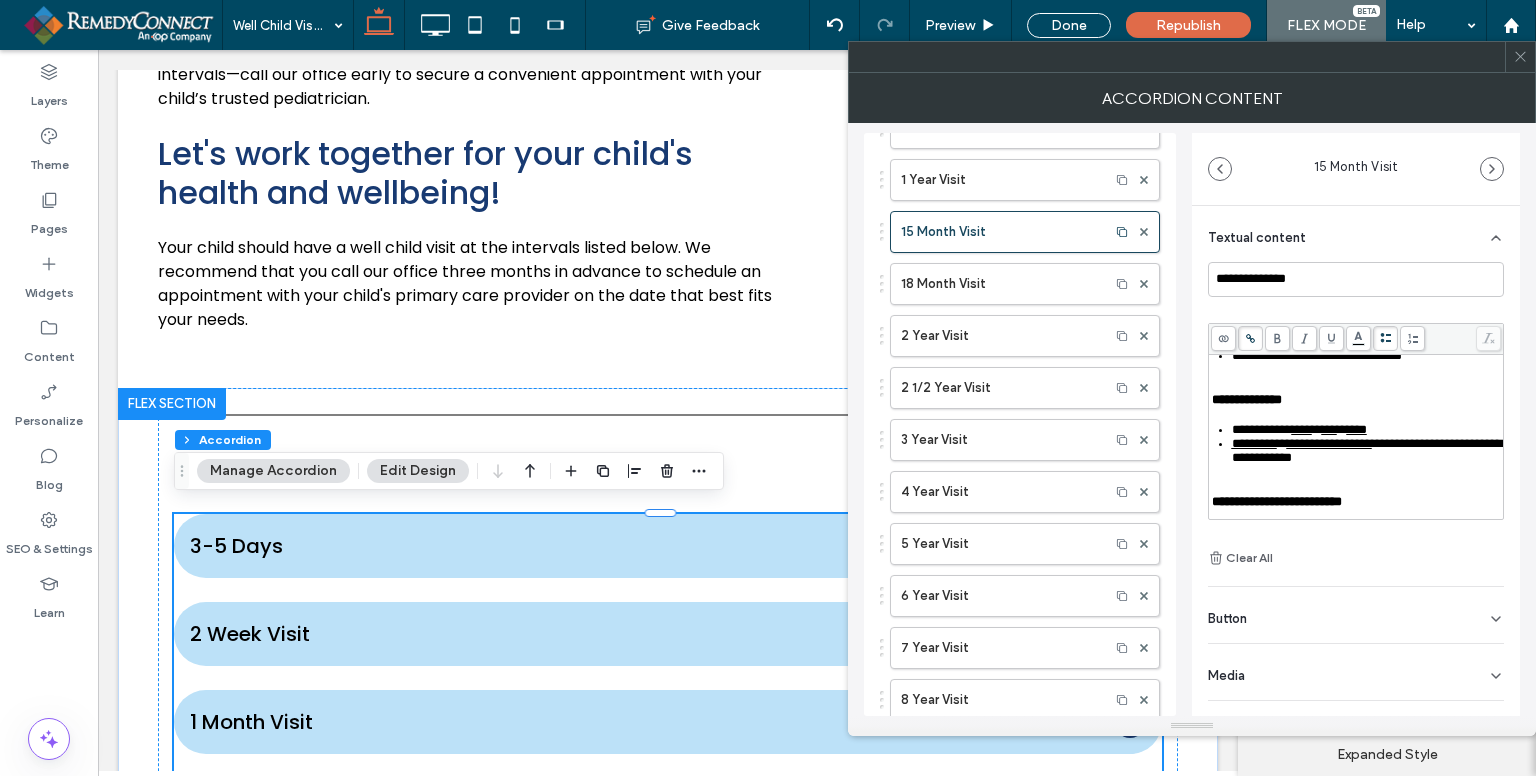 drag, startPoint x: 1300, startPoint y: 474, endPoint x: 1364, endPoint y: 466, distance: 64.49806 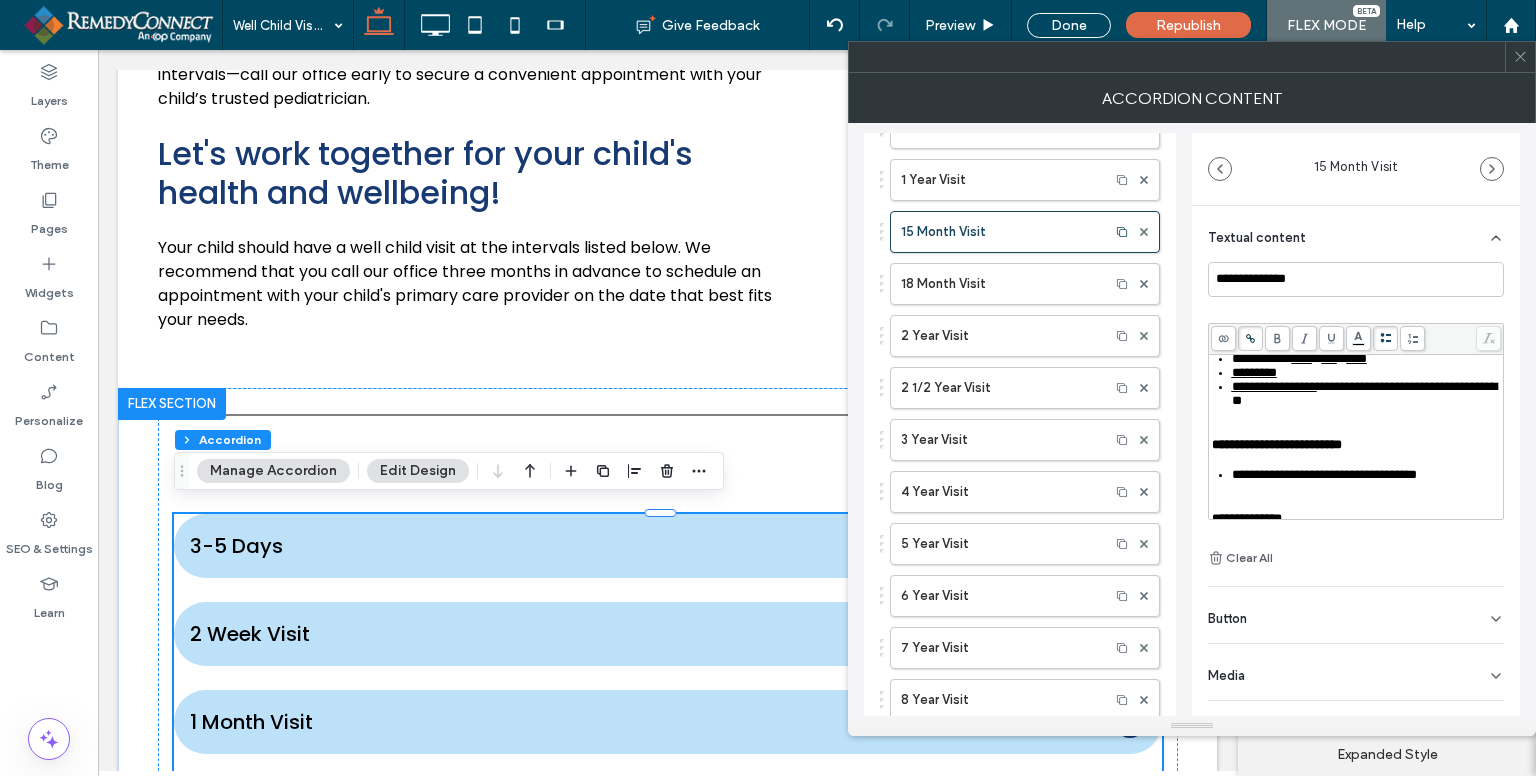 scroll, scrollTop: 264, scrollLeft: 0, axis: vertical 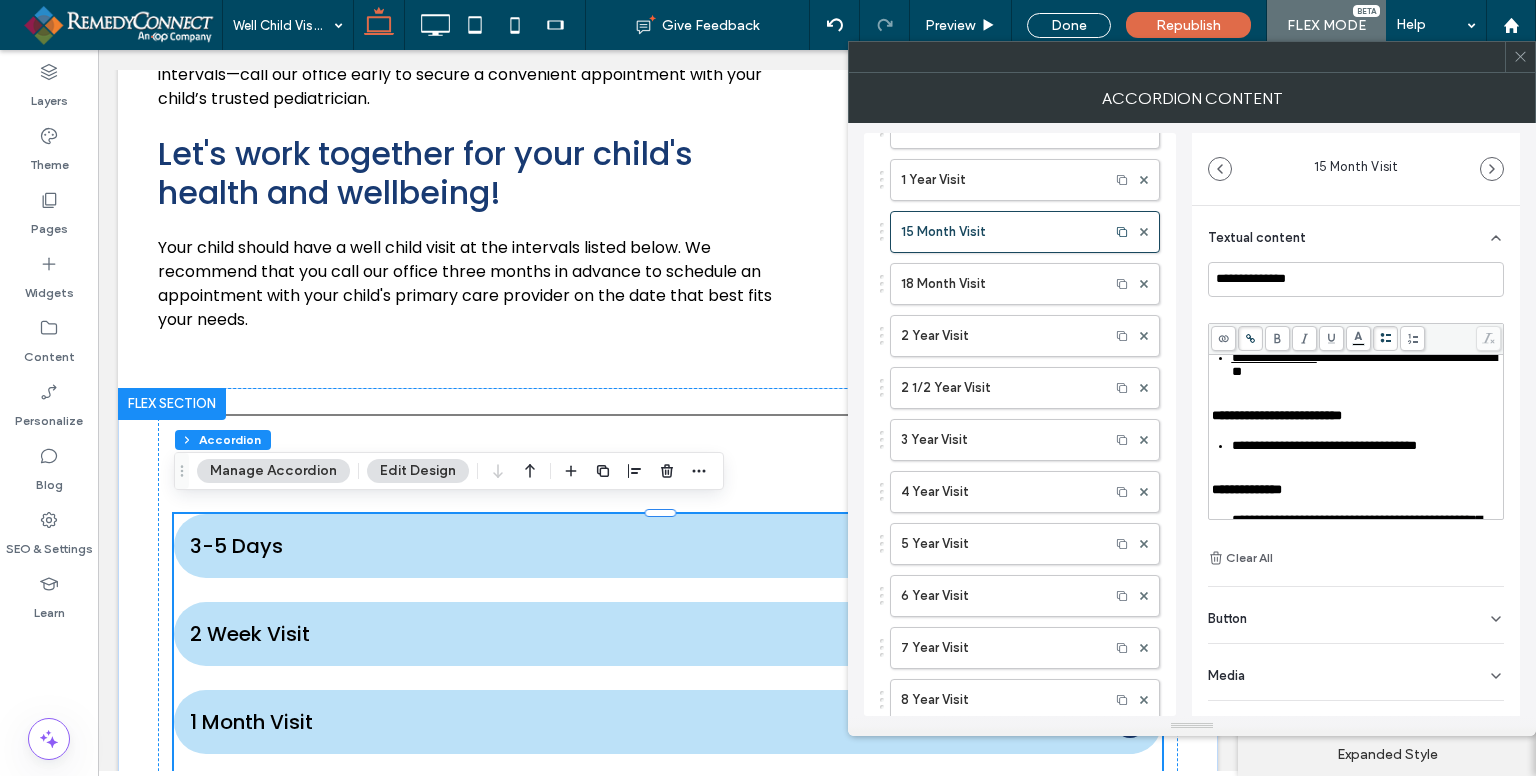 click on "**********" at bounding box center (1364, 364) 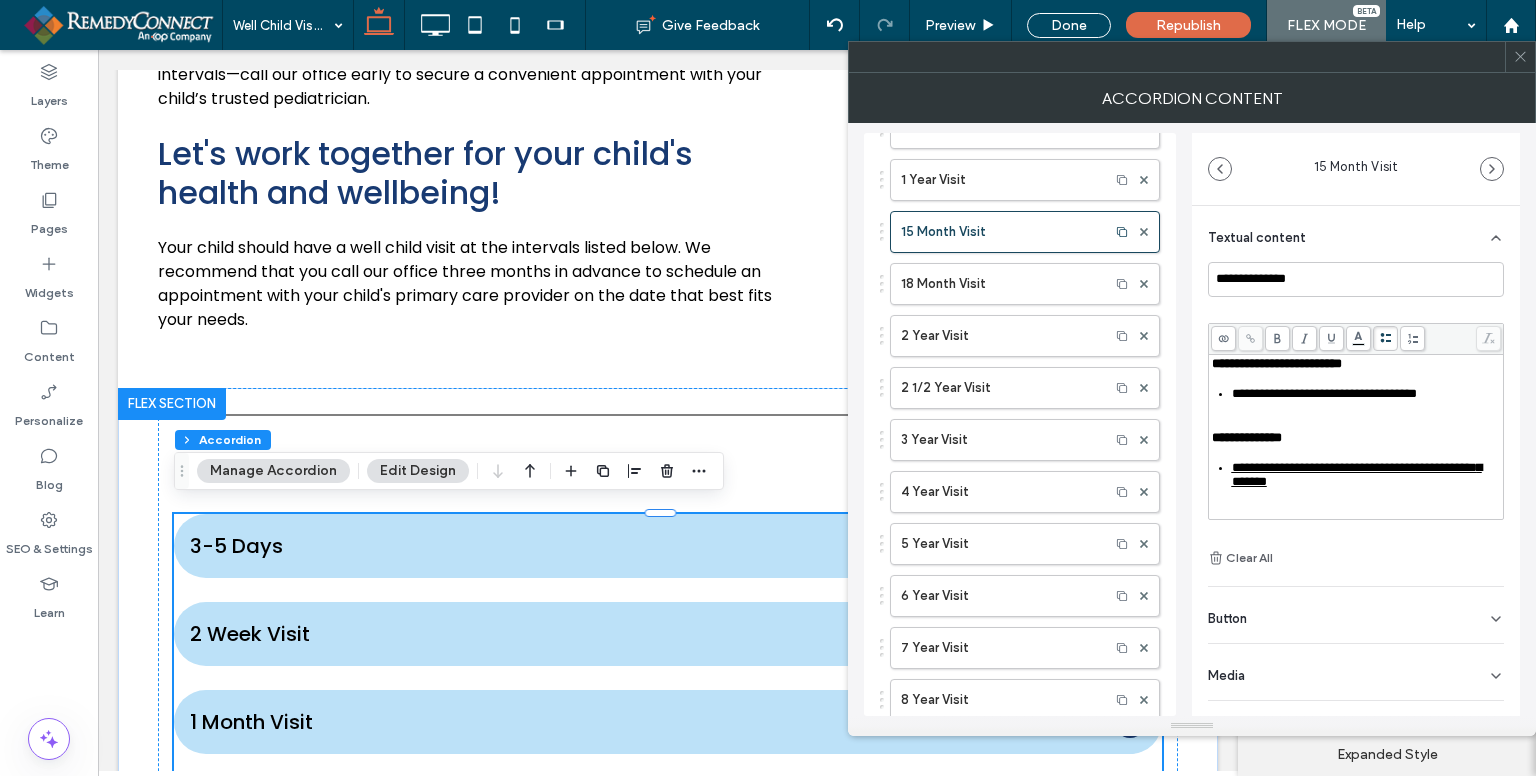 scroll, scrollTop: 364, scrollLeft: 0, axis: vertical 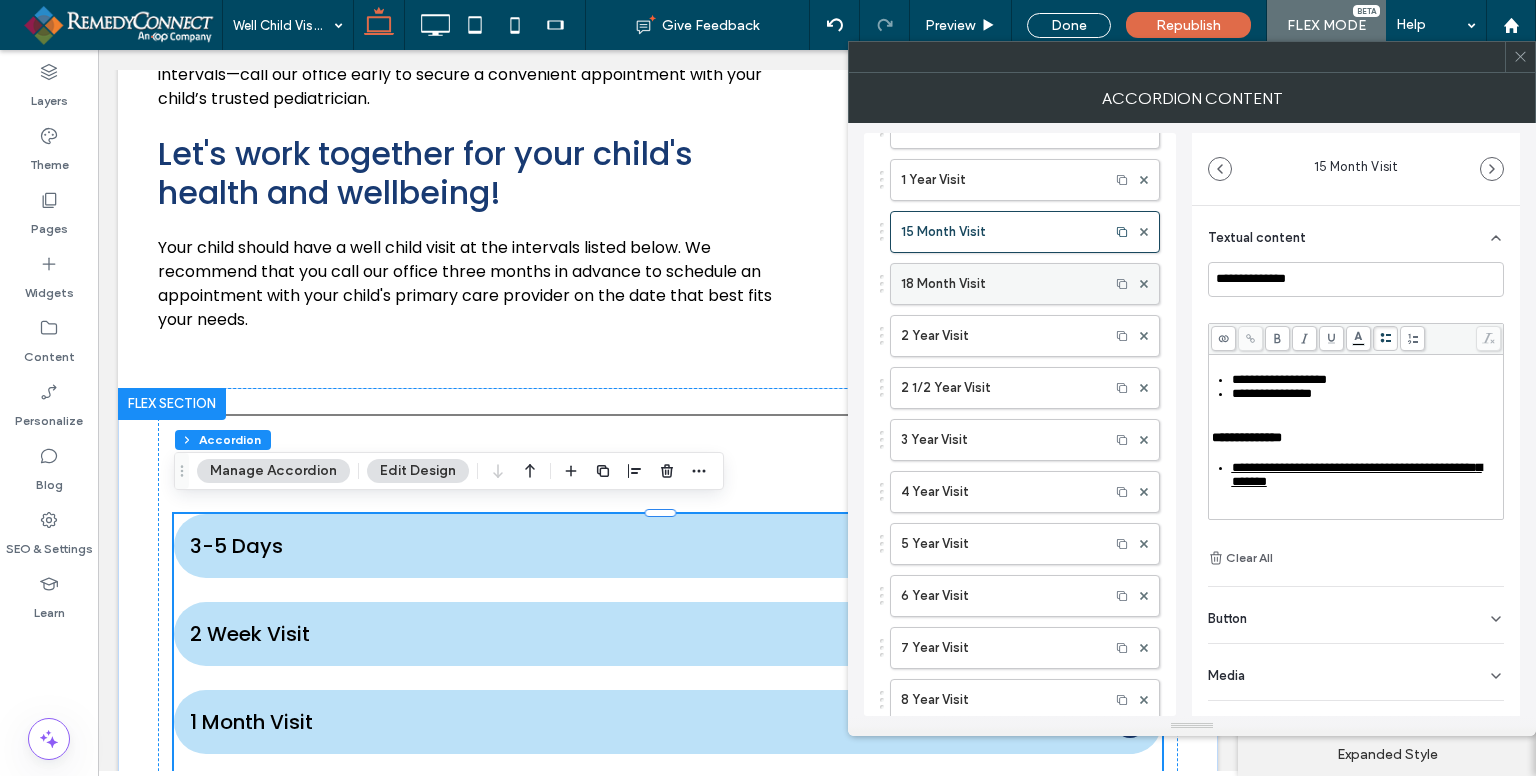 click on "18 Month Visit" at bounding box center (1000, 284) 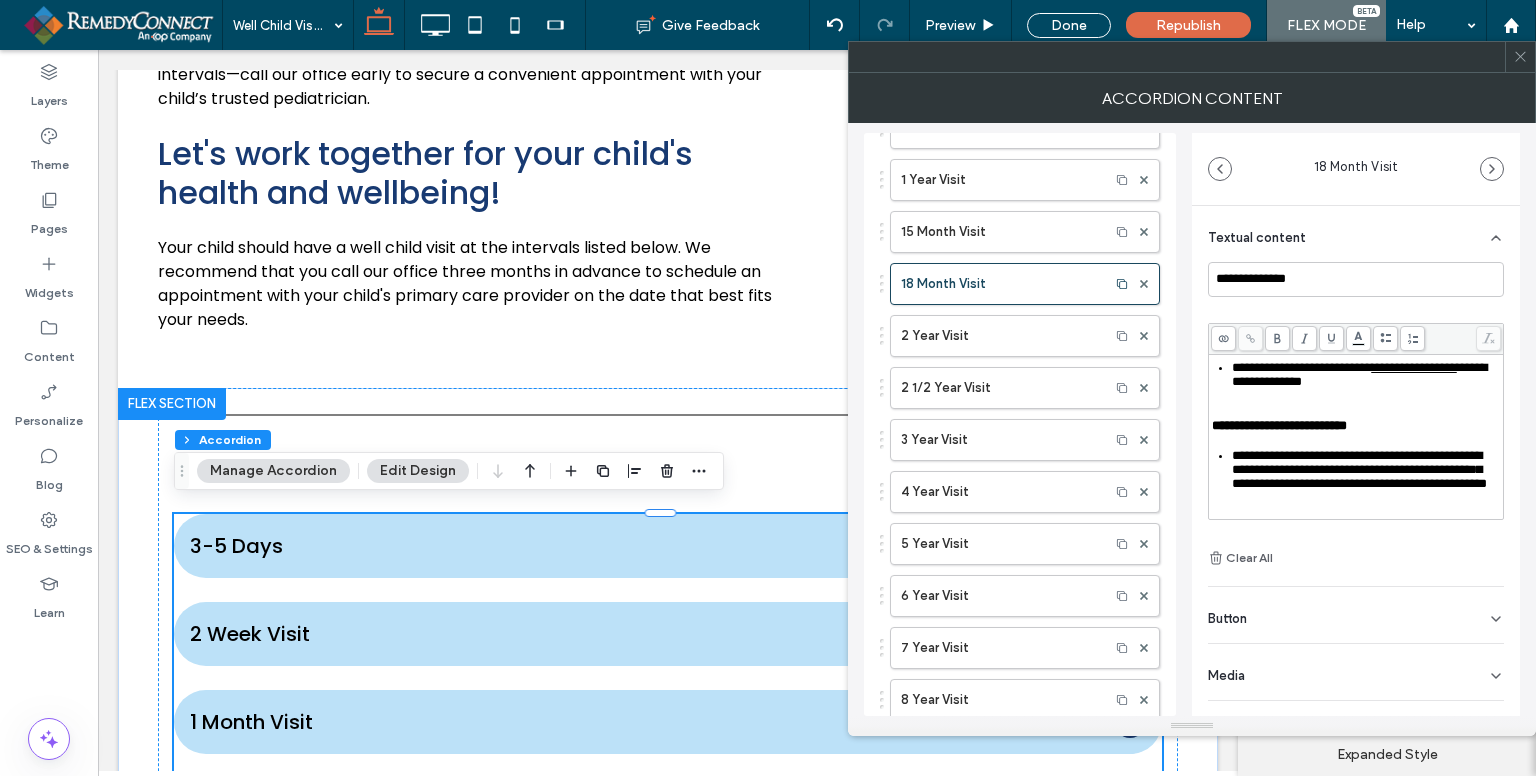 scroll, scrollTop: 300, scrollLeft: 0, axis: vertical 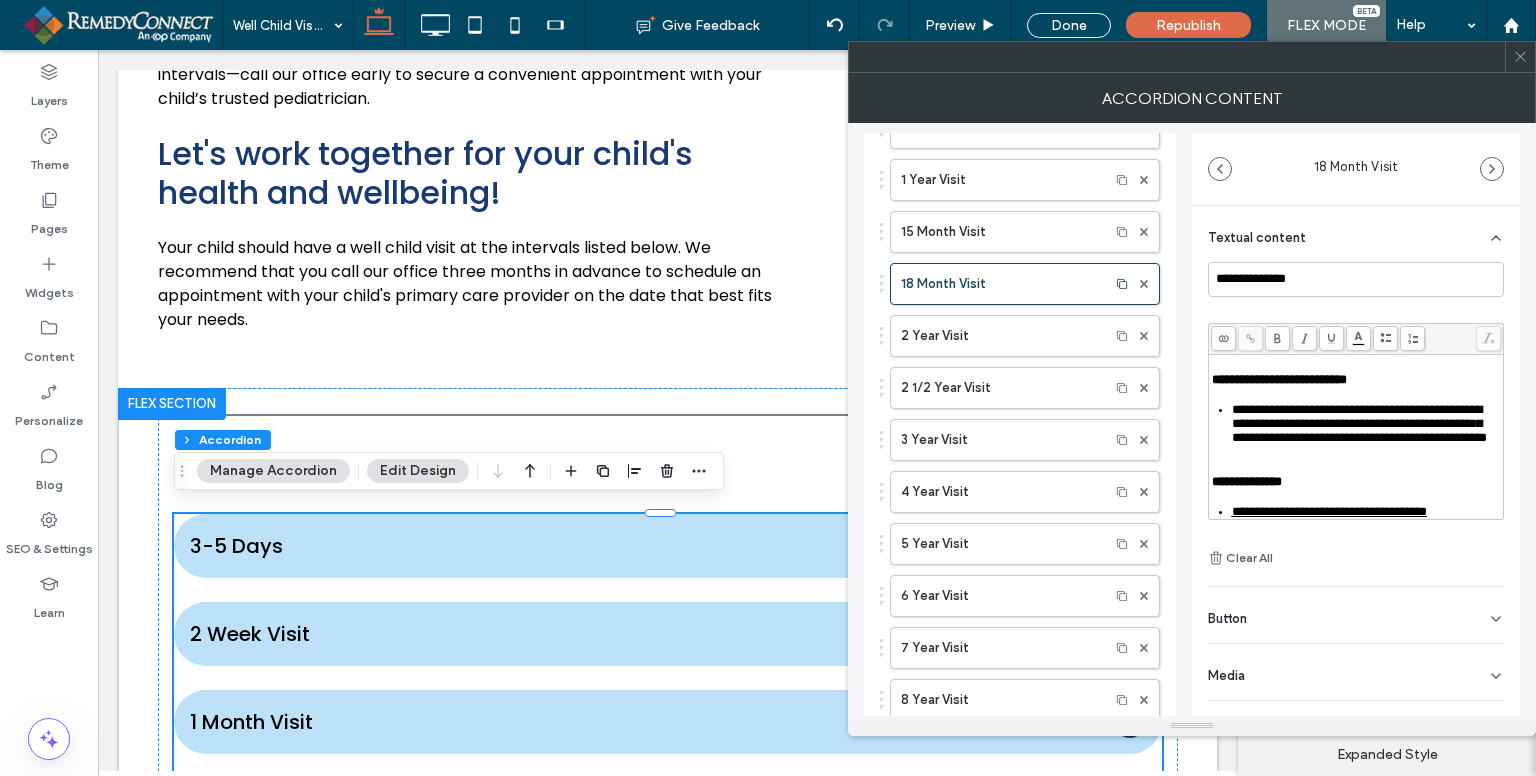 click on "**********" at bounding box center (1302, 321) 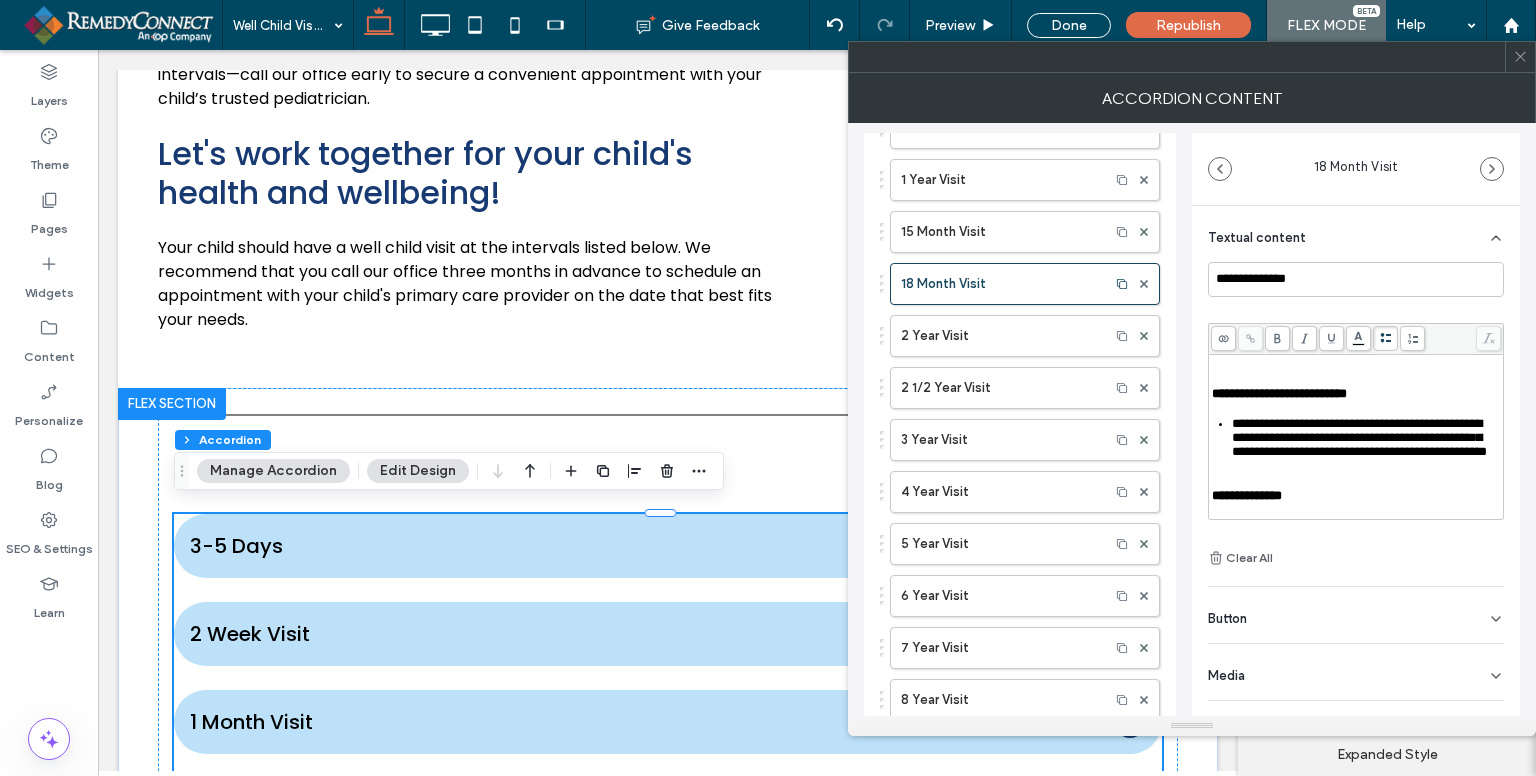 click on "********" at bounding box center (1252, 321) 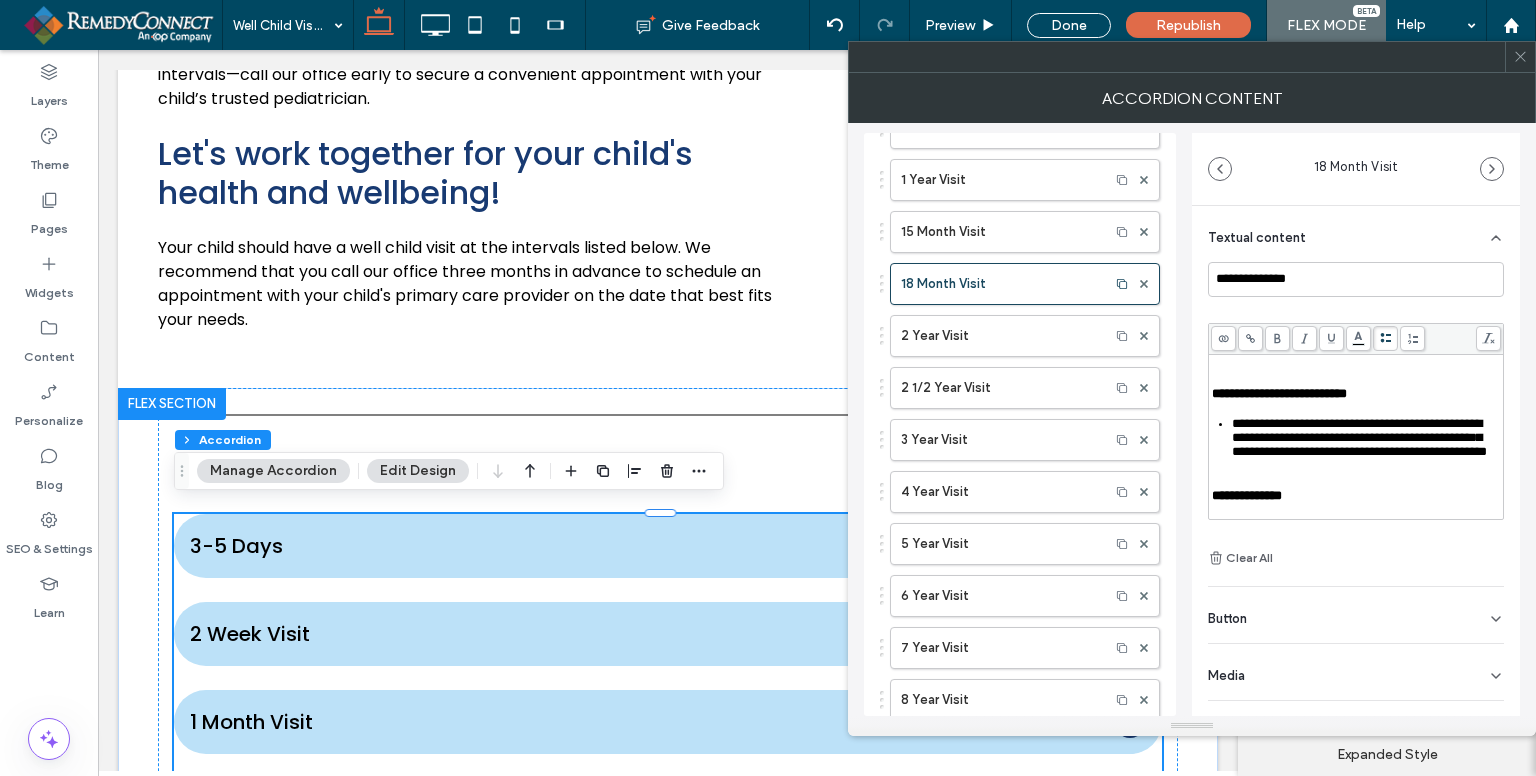 click on "********" at bounding box center (1252, 321) 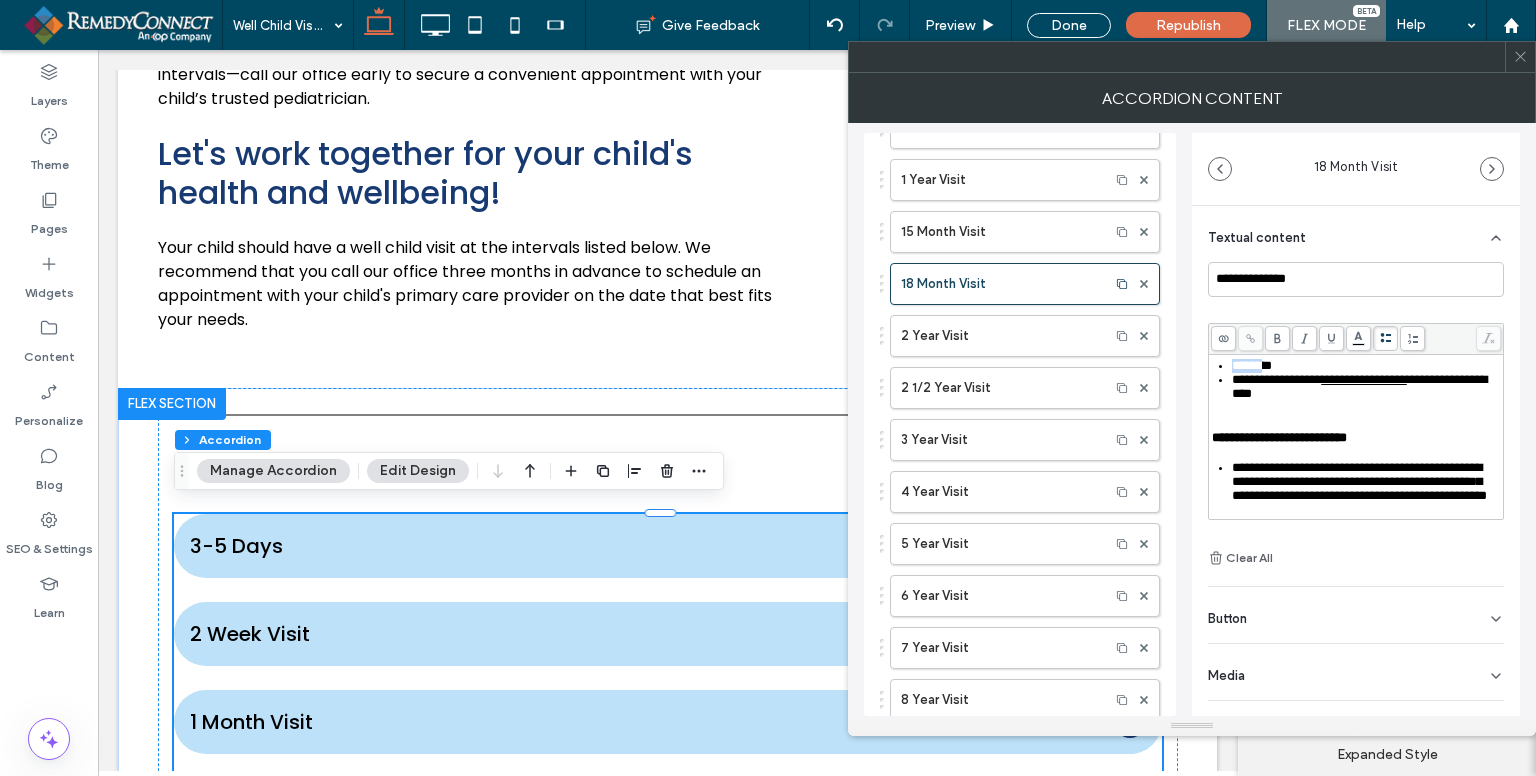 scroll, scrollTop: 253, scrollLeft: 0, axis: vertical 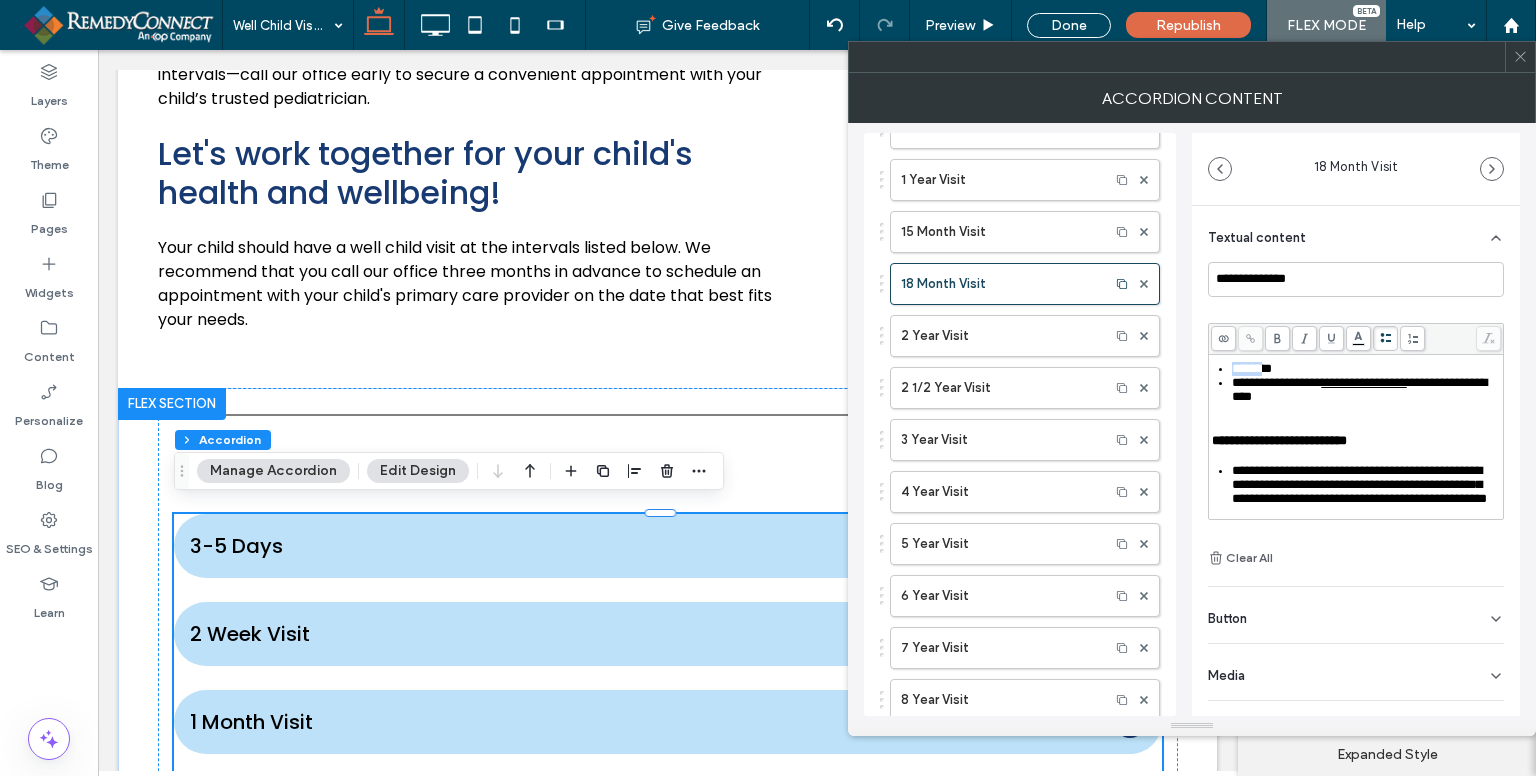 drag, startPoint x: 1269, startPoint y: 368, endPoint x: 1226, endPoint y: 417, distance: 65.192024 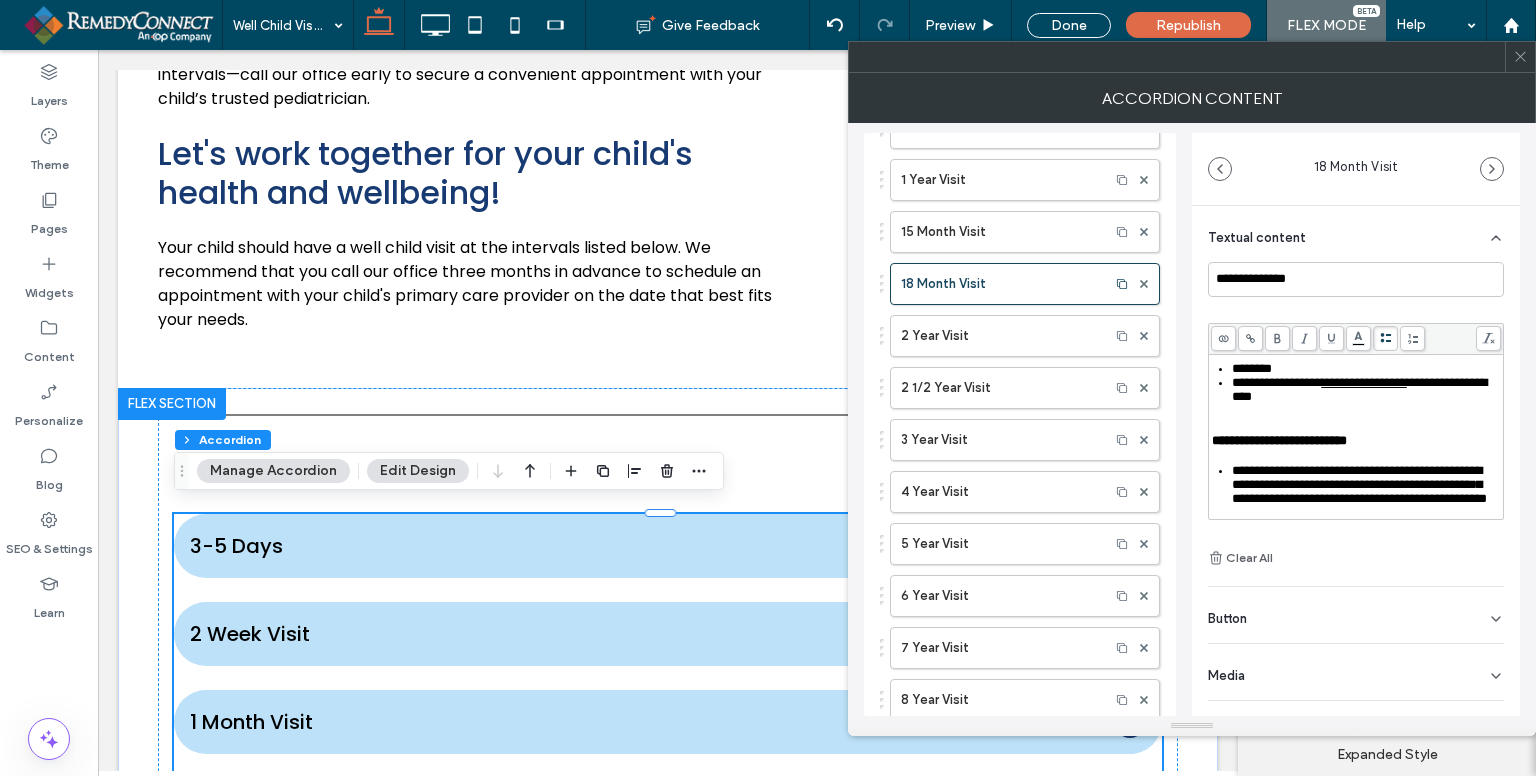 click at bounding box center (1250, 338) 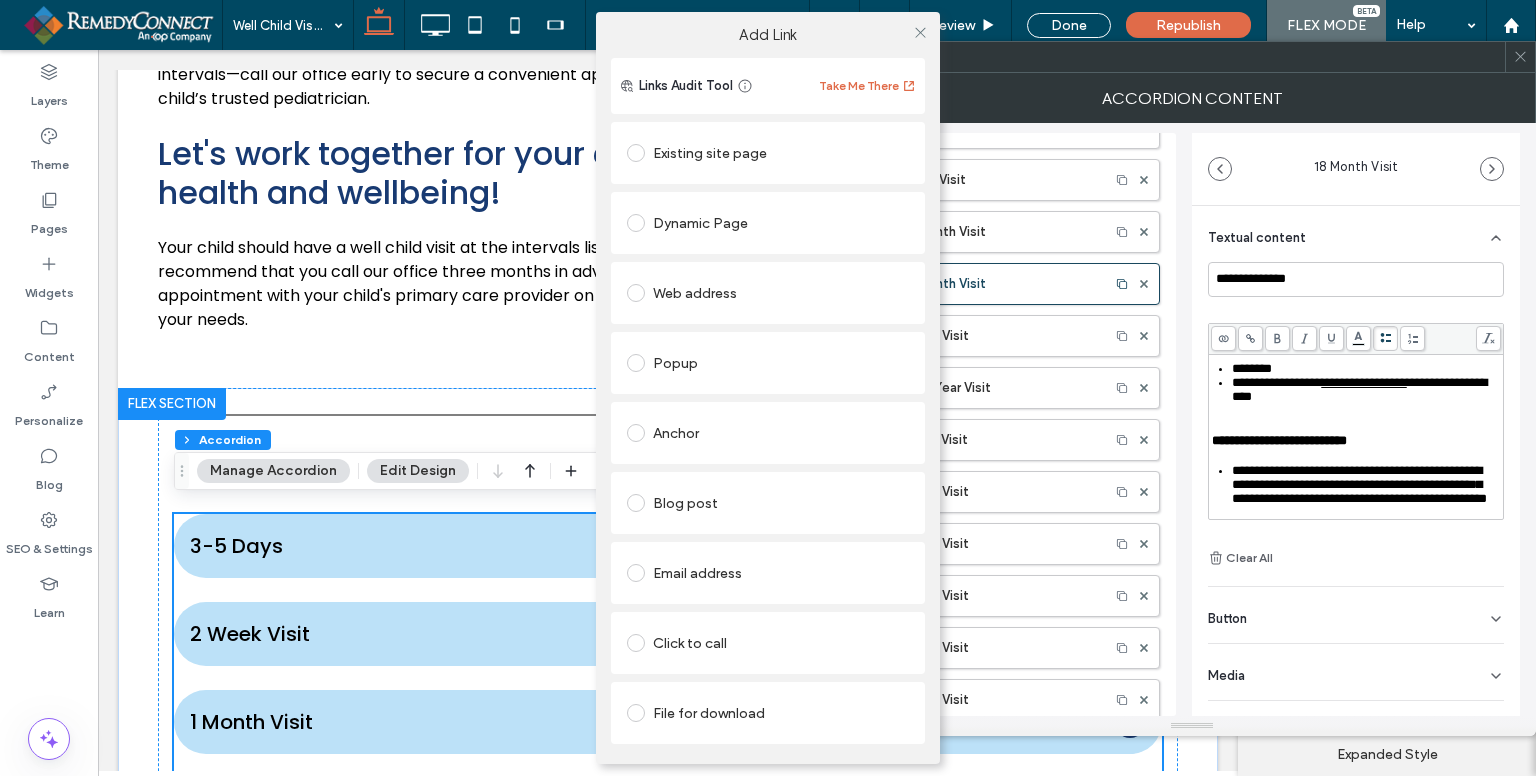 click on "Dynamic Page" at bounding box center (768, 223) 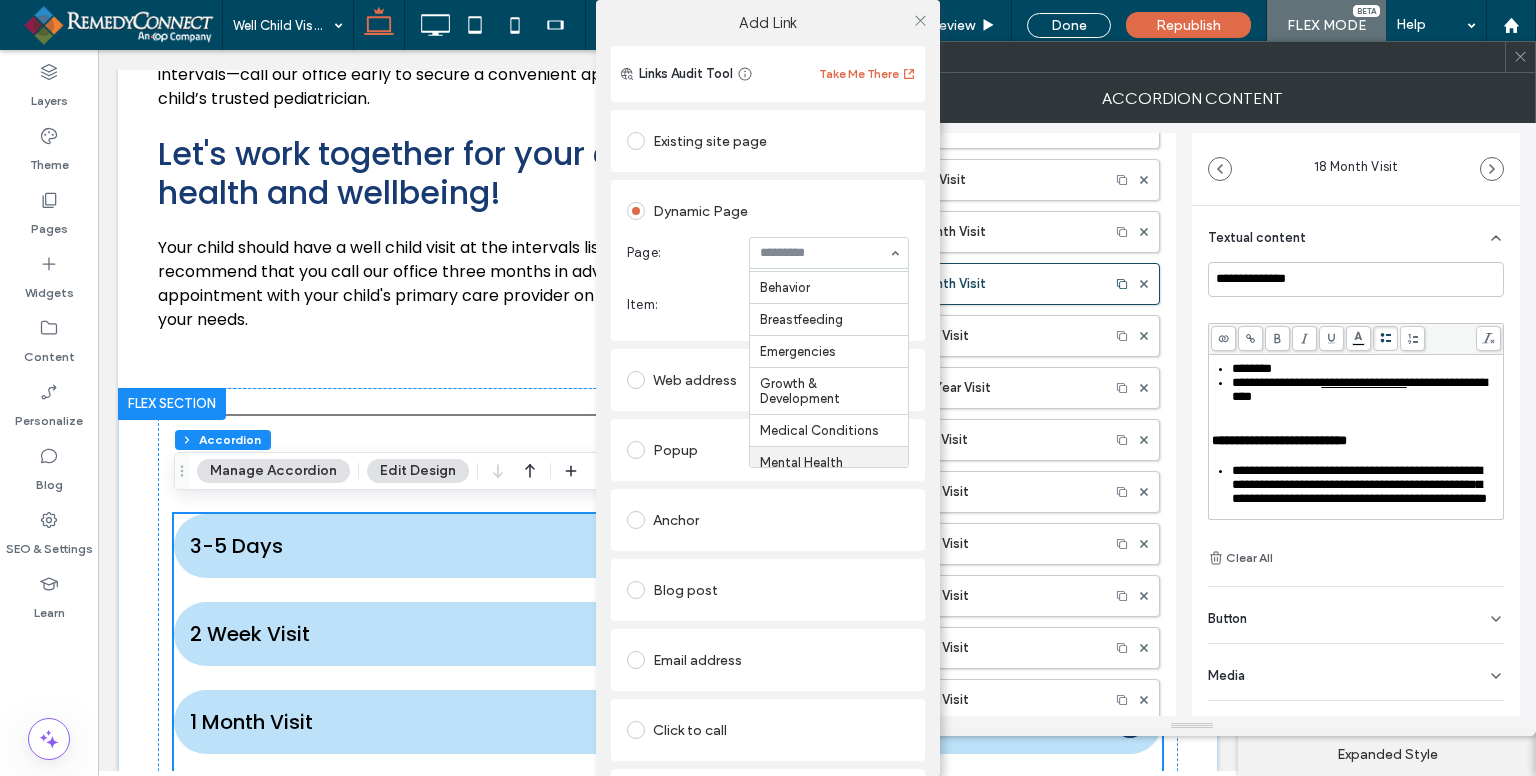 scroll, scrollTop: 504, scrollLeft: 0, axis: vertical 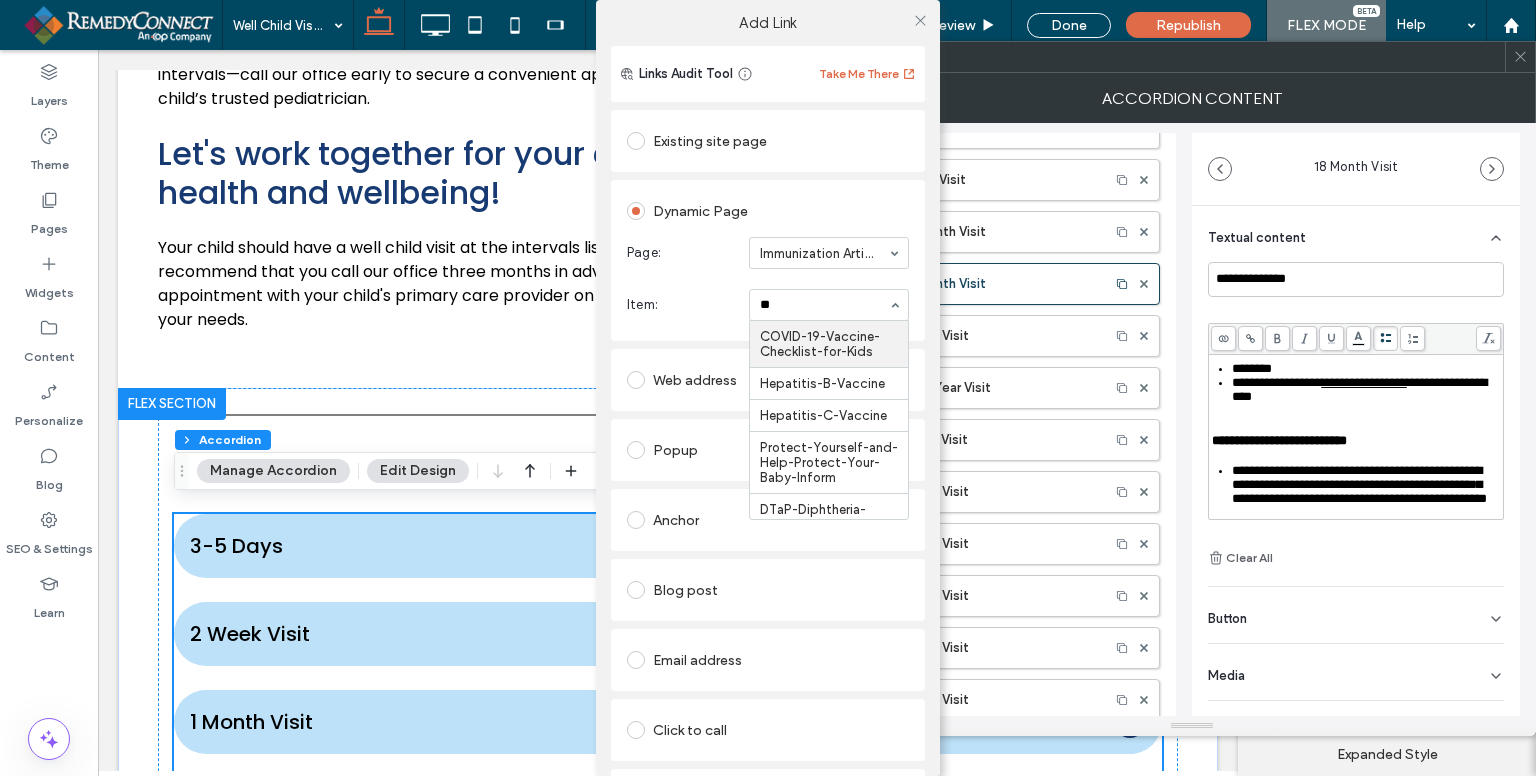 type on "***" 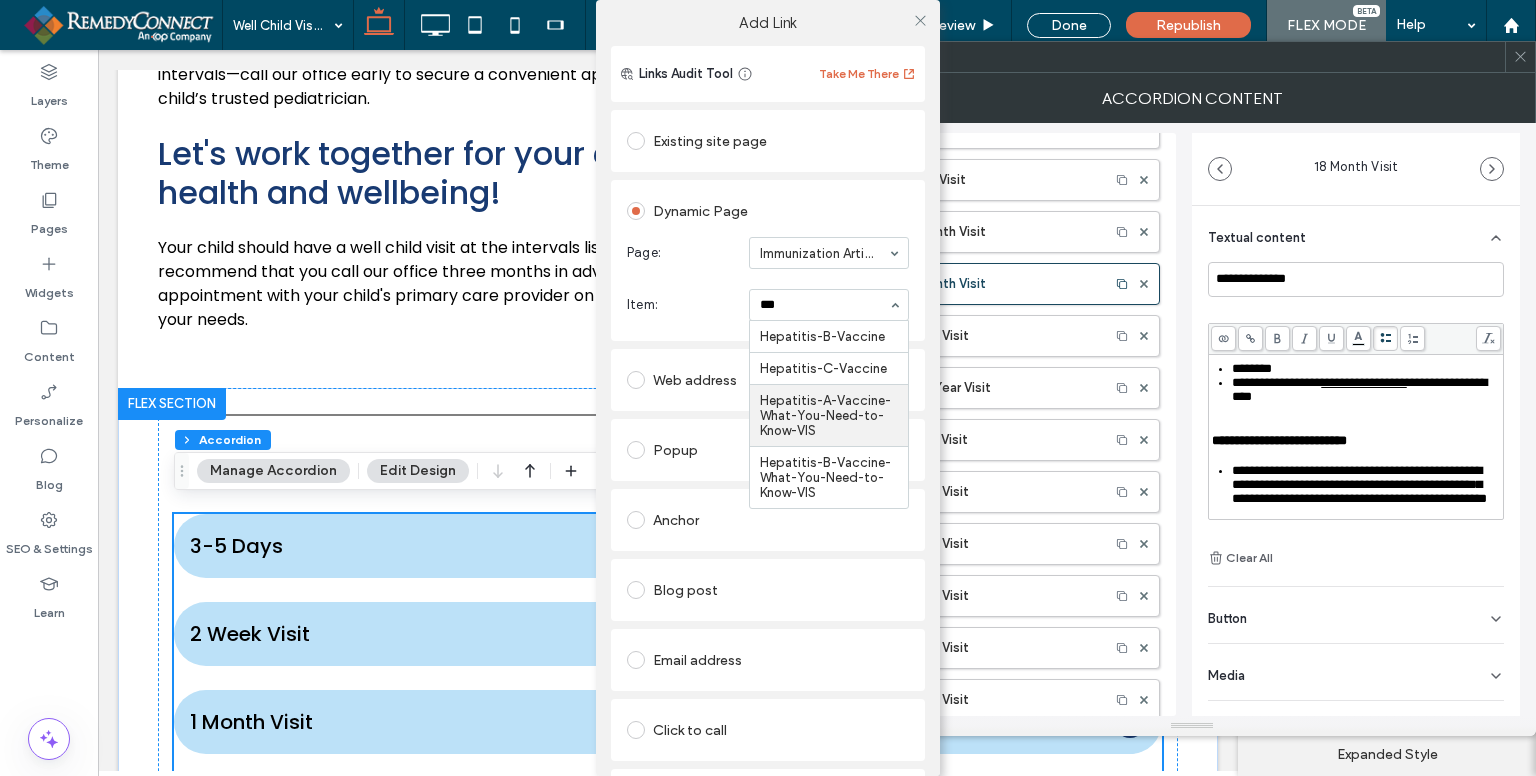 type 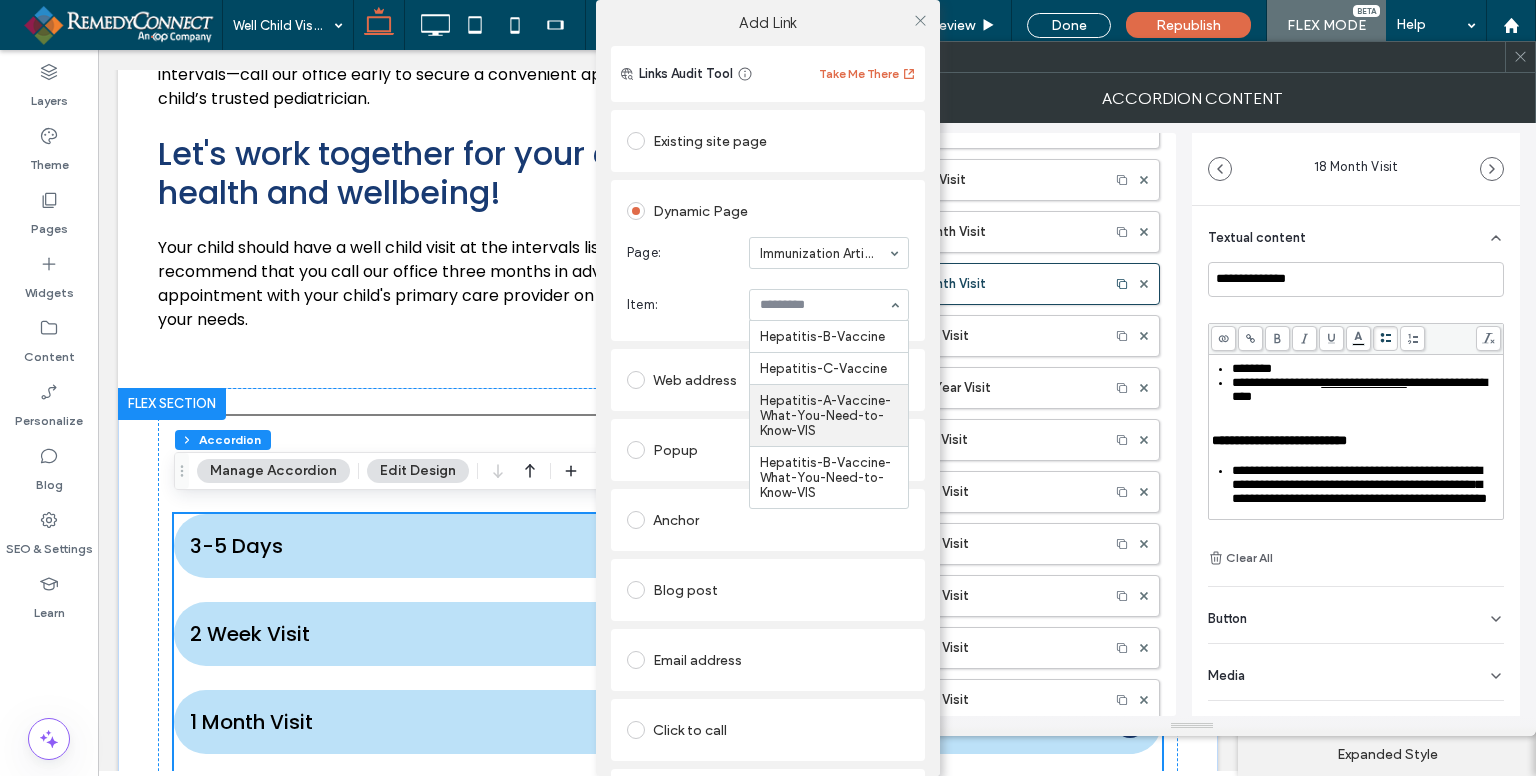 scroll, scrollTop: 253, scrollLeft: 0, axis: vertical 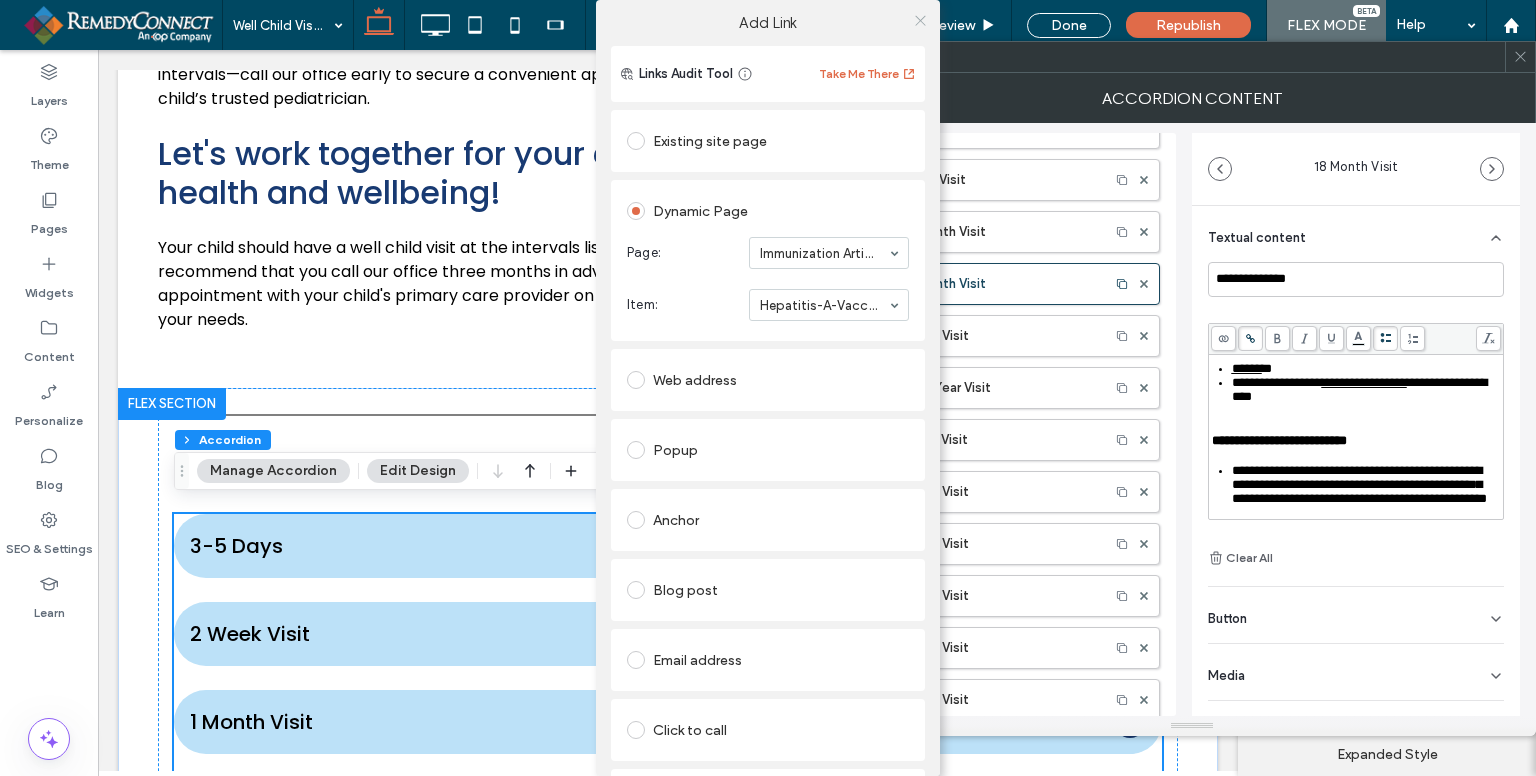 click 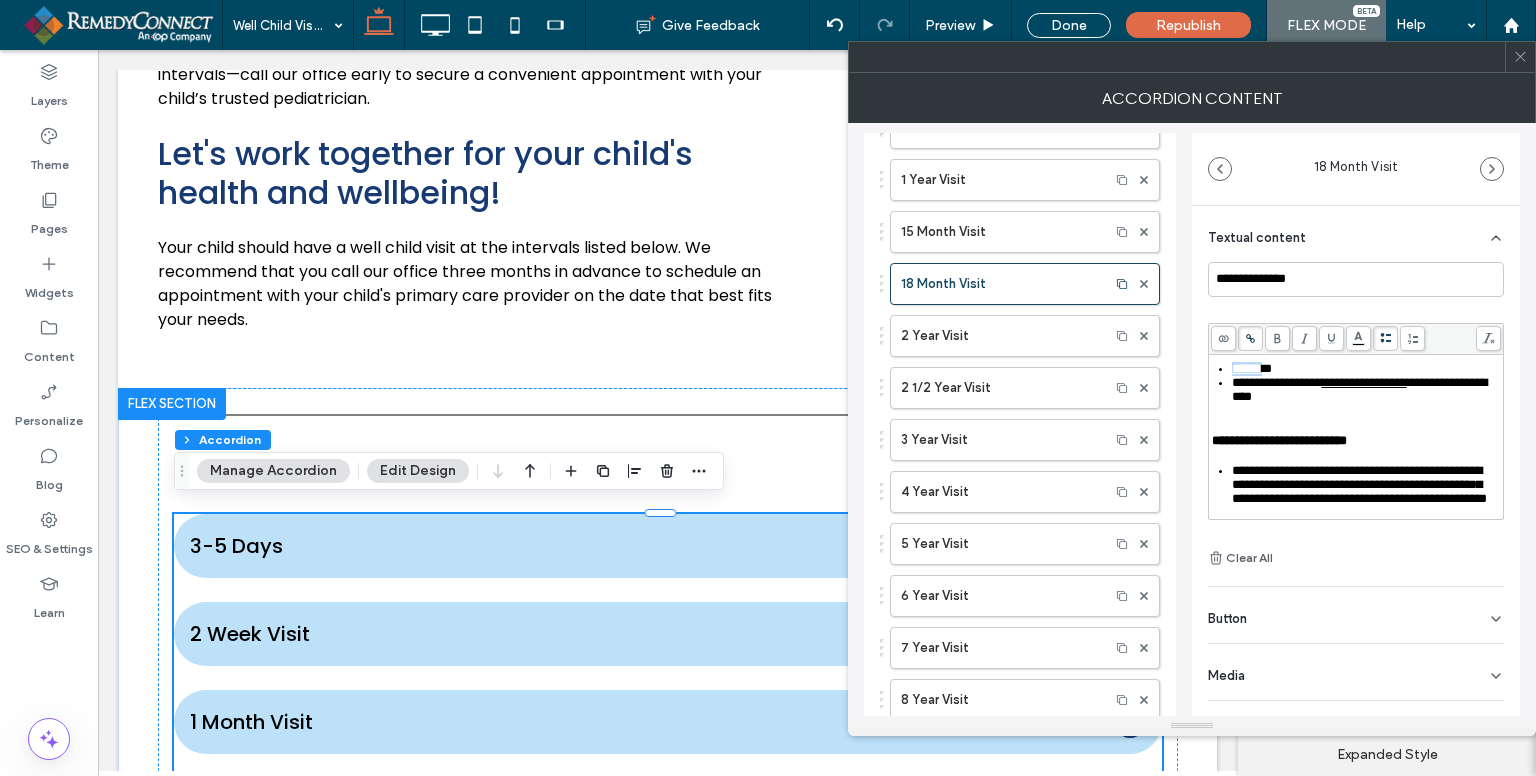 scroll, scrollTop: 253, scrollLeft: 0, axis: vertical 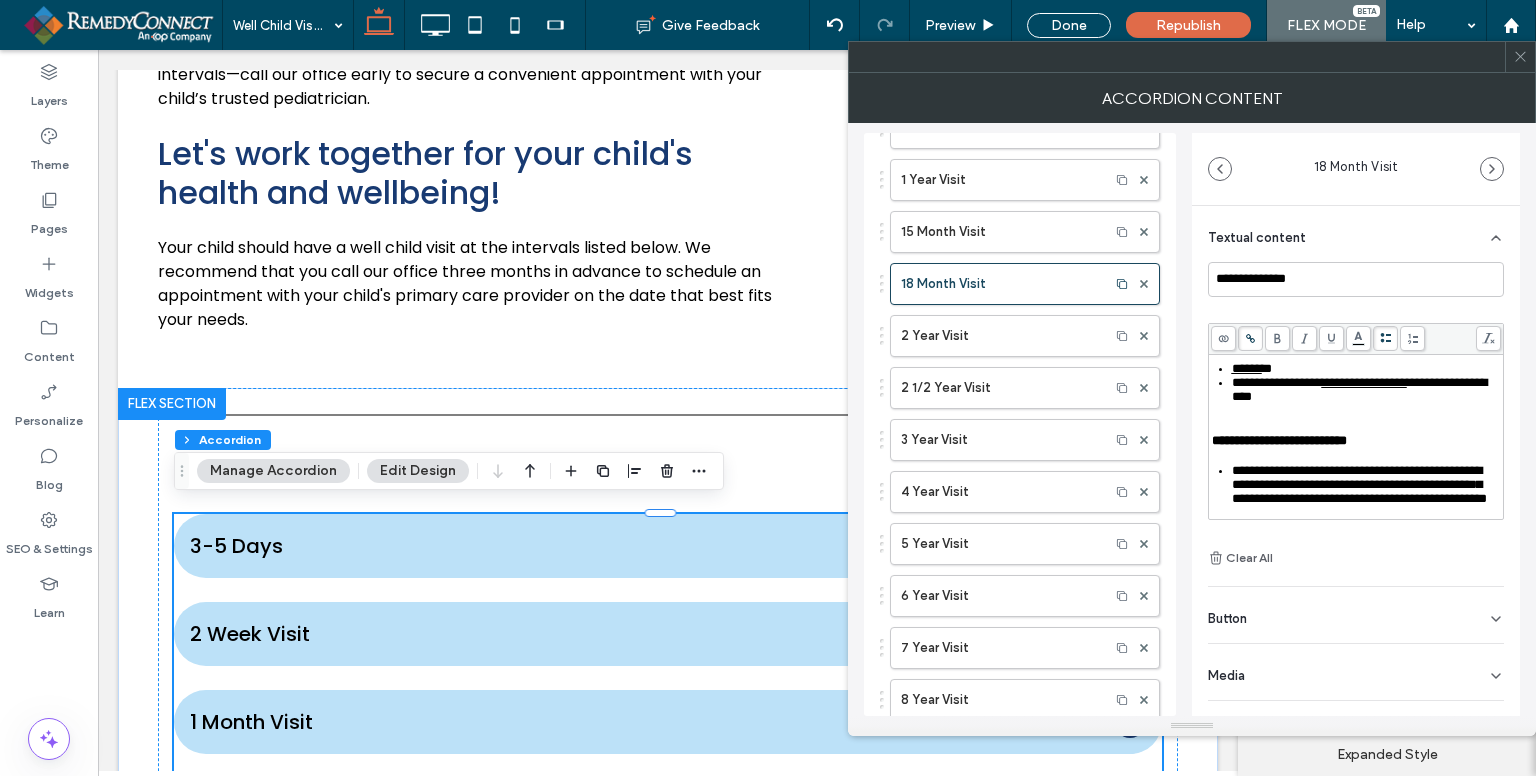 click on "**********" at bounding box center [1277, 382] 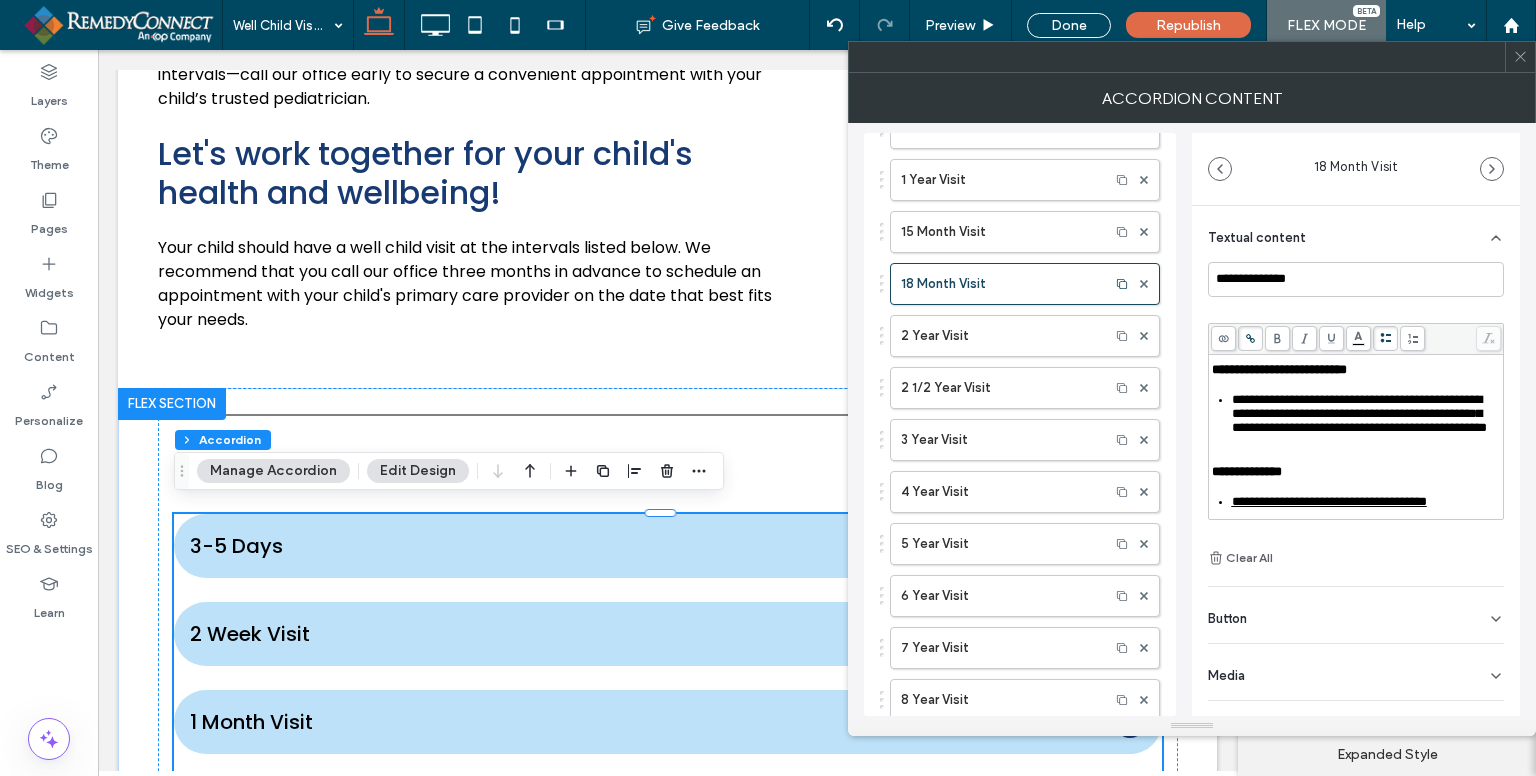 scroll, scrollTop: 353, scrollLeft: 0, axis: vertical 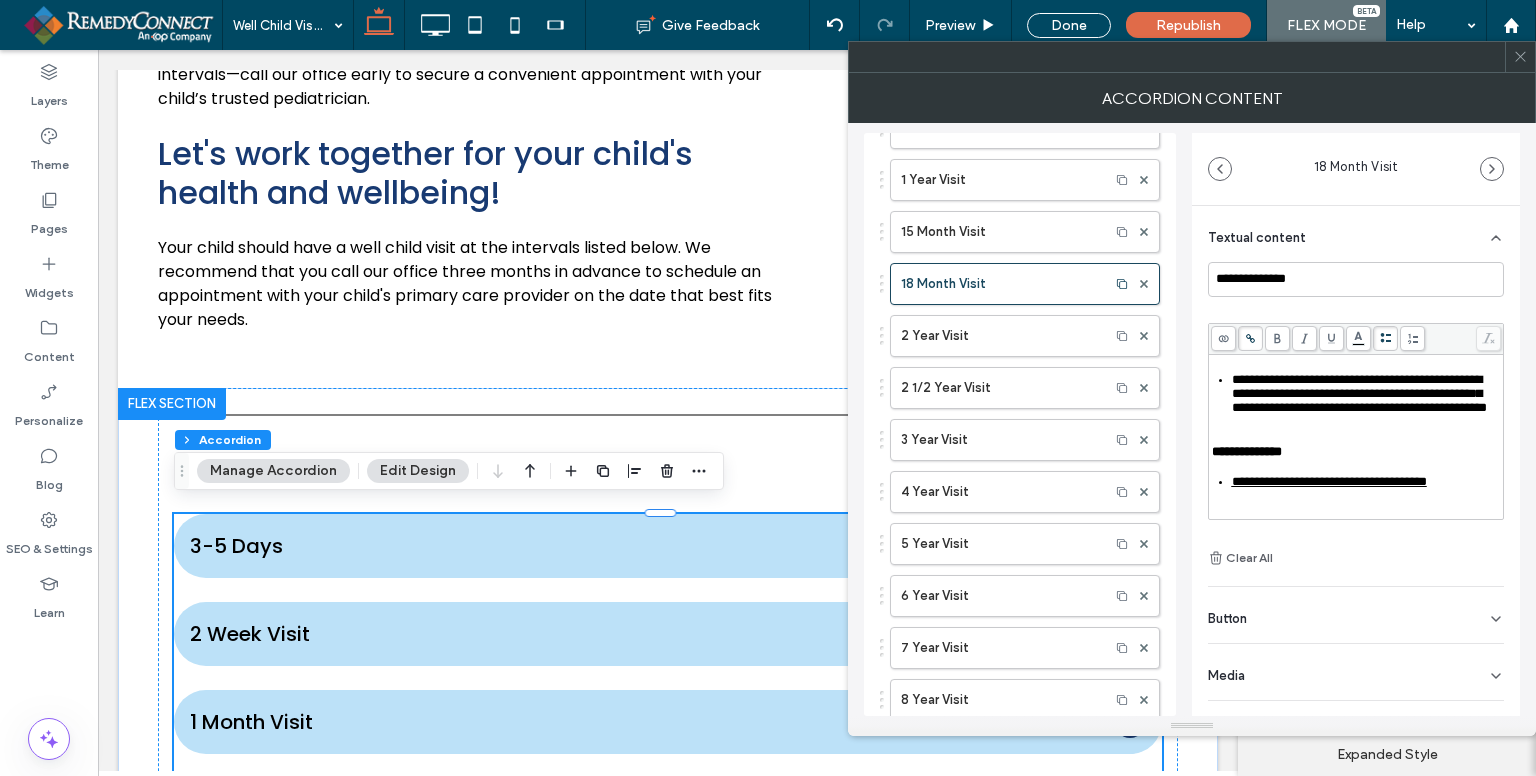 click on "**********" at bounding box center (1359, 393) 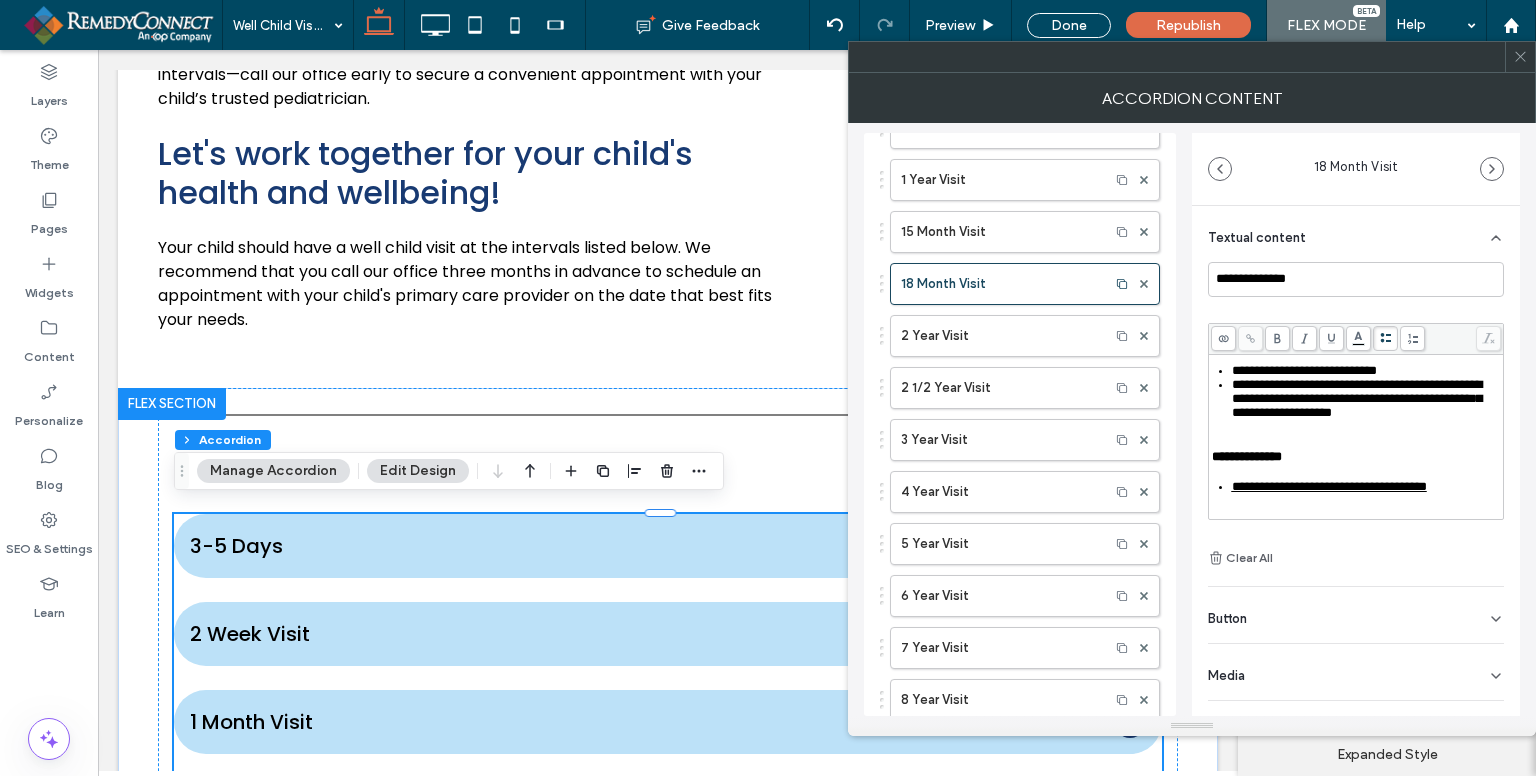 click on "**********" at bounding box center (1357, 398) 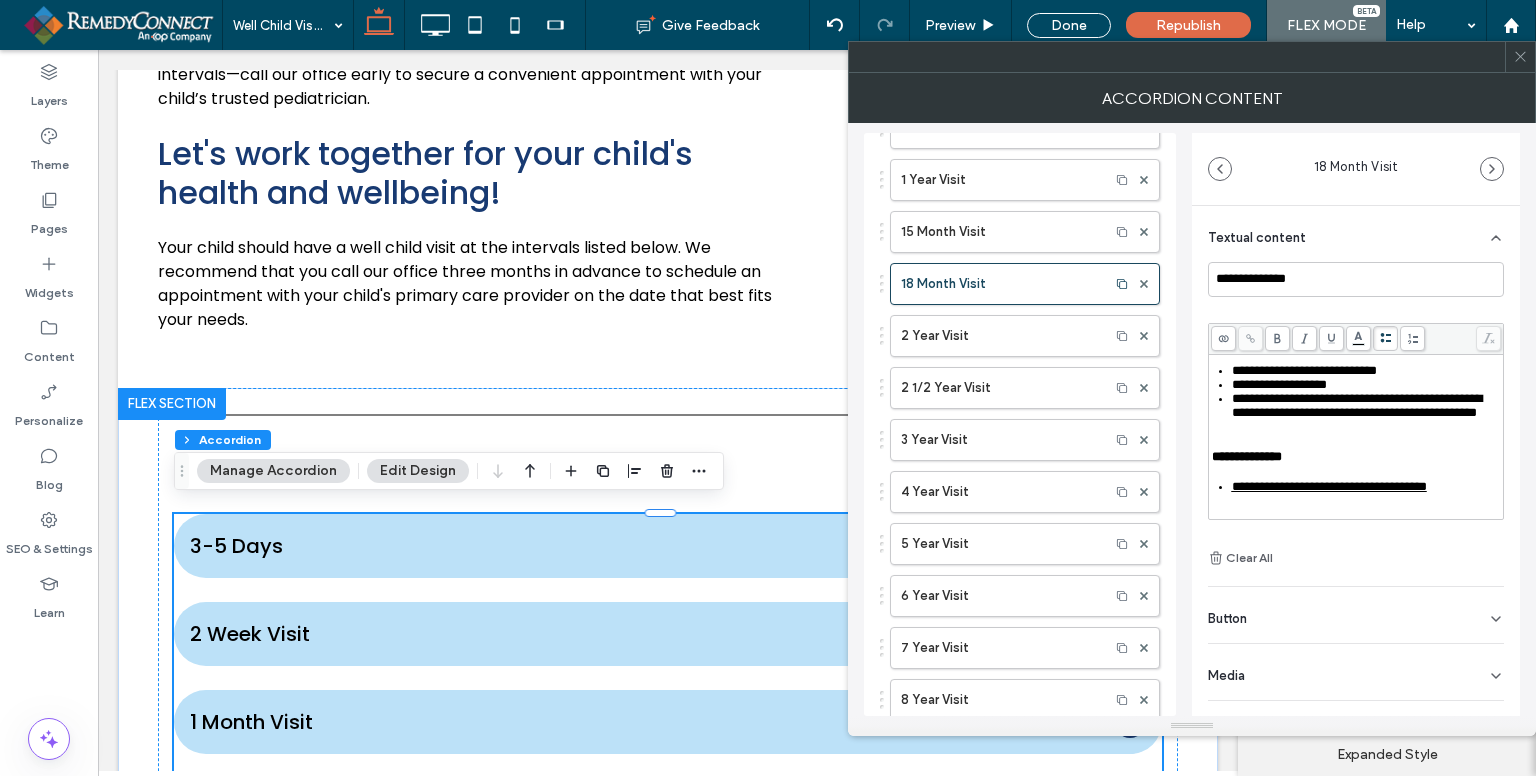 click on "**********" at bounding box center [1357, 405] 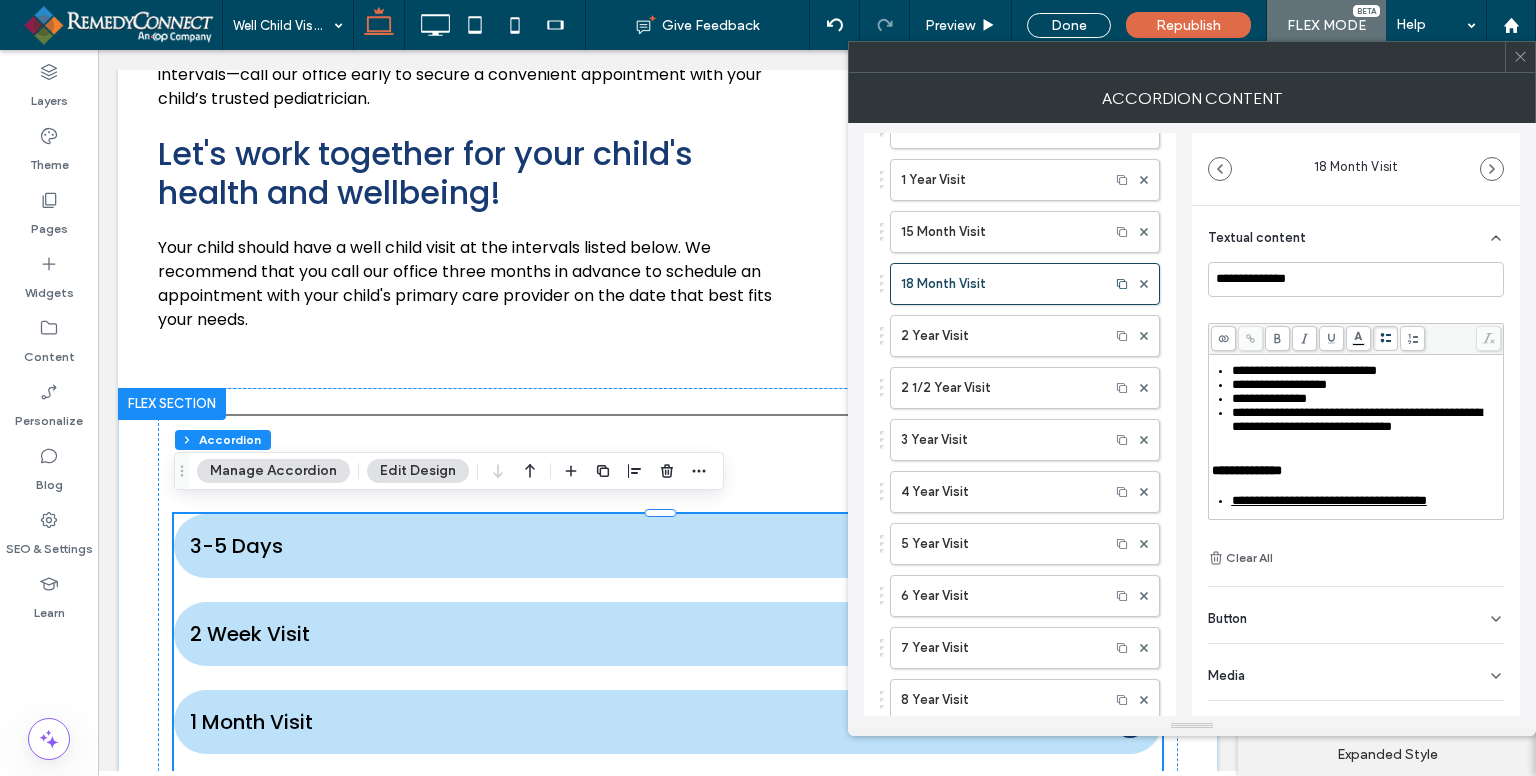 click on "**********" at bounding box center [1357, 419] 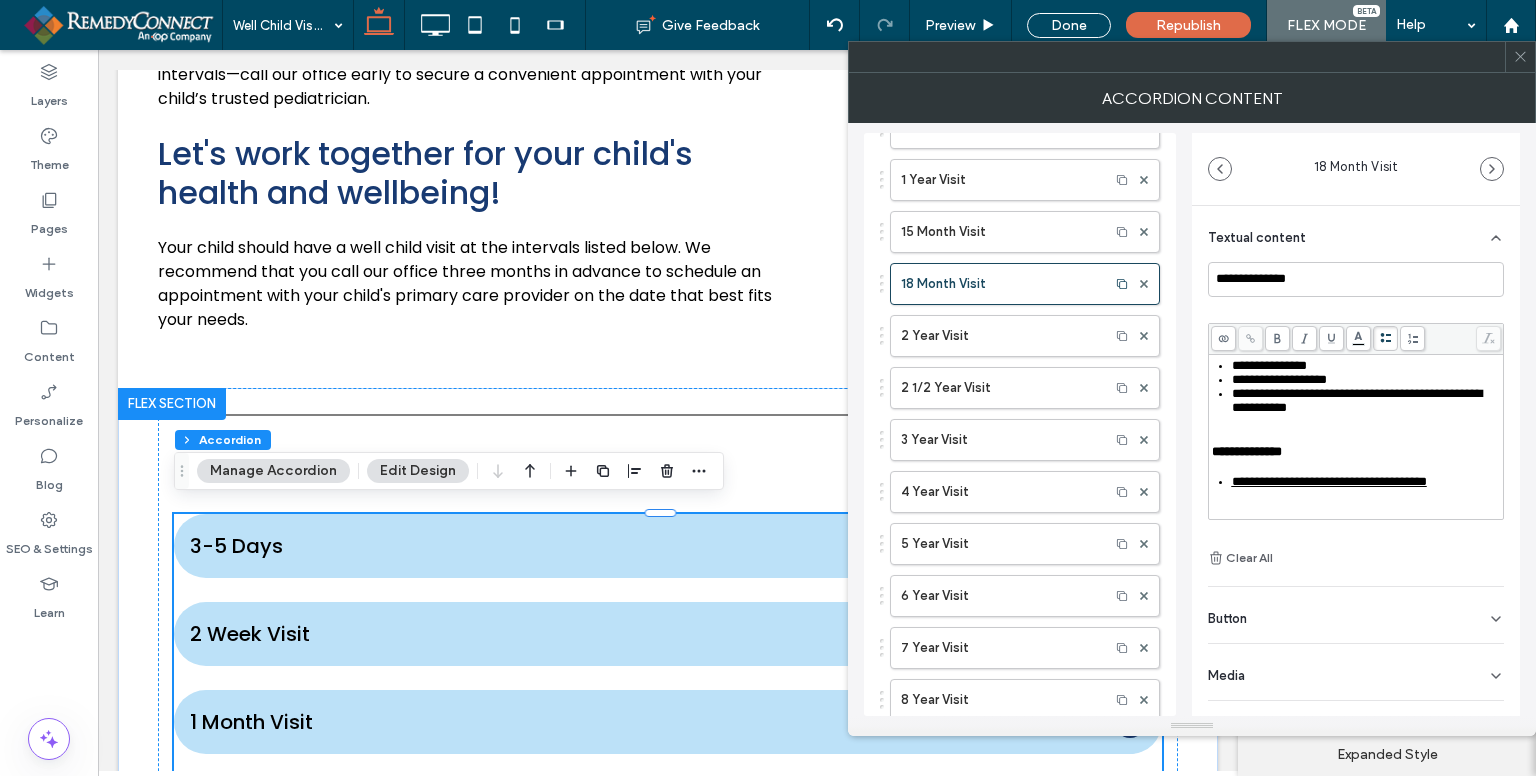 scroll, scrollTop: 453, scrollLeft: 0, axis: vertical 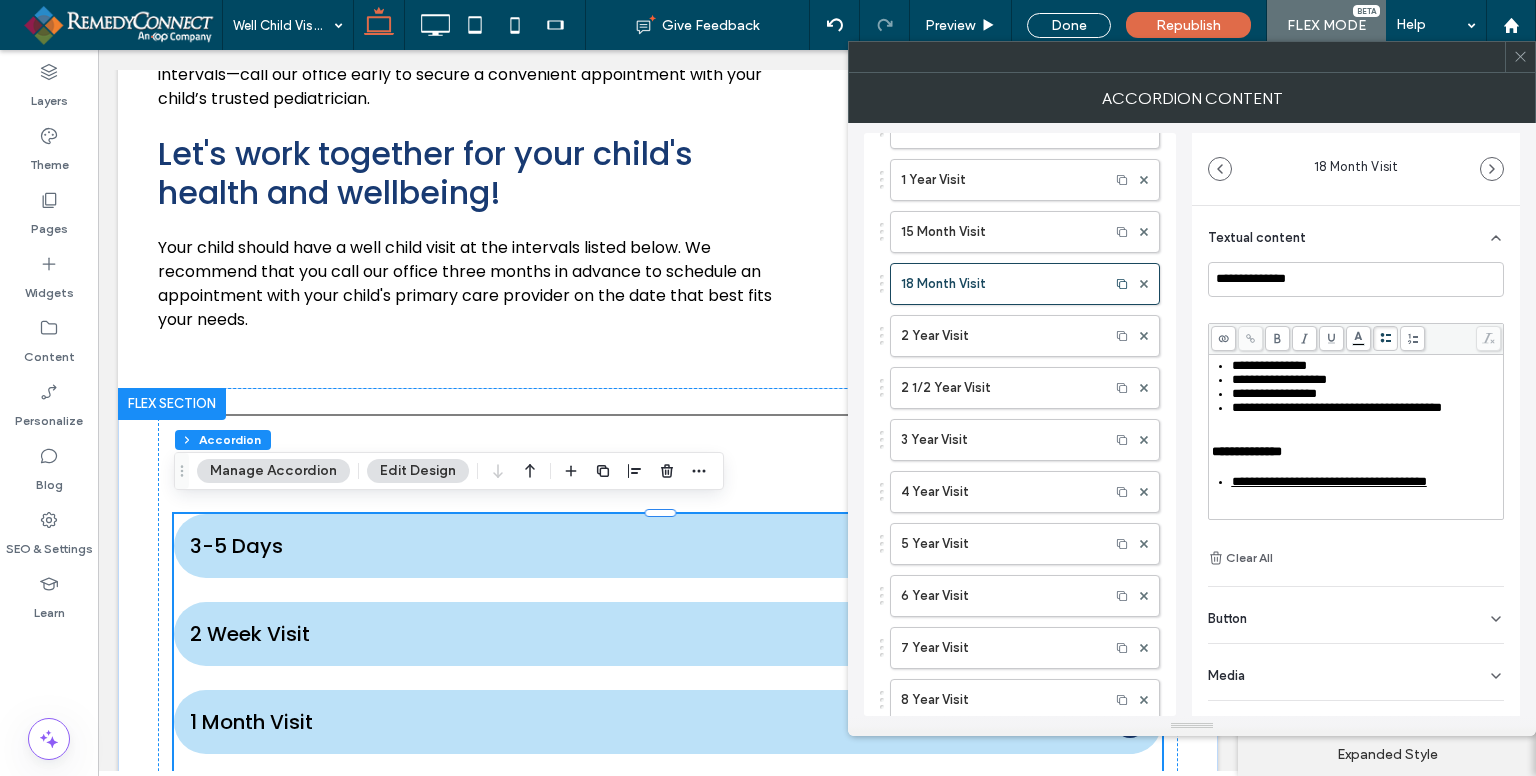 click on "**********" at bounding box center (1337, 407) 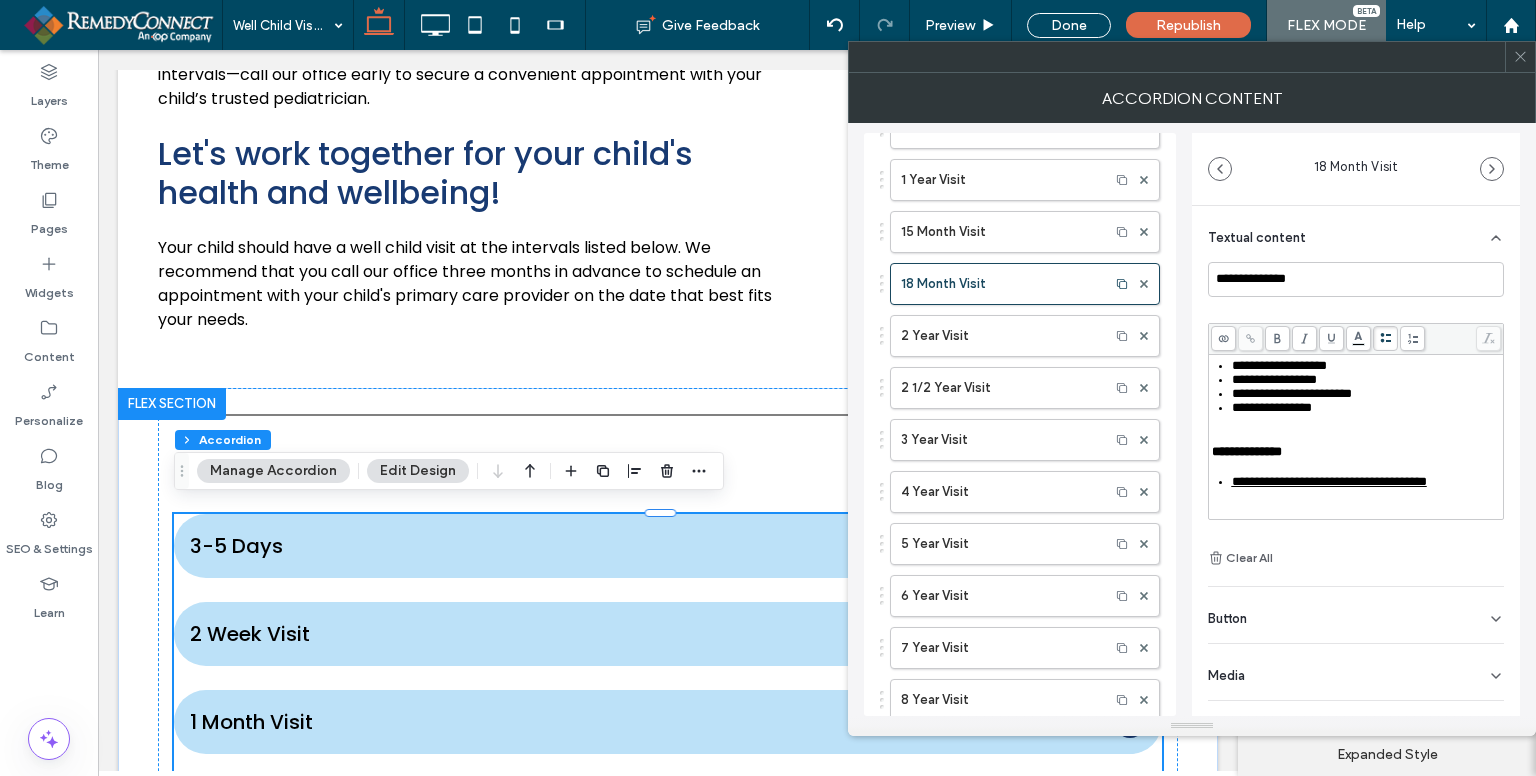 scroll, scrollTop: 492, scrollLeft: 0, axis: vertical 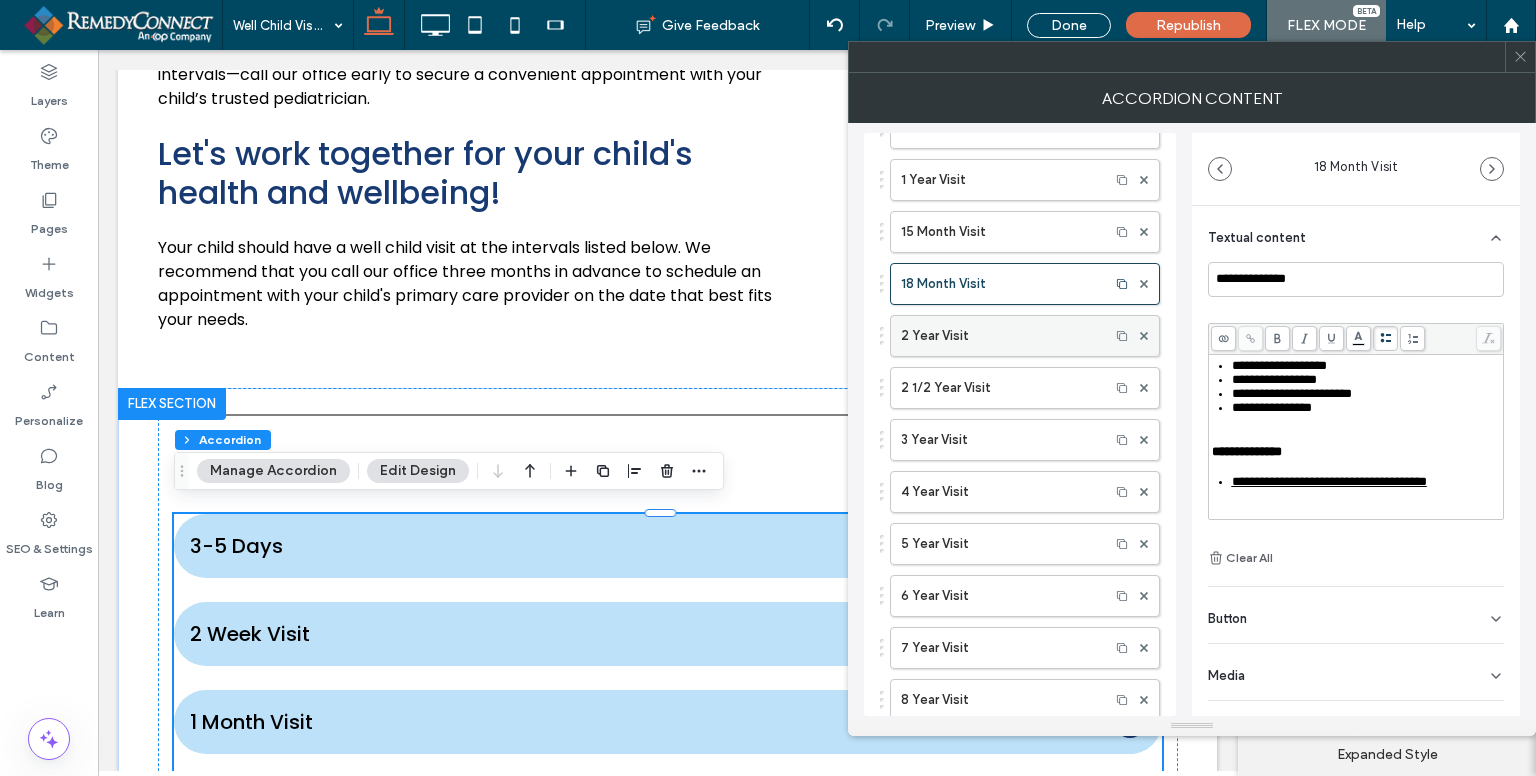 click on "2 Year Visit" at bounding box center [1000, 336] 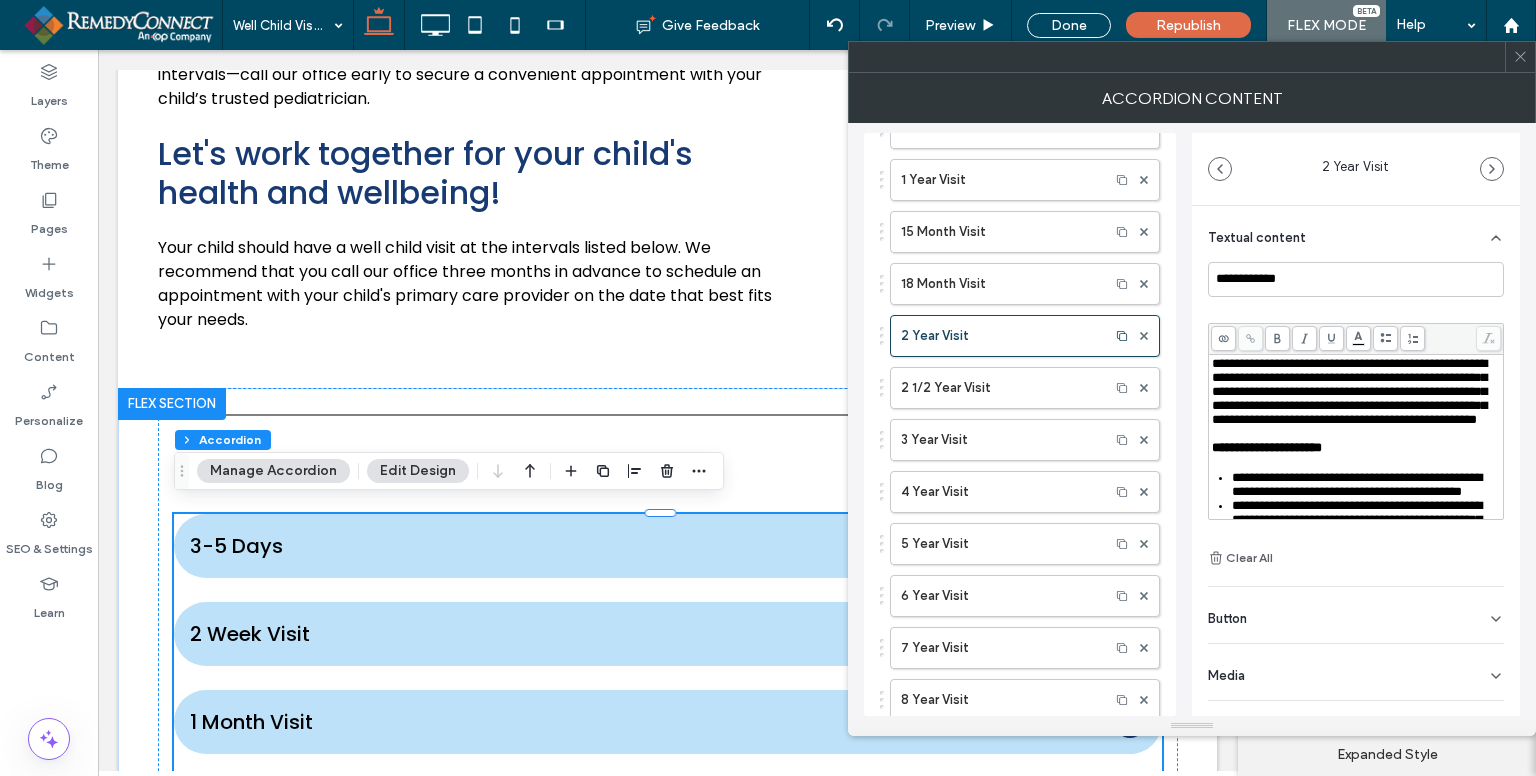 scroll, scrollTop: 500, scrollLeft: 0, axis: vertical 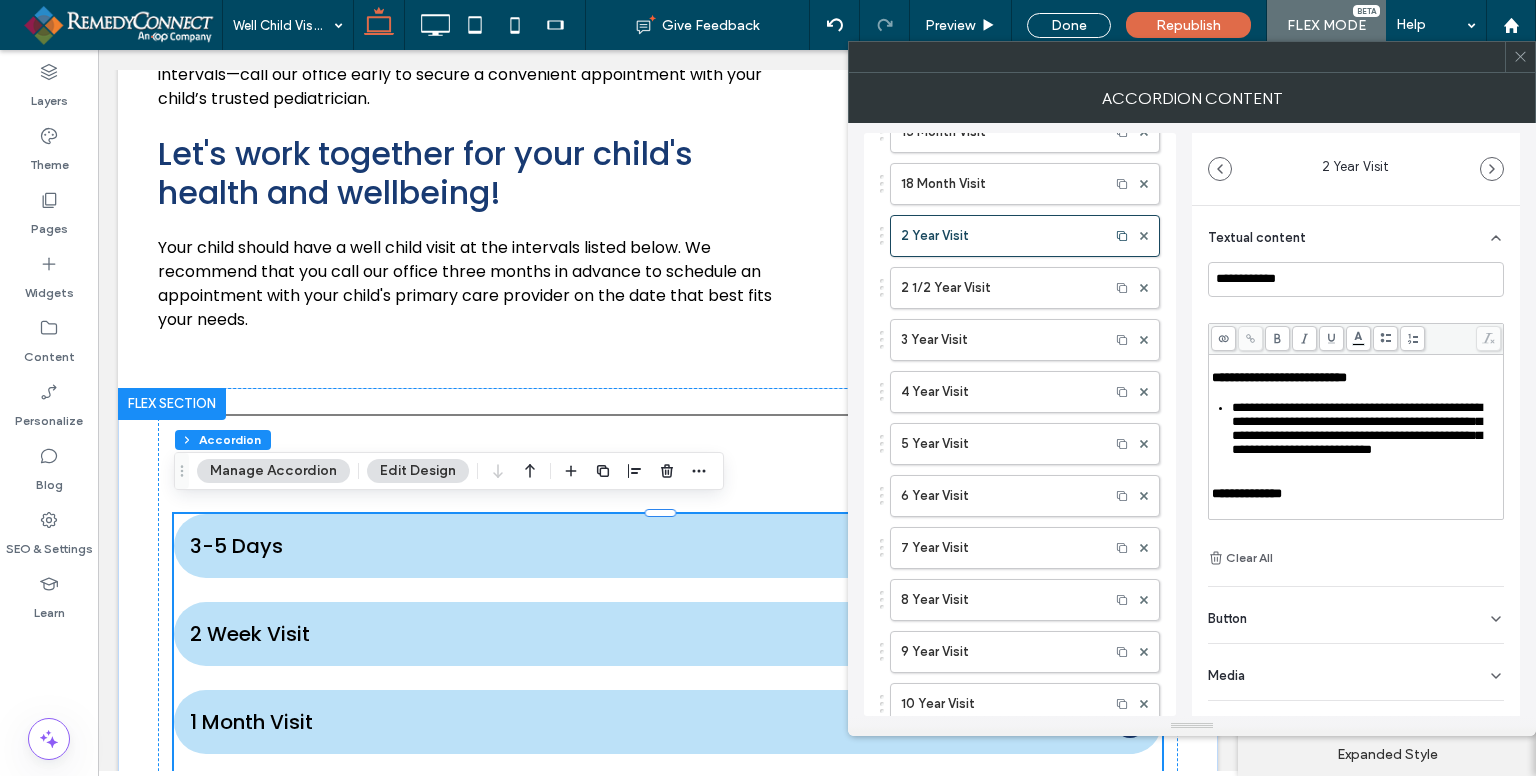 click on "**********" at bounding box center [1277, 333] 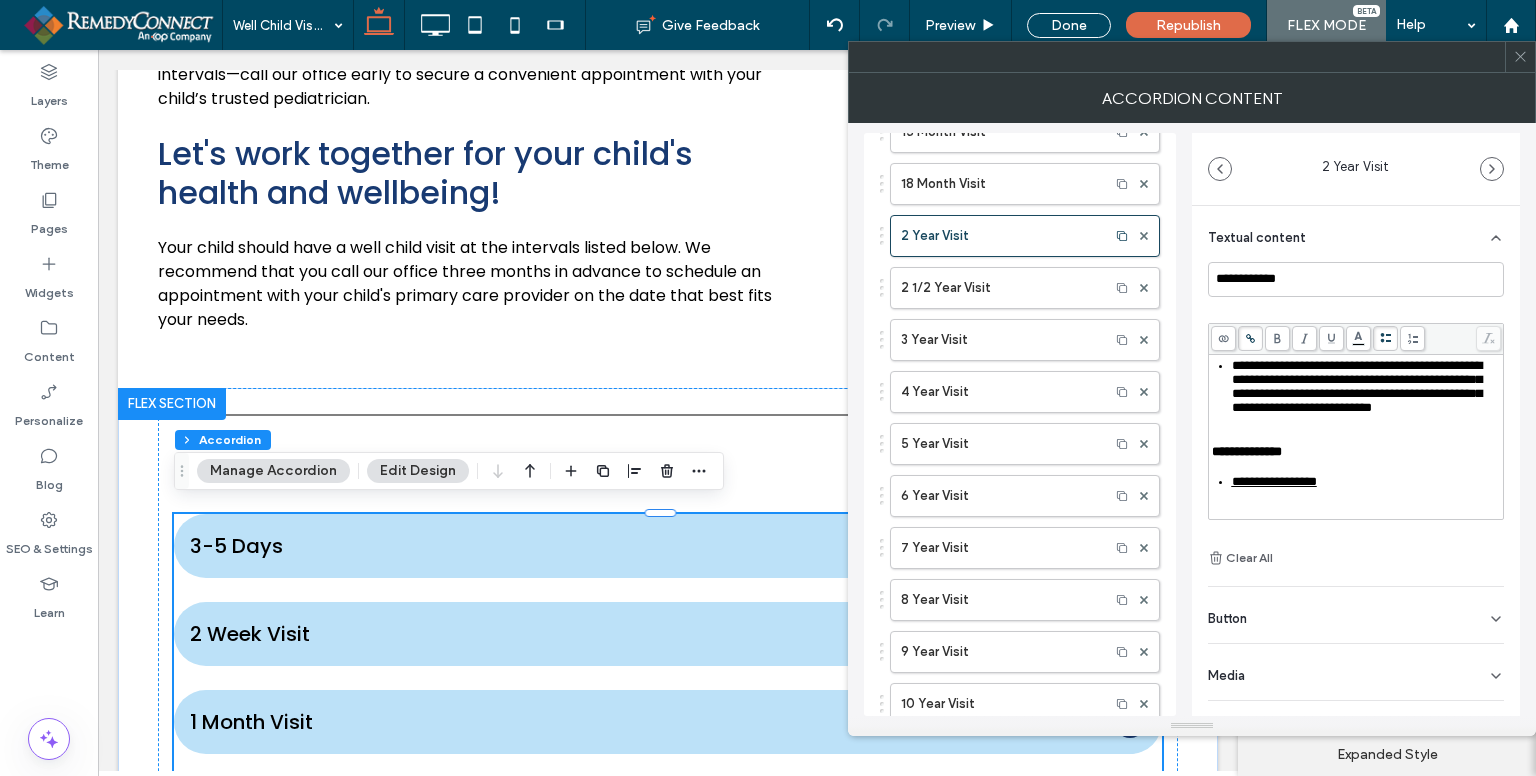 scroll, scrollTop: 500, scrollLeft: 0, axis: vertical 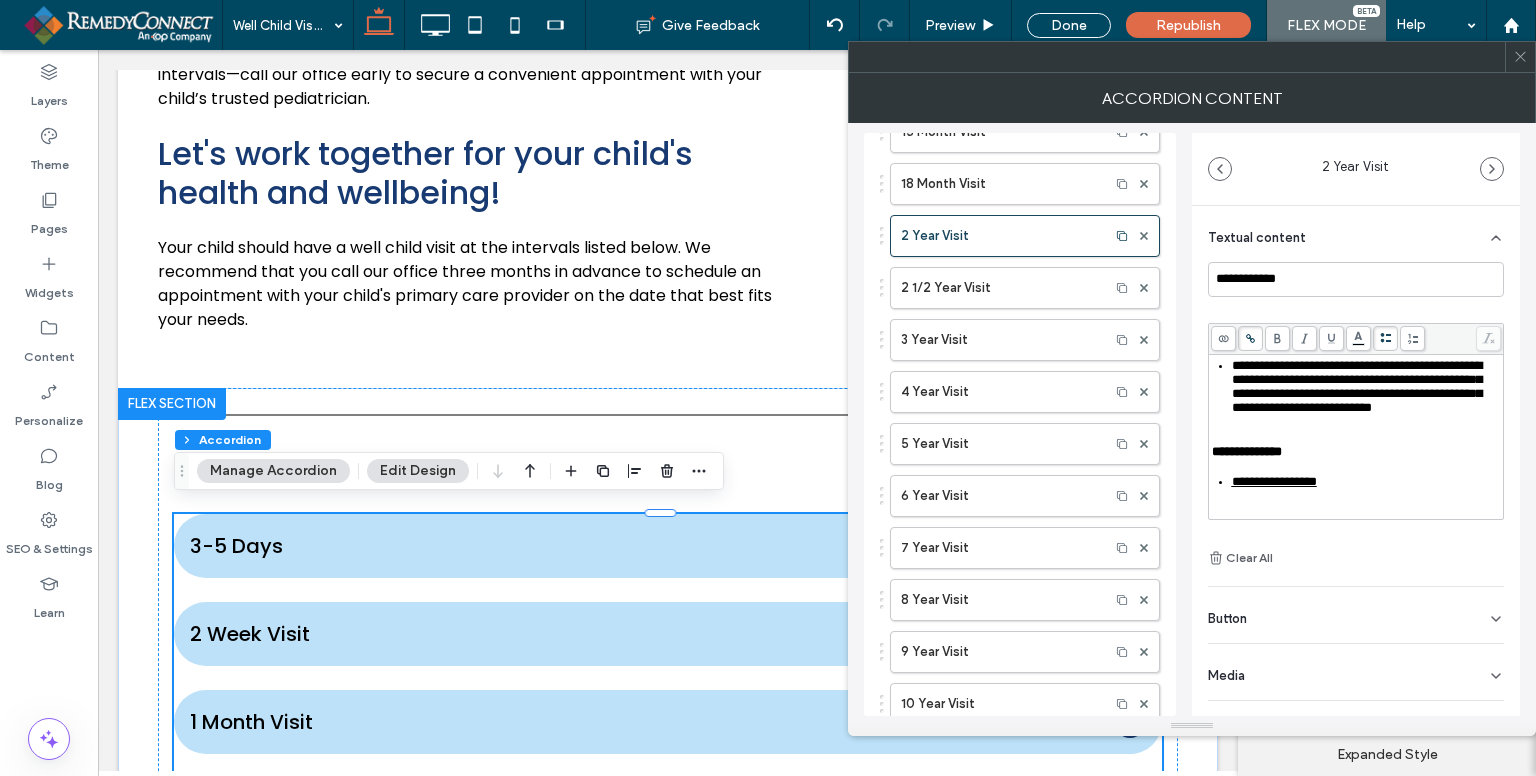 click on "**********" at bounding box center (1357, 386) 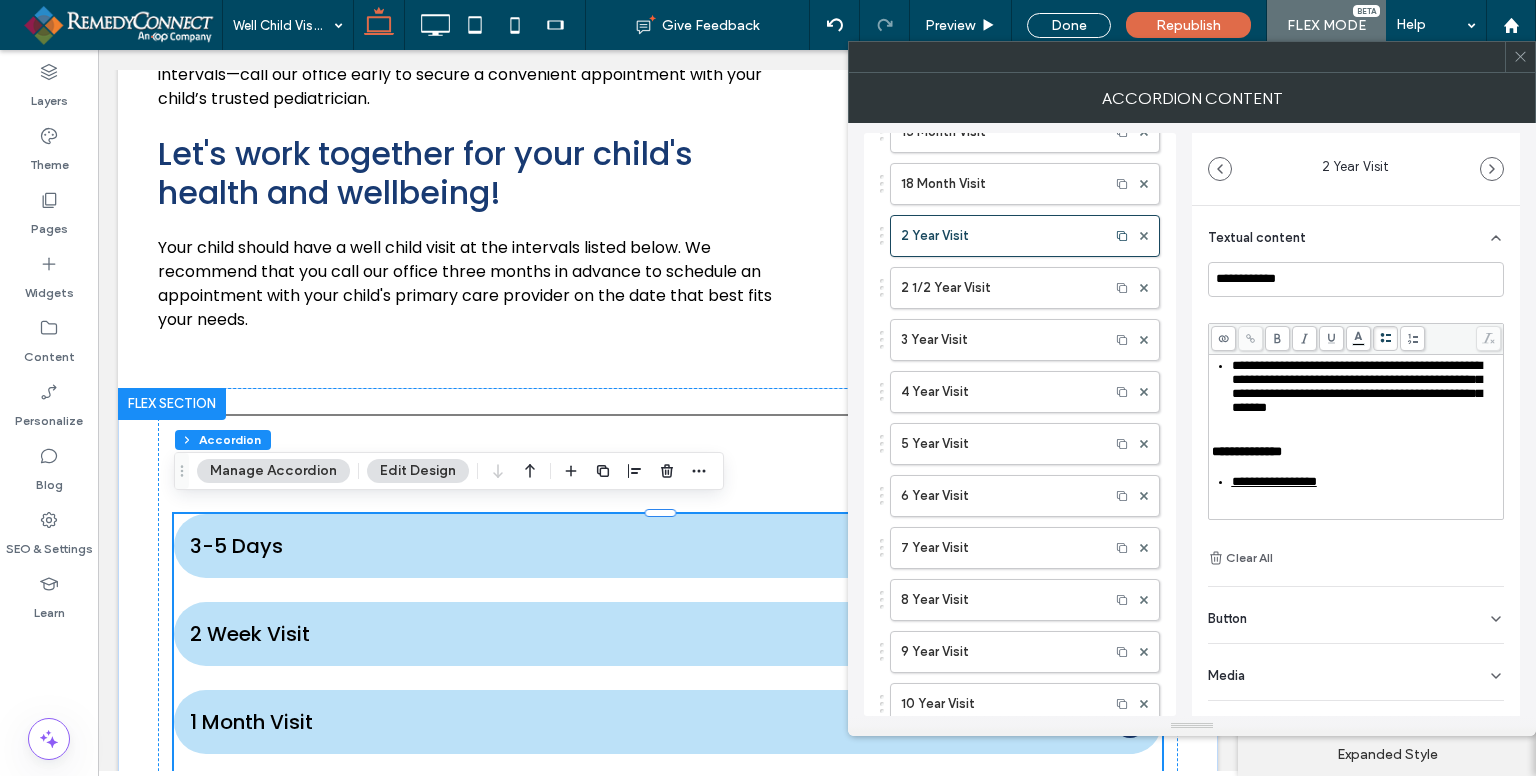 click on "**********" at bounding box center (1357, 386) 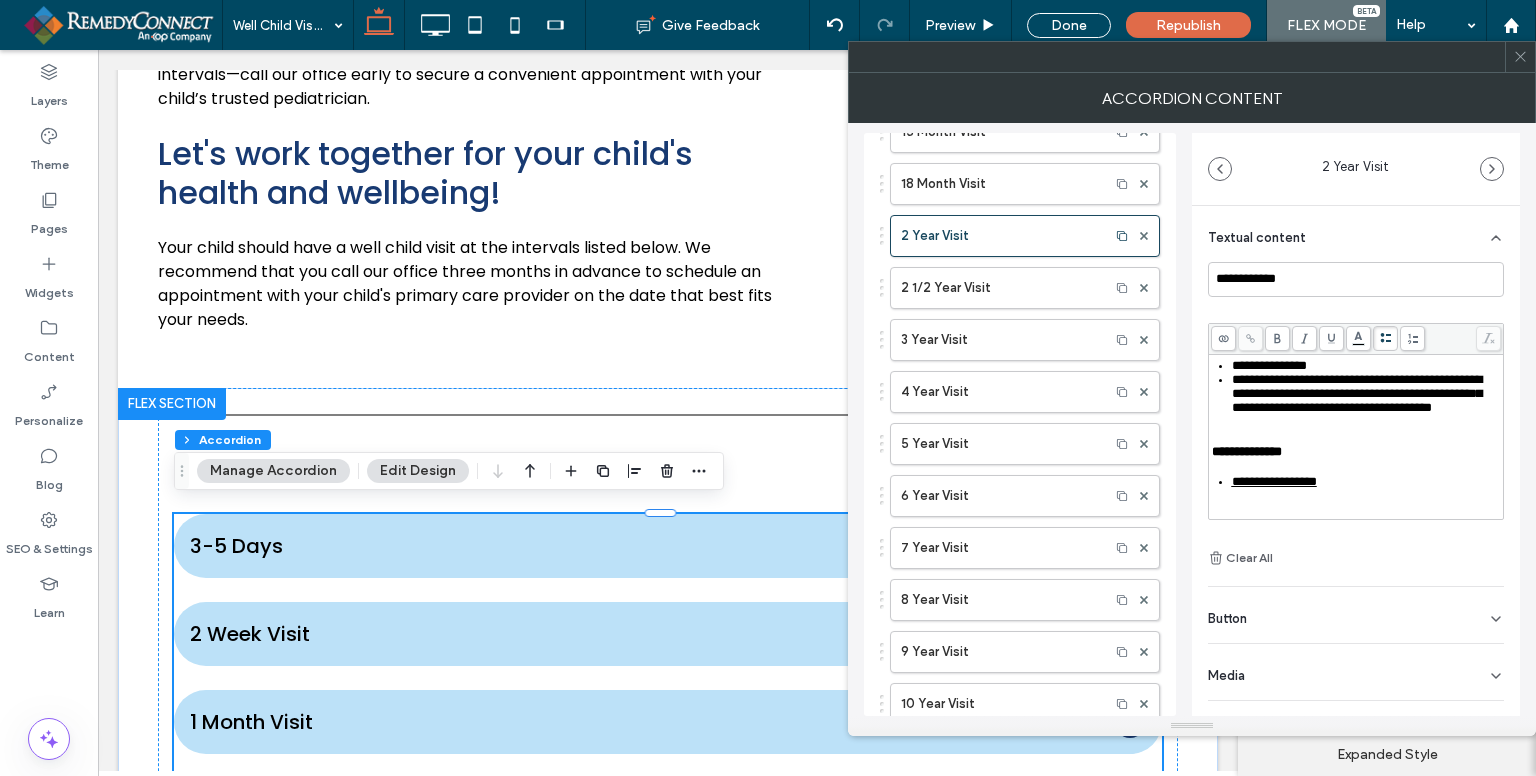 click on "**********" at bounding box center [1357, 393] 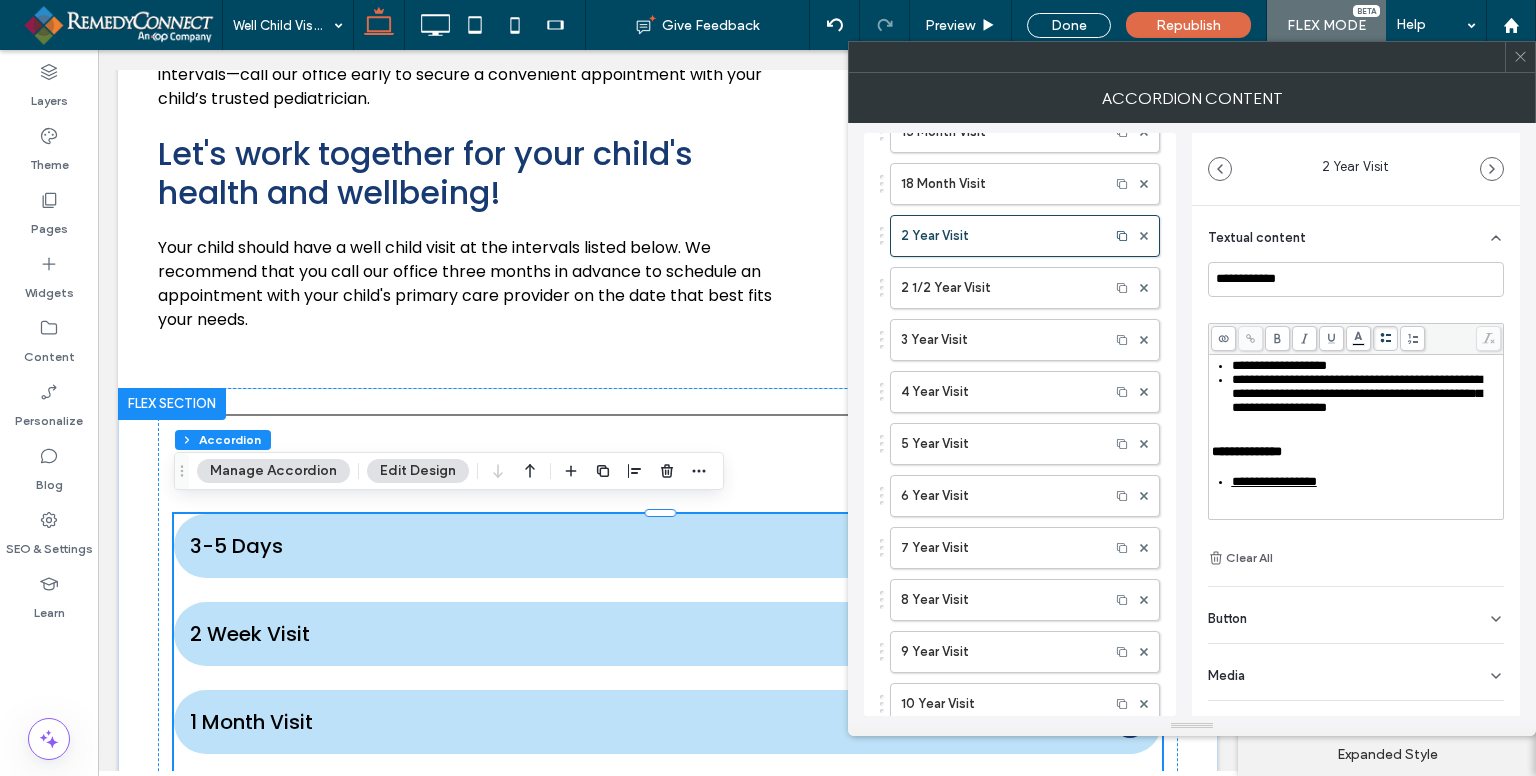 scroll, scrollTop: 600, scrollLeft: 0, axis: vertical 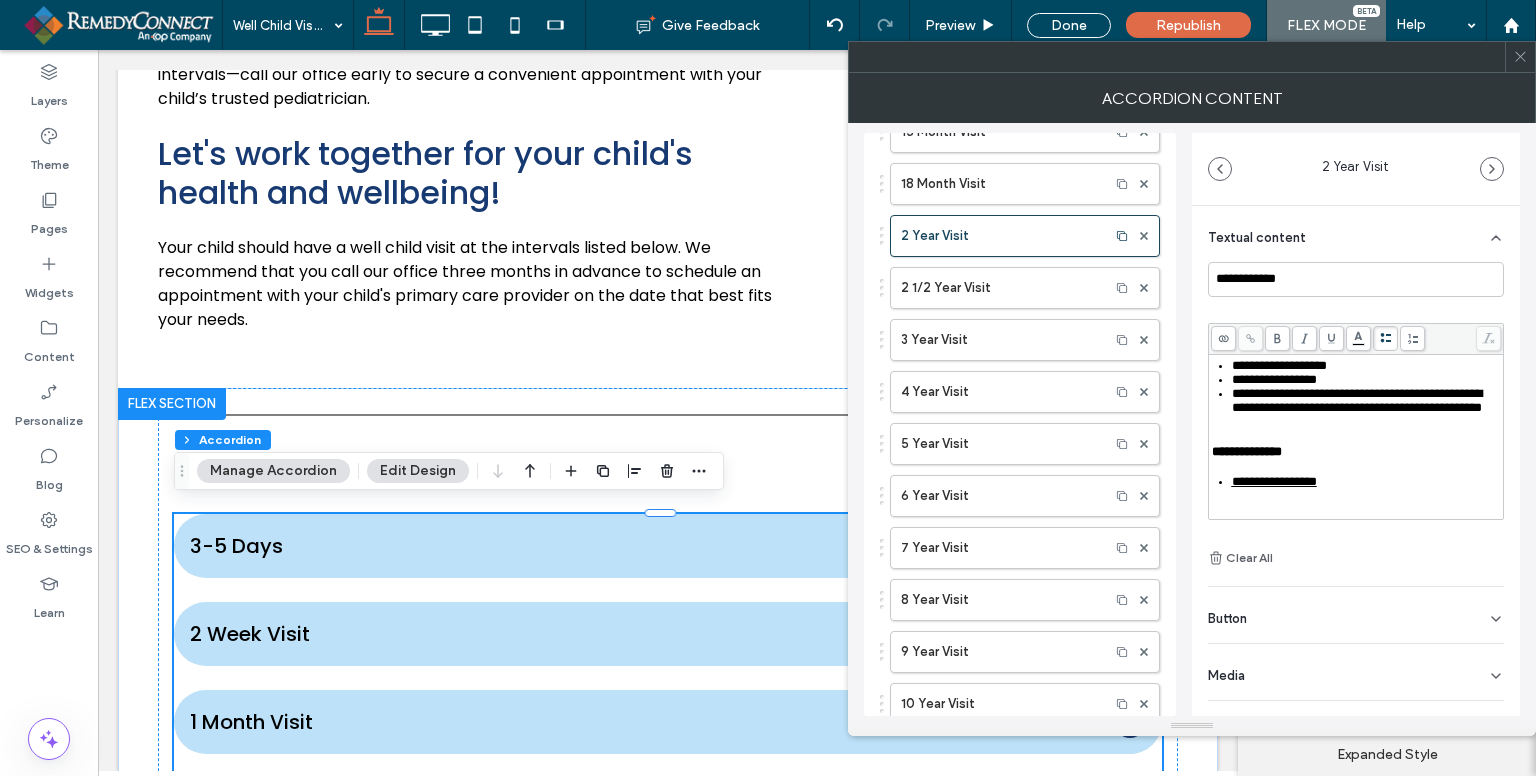 click on "**********" at bounding box center (1357, 400) 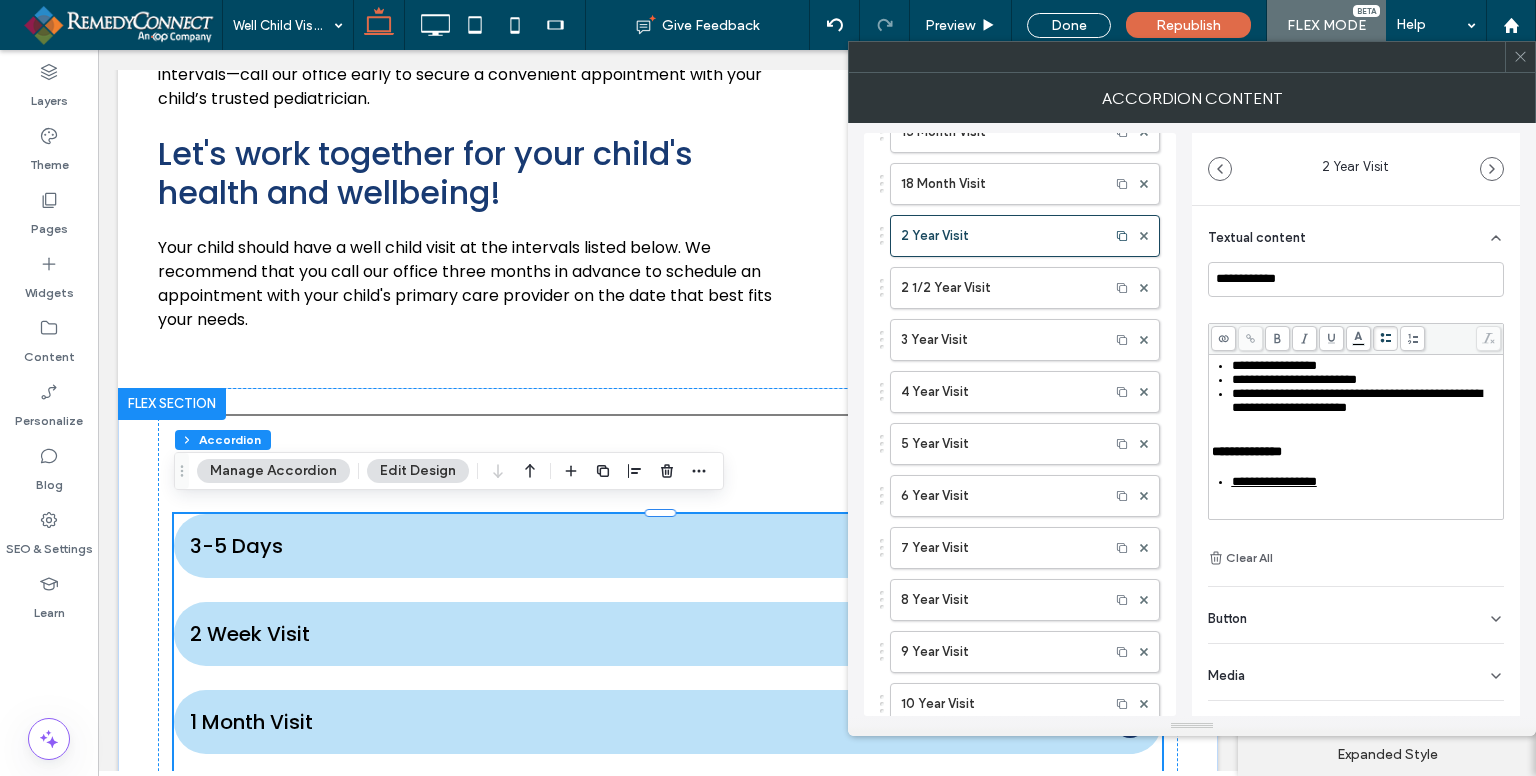click on "**********" at bounding box center [1357, 400] 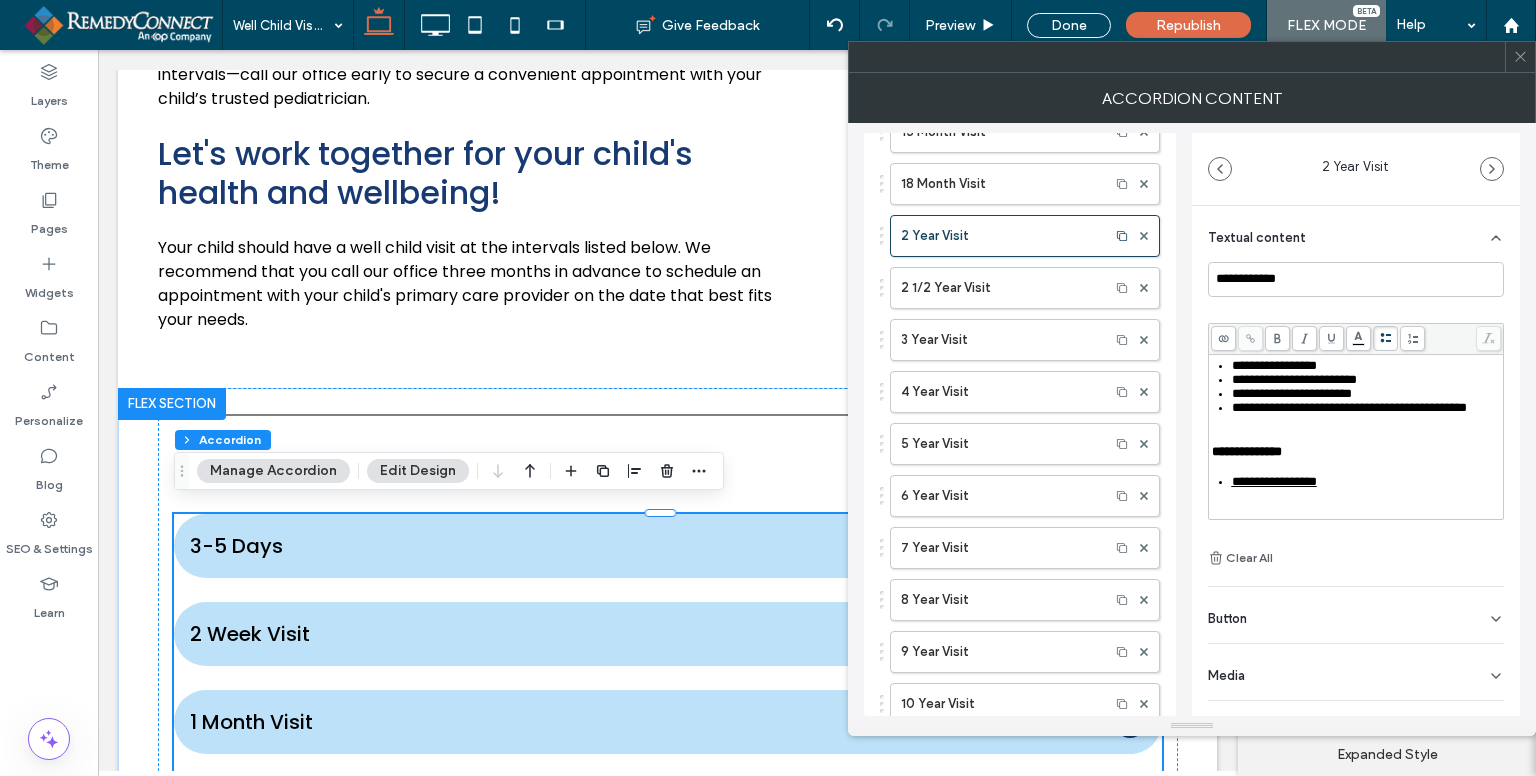click on "**********" at bounding box center (1349, 407) 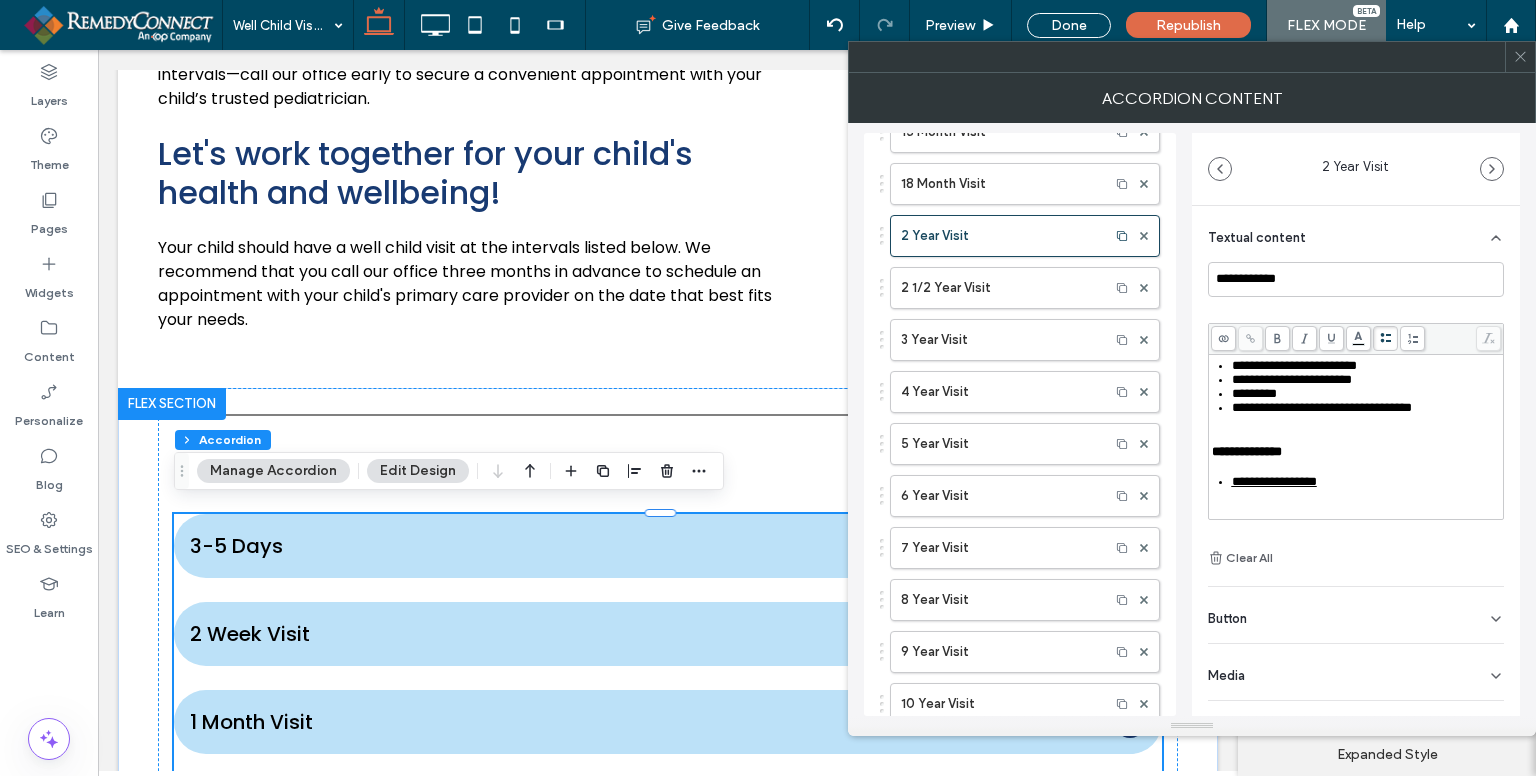 click on "**********" at bounding box center (1322, 407) 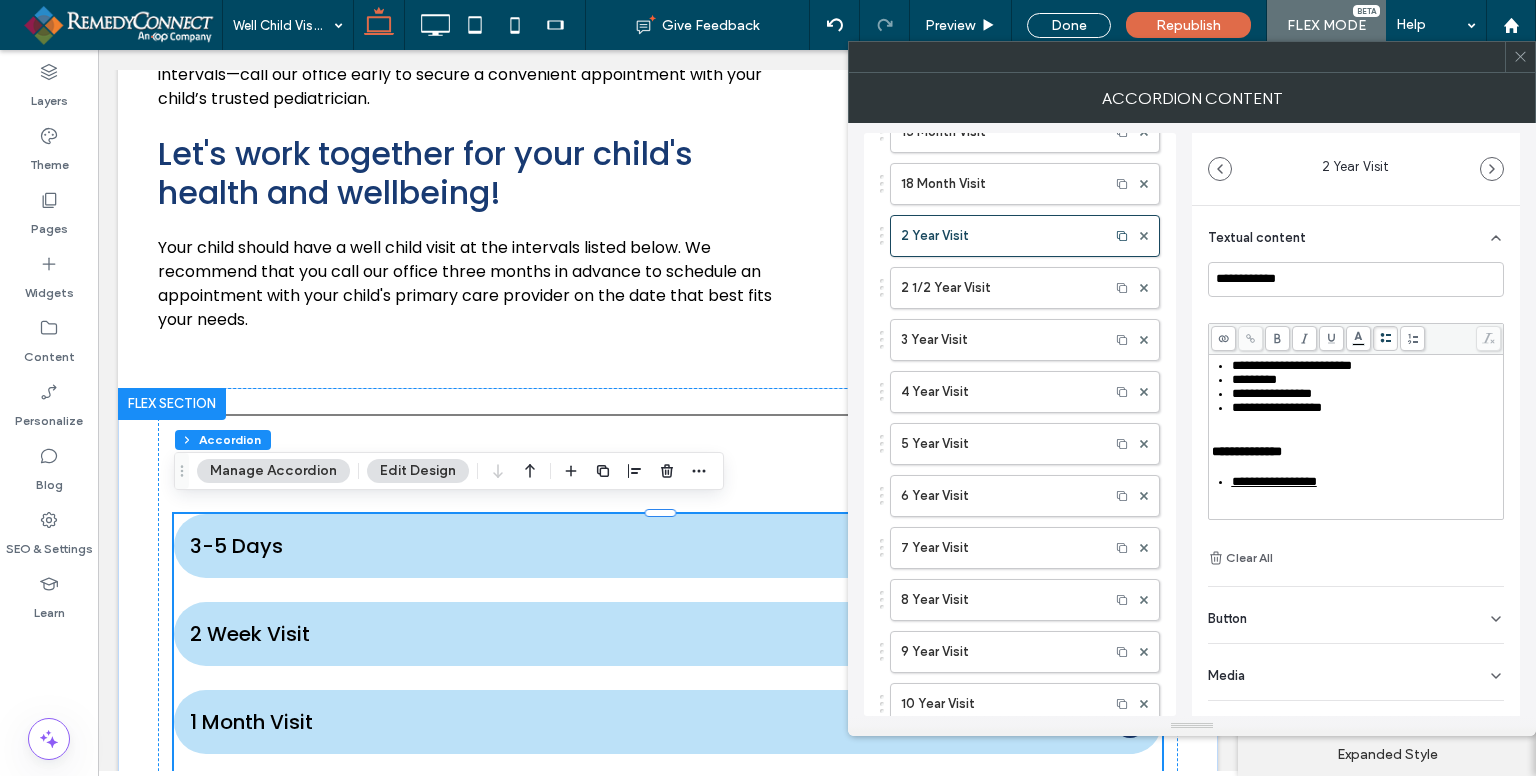 scroll, scrollTop: 684, scrollLeft: 0, axis: vertical 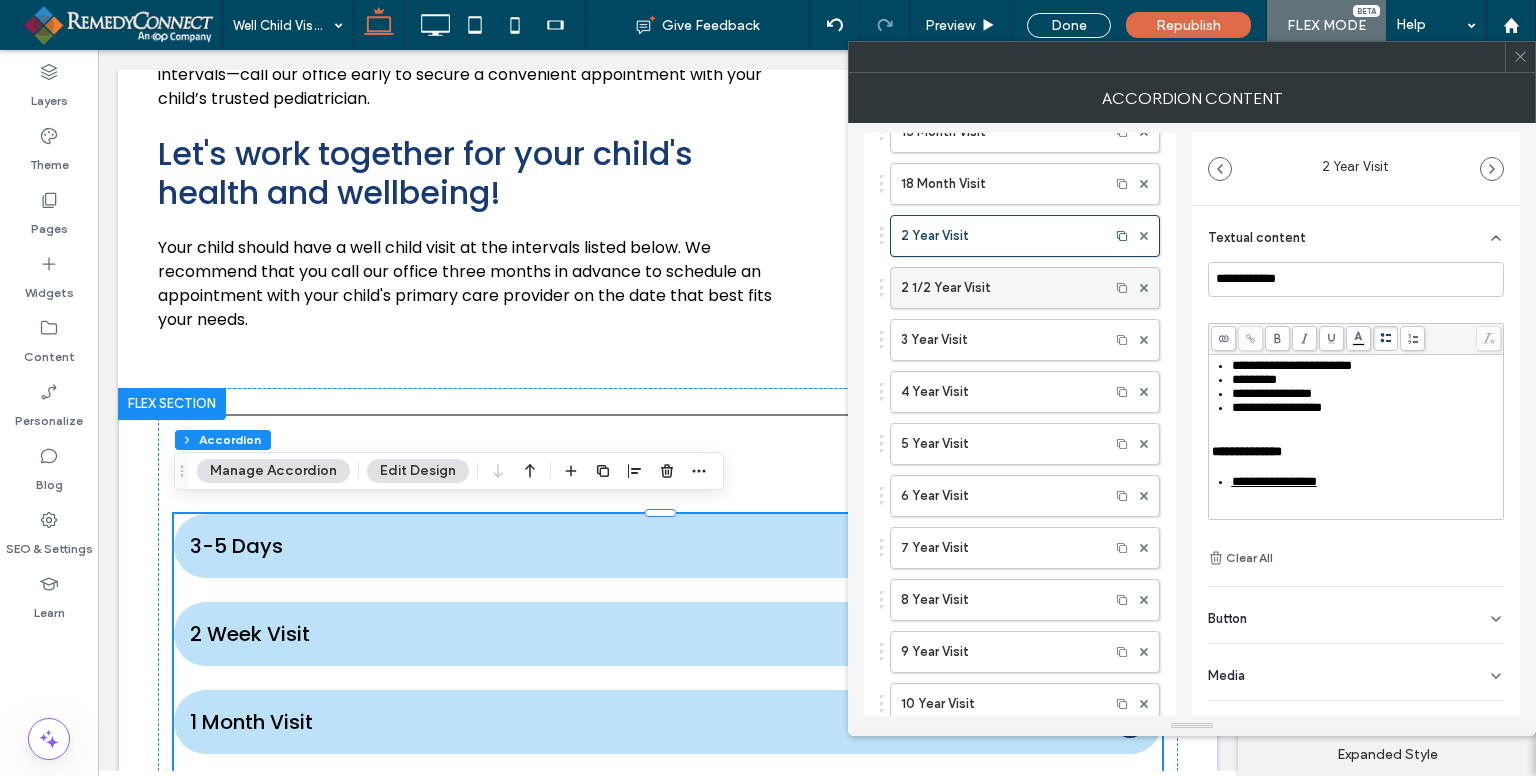 click on "2 1/2 Year Visit" at bounding box center [1000, 288] 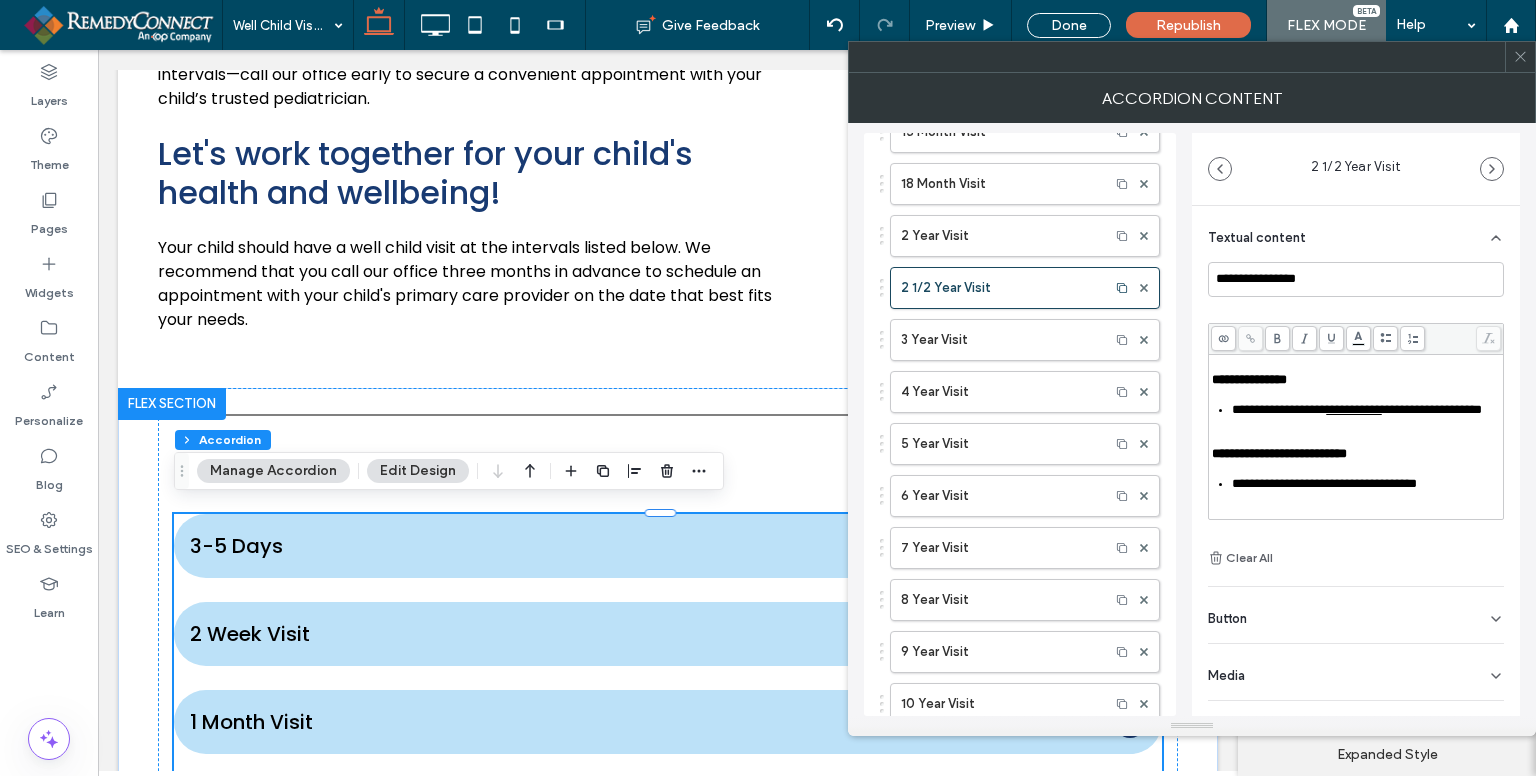 scroll, scrollTop: 300, scrollLeft: 0, axis: vertical 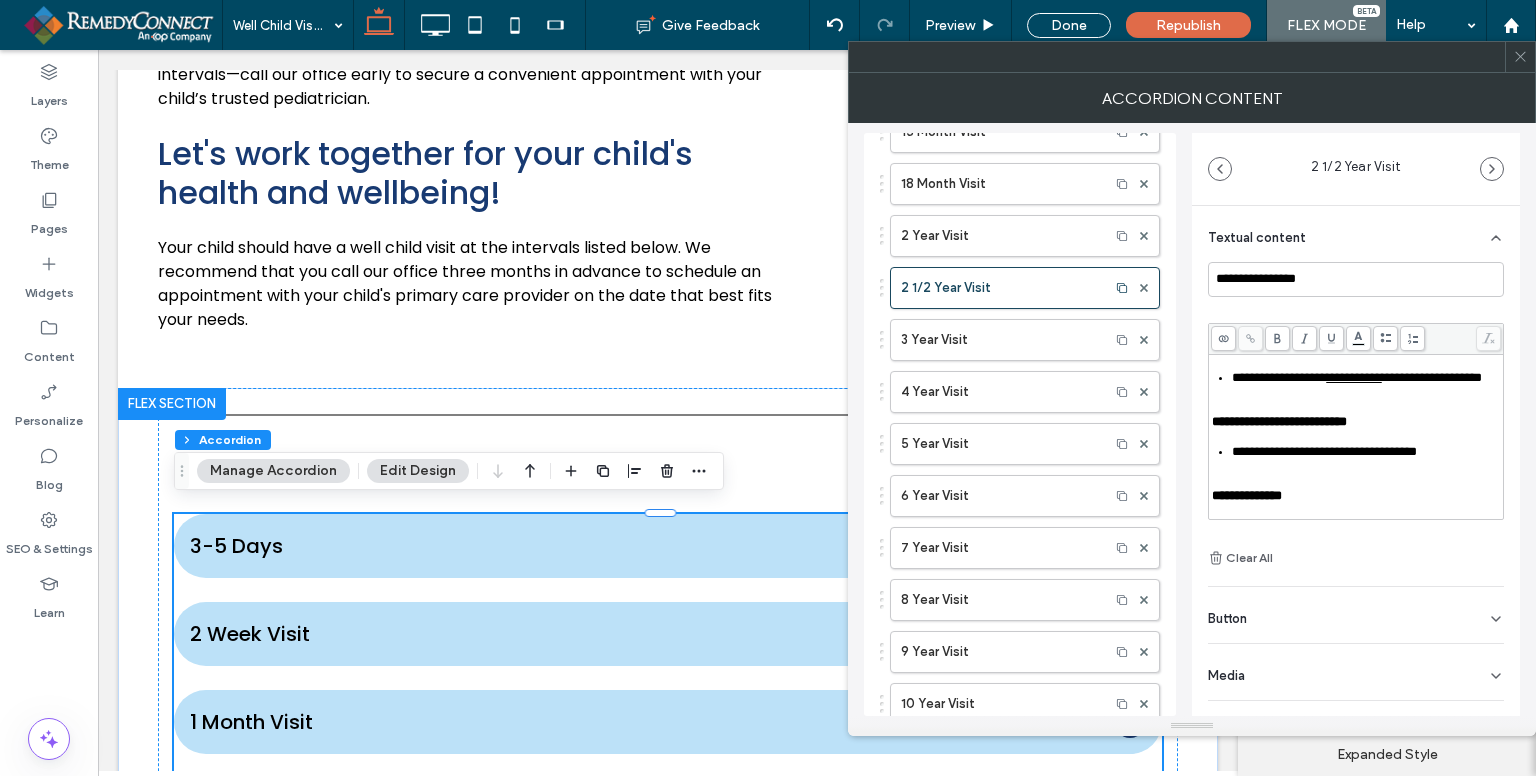 click on "**********" at bounding box center (1354, 377) 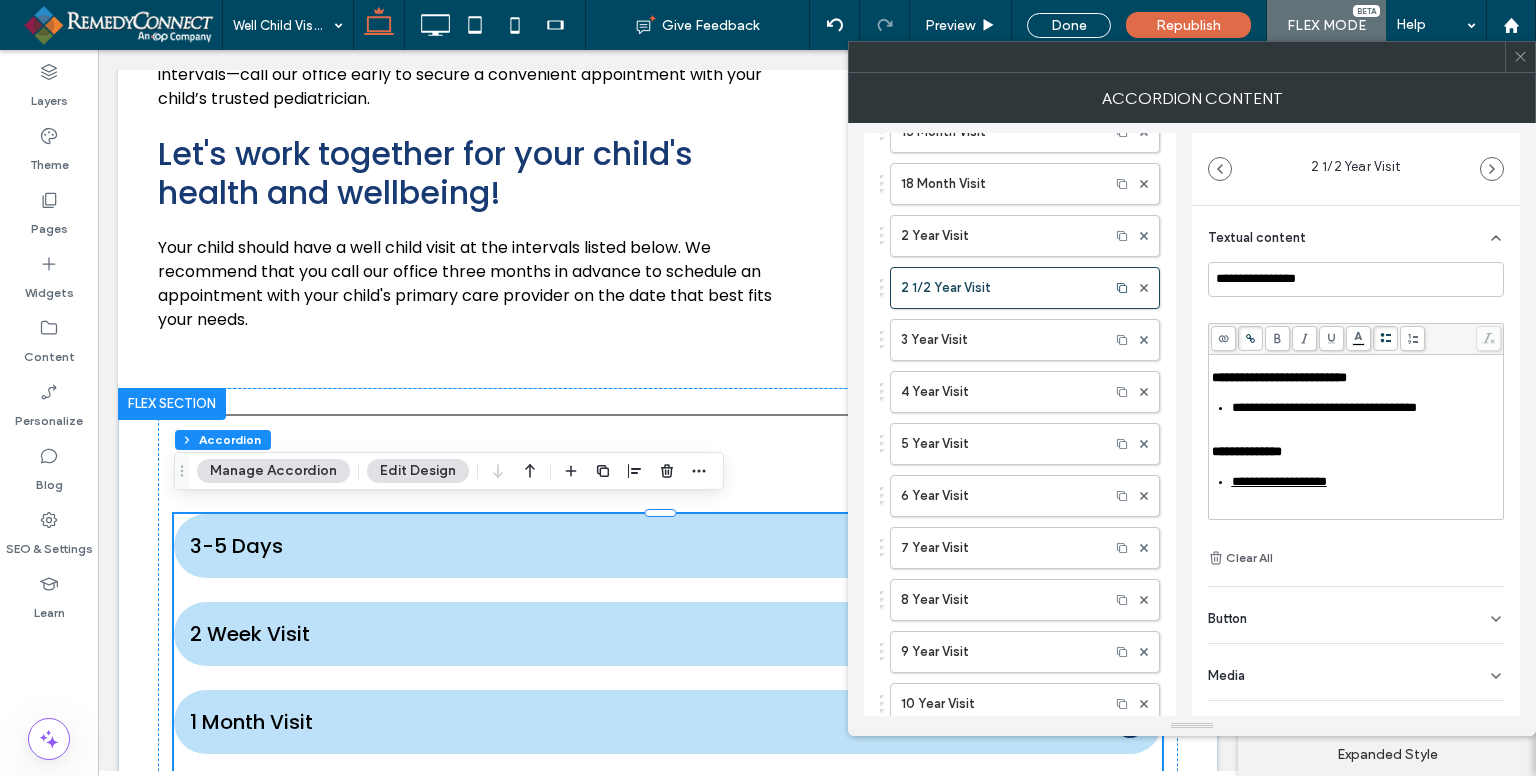 scroll, scrollTop: 444, scrollLeft: 0, axis: vertical 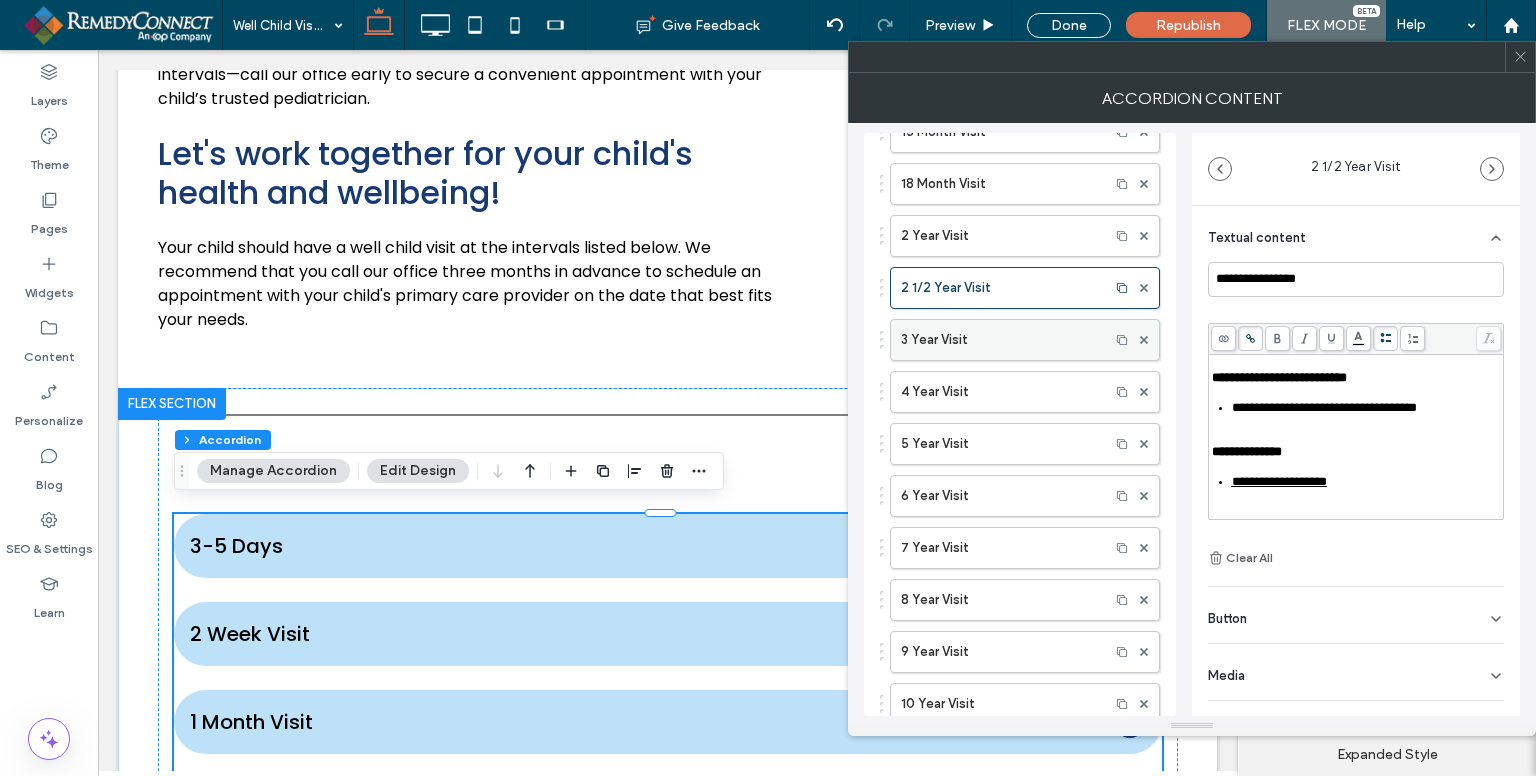 click on "3 Year Visit" at bounding box center [1000, 340] 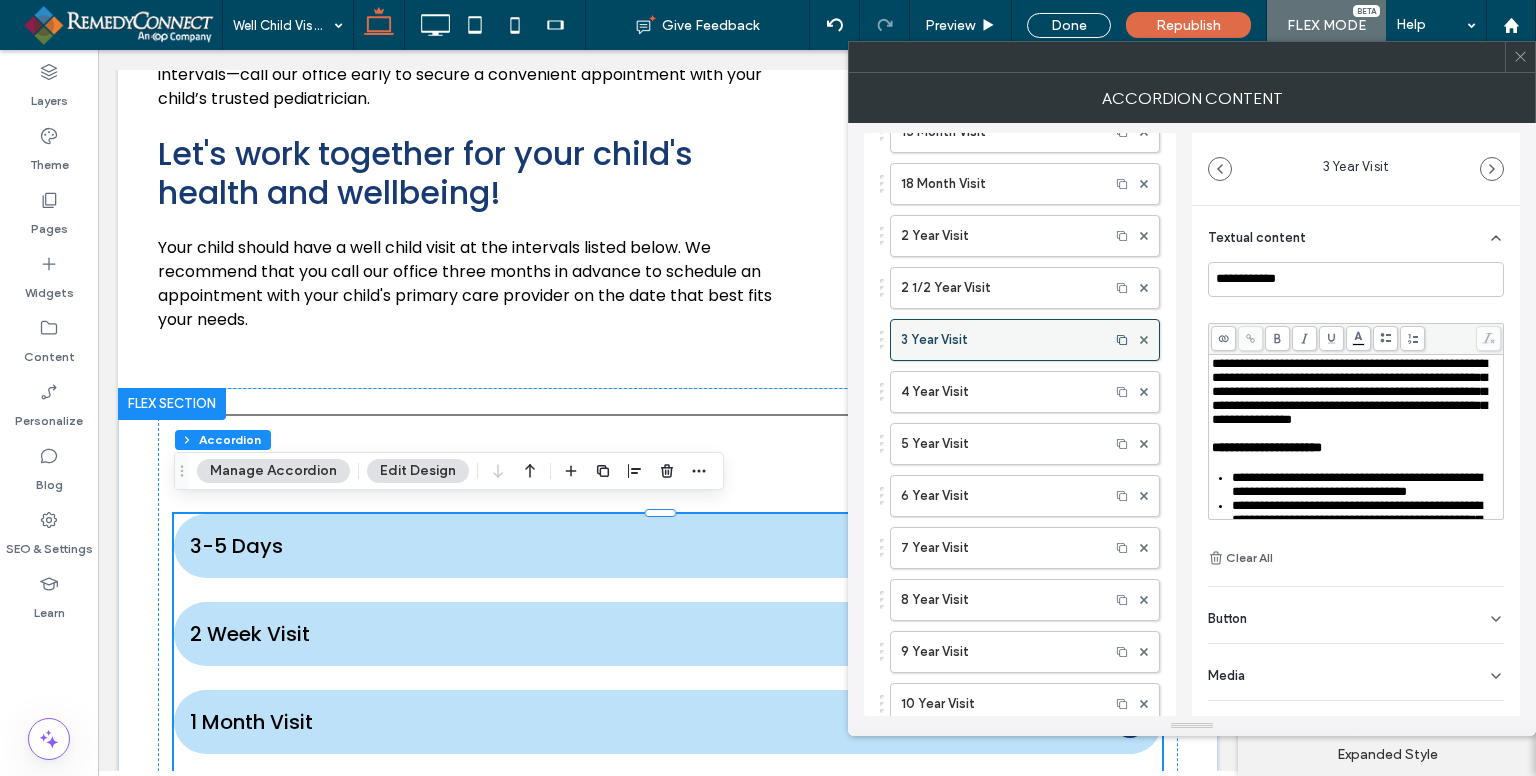 scroll, scrollTop: 600, scrollLeft: 0, axis: vertical 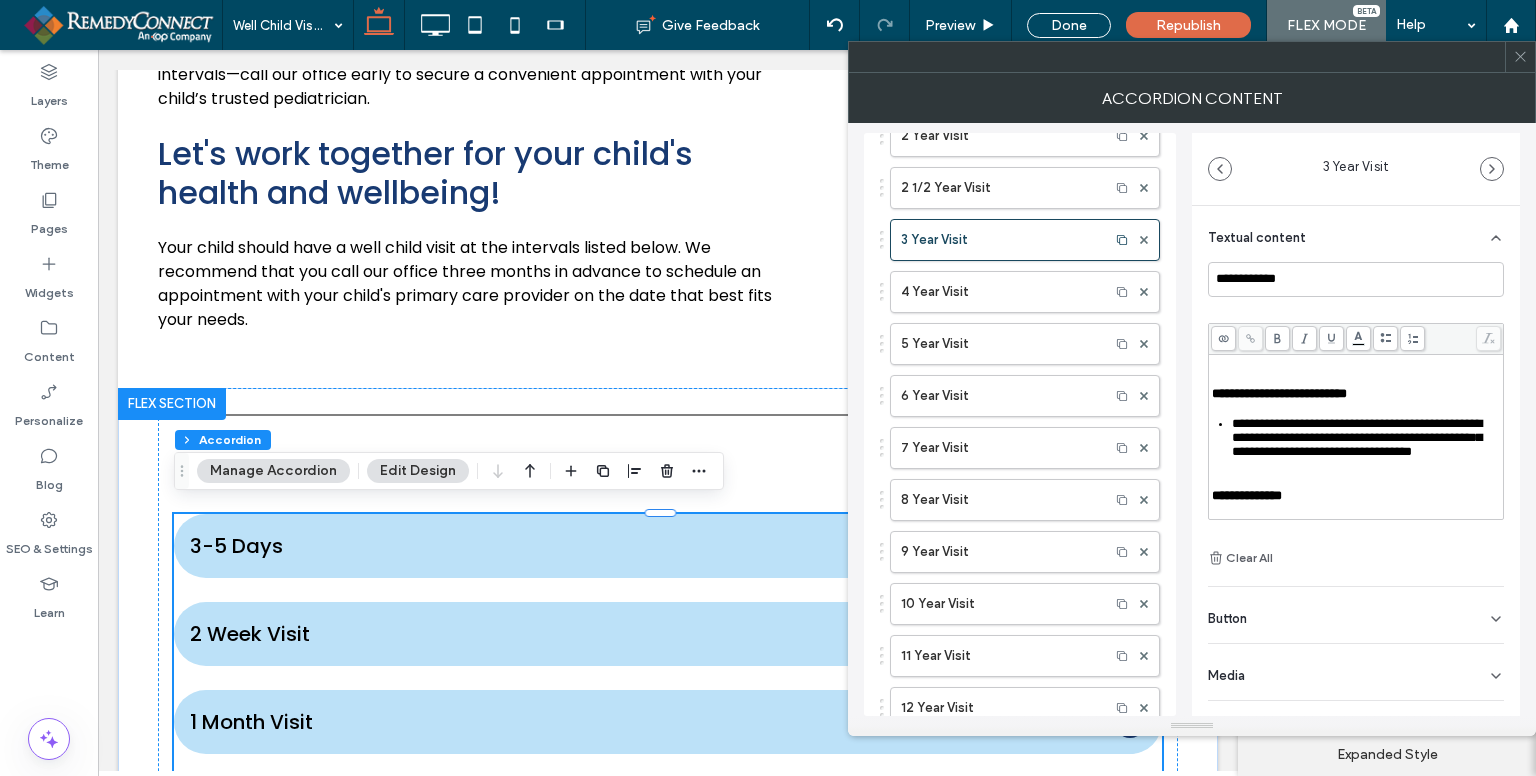 click on "**********" at bounding box center [1349, 349] 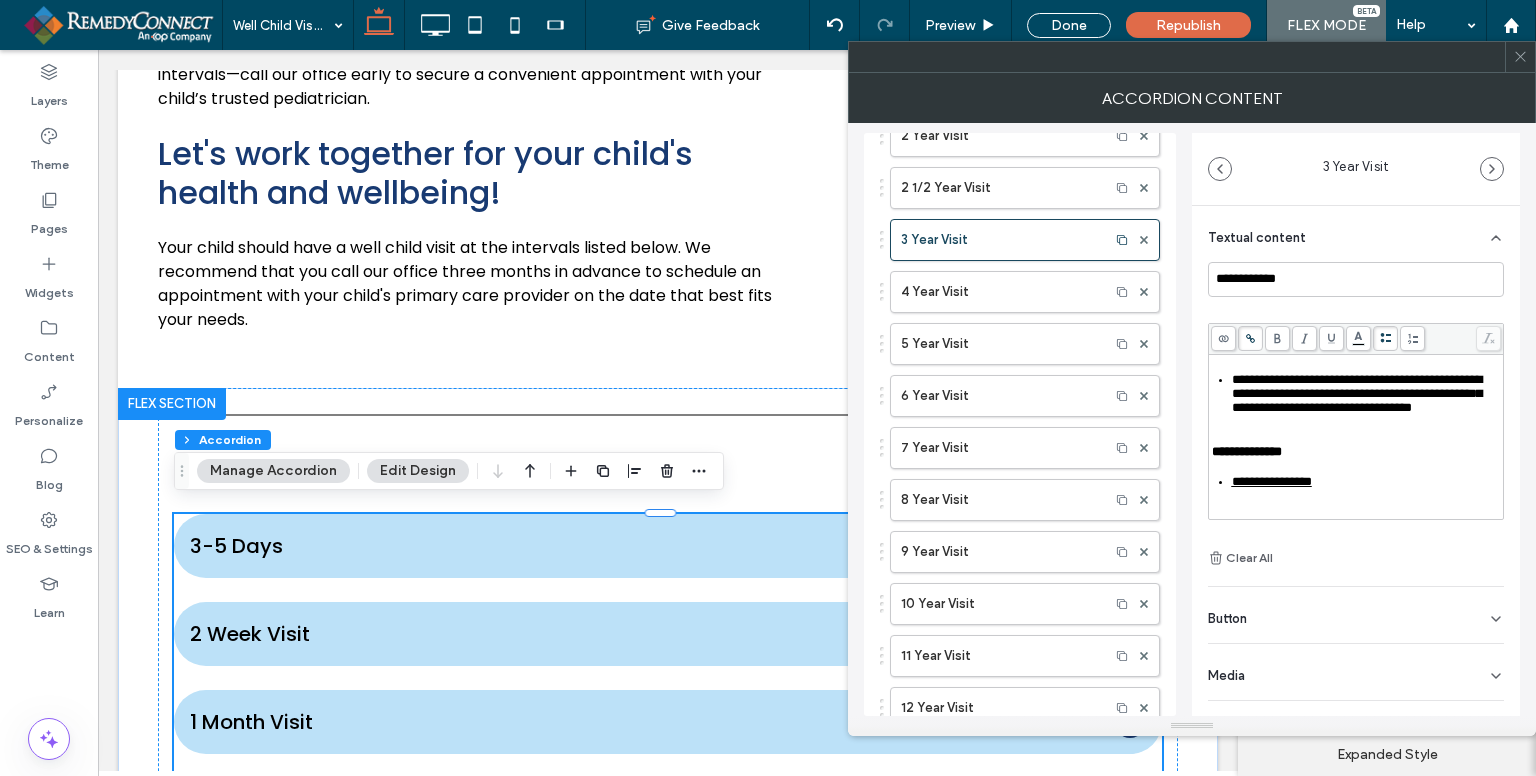 scroll, scrollTop: 376, scrollLeft: 0, axis: vertical 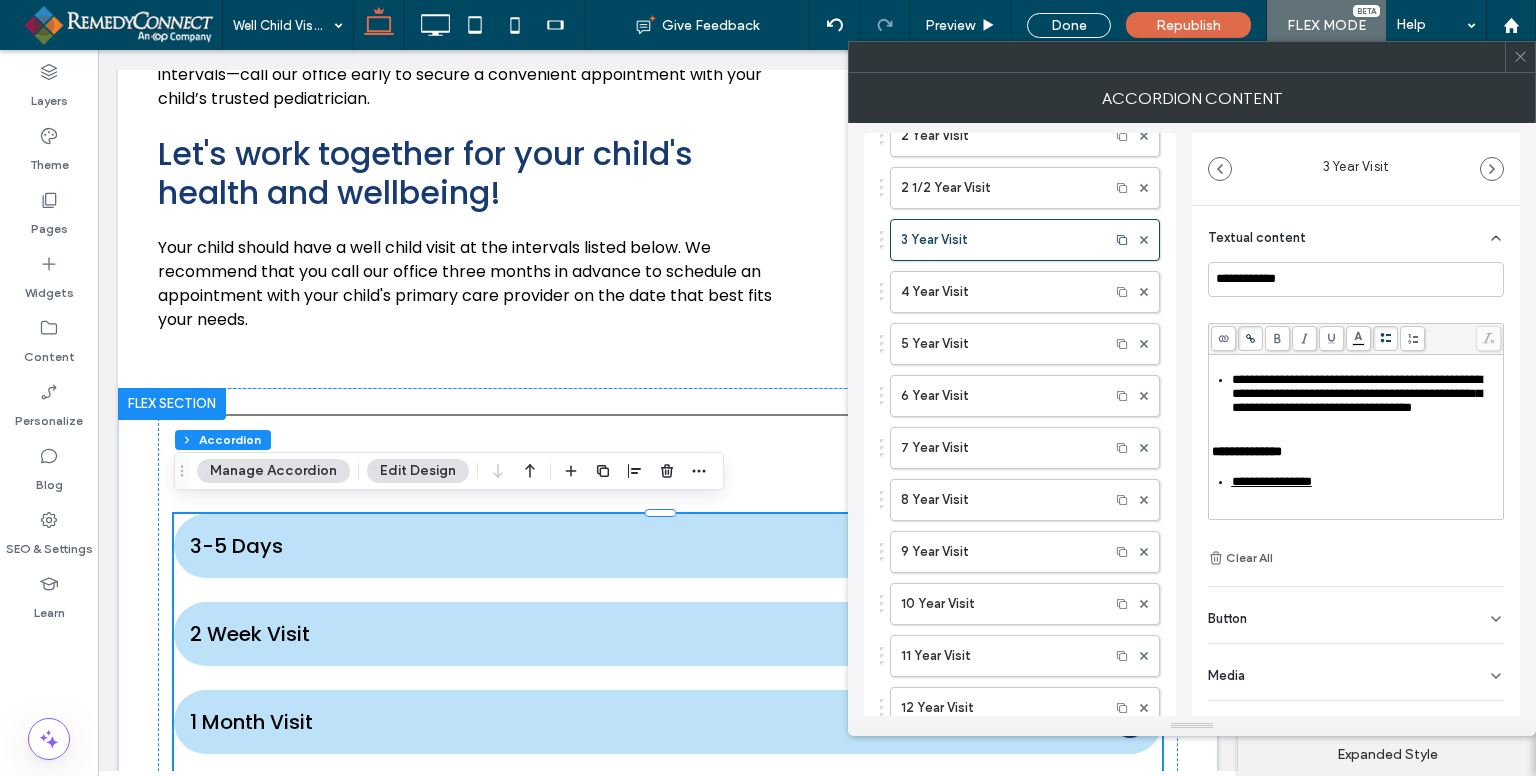 click on "**********" at bounding box center [1357, 393] 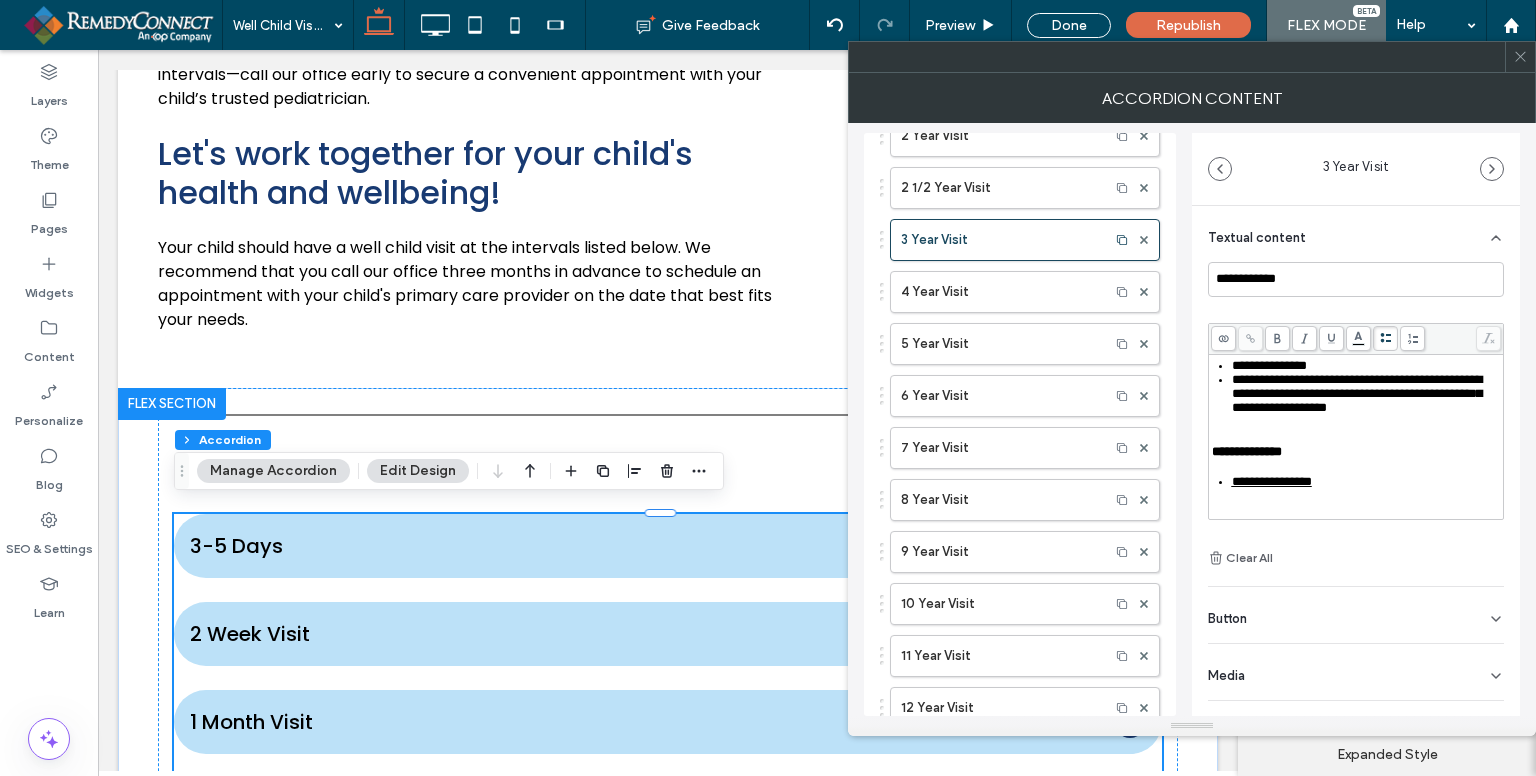 click on "**********" at bounding box center (1357, 393) 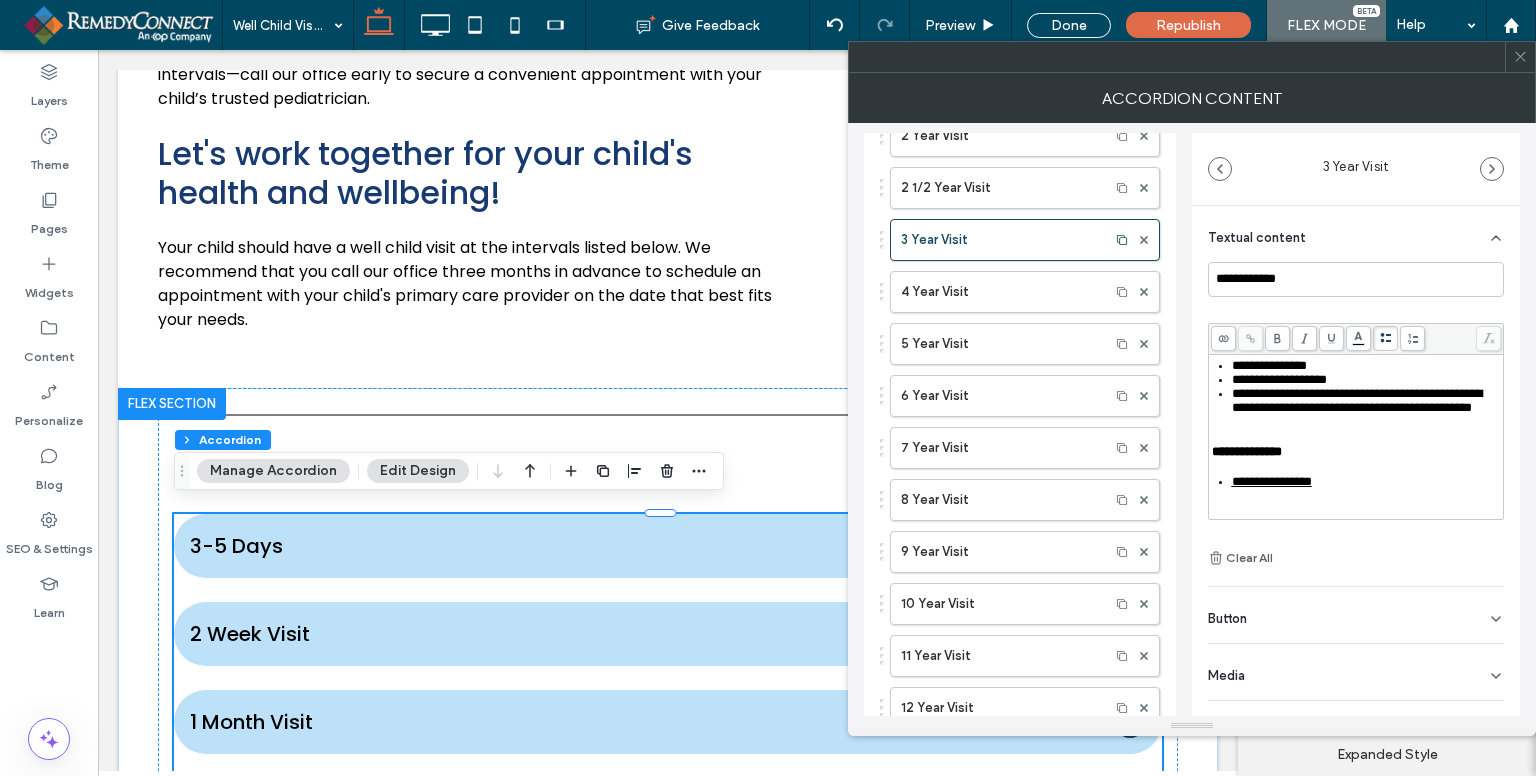 click on "**********" at bounding box center (1357, 400) 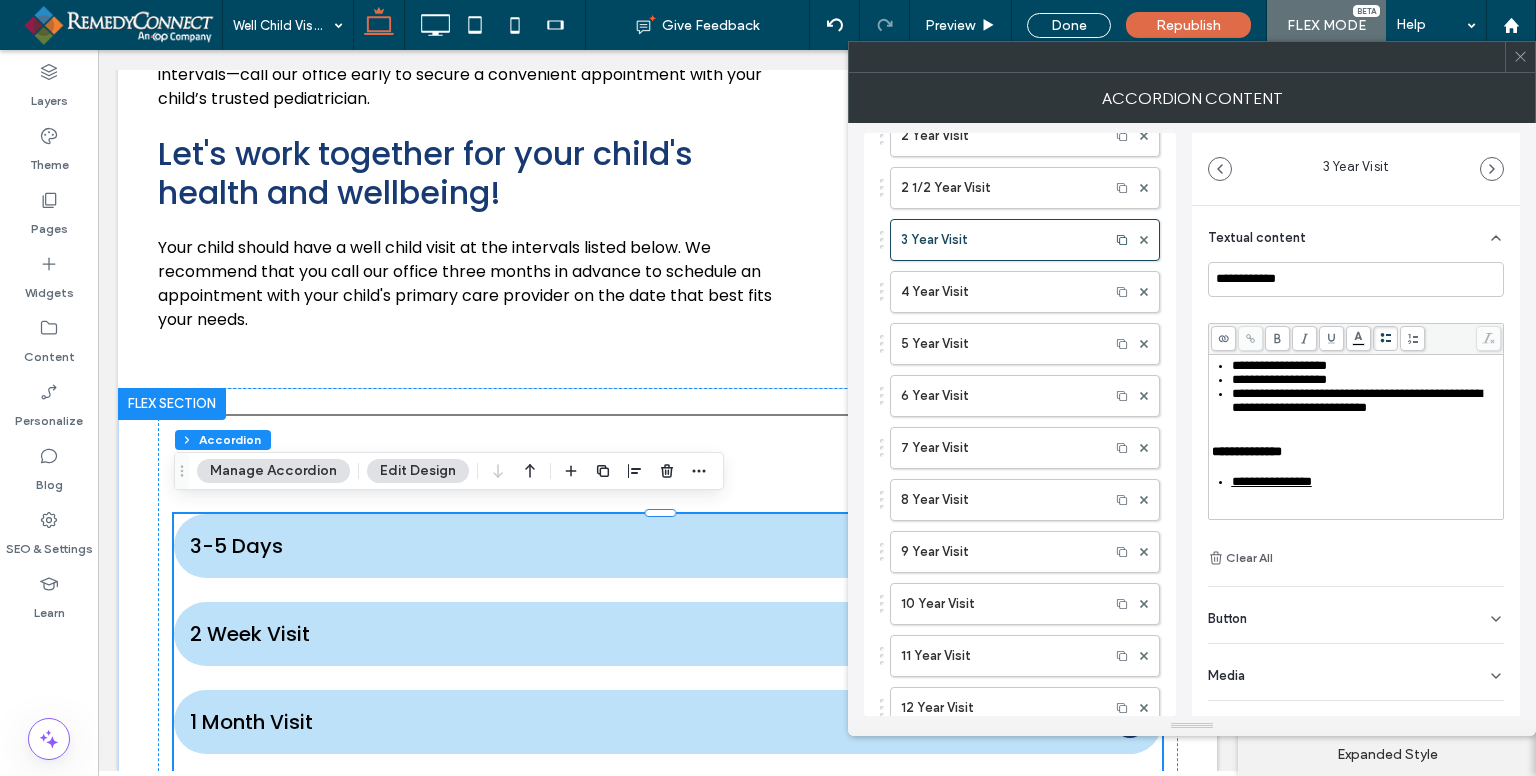 scroll, scrollTop: 476, scrollLeft: 0, axis: vertical 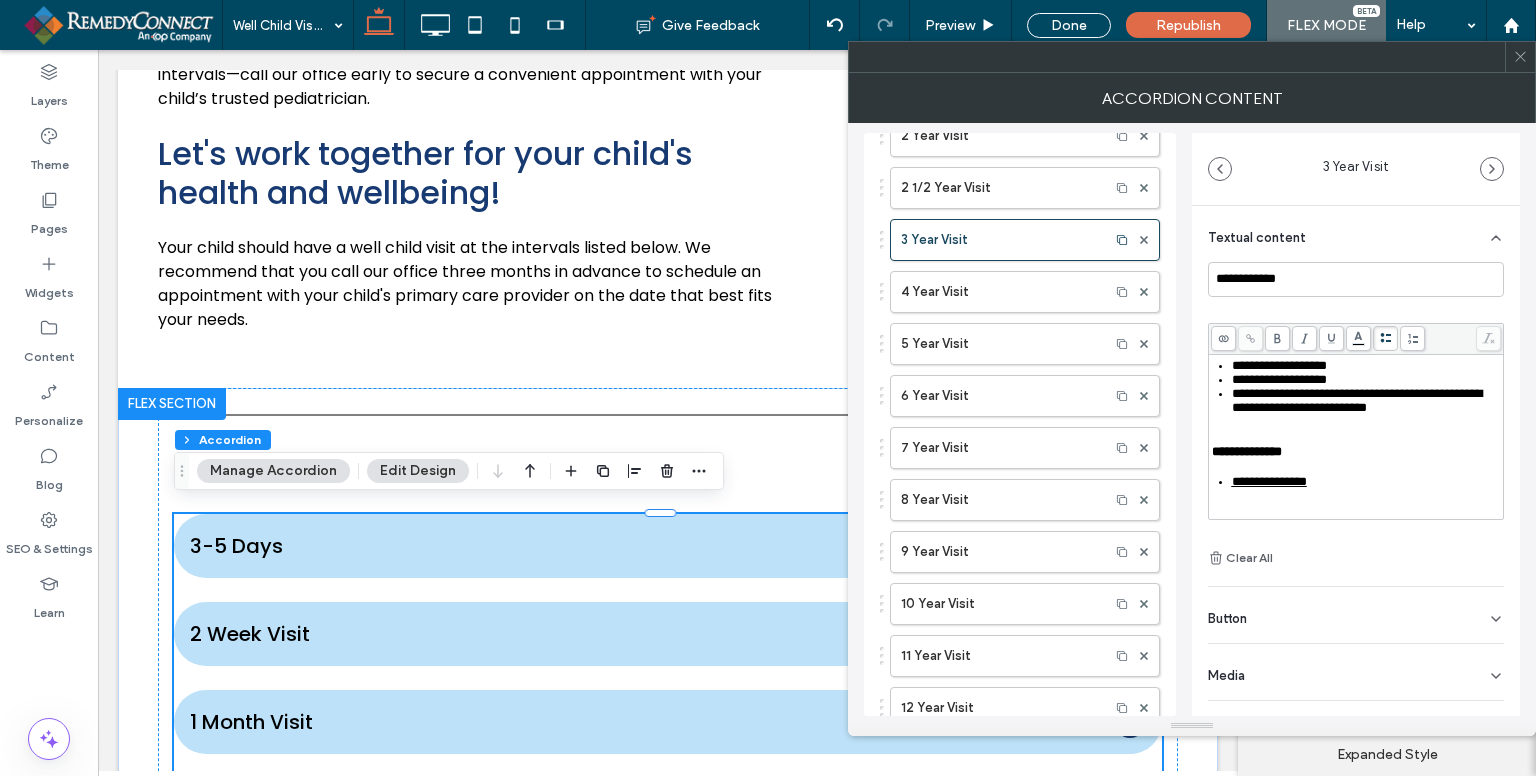 click on "**********" at bounding box center (1357, 400) 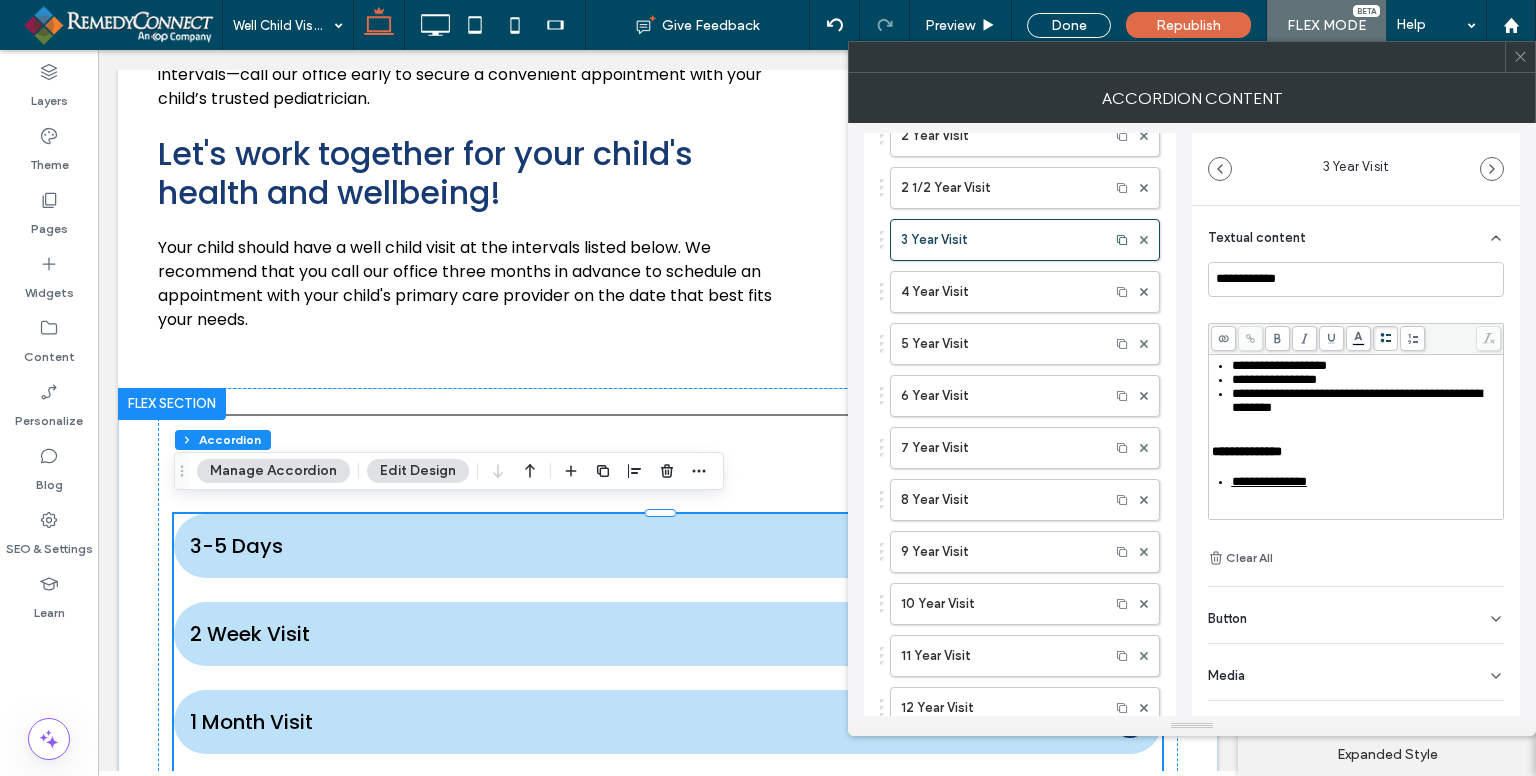 click on "**********" at bounding box center (1357, 400) 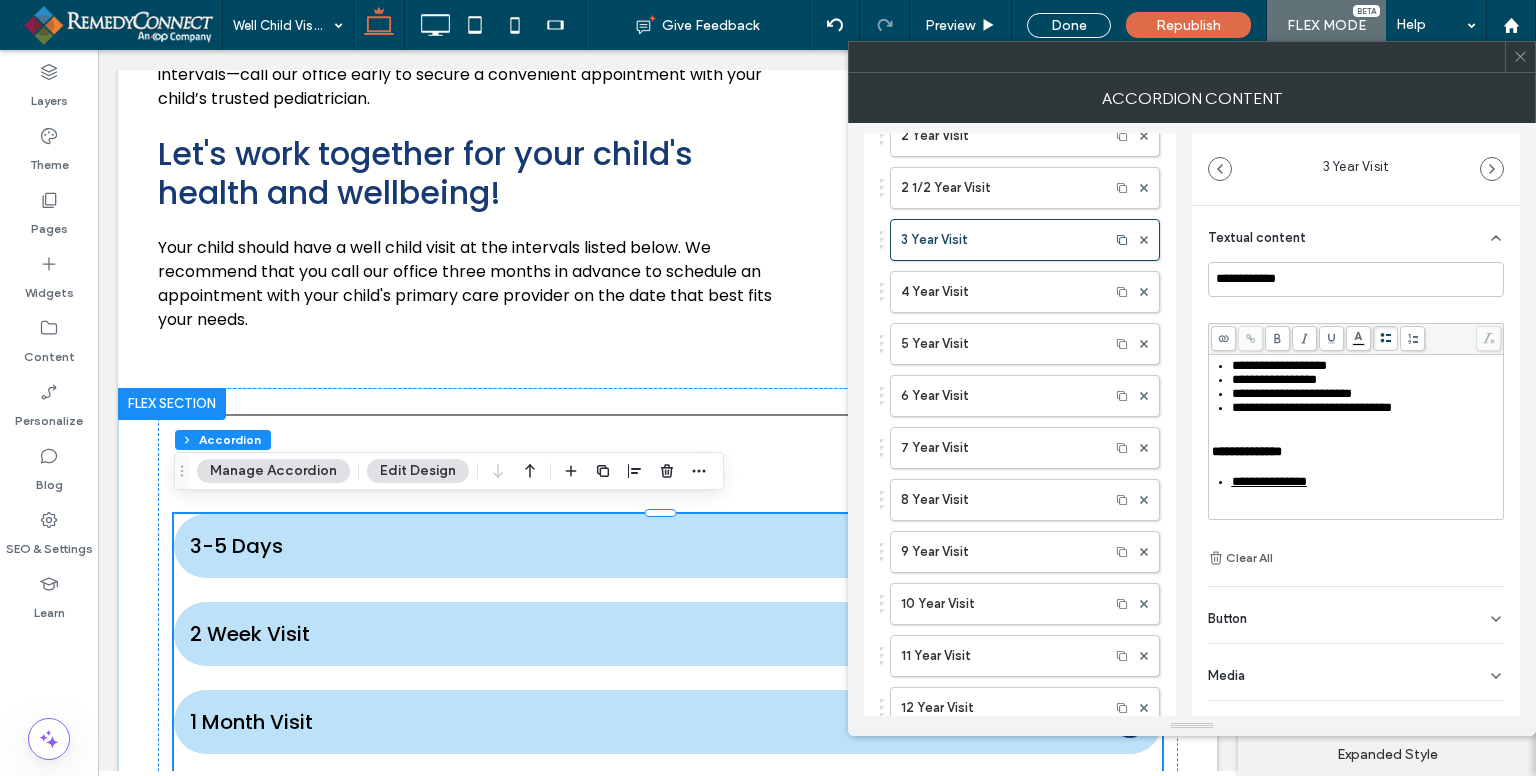 click on "**********" at bounding box center (1312, 407) 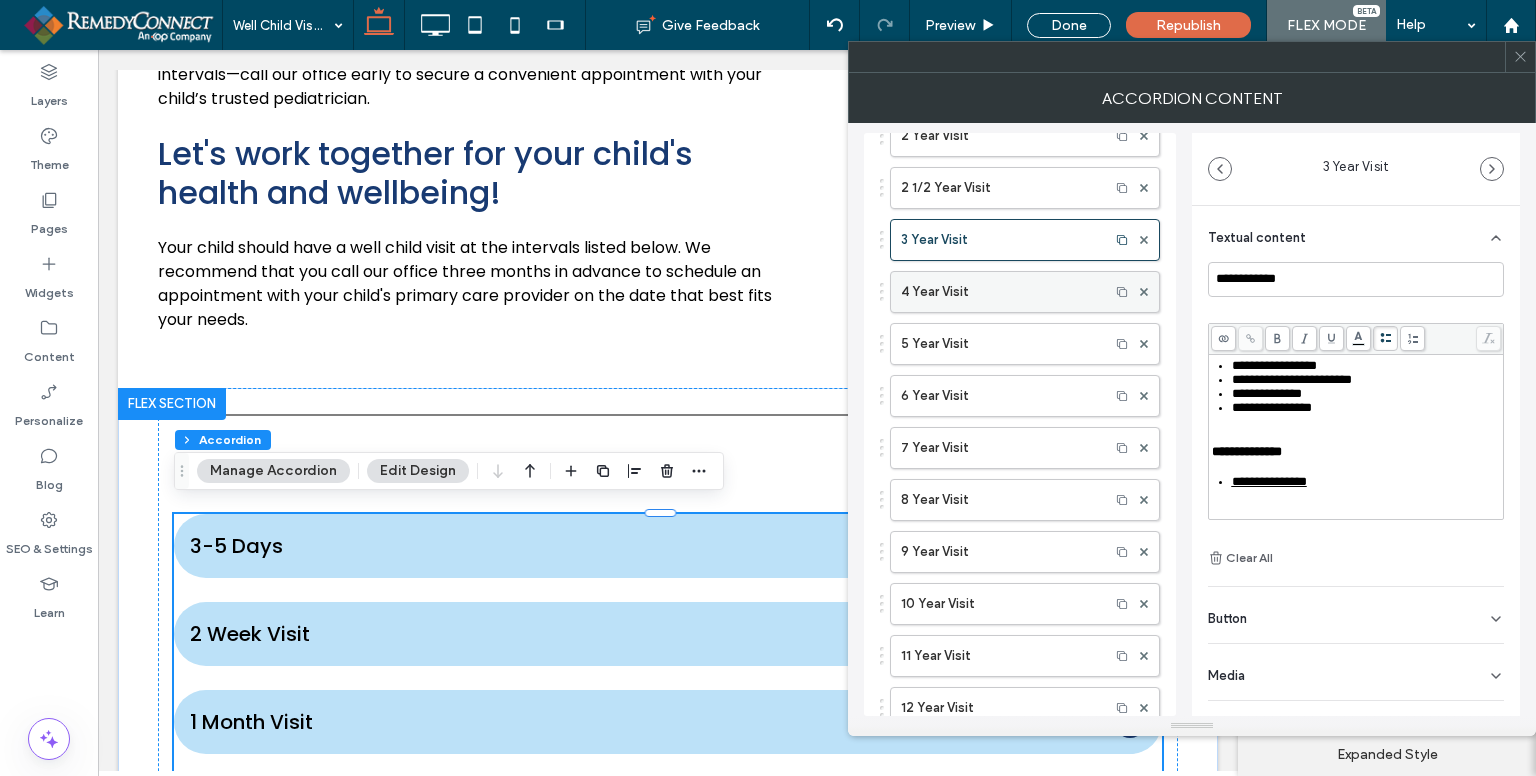 click on "4 Year Visit" at bounding box center [1000, 292] 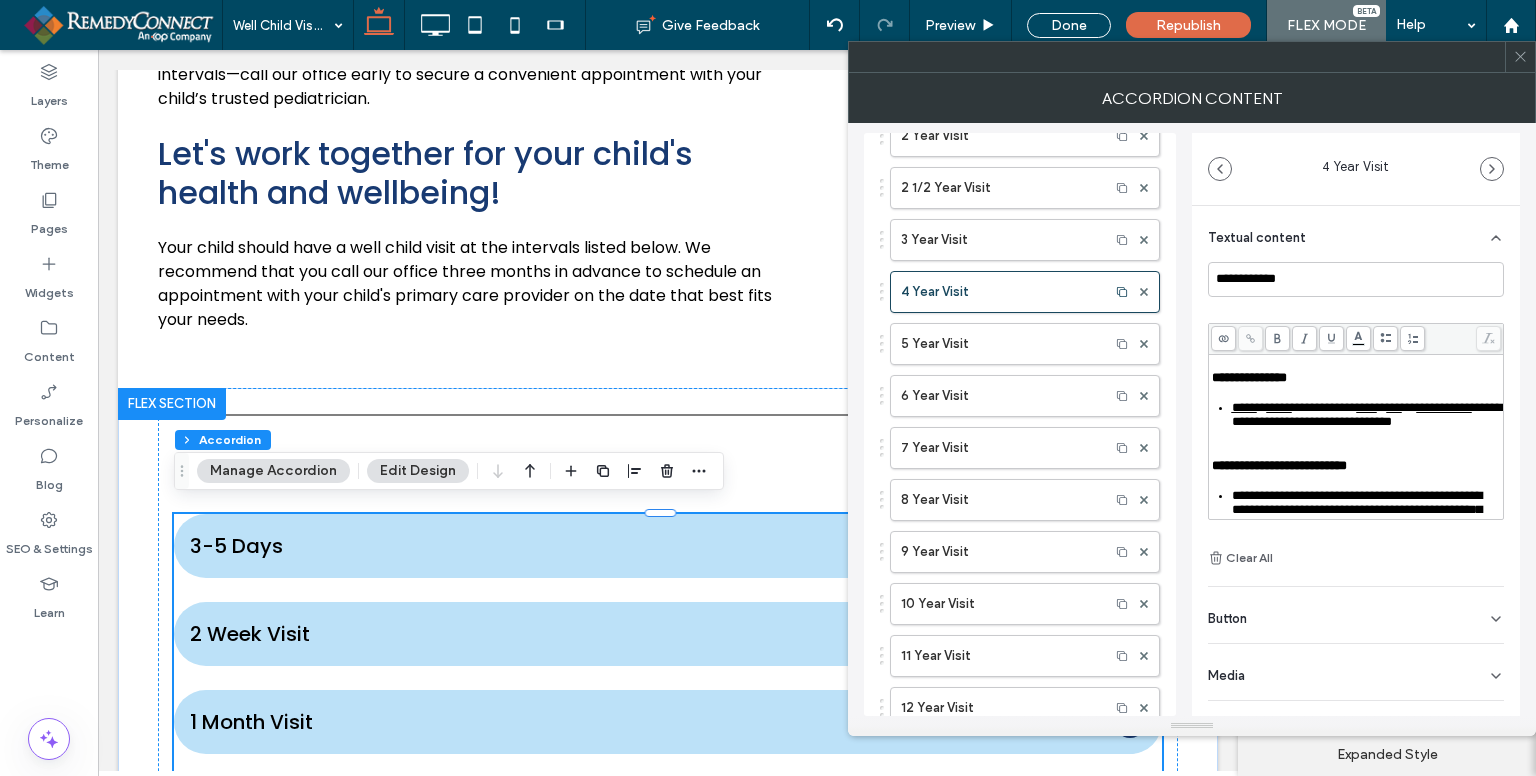 scroll, scrollTop: 300, scrollLeft: 0, axis: vertical 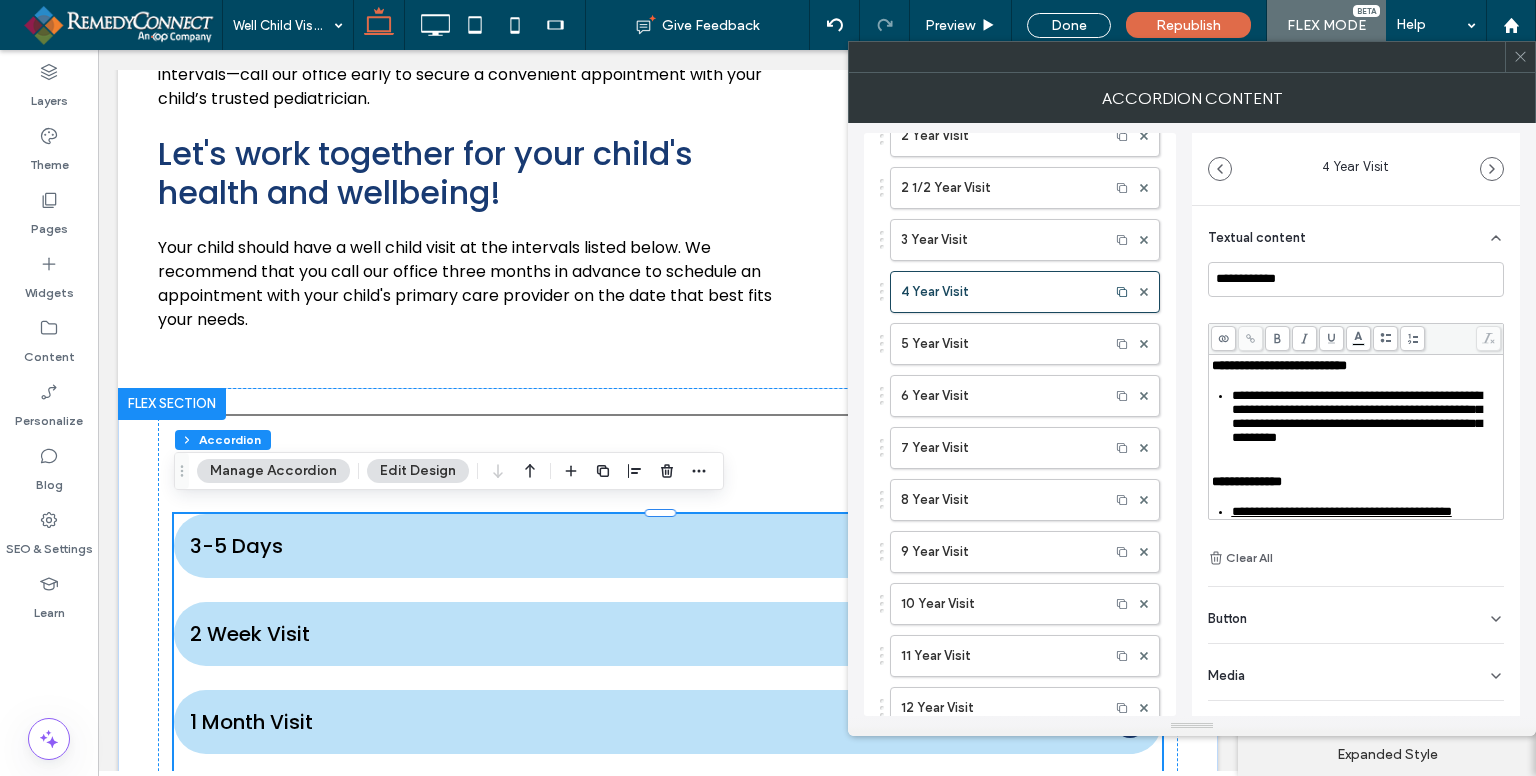 click on "*****" at bounding box center (1279, 307) 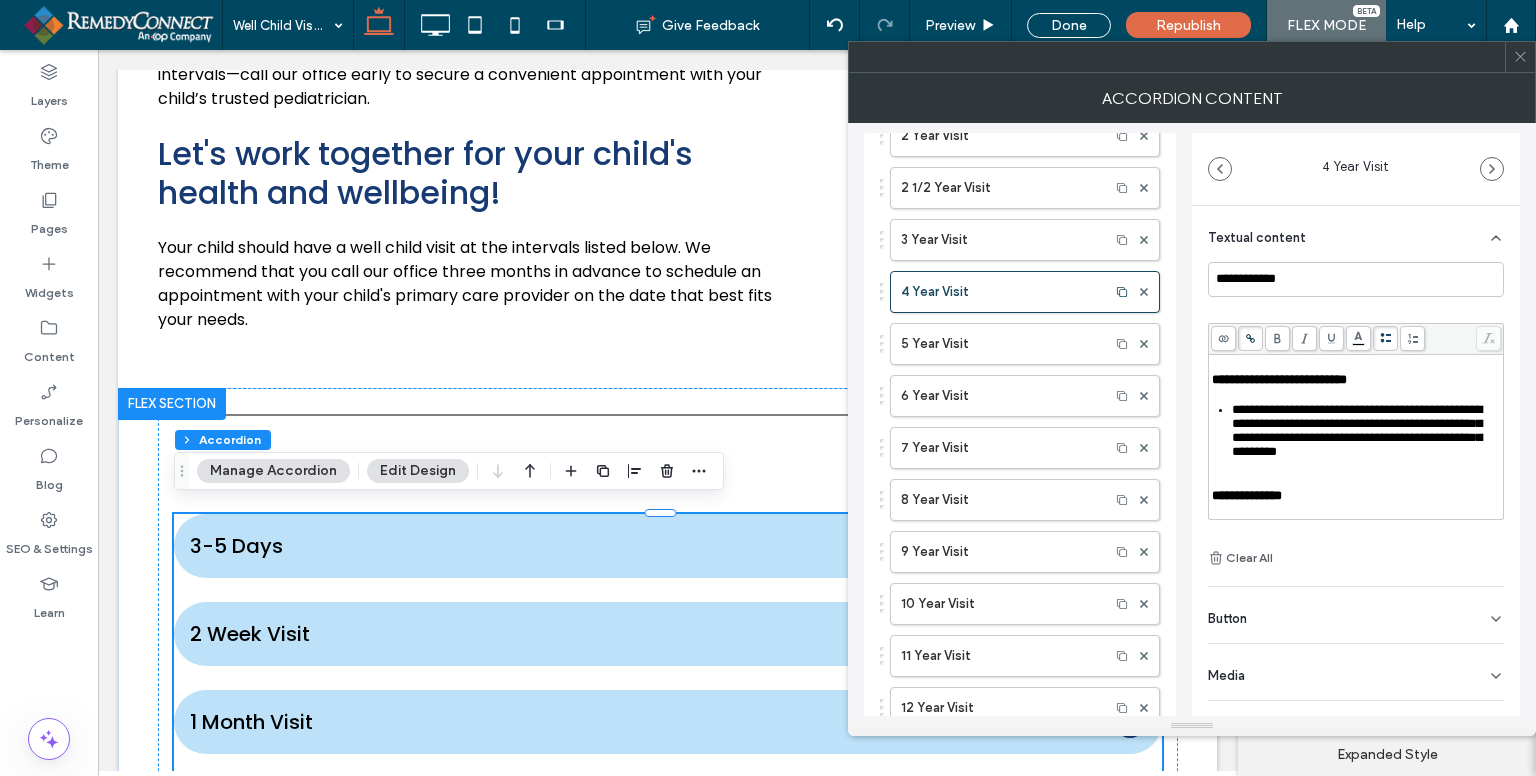 click on "**********" at bounding box center [1289, 321] 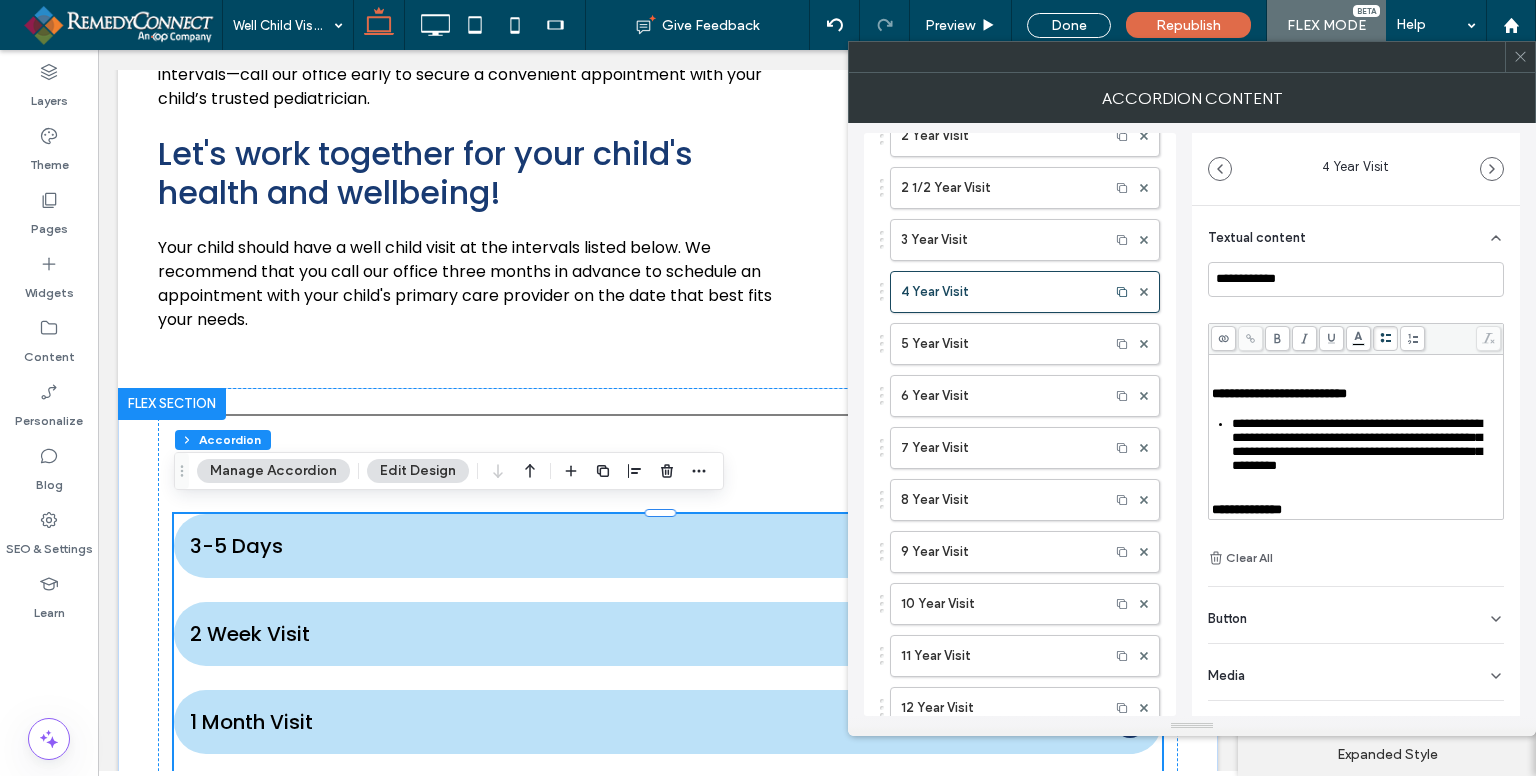 click on "**********" at bounding box center [1374, 335] 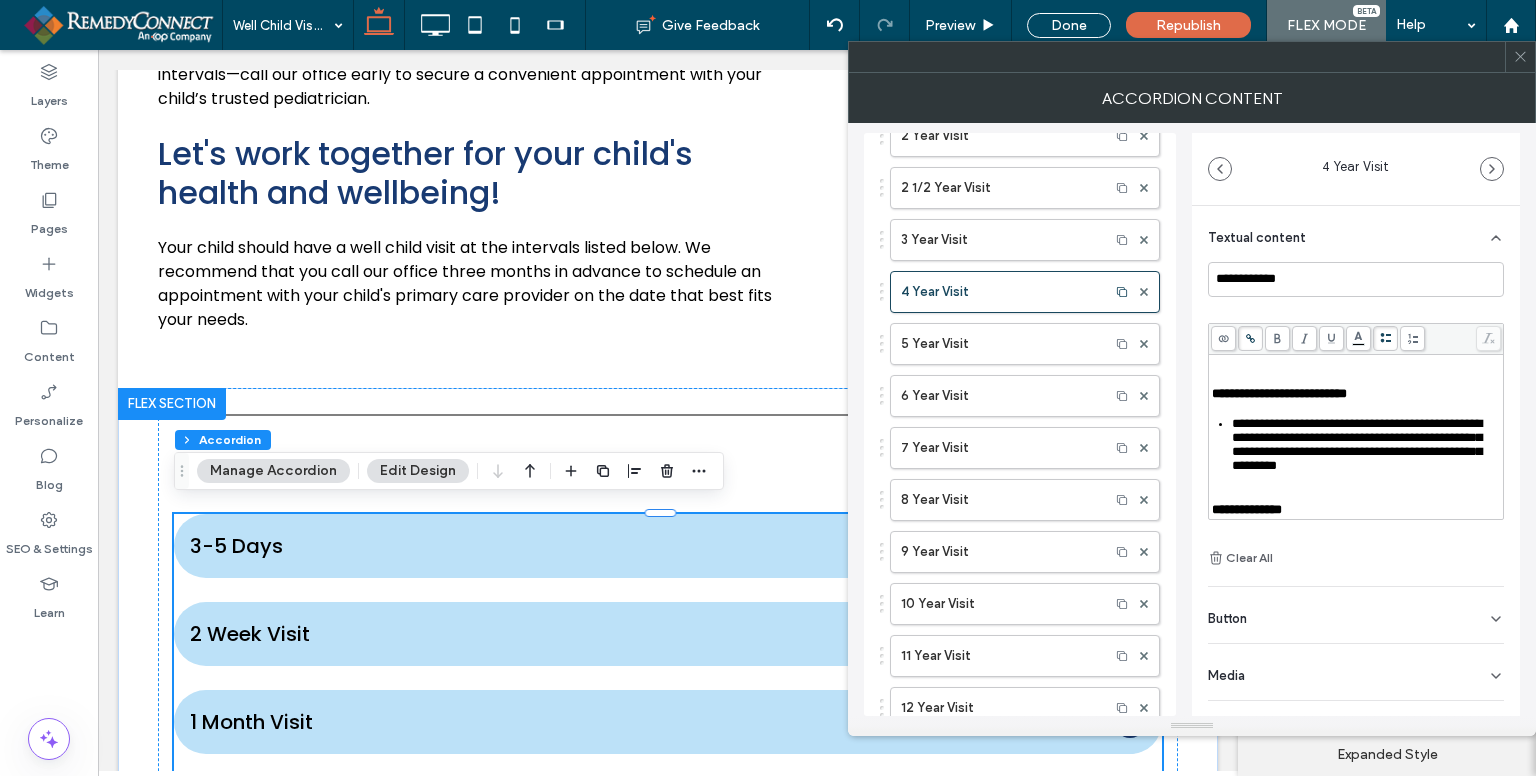 click on "**********" at bounding box center (1382, 349) 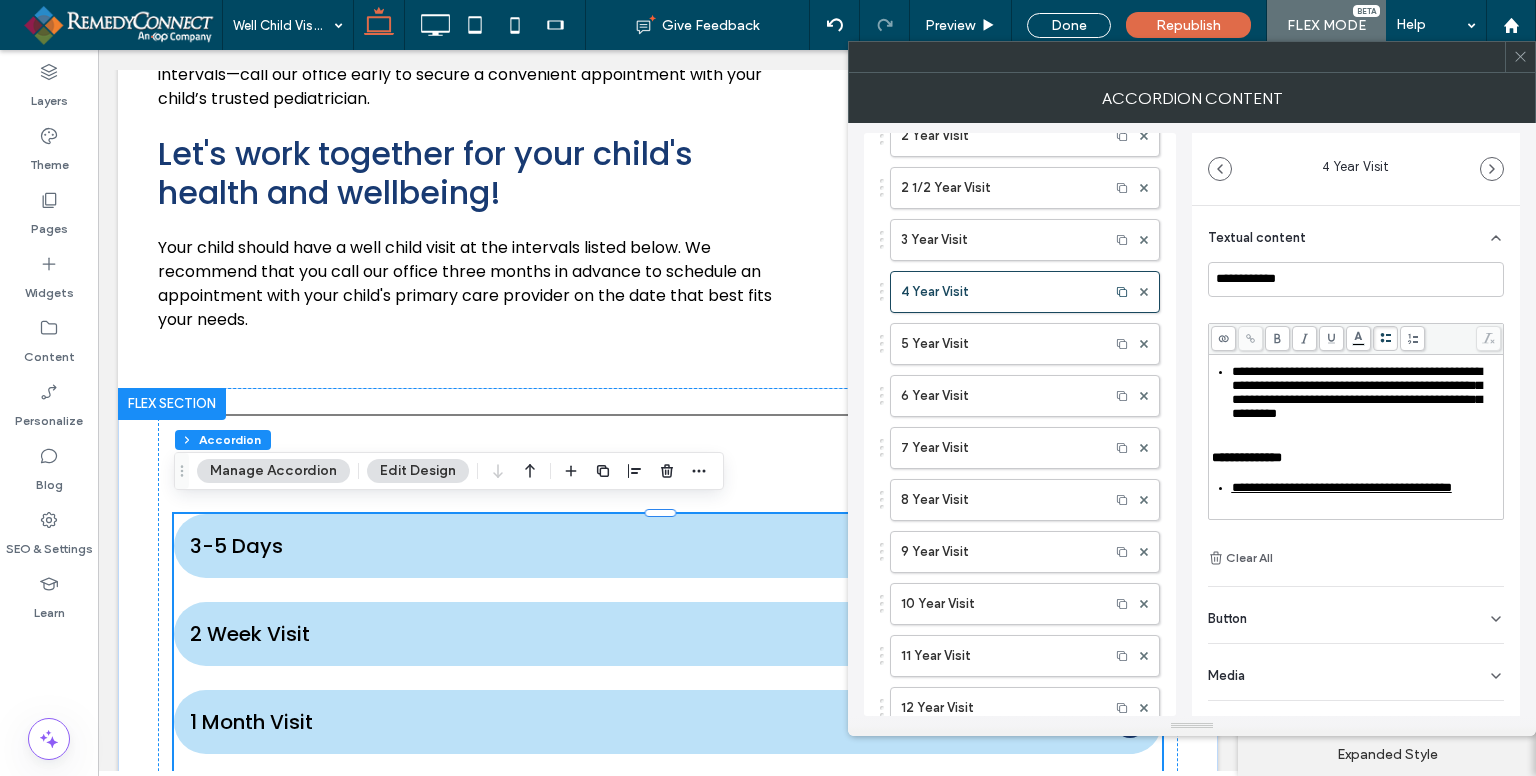 scroll, scrollTop: 400, scrollLeft: 0, axis: vertical 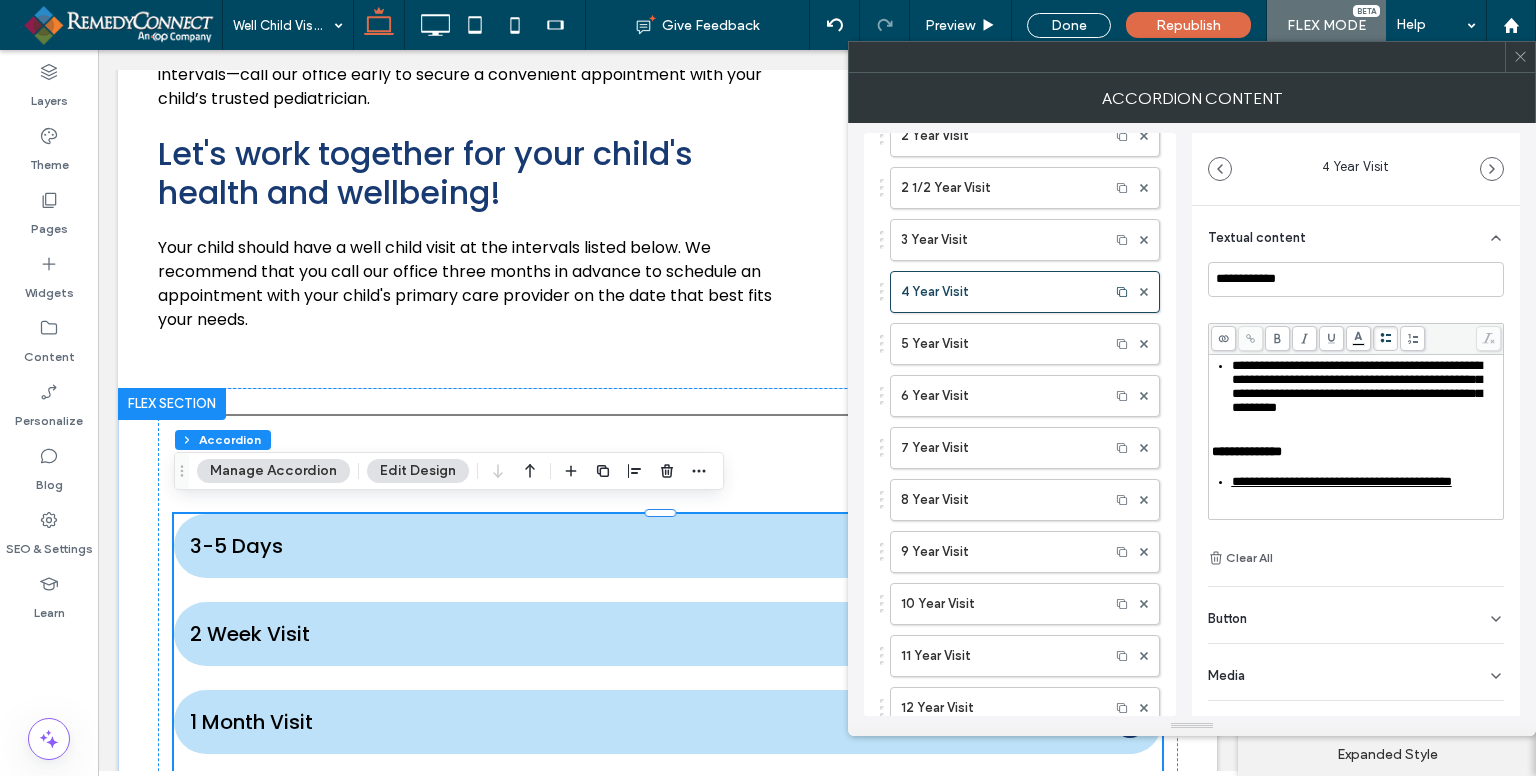click on "**********" at bounding box center (1357, 386) 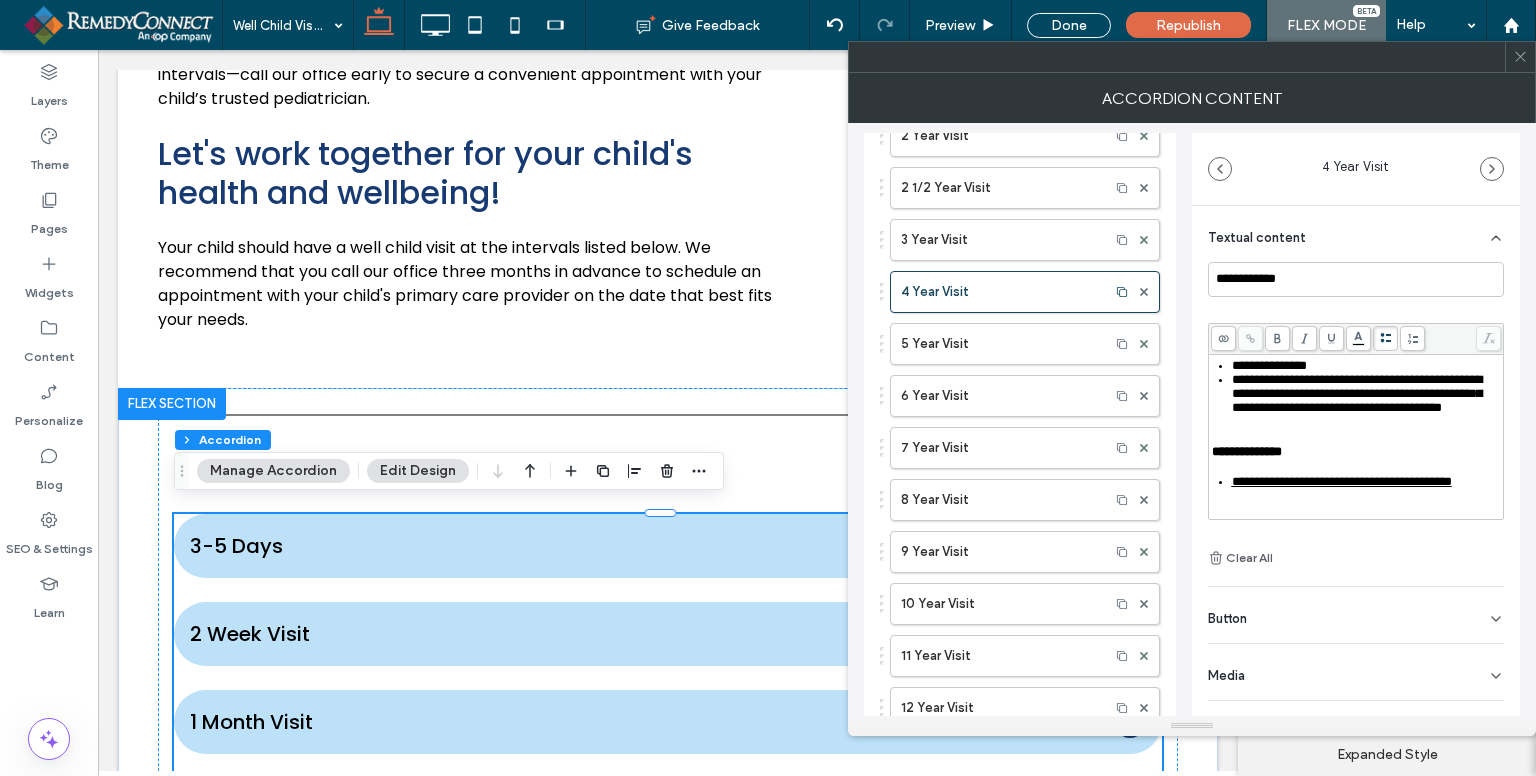 click on "**********" at bounding box center (1357, 393) 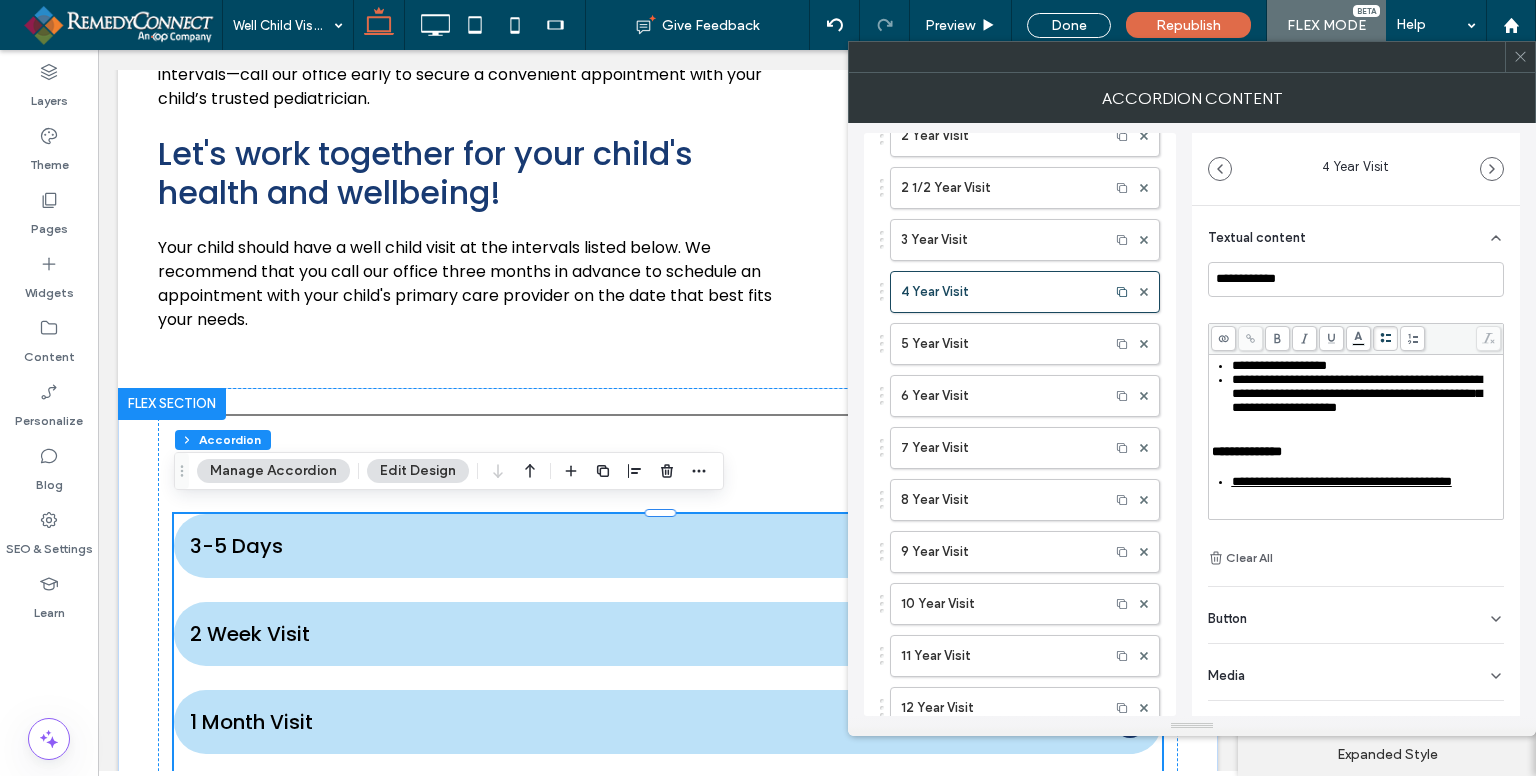 click on "**********" at bounding box center (1357, 393) 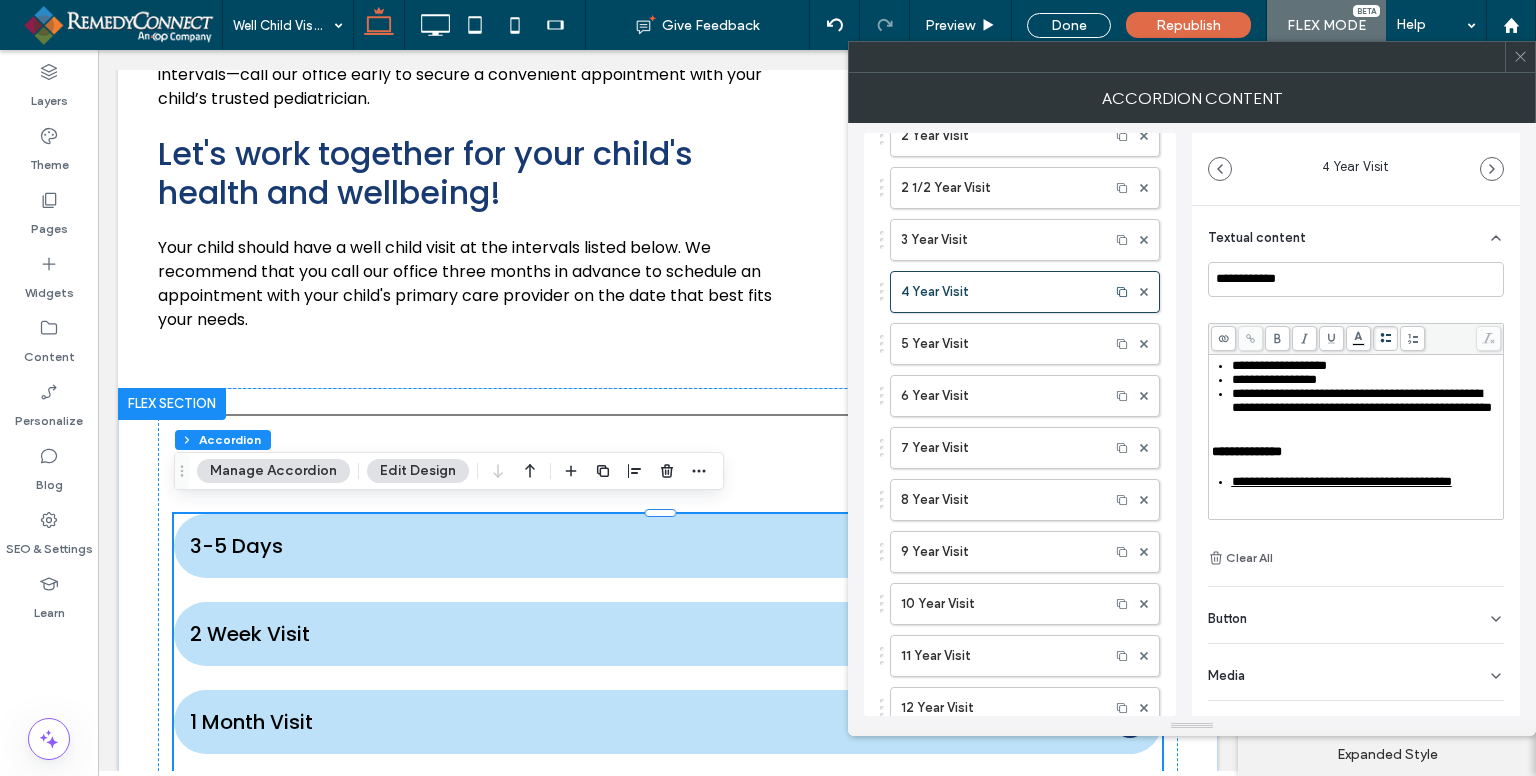 click on "**********" at bounding box center (1362, 400) 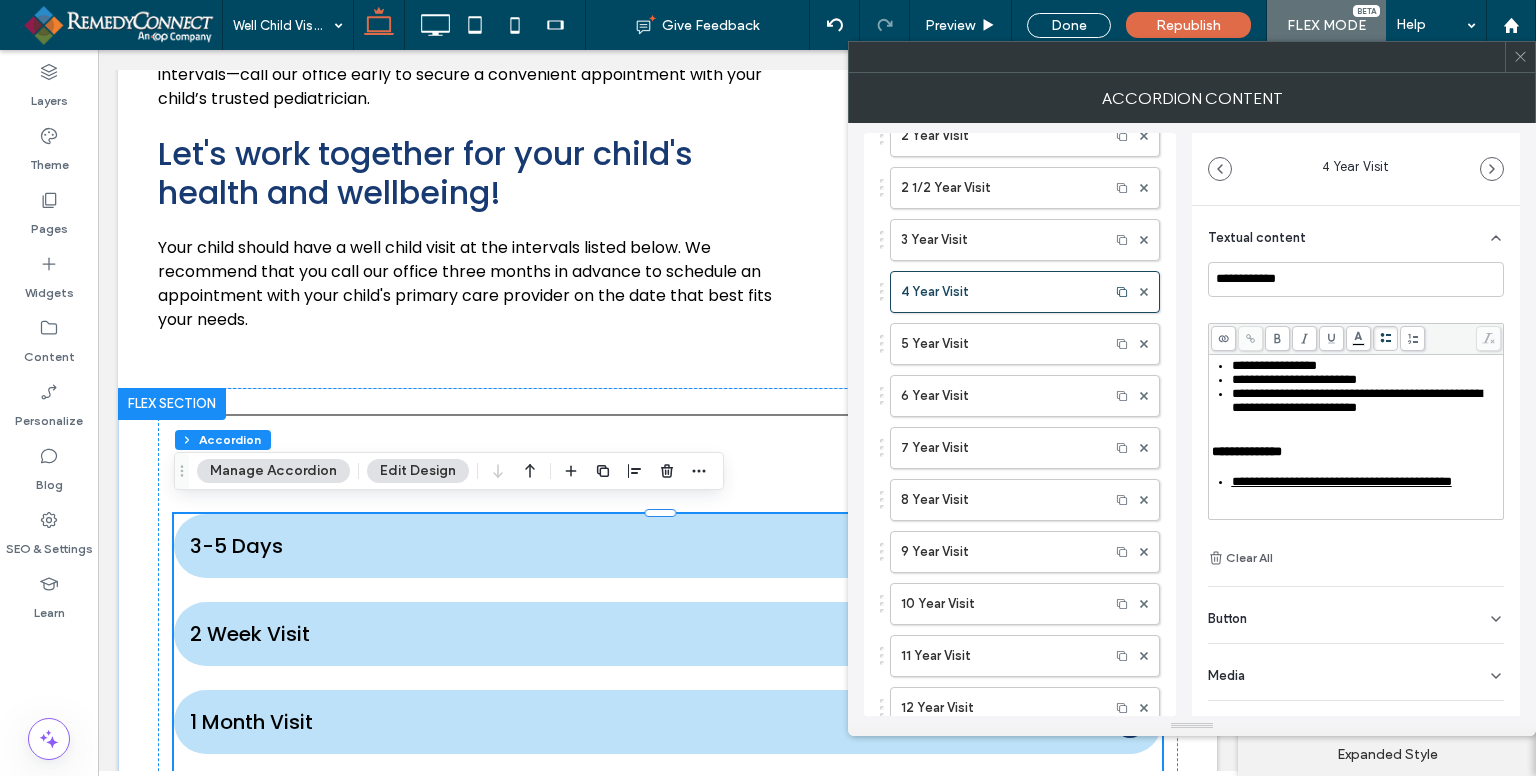 click on "**********" at bounding box center (1357, 400) 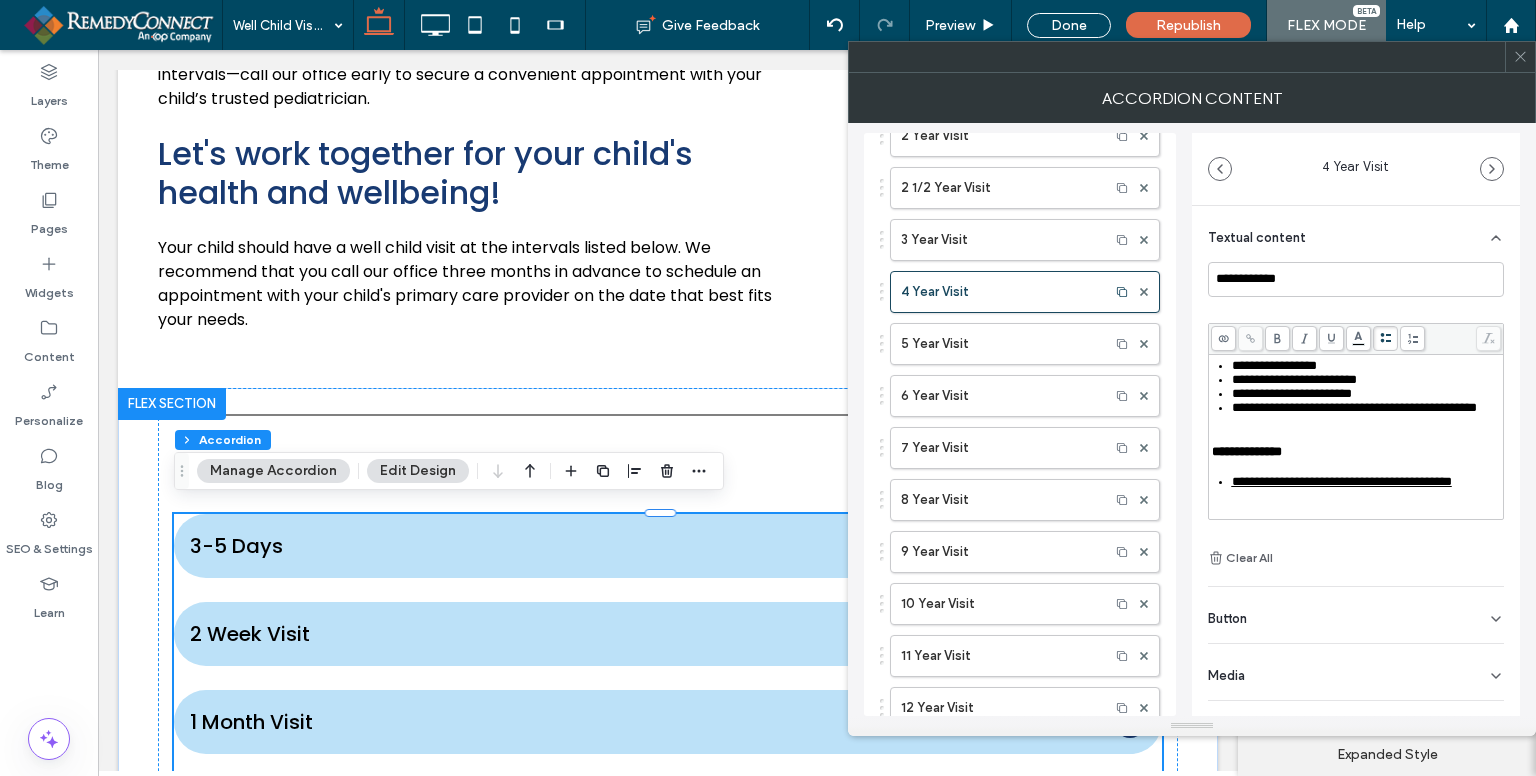 drag, startPoint x: 1322, startPoint y: 487, endPoint x: 1336, endPoint y: 486, distance: 14.035668 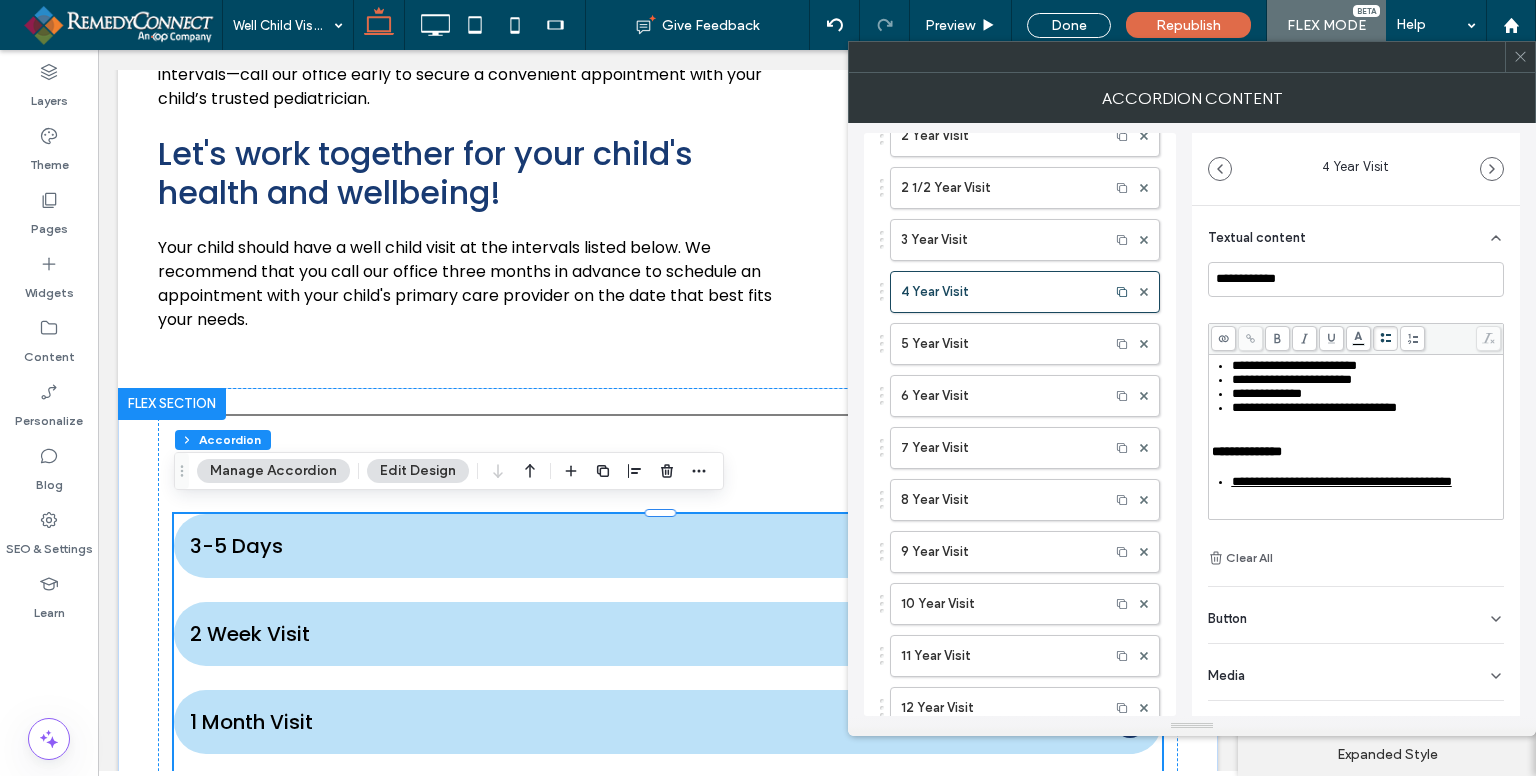 scroll, scrollTop: 500, scrollLeft: 0, axis: vertical 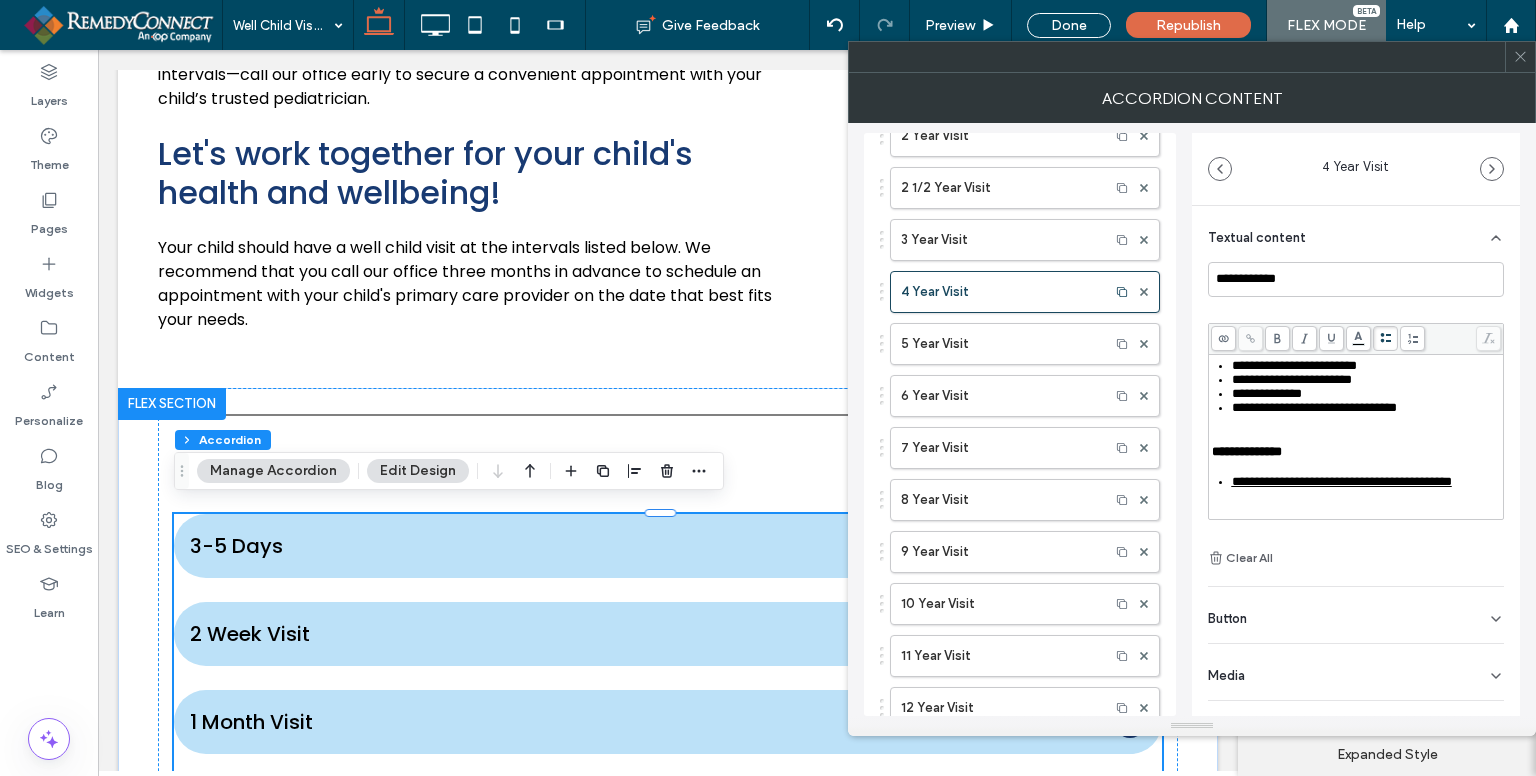 click on "**********" at bounding box center (1314, 407) 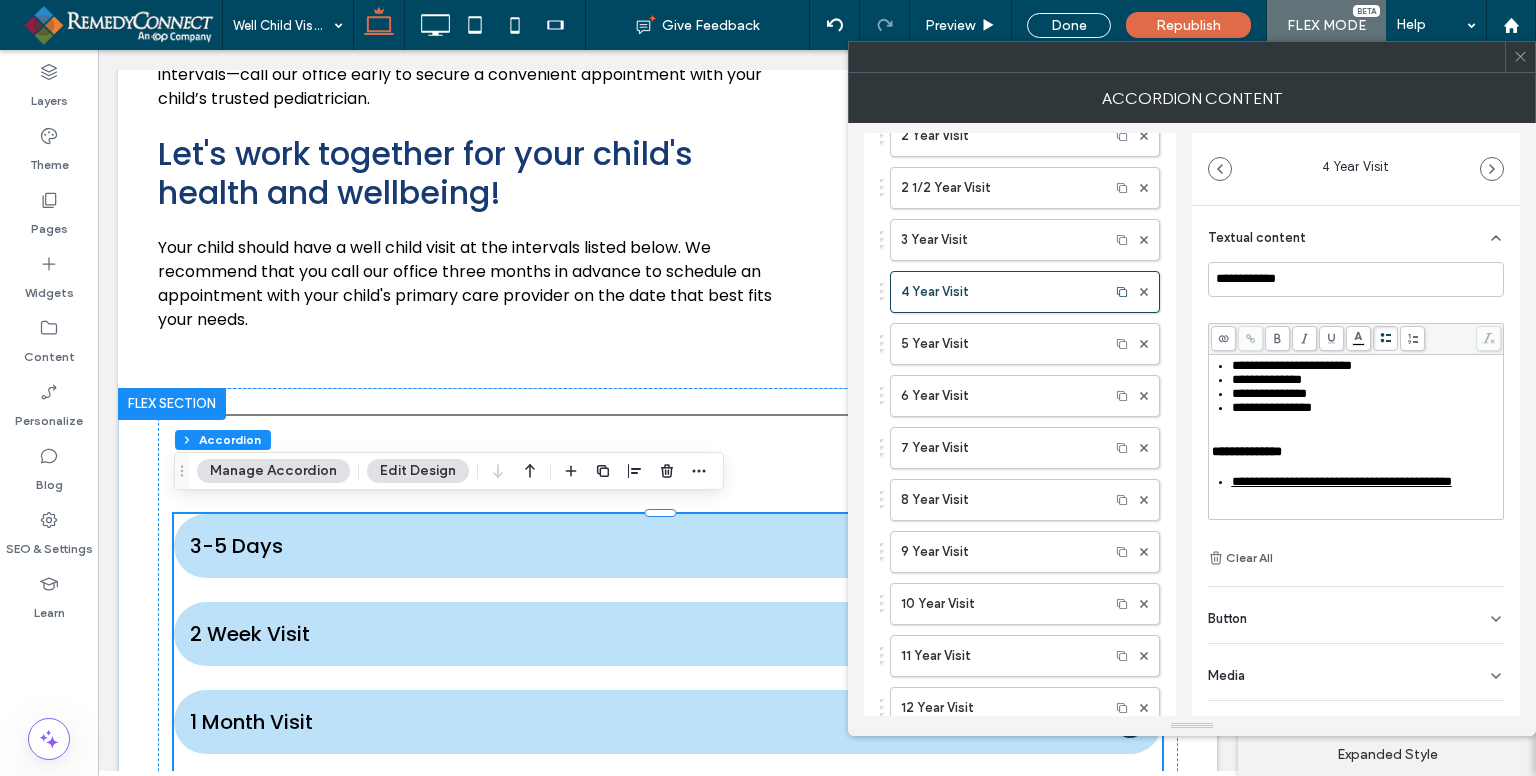 scroll, scrollTop: 556, scrollLeft: 0, axis: vertical 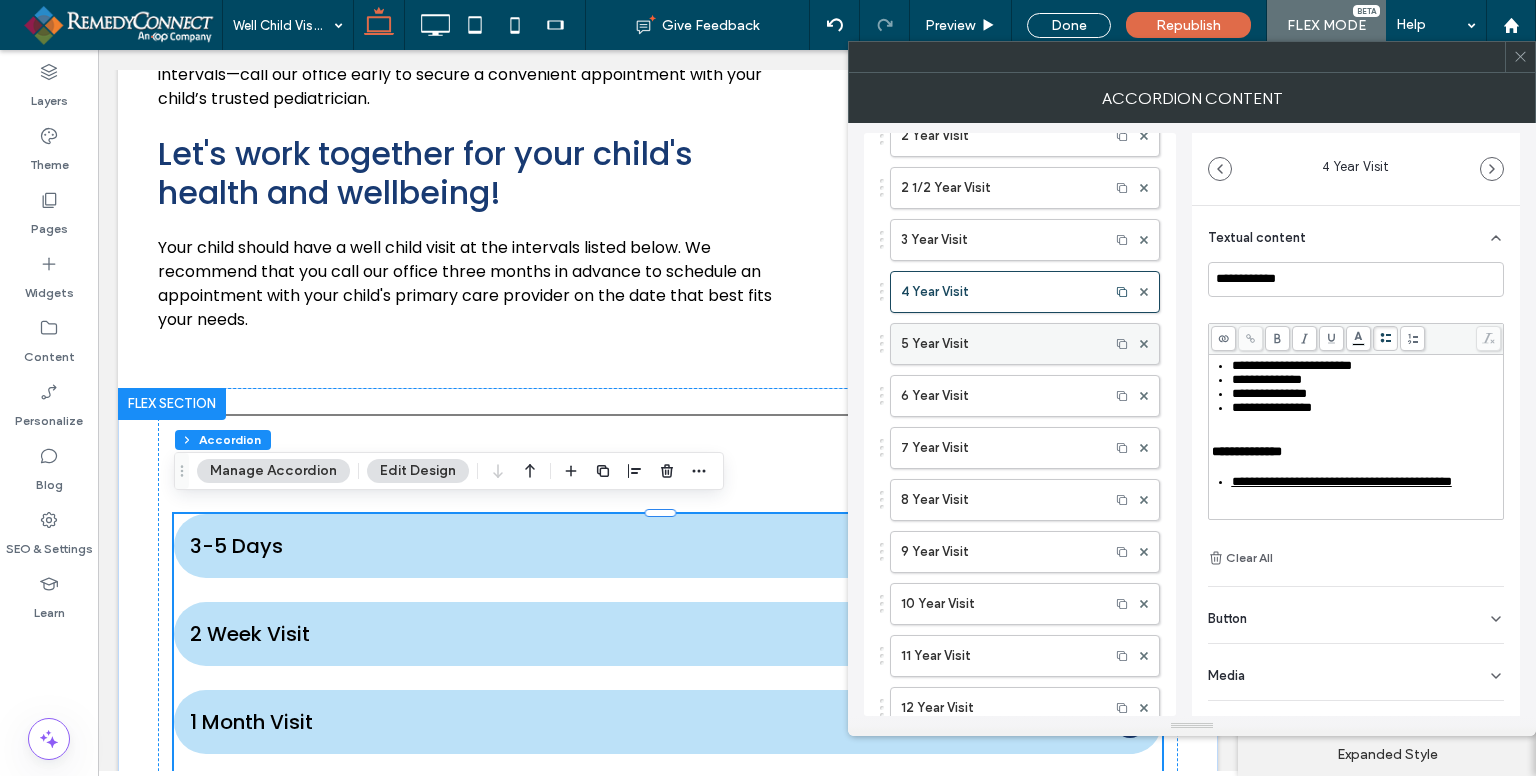 click on "5 Year Visit" at bounding box center (1000, 344) 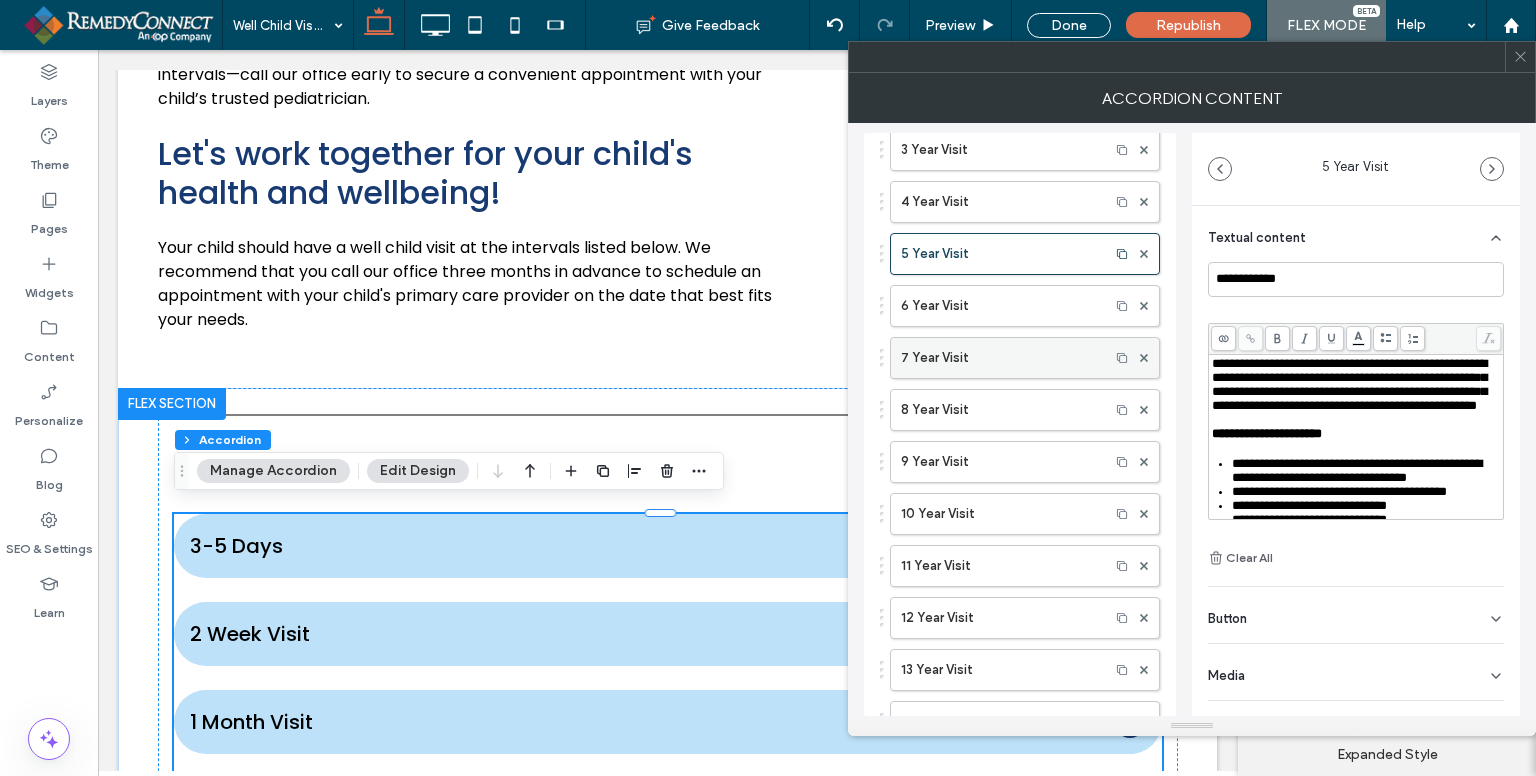 scroll, scrollTop: 700, scrollLeft: 0, axis: vertical 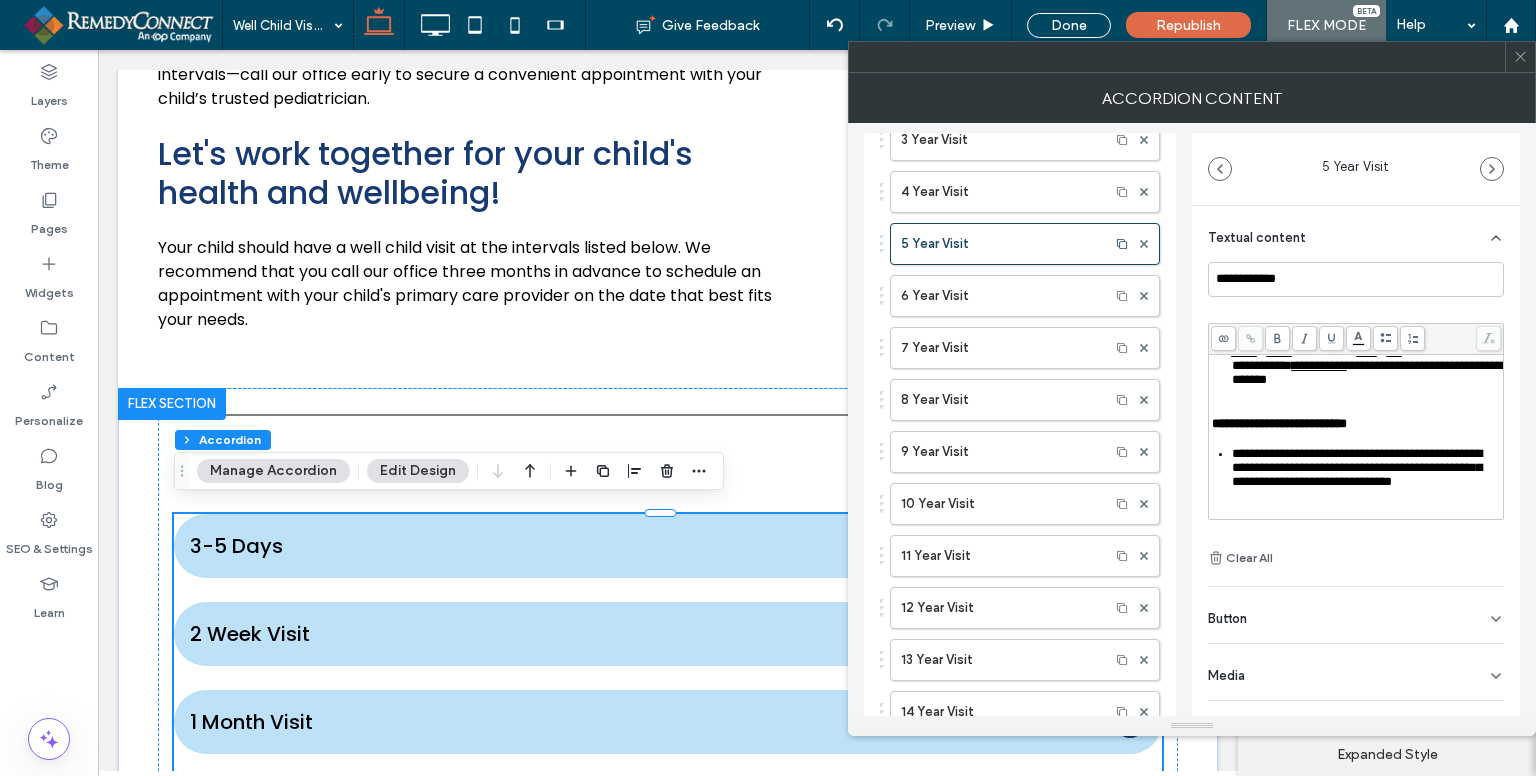 click on "*" at bounding box center (1262, 351) 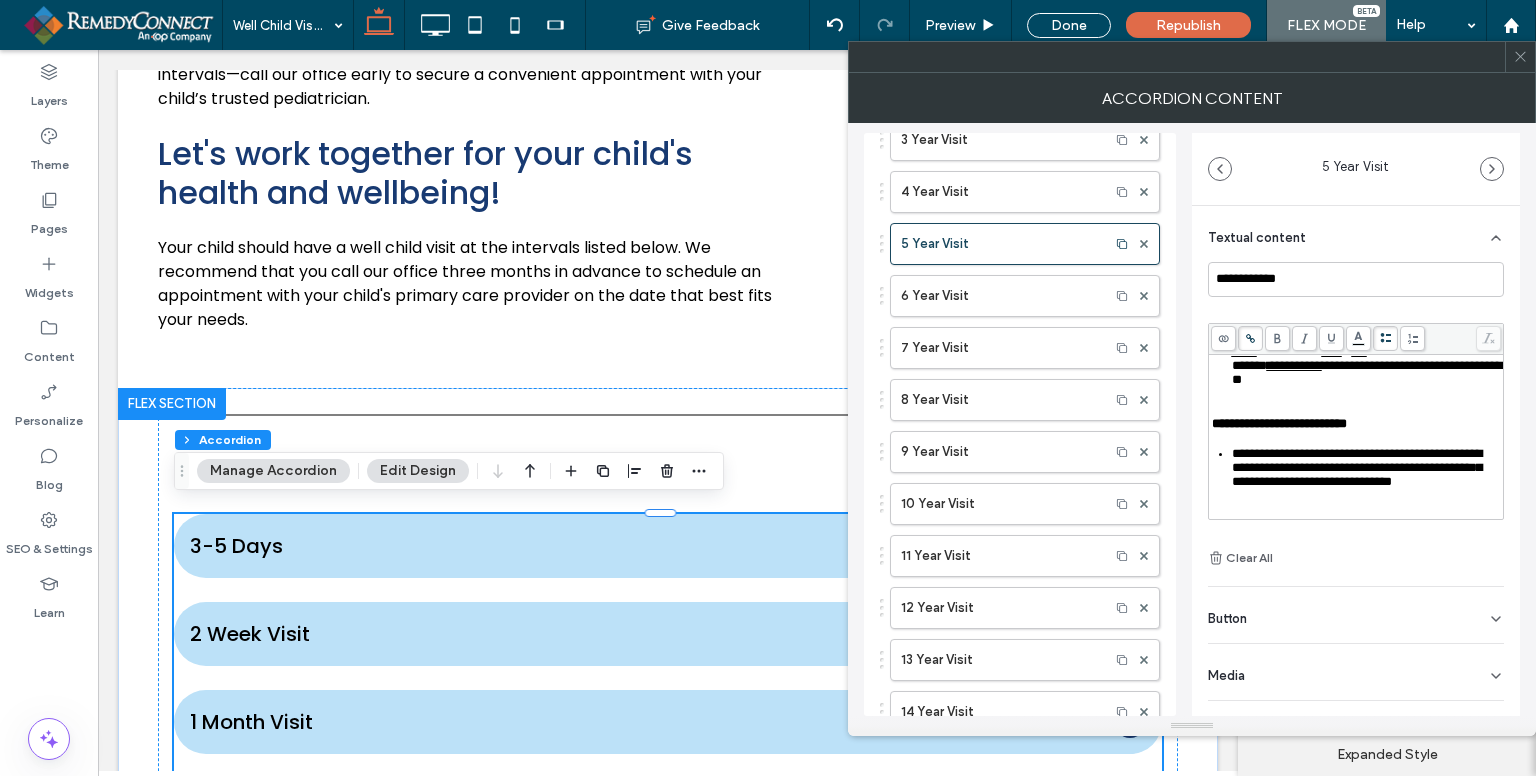 click on "**********" at bounding box center (1289, 351) 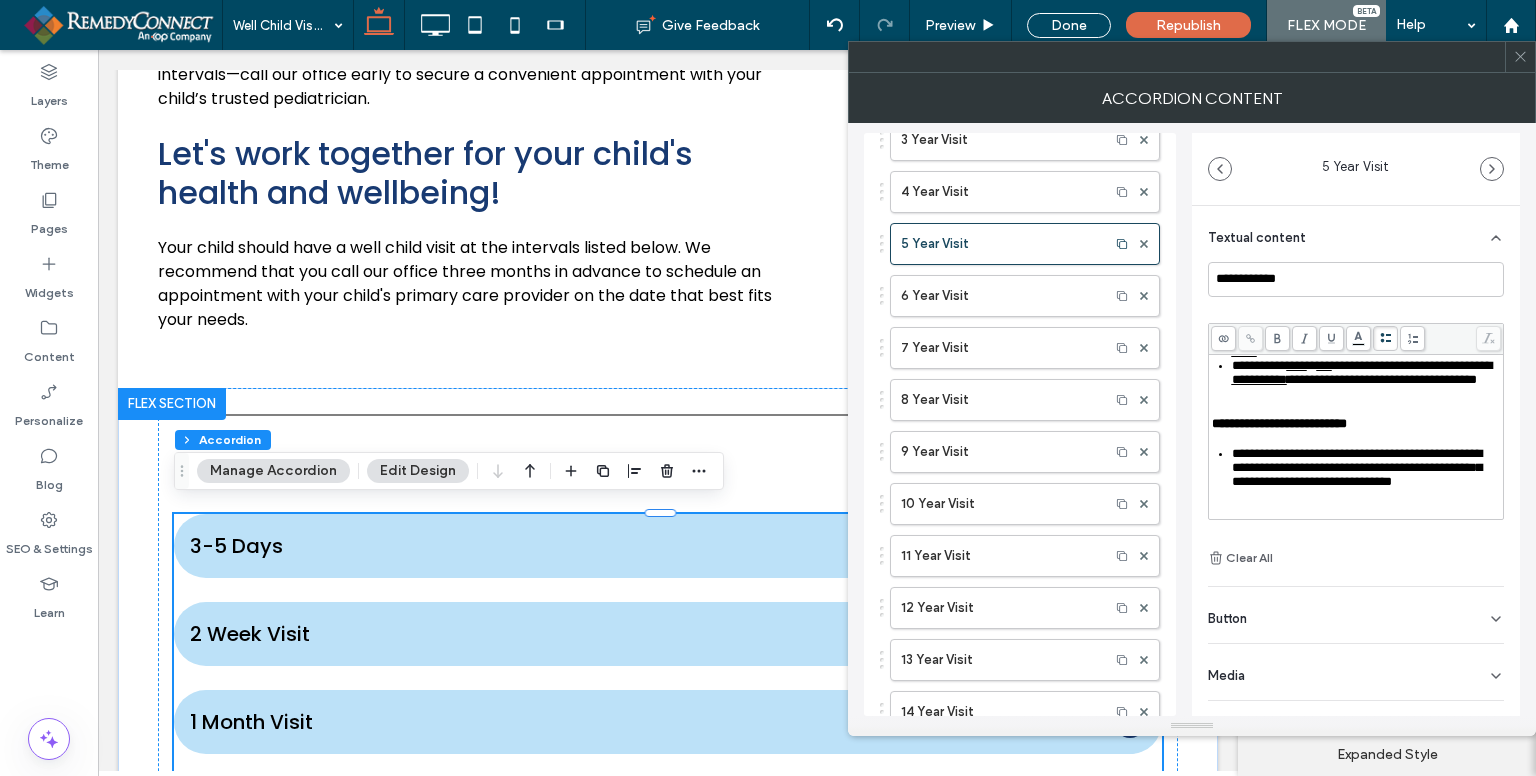 click on "**********" at bounding box center [1259, 379] 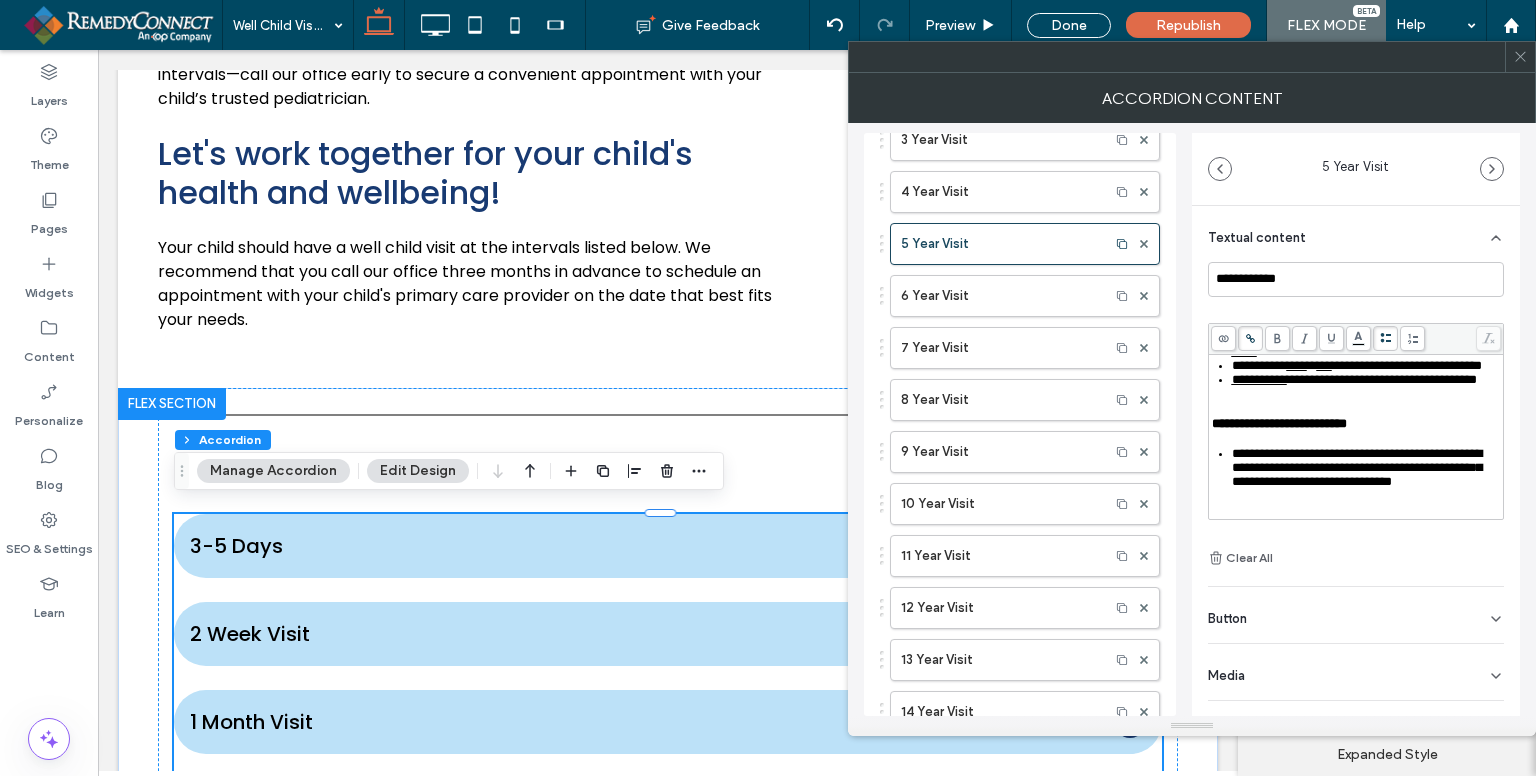 click on "**********" at bounding box center [1382, 379] 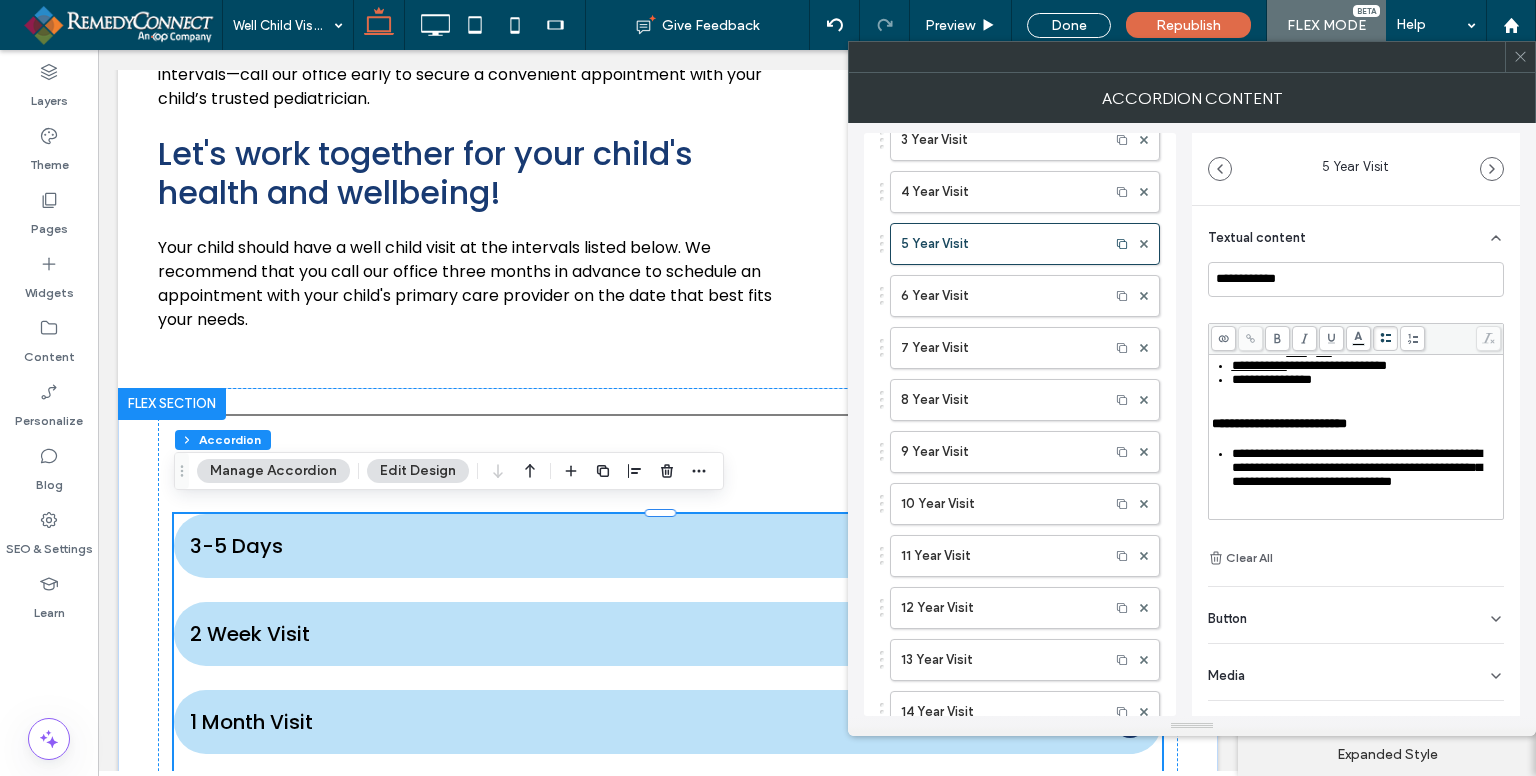 scroll, scrollTop: 400, scrollLeft: 0, axis: vertical 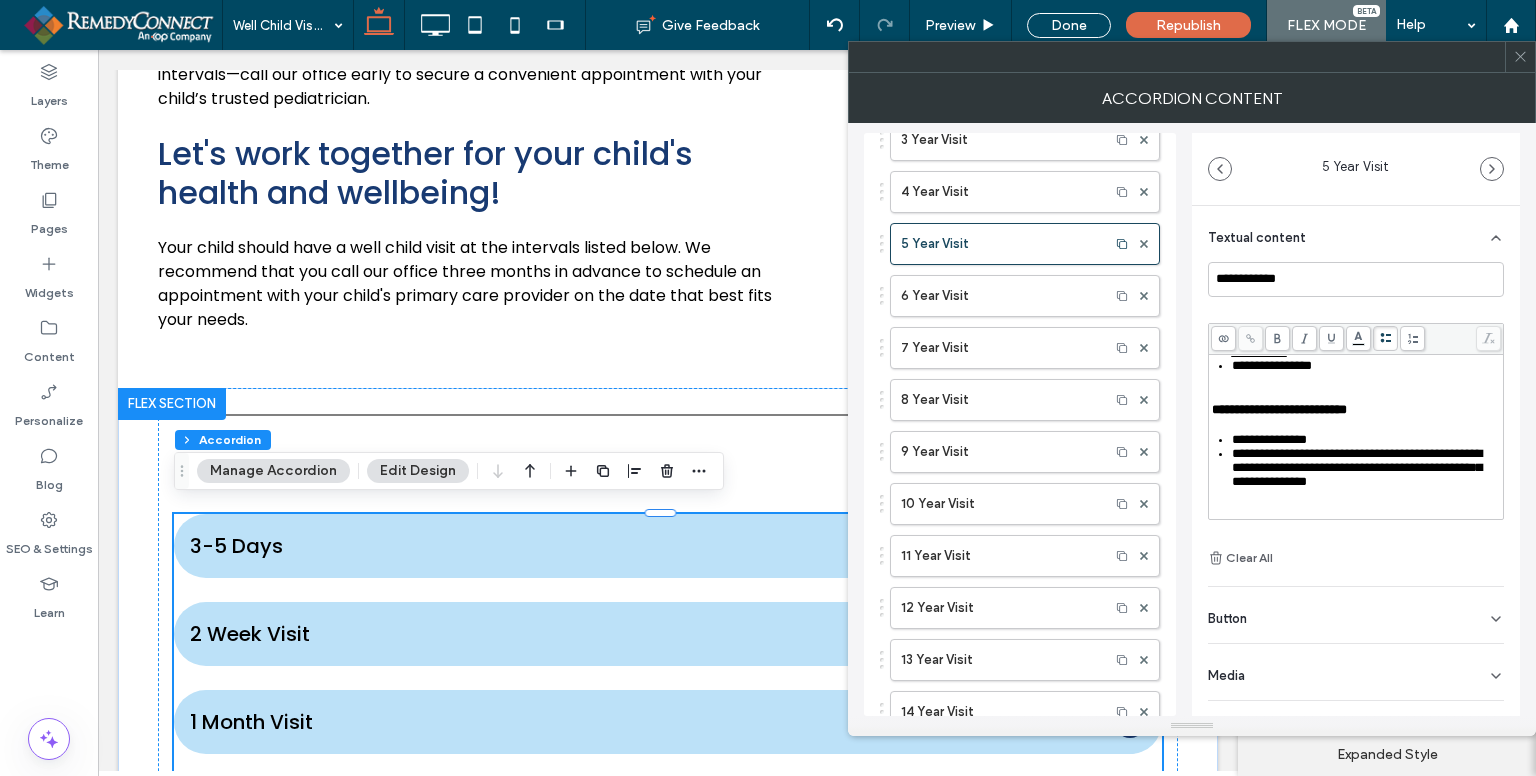 click on "**********" at bounding box center [1357, 467] 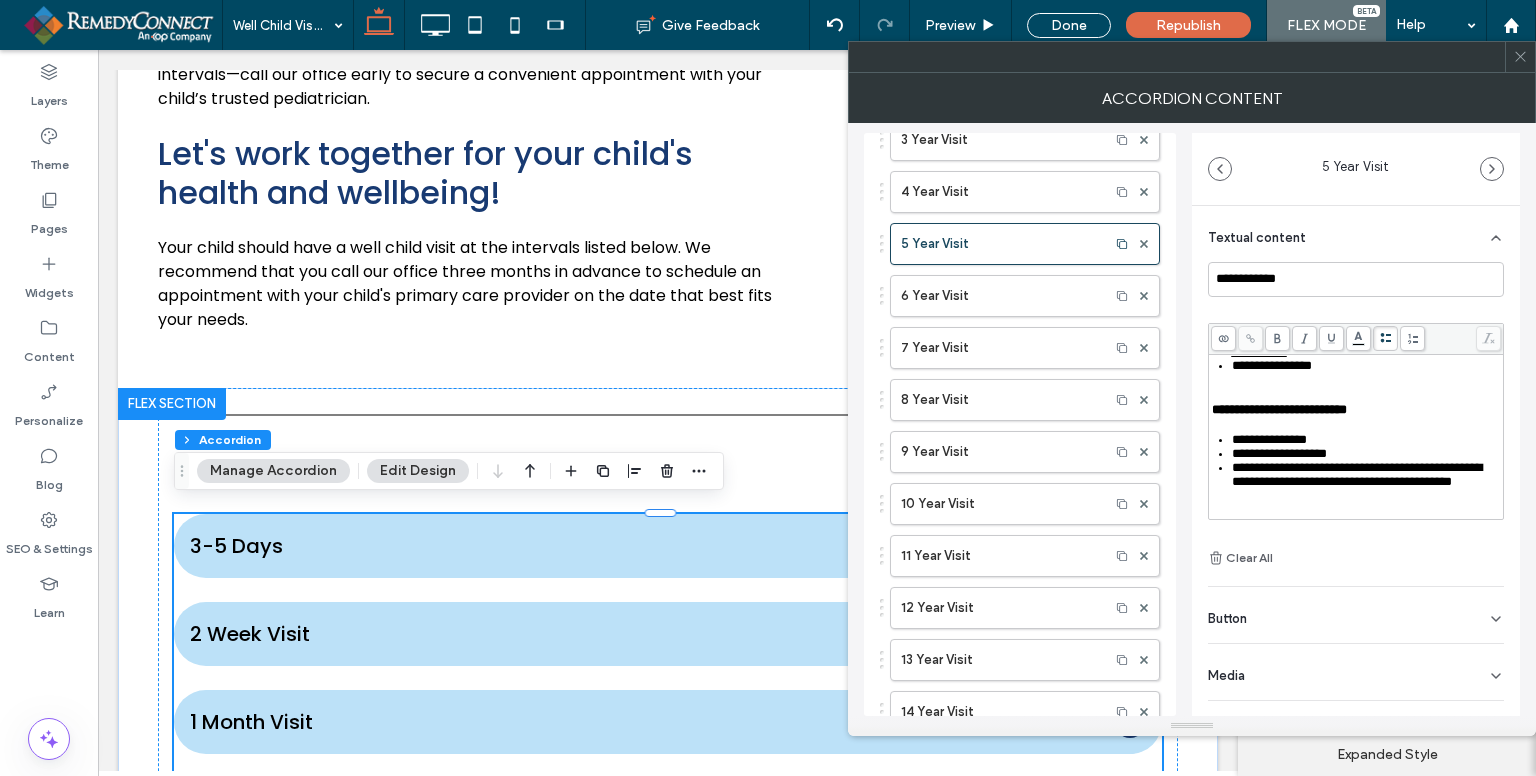 scroll, scrollTop: 476, scrollLeft: 0, axis: vertical 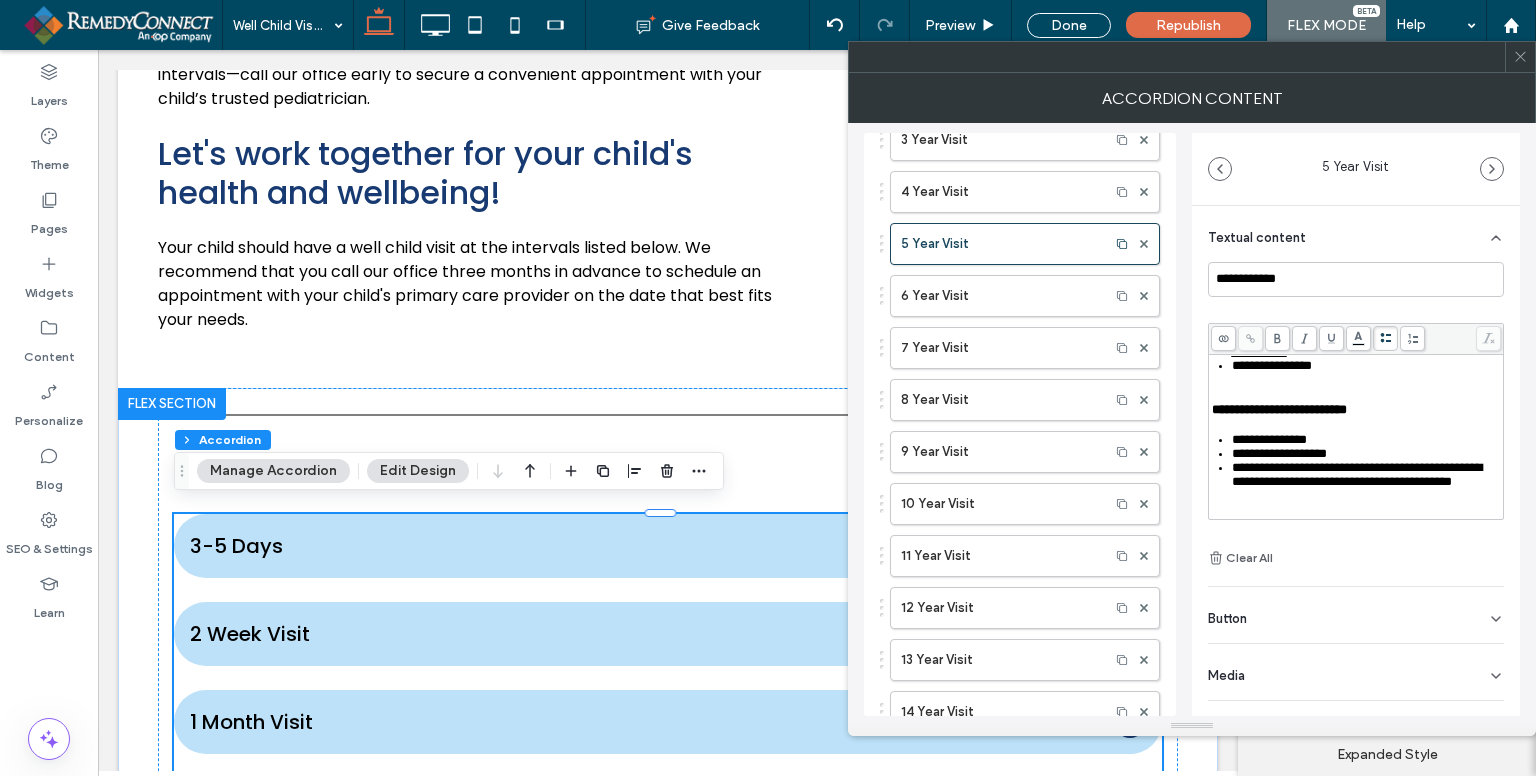 click on "**********" at bounding box center [1357, 474] 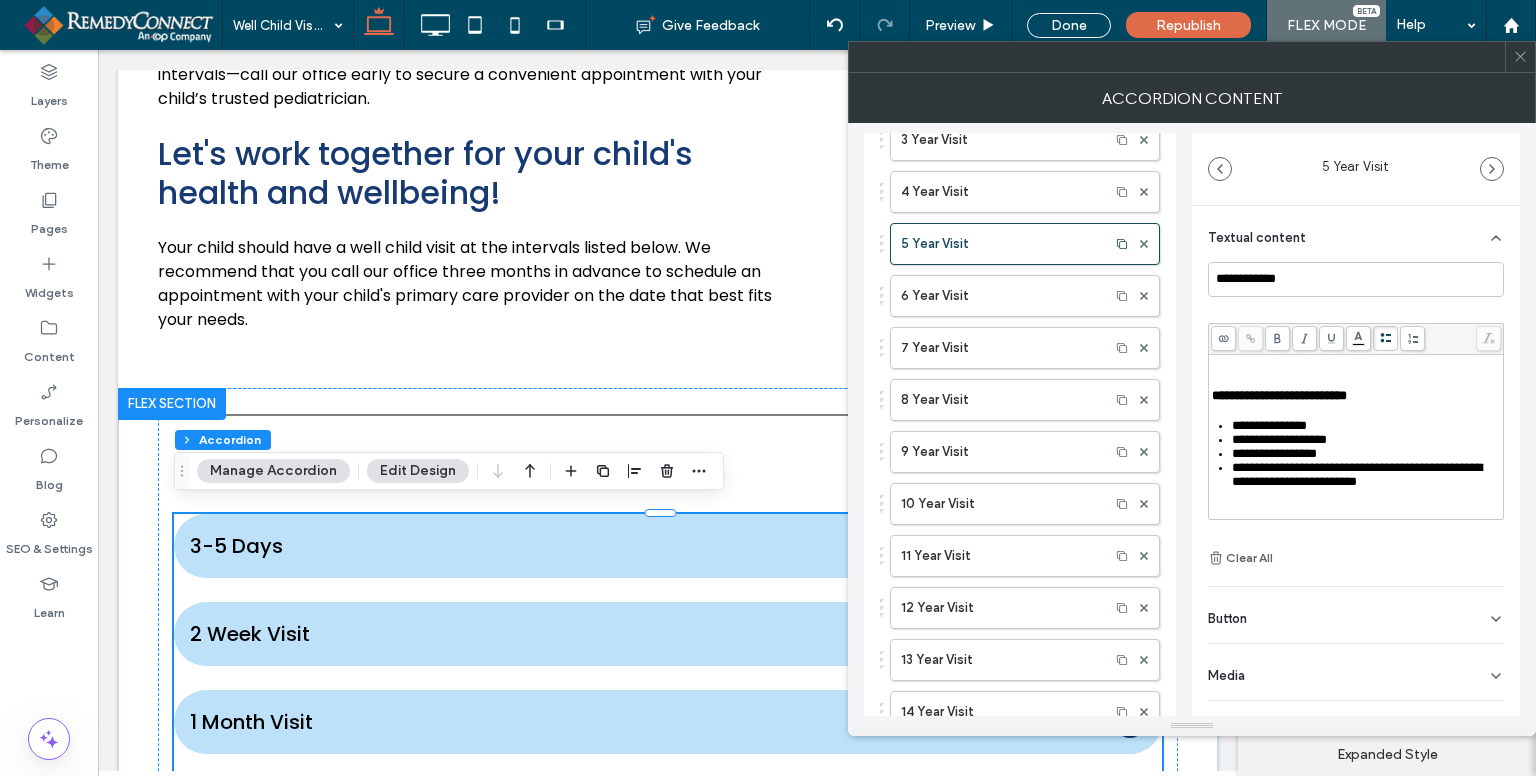 click on "**********" at bounding box center (1357, 474) 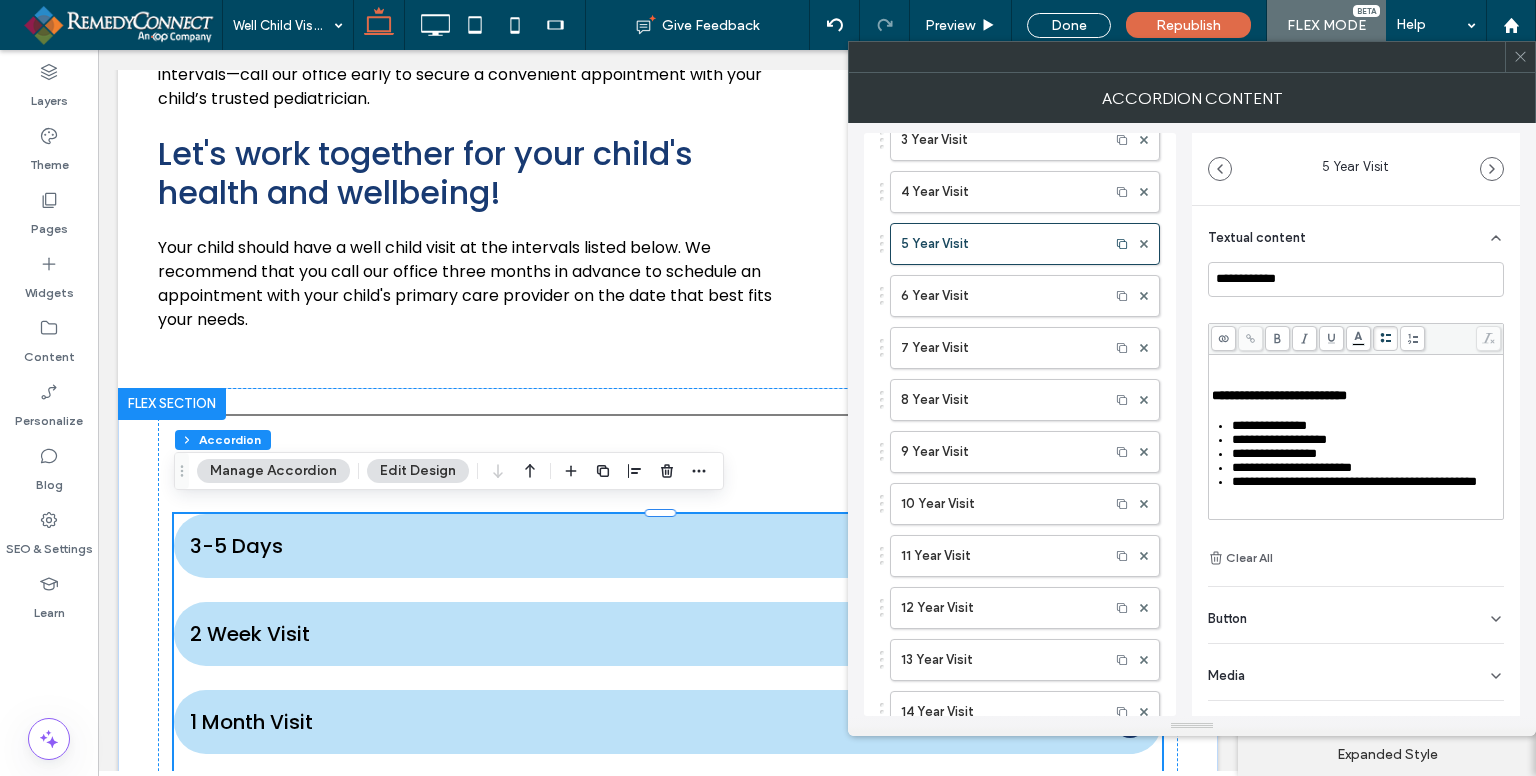 click on "**********" at bounding box center (1354, 481) 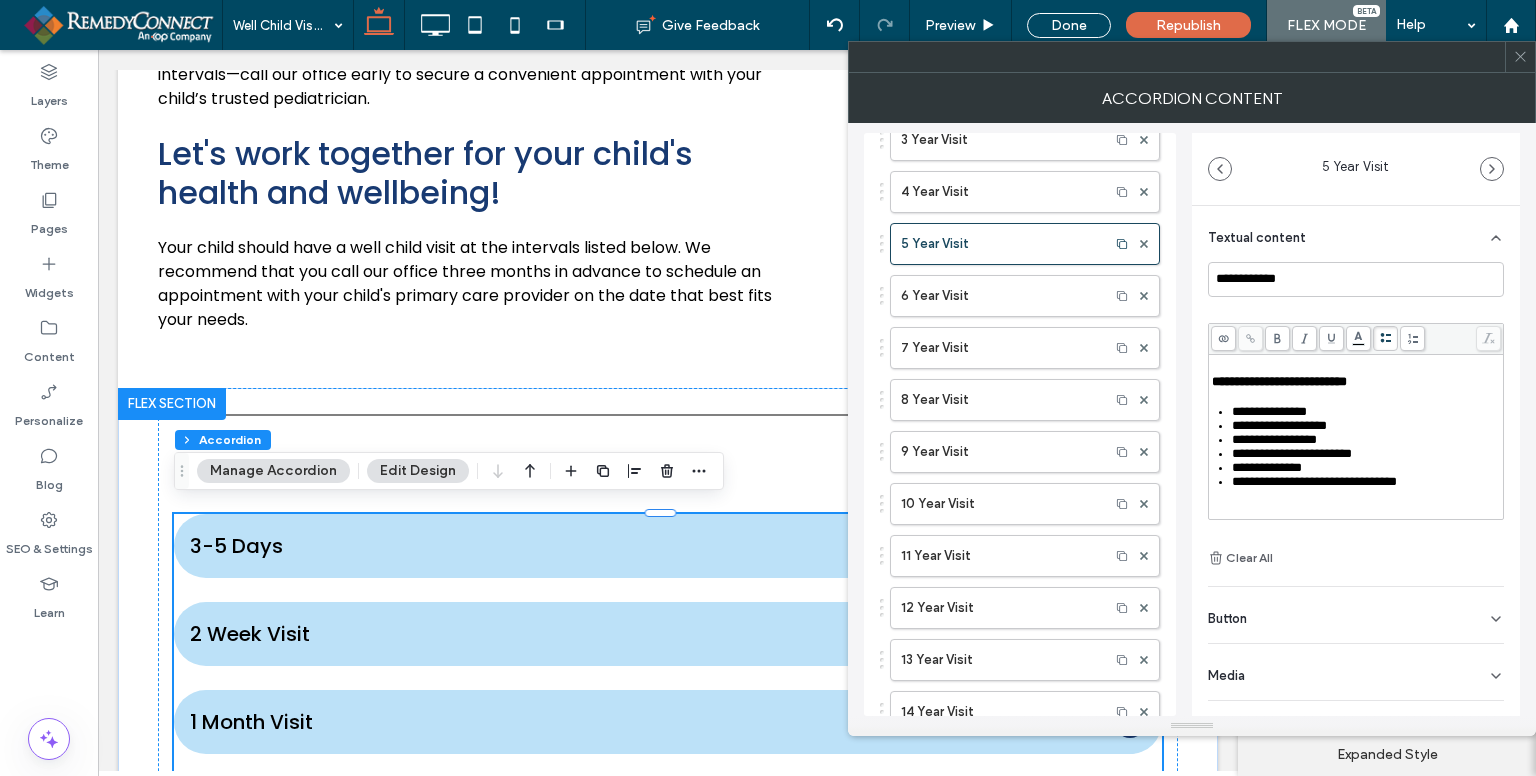 click on "**********" at bounding box center (1314, 481) 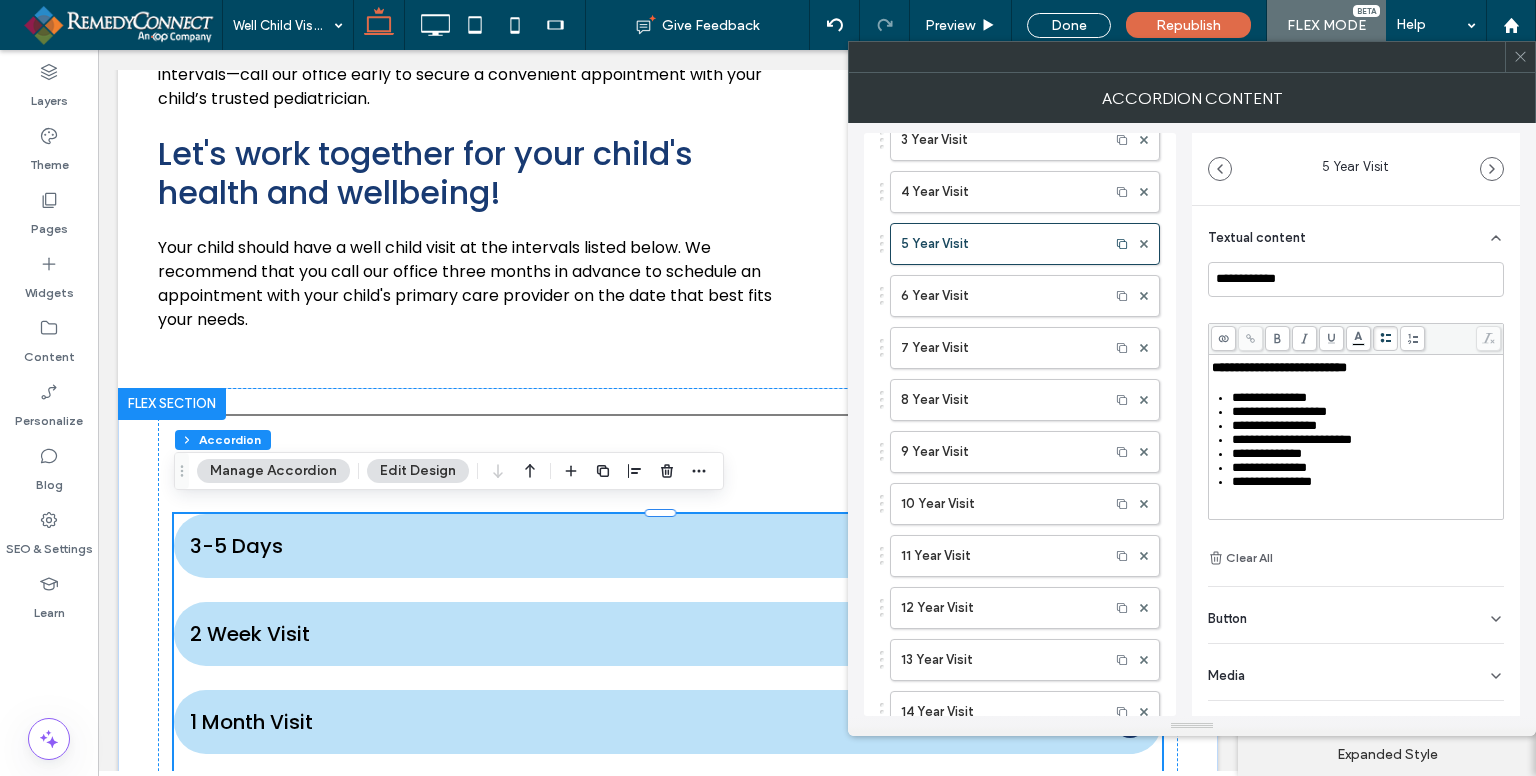 scroll, scrollTop: 508, scrollLeft: 0, axis: vertical 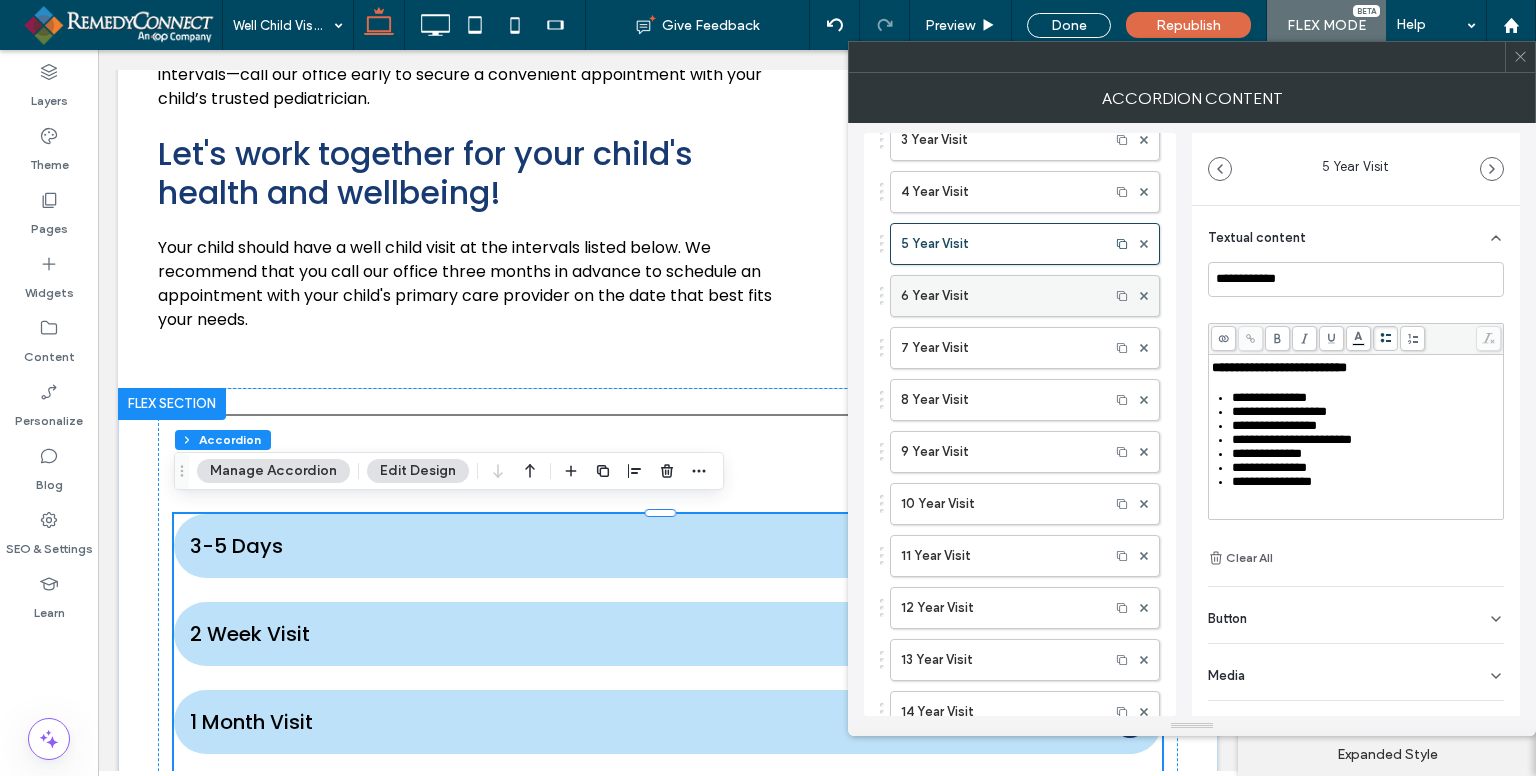 click on "6 Year Visit" at bounding box center [1000, 296] 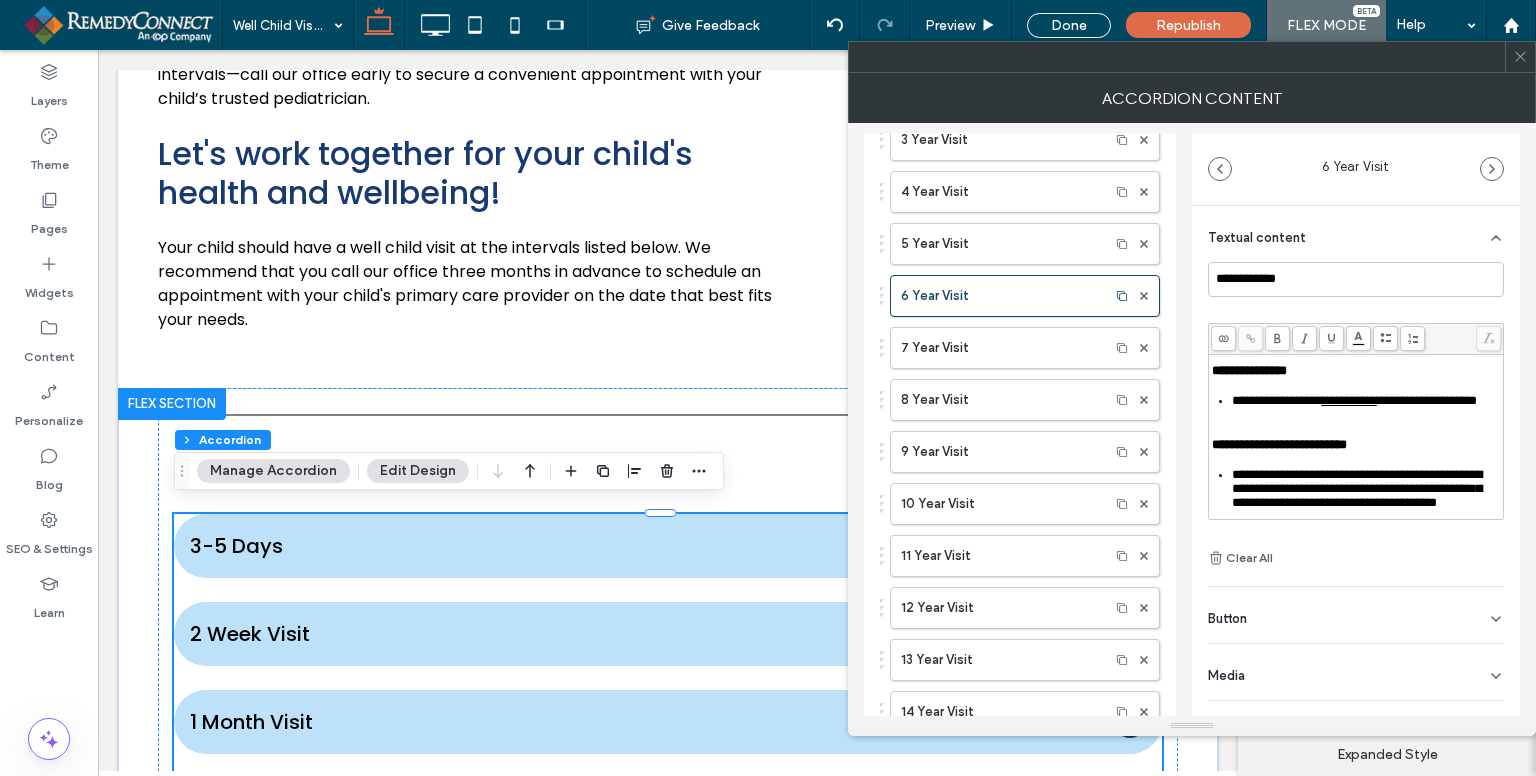 scroll, scrollTop: 300, scrollLeft: 0, axis: vertical 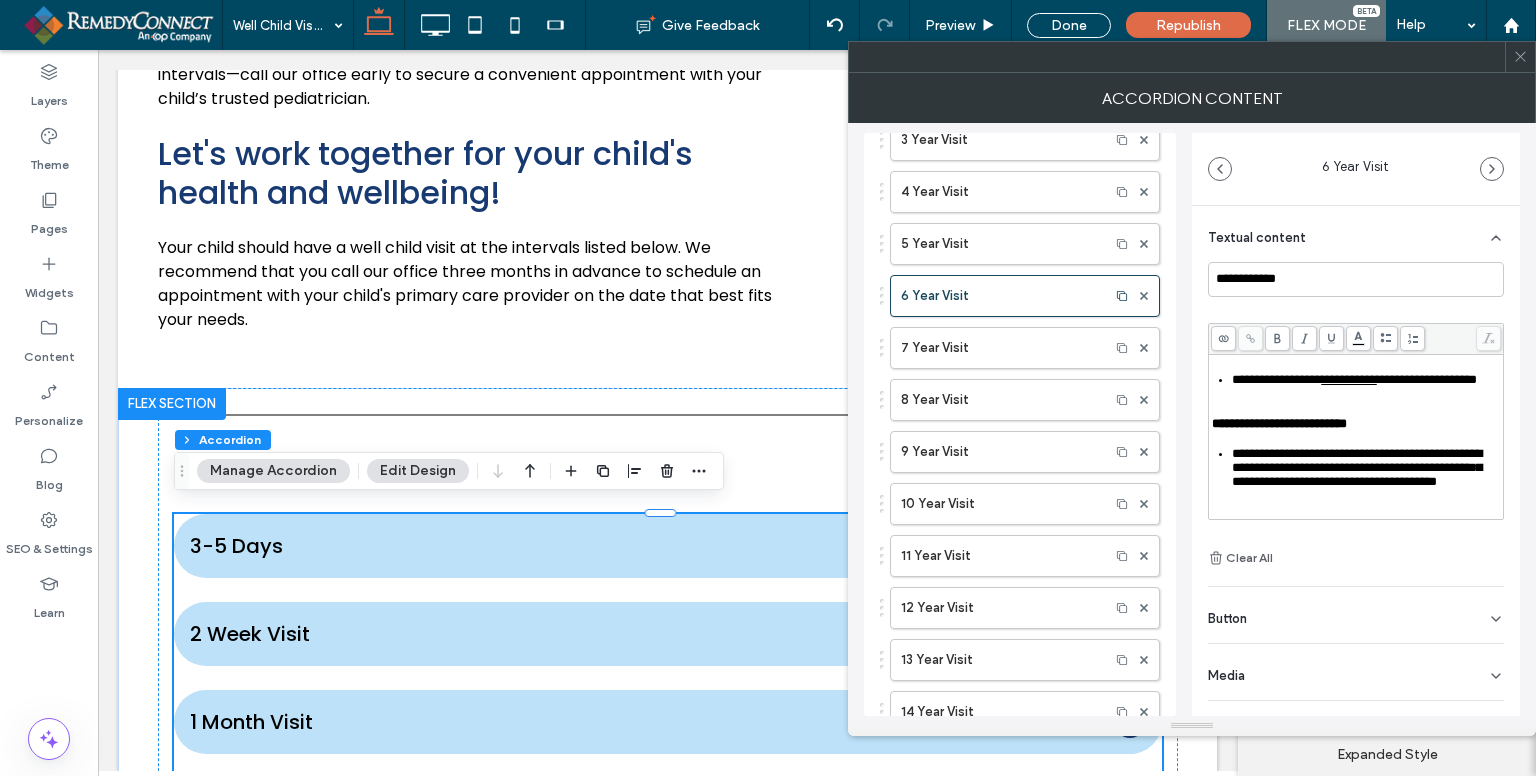 click on "**********" at bounding box center (1349, 379) 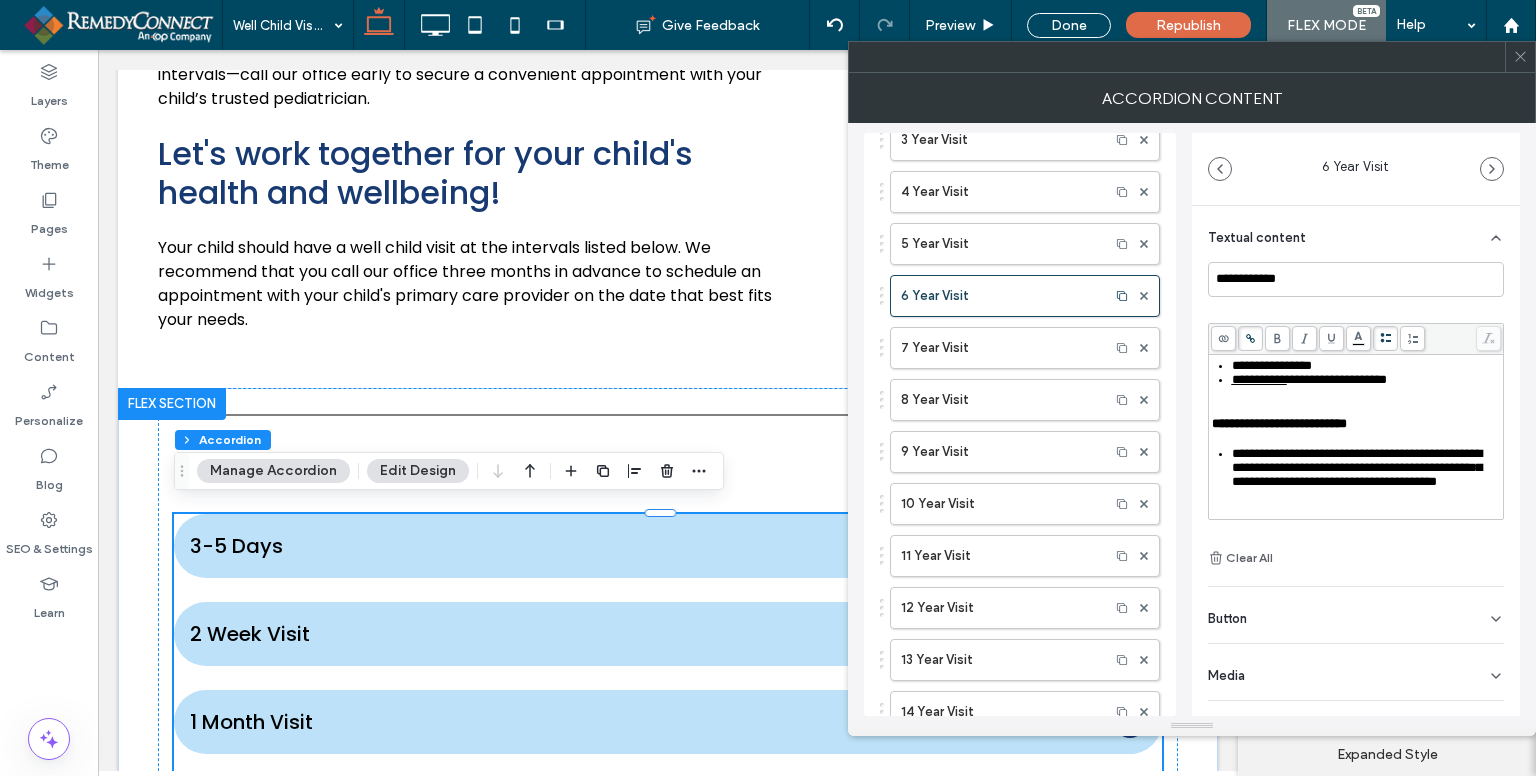 scroll, scrollTop: 400, scrollLeft: 0, axis: vertical 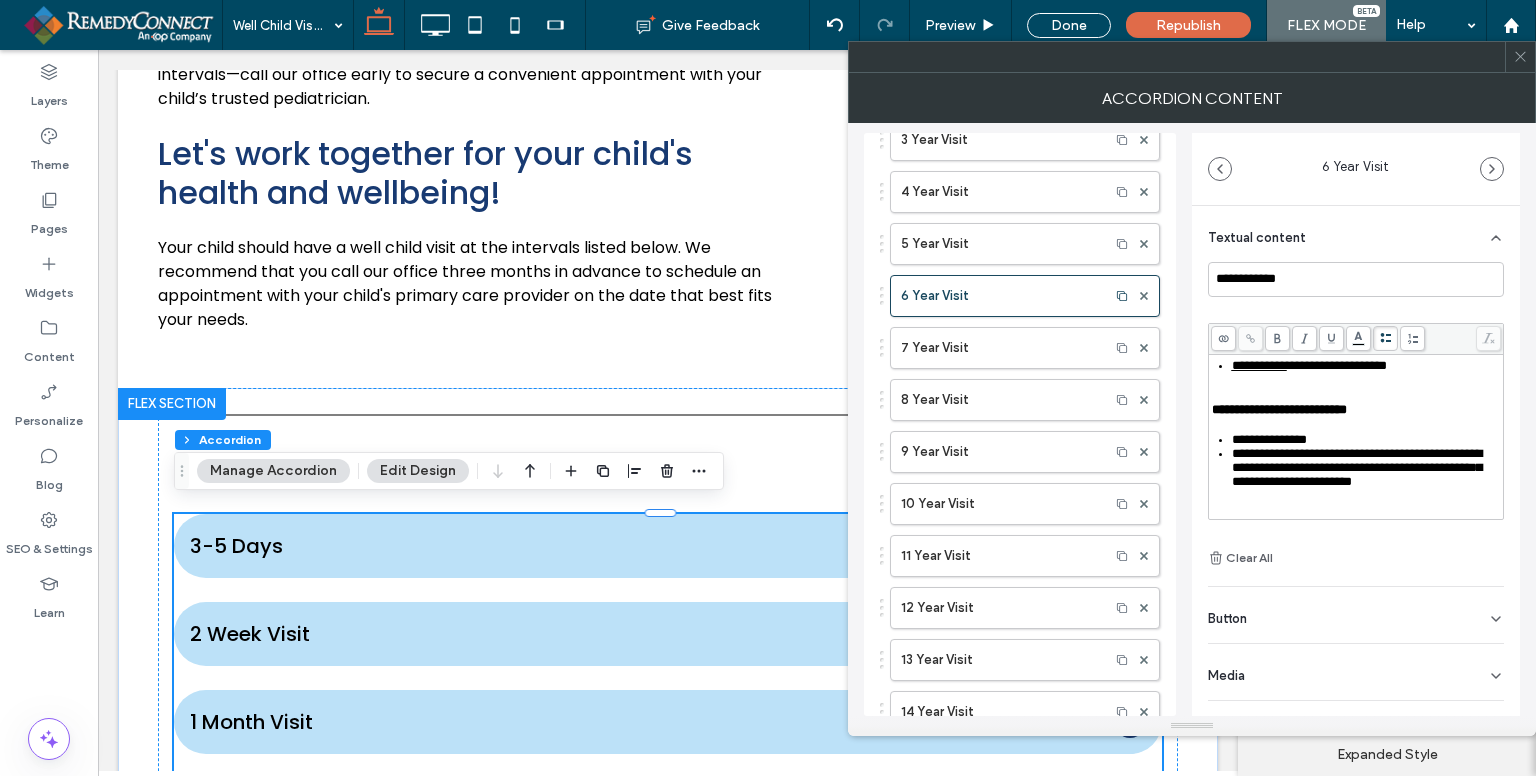 click on "**********" at bounding box center [1357, 467] 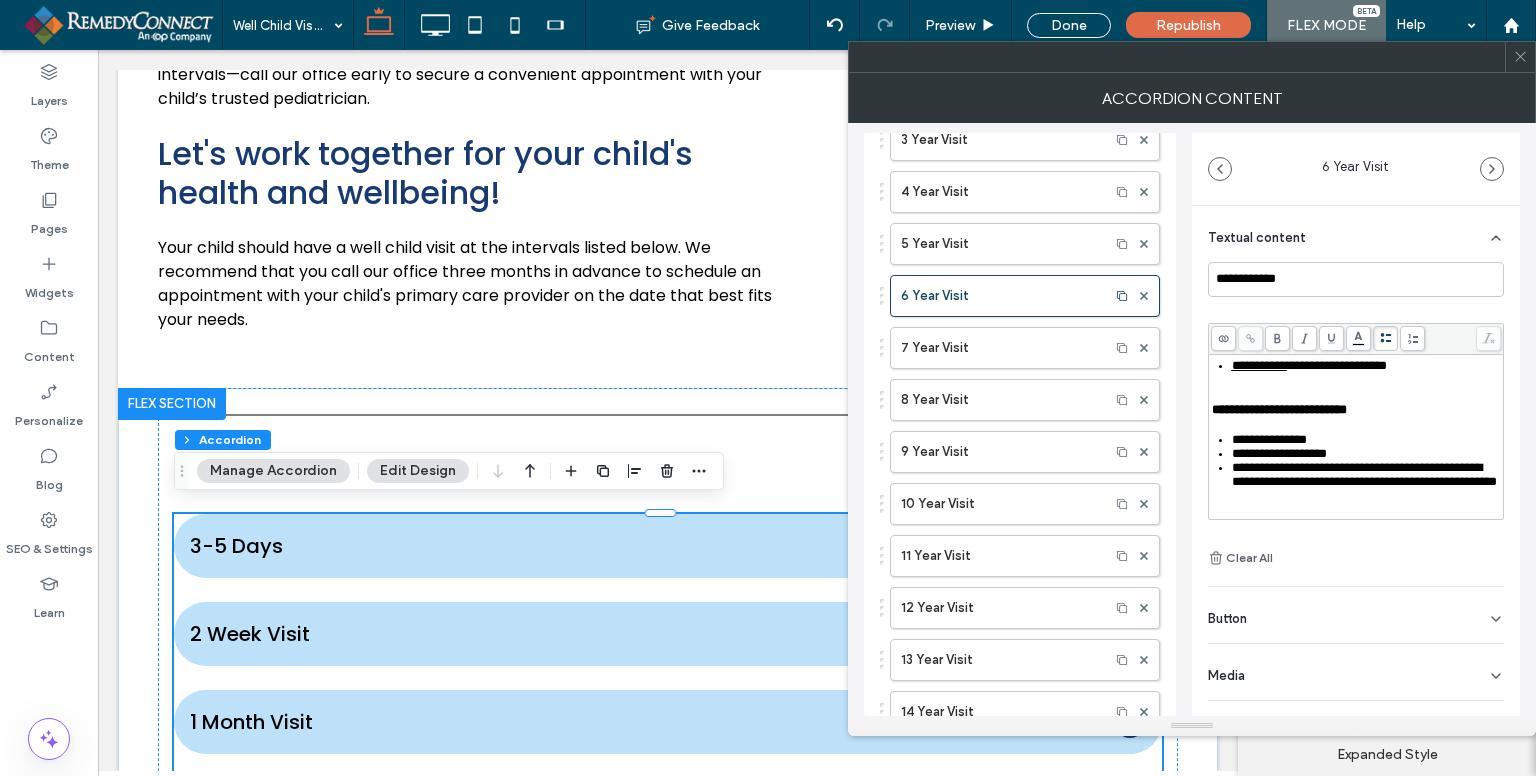 click on "**********" at bounding box center (1364, 474) 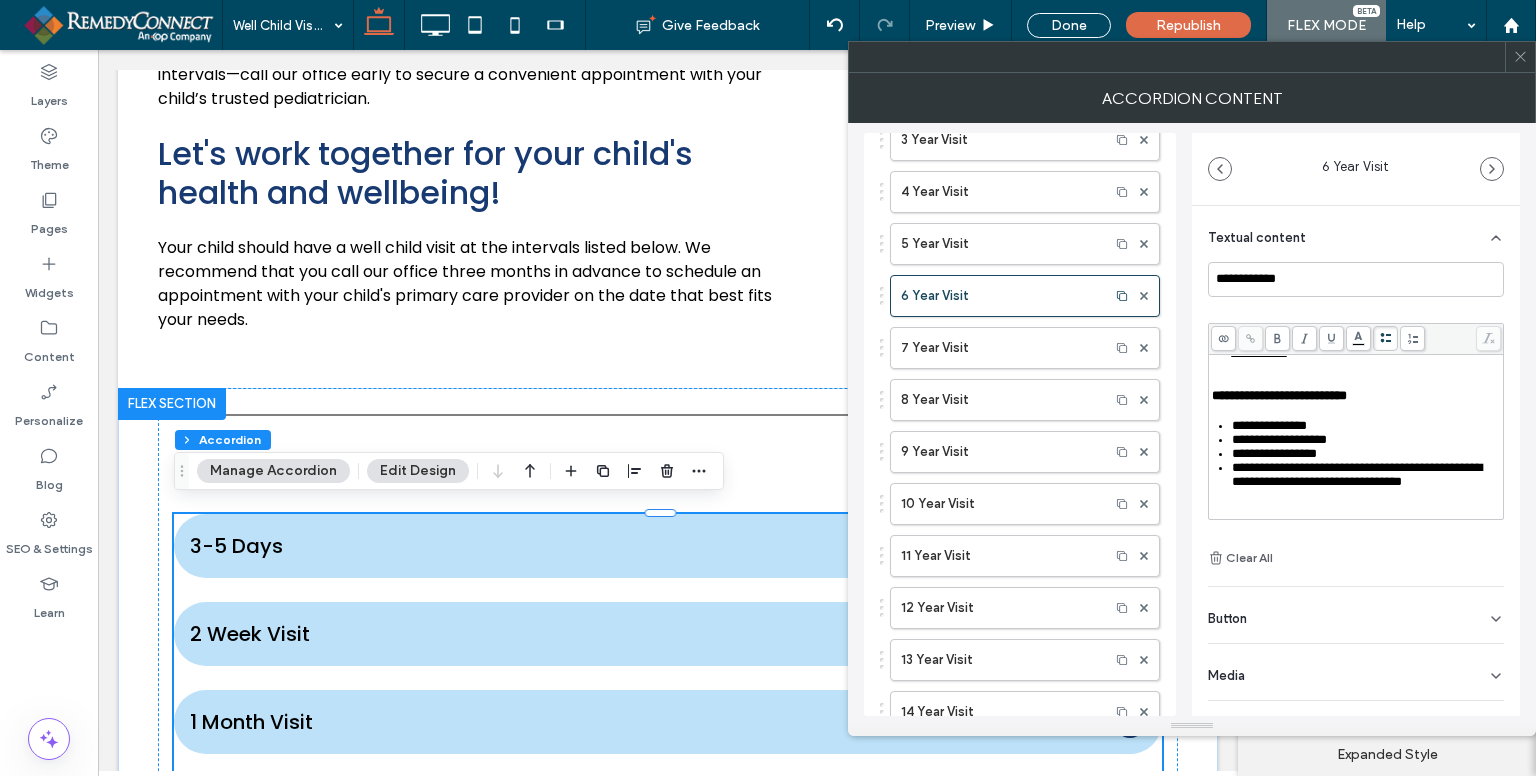 click on "**********" at bounding box center [1357, 474] 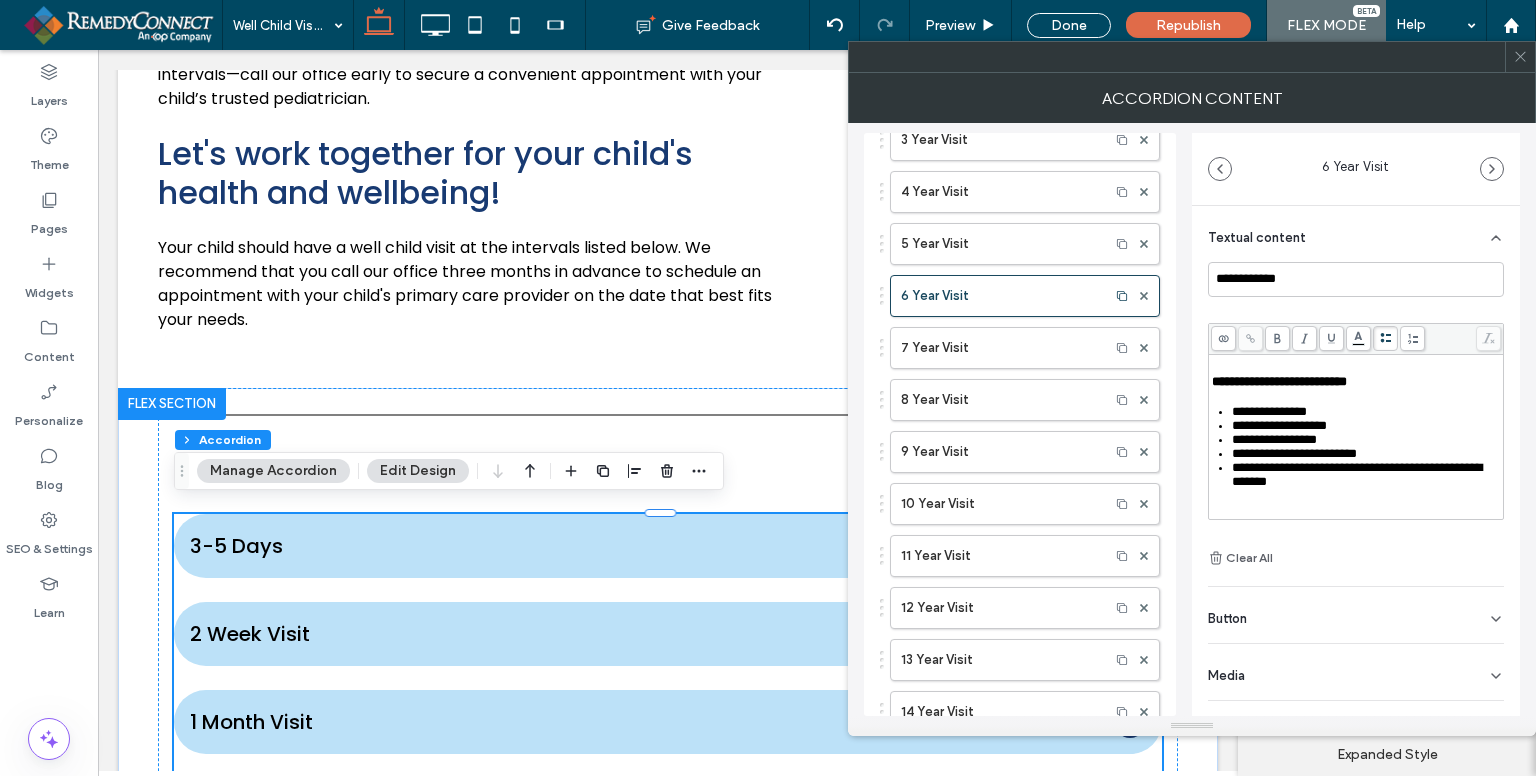 click on "**********" at bounding box center (1357, 474) 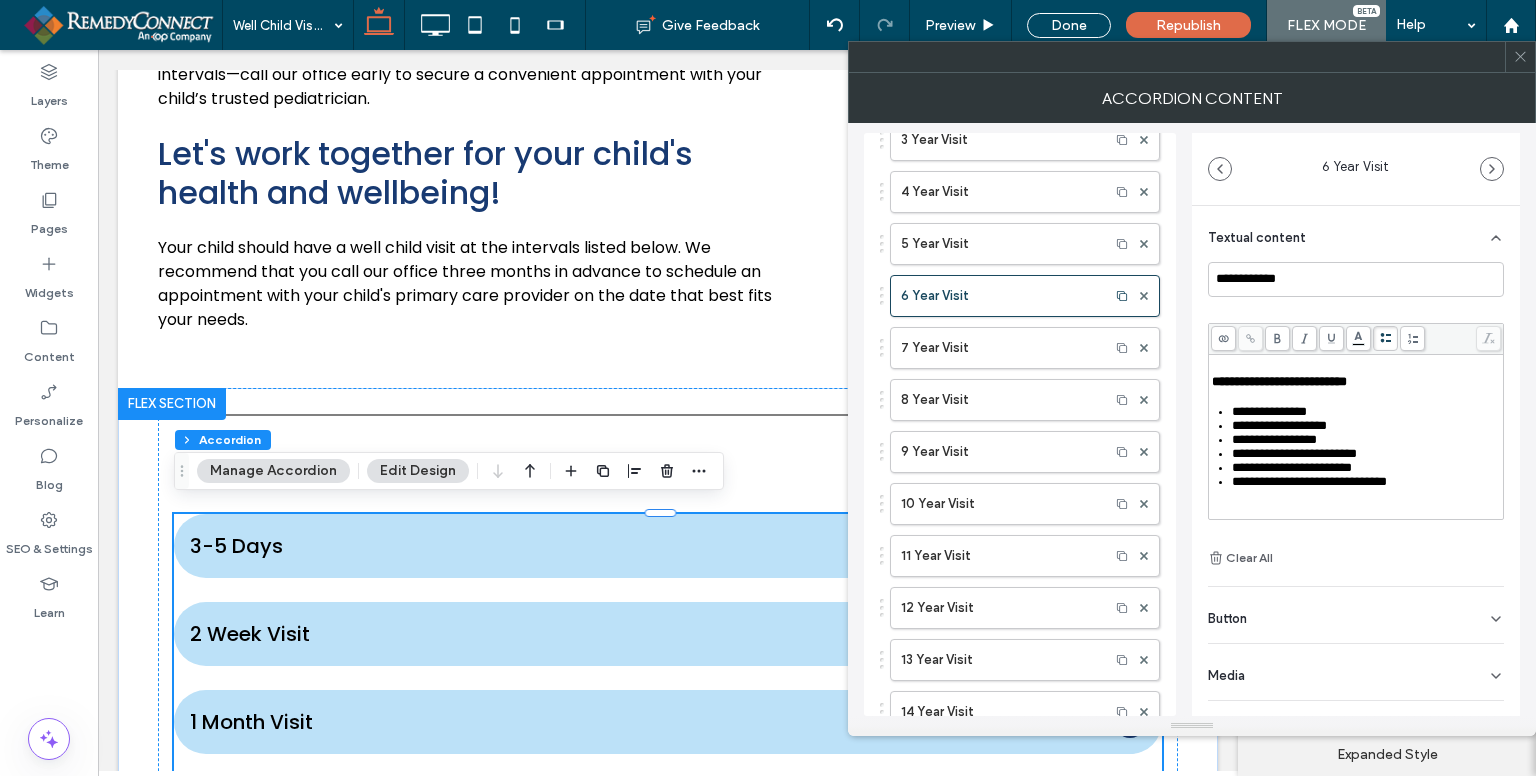 scroll, scrollTop: 444, scrollLeft: 0, axis: vertical 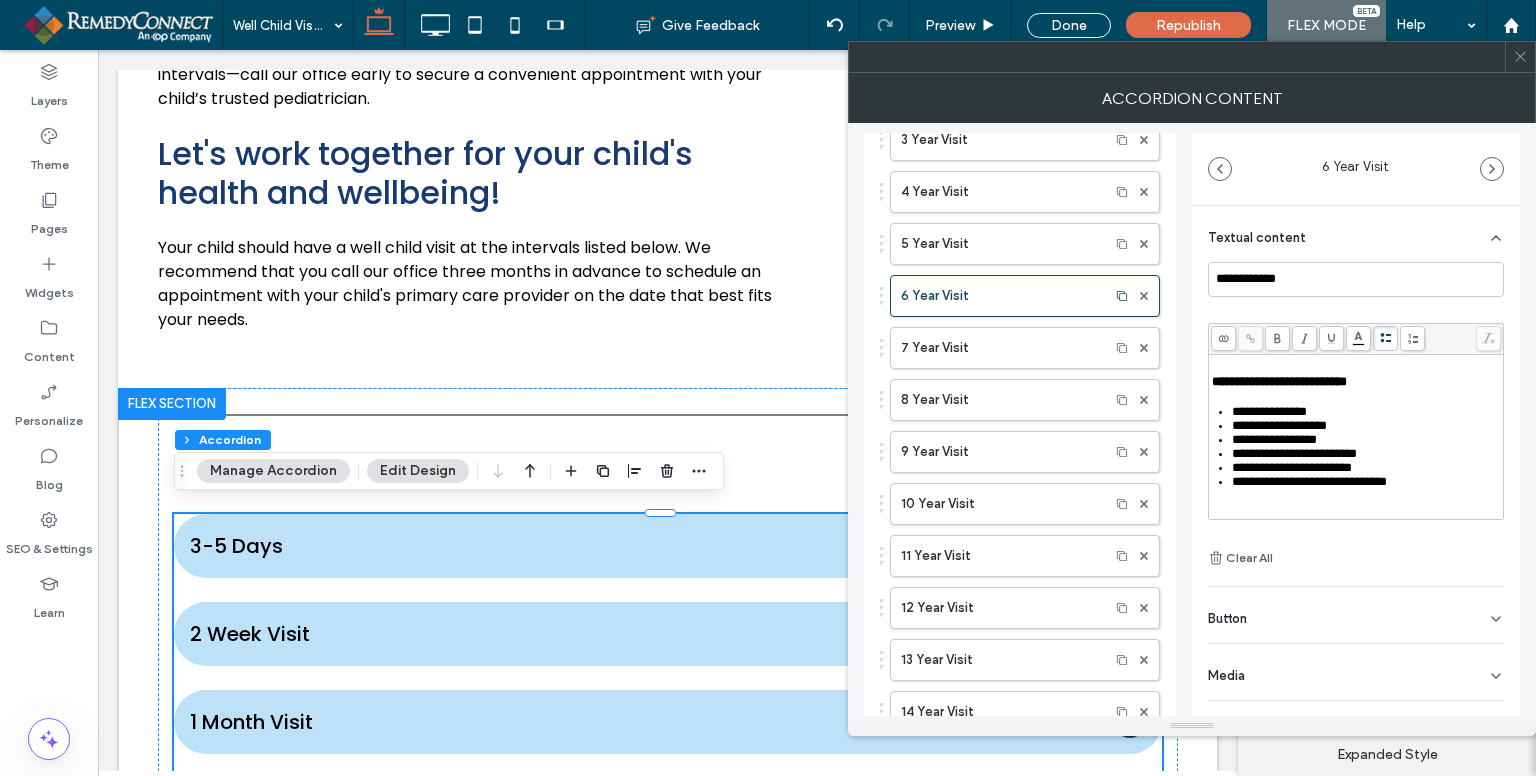 click on "**********" at bounding box center [1309, 481] 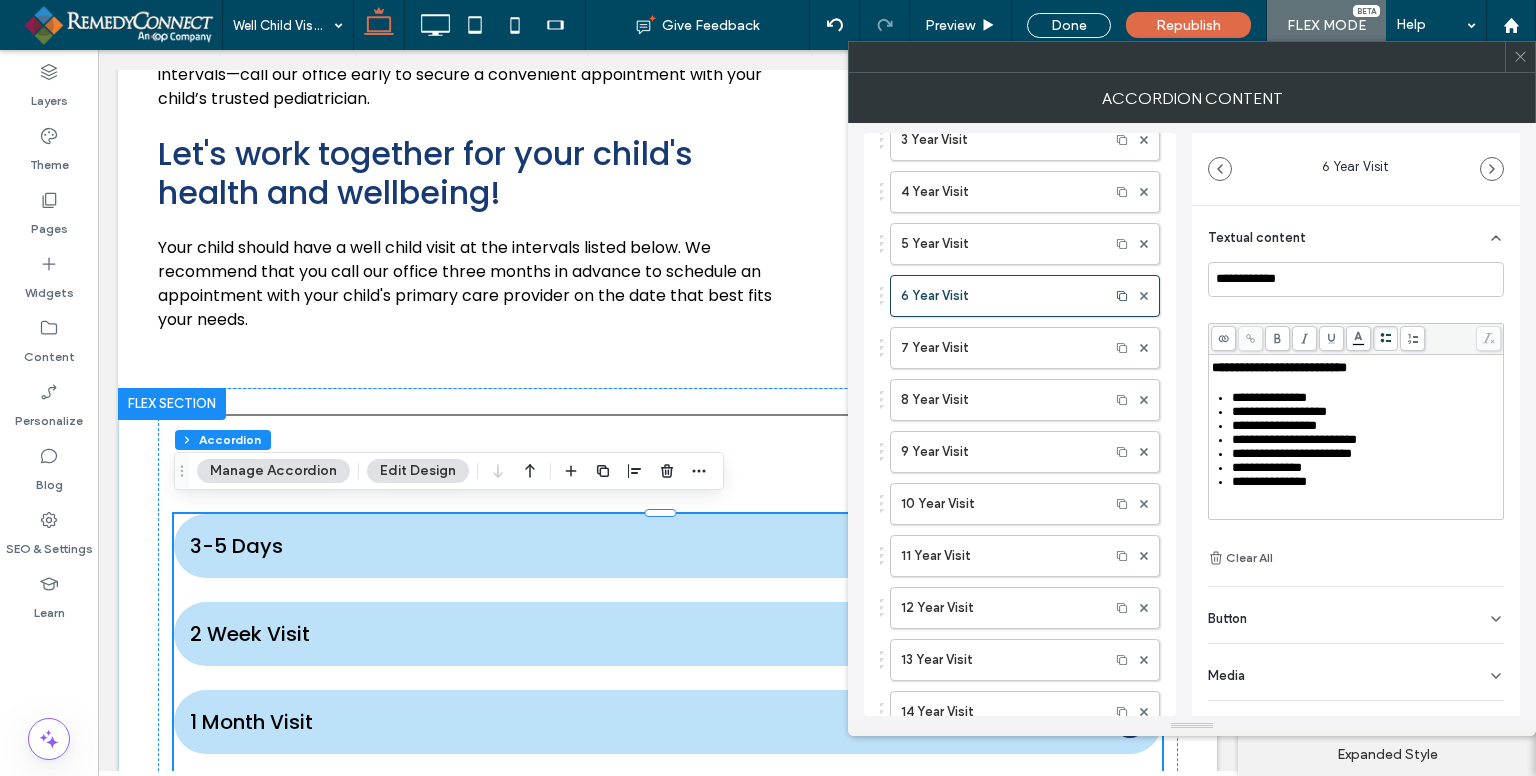 scroll, scrollTop: 460, scrollLeft: 0, axis: vertical 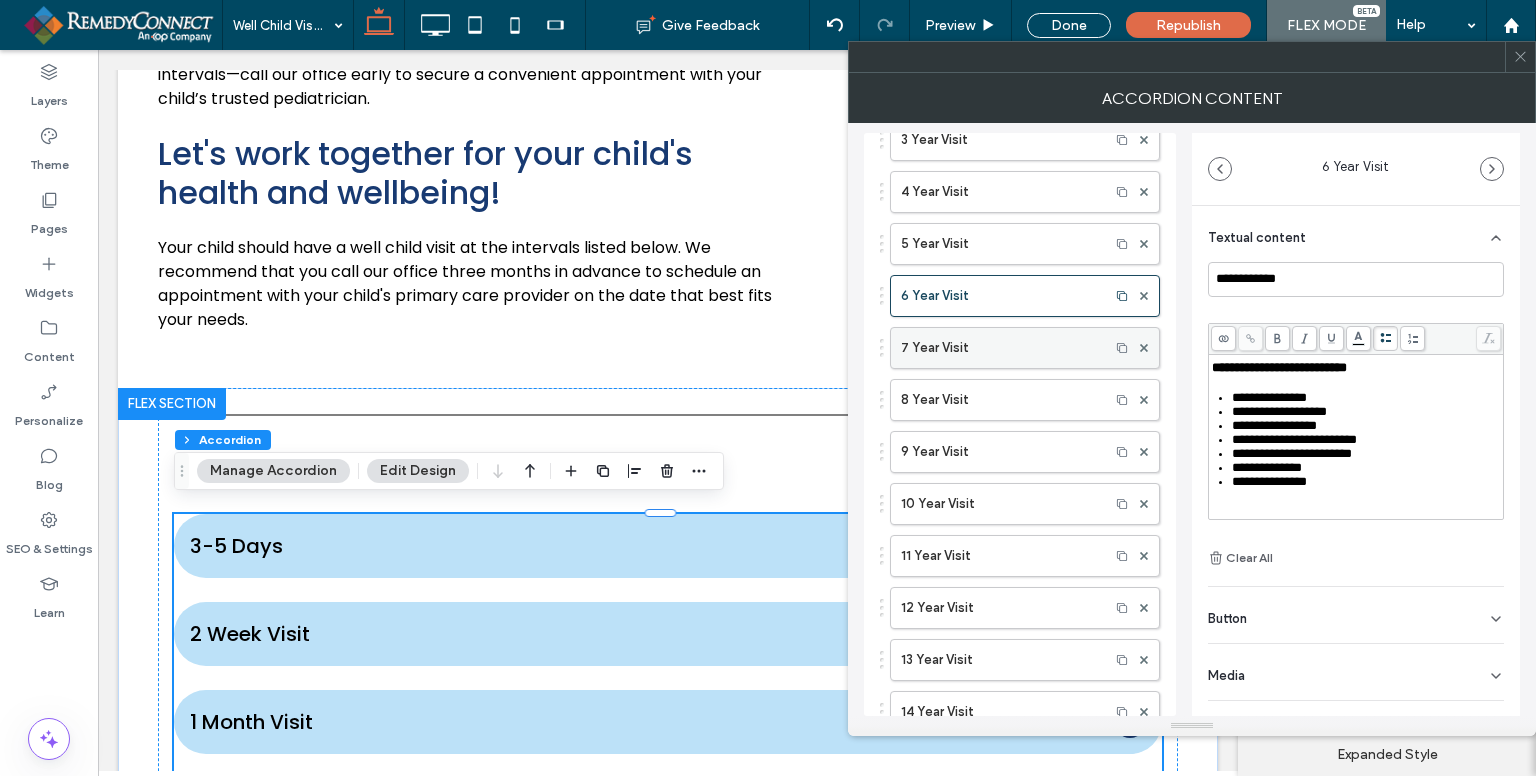click on "7 Year Visit" at bounding box center (1000, 348) 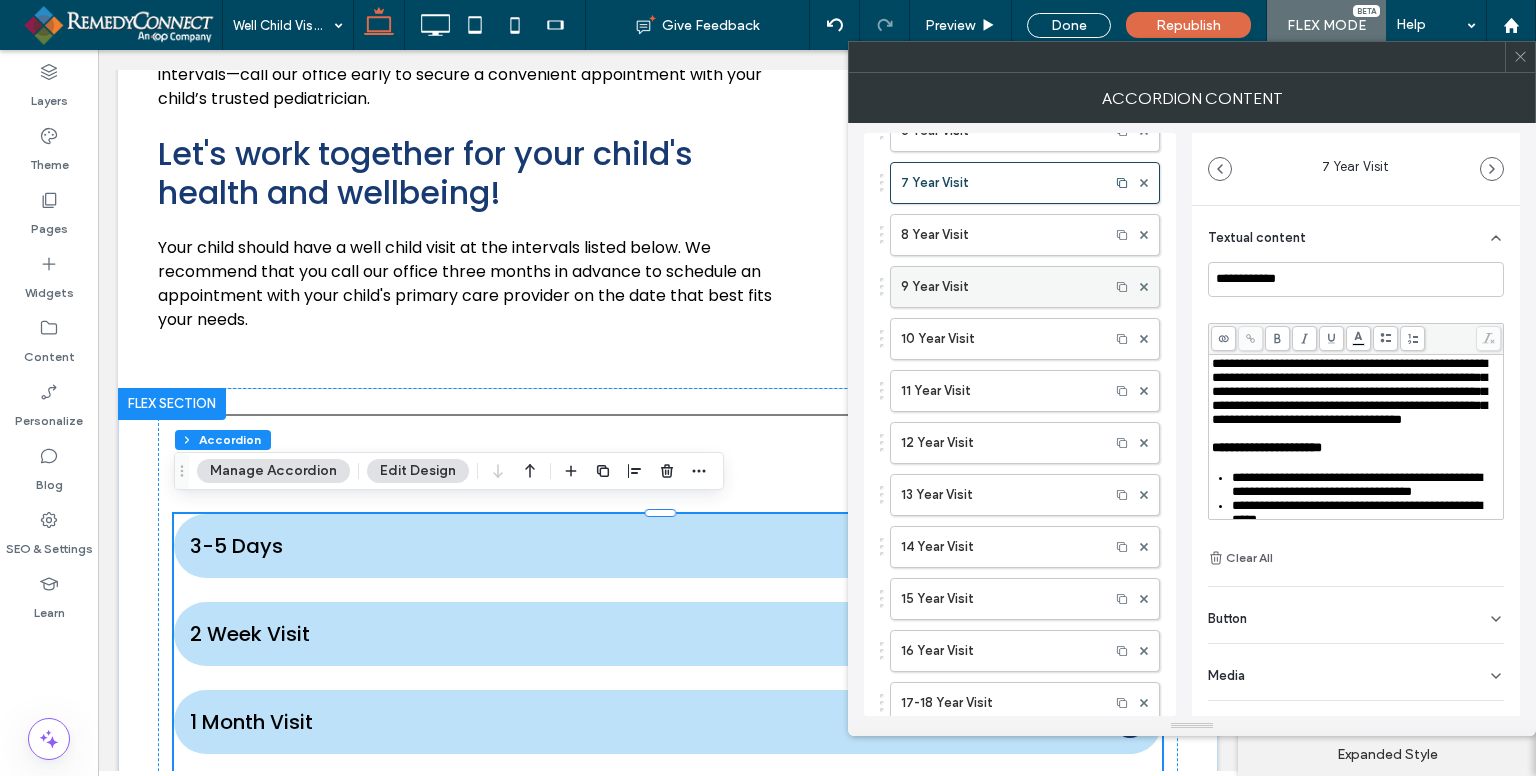 scroll, scrollTop: 900, scrollLeft: 0, axis: vertical 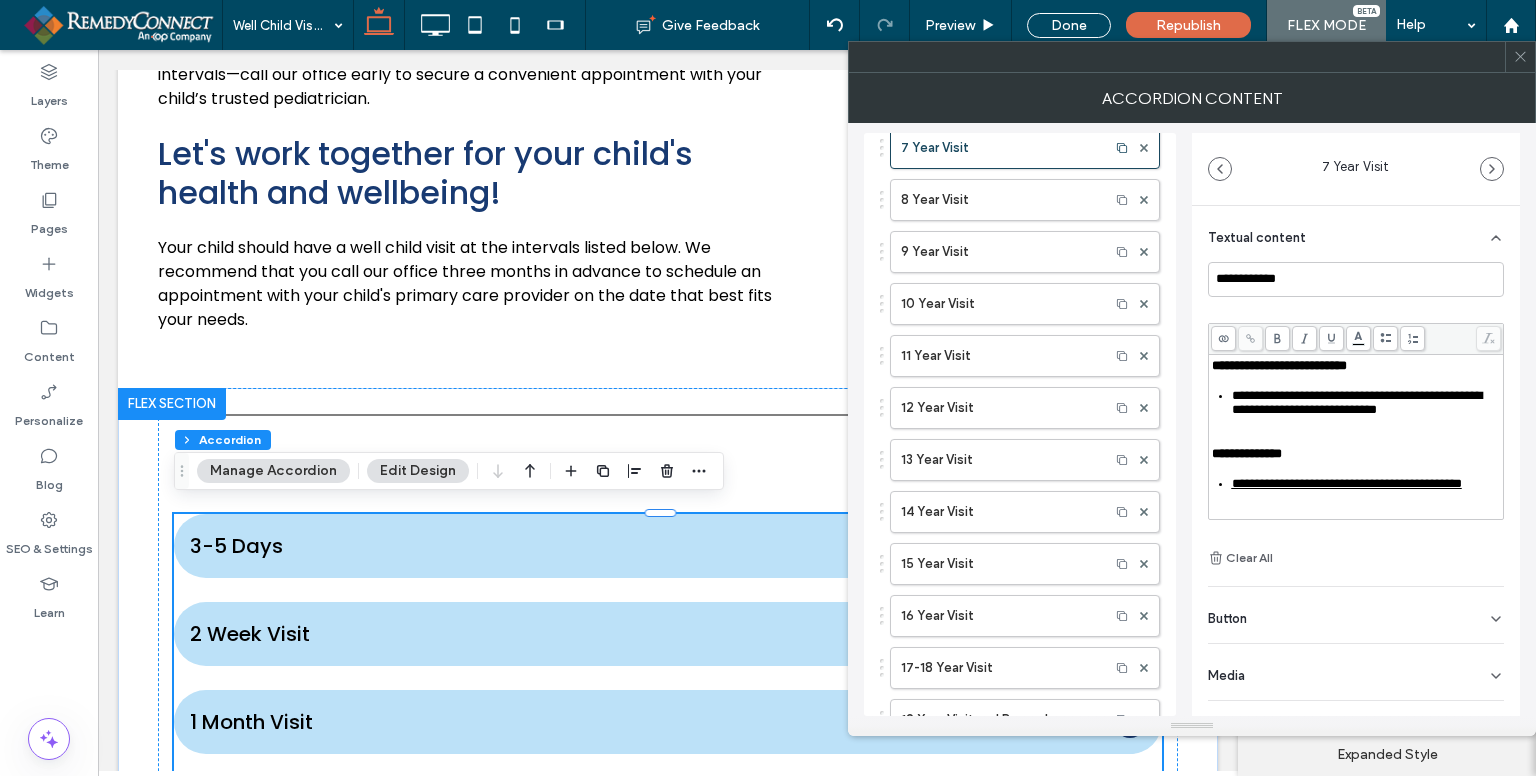 click on "**********" at bounding box center (1277, 321) 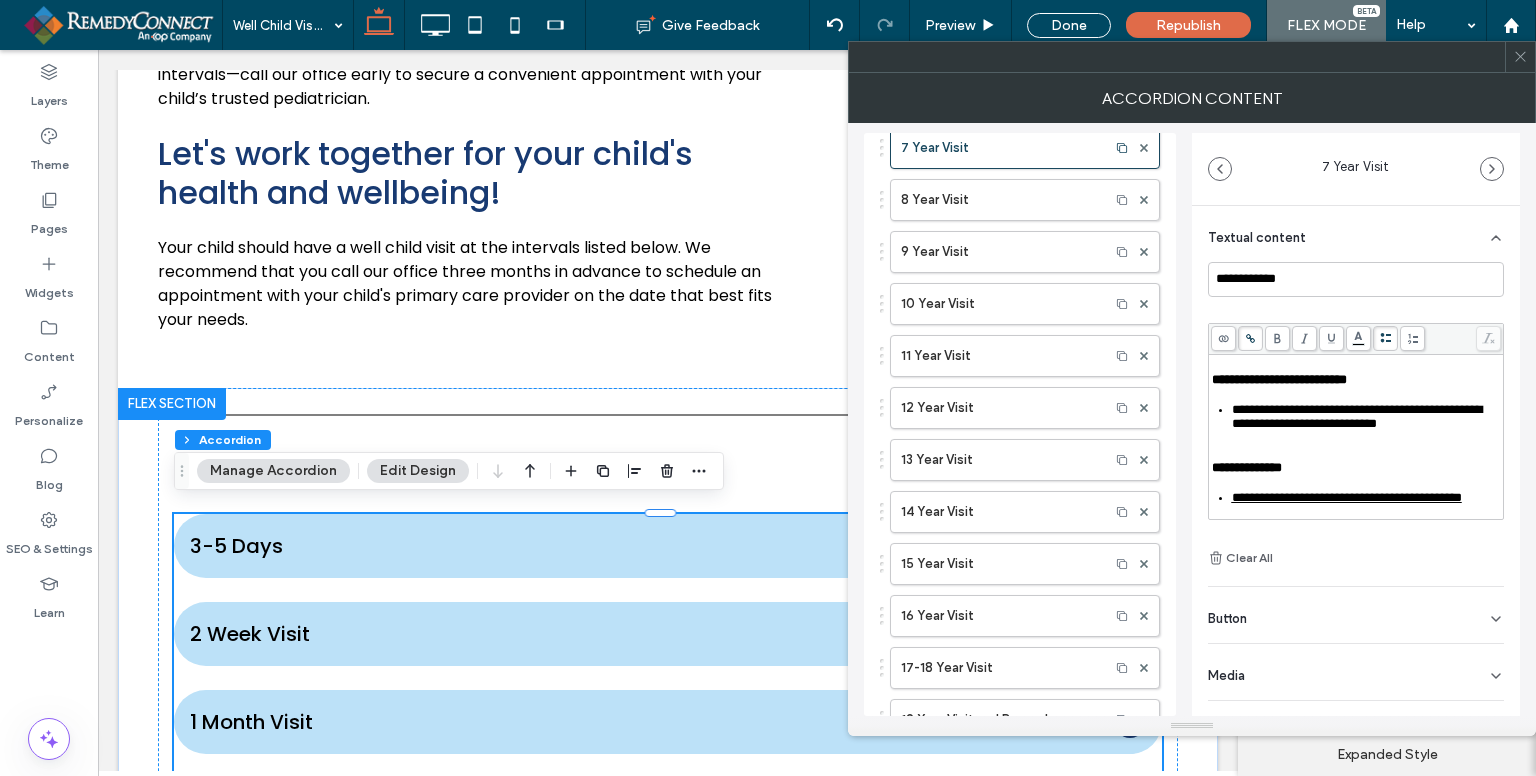 scroll, scrollTop: 400, scrollLeft: 0, axis: vertical 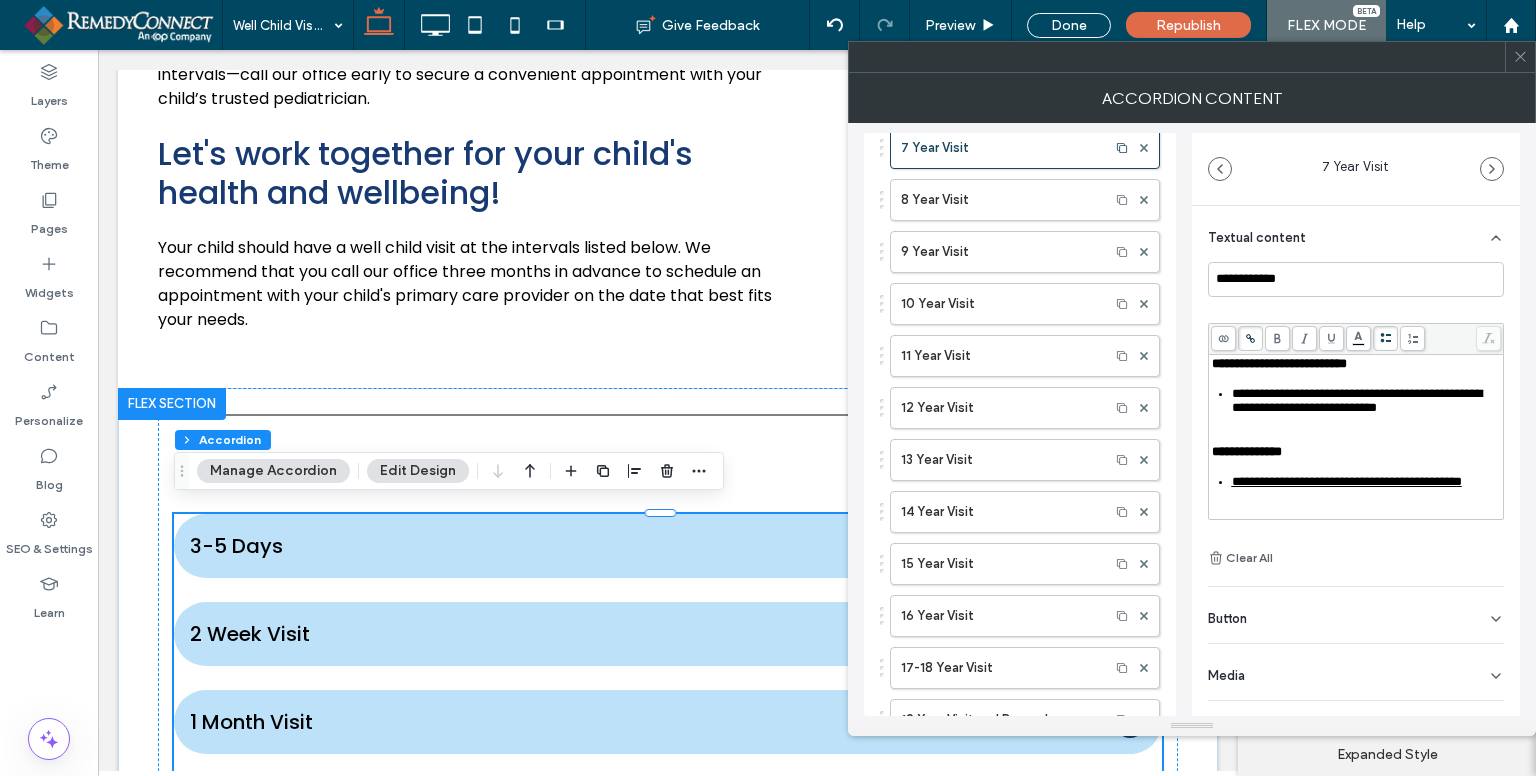 click on "**********" at bounding box center [1357, 400] 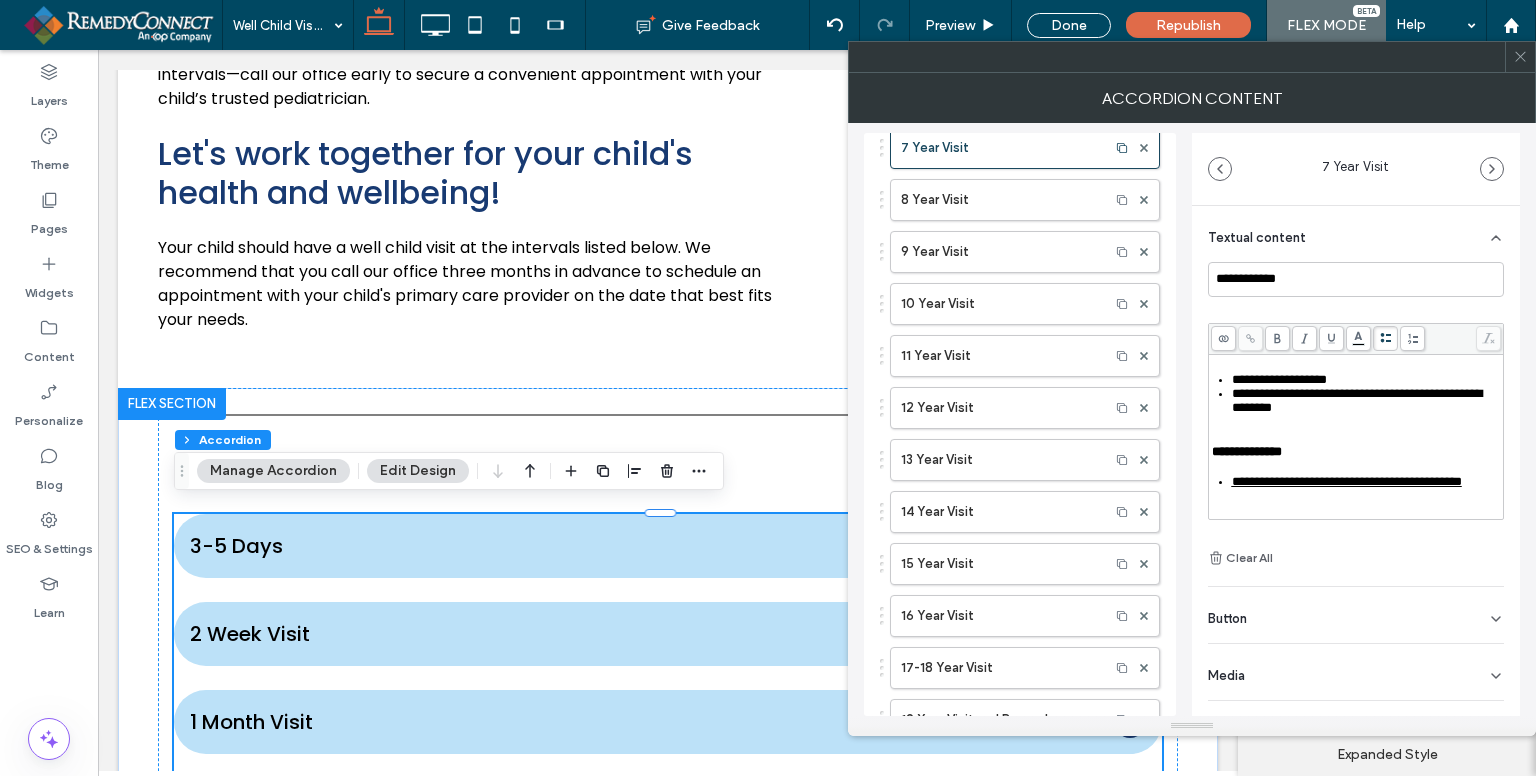 click on "**********" at bounding box center (1357, 400) 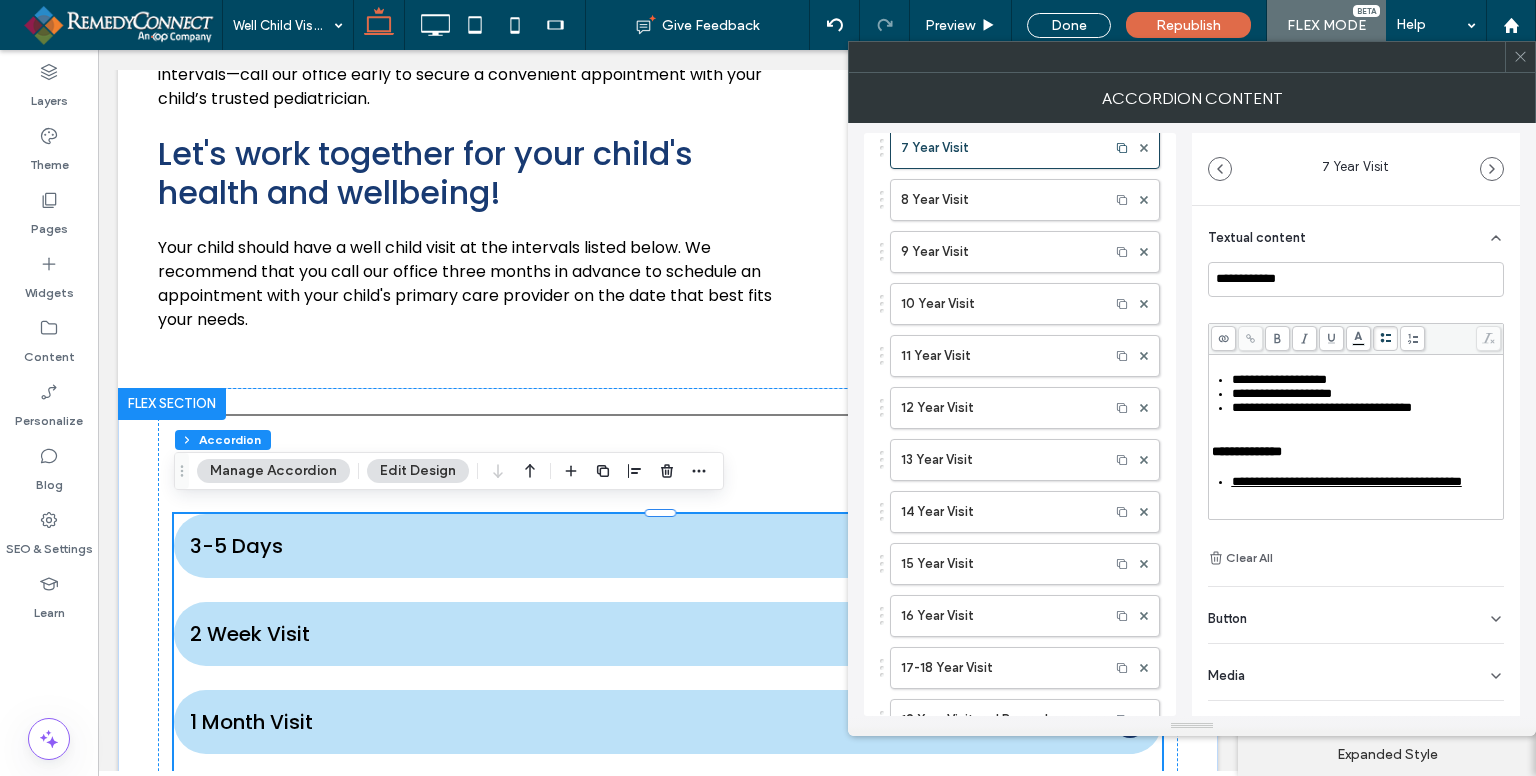 click on "**********" at bounding box center [1322, 407] 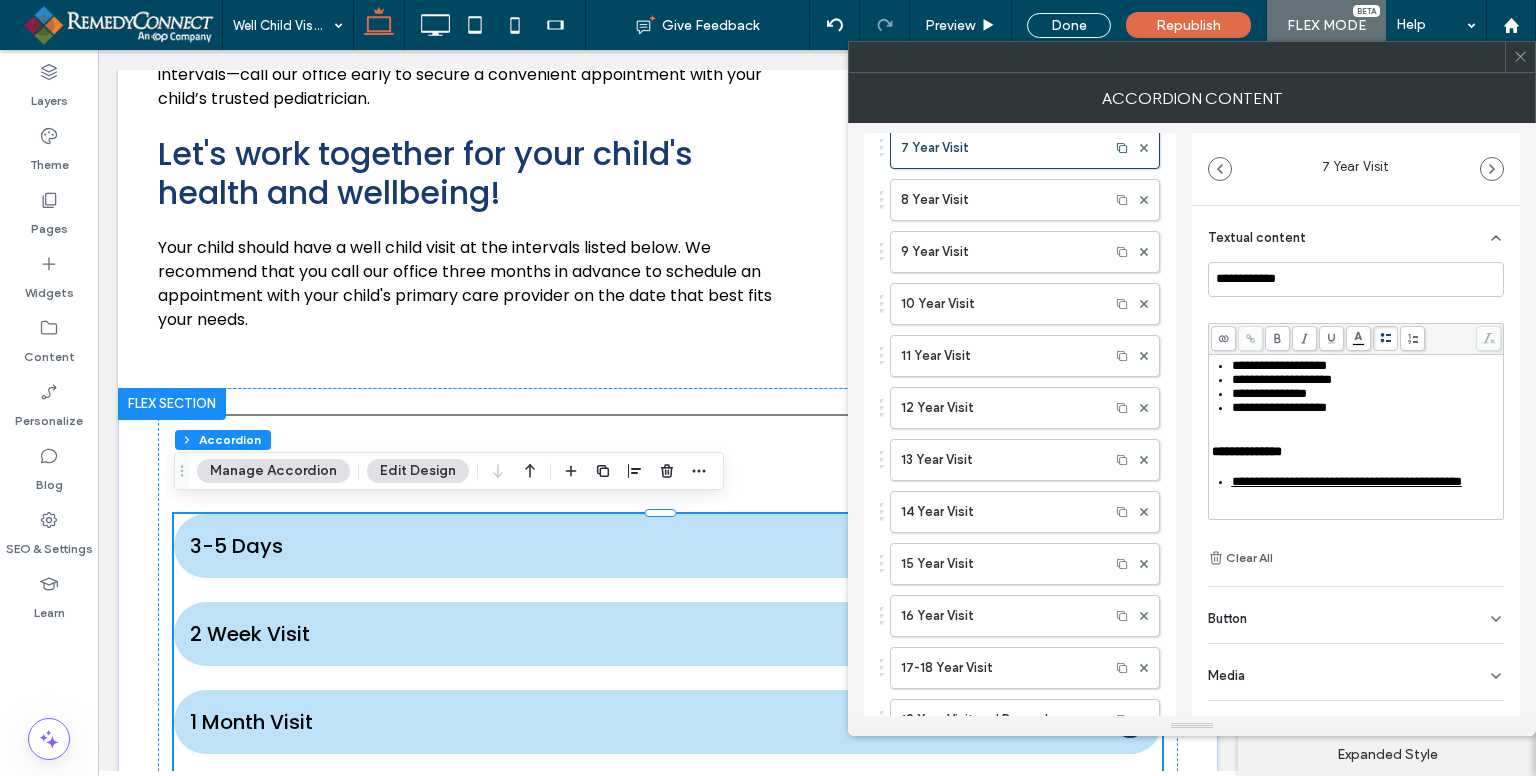 scroll, scrollTop: 476, scrollLeft: 0, axis: vertical 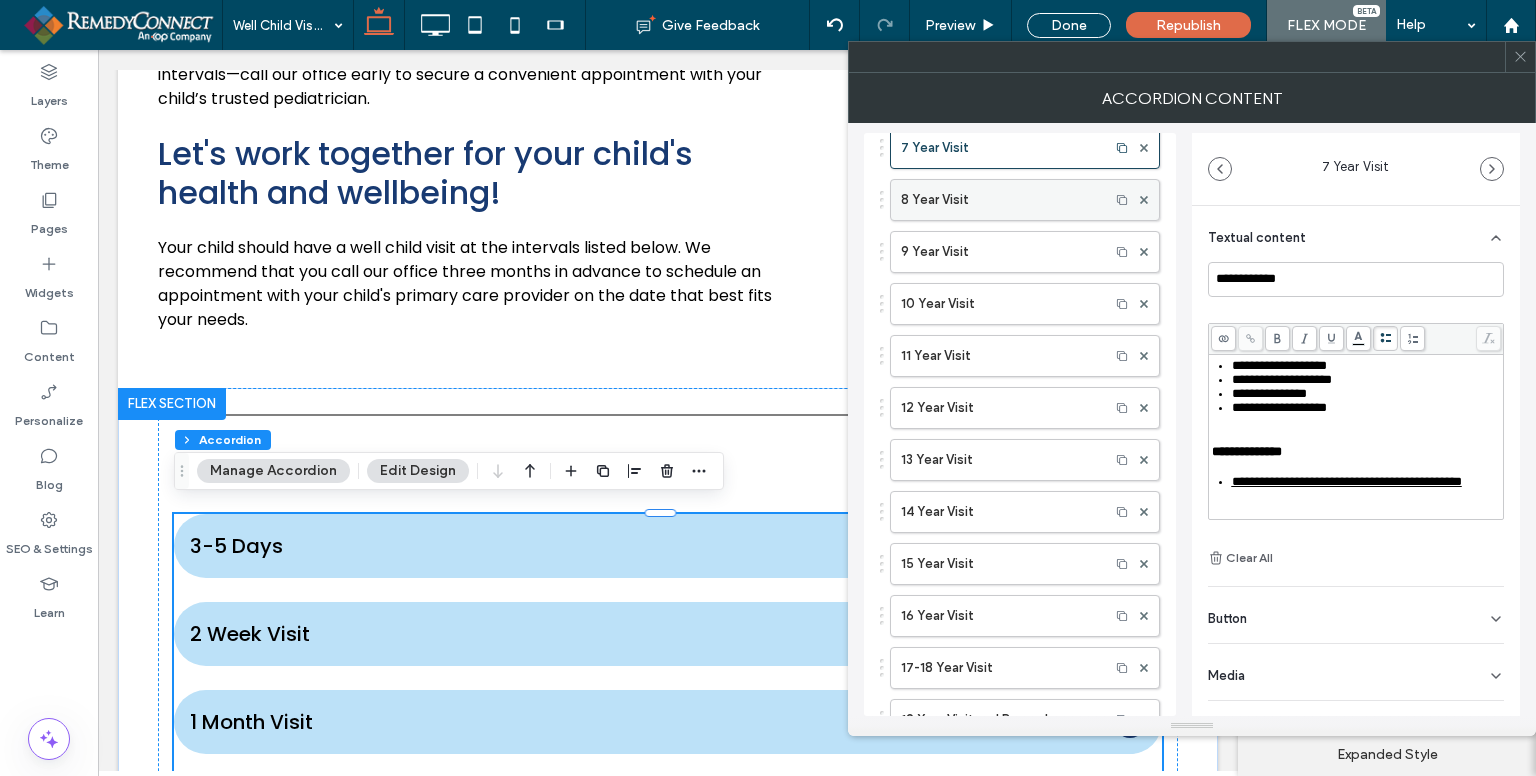 click on "8 Year Visit" at bounding box center [1000, 200] 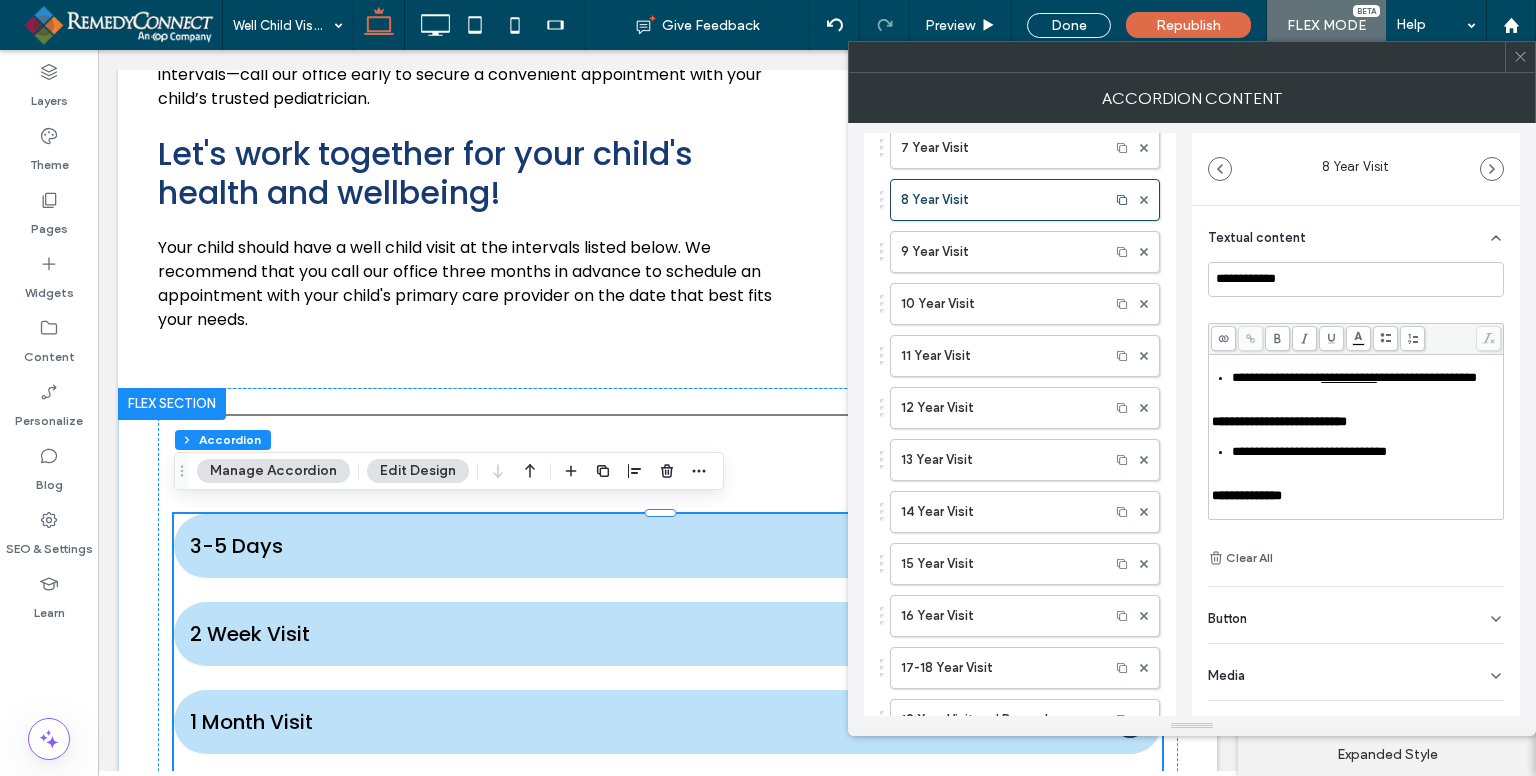 scroll, scrollTop: 400, scrollLeft: 0, axis: vertical 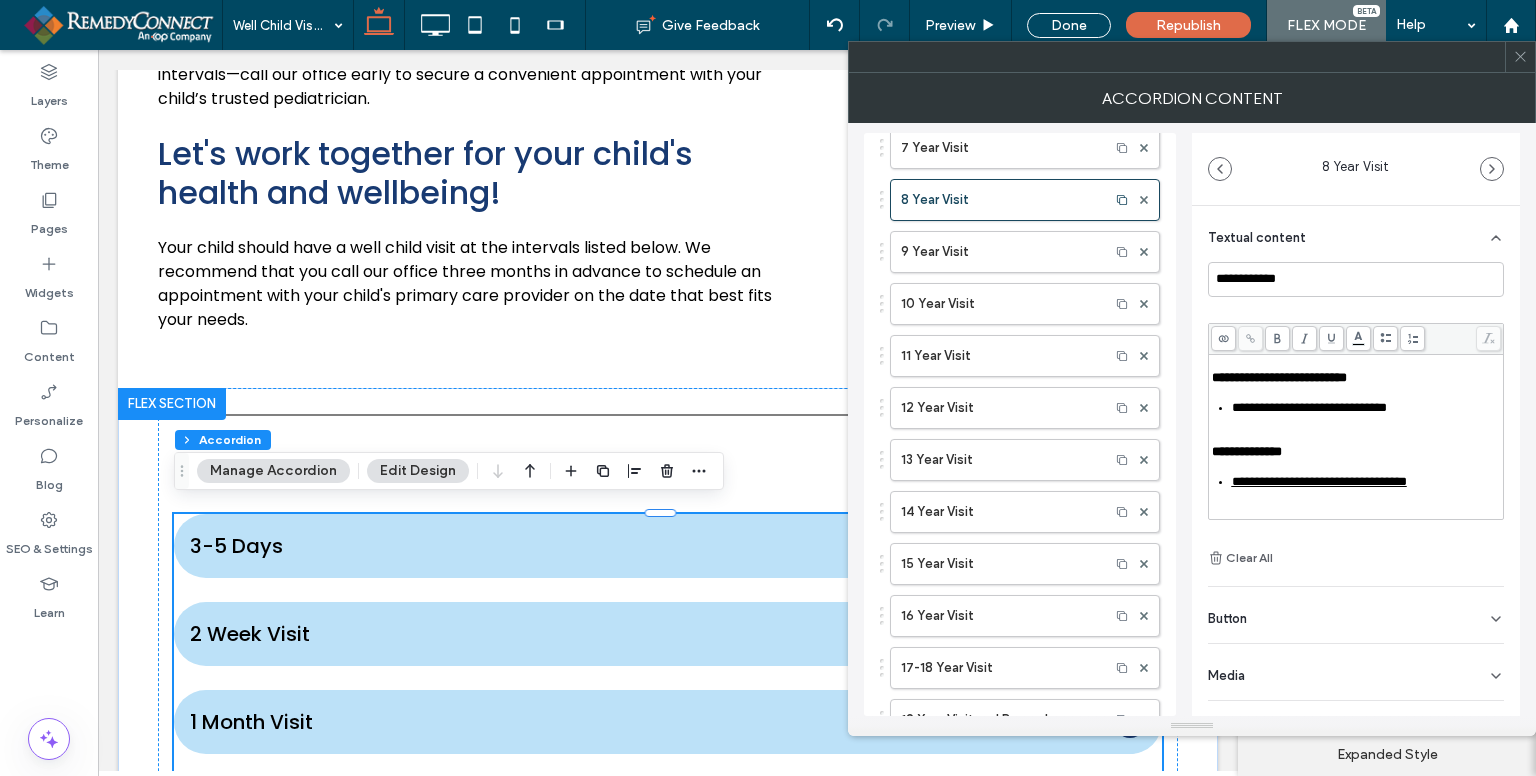 click on "**********" at bounding box center [1349, 333] 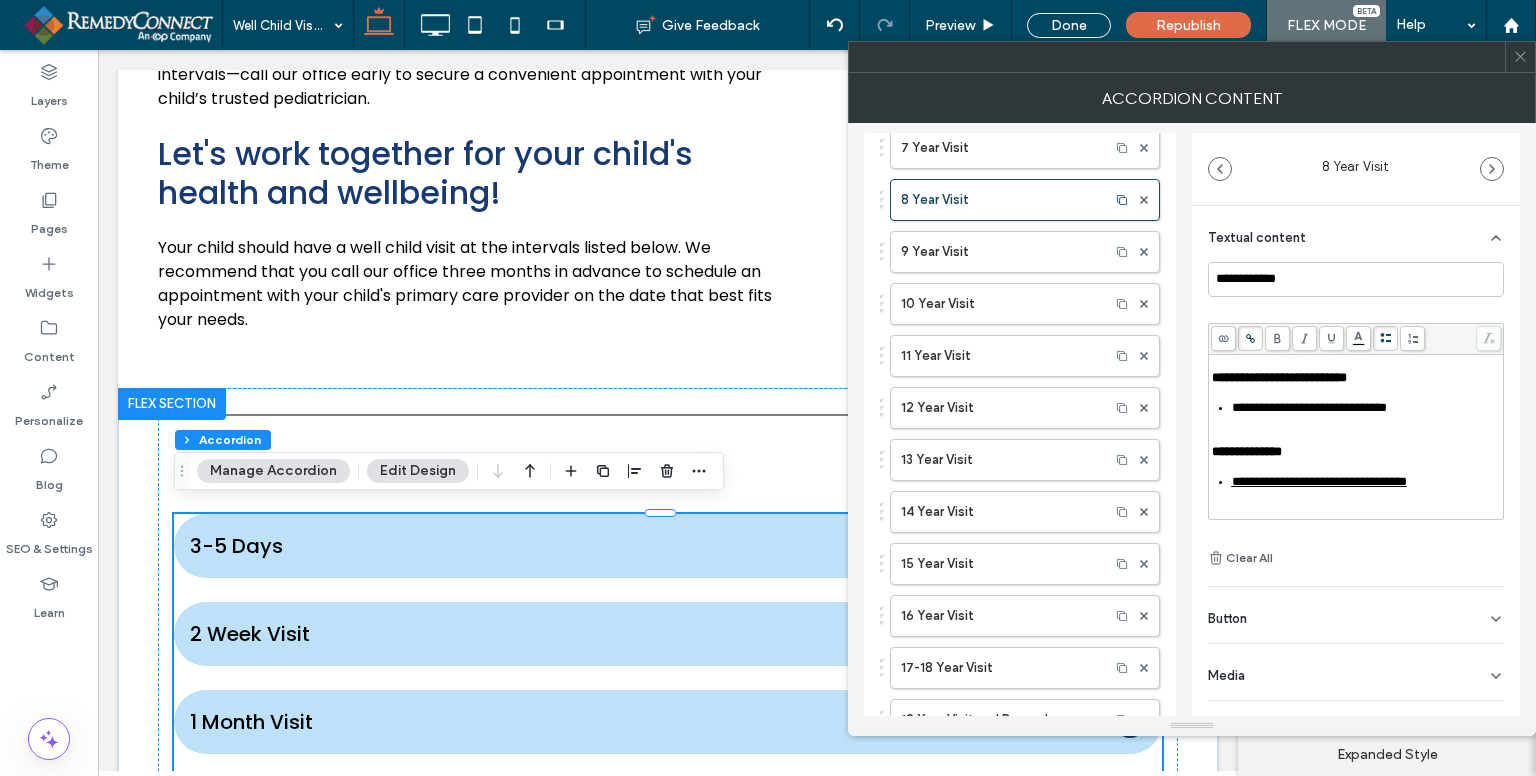 click on "**********" at bounding box center (1309, 407) 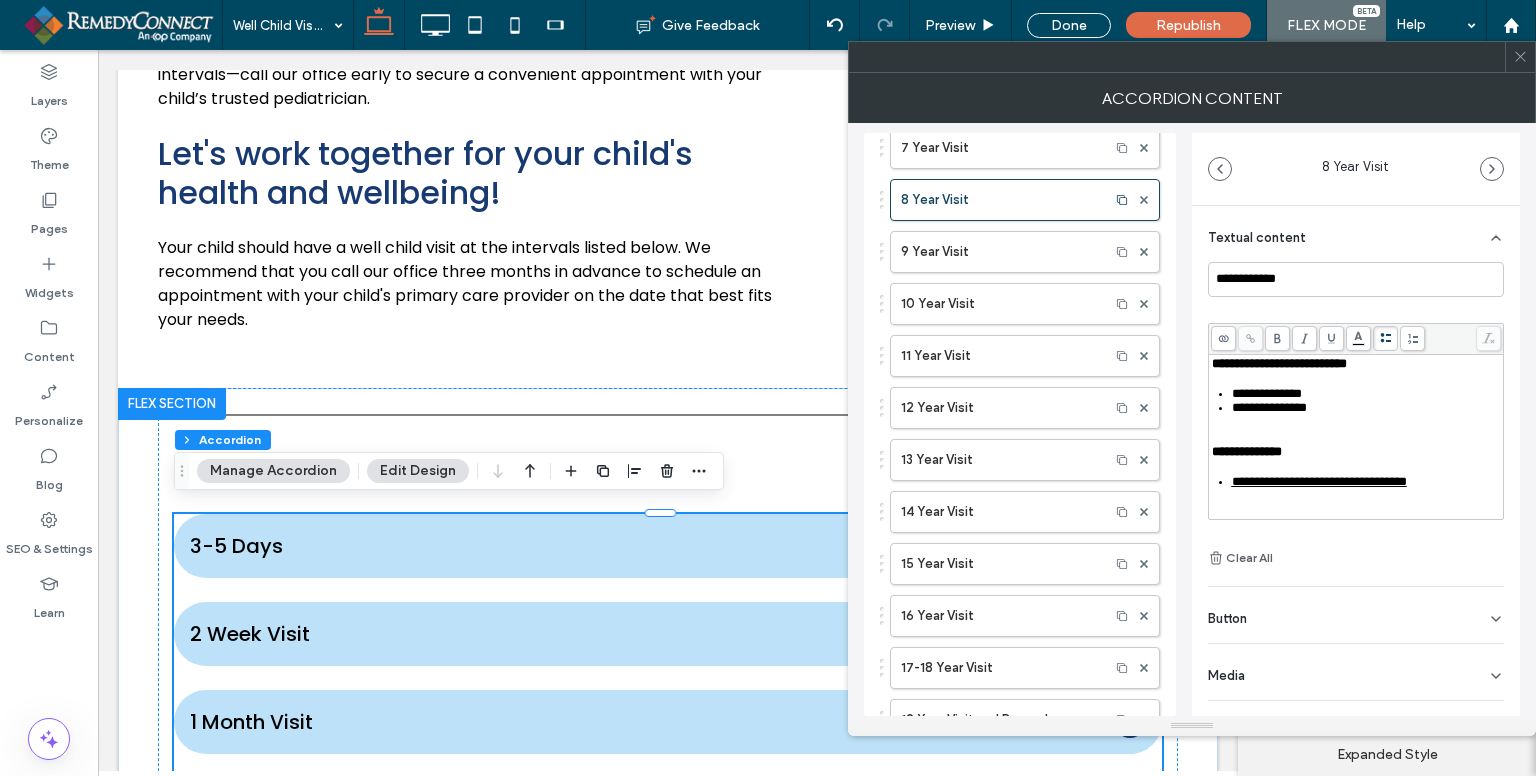 scroll, scrollTop: 492, scrollLeft: 0, axis: vertical 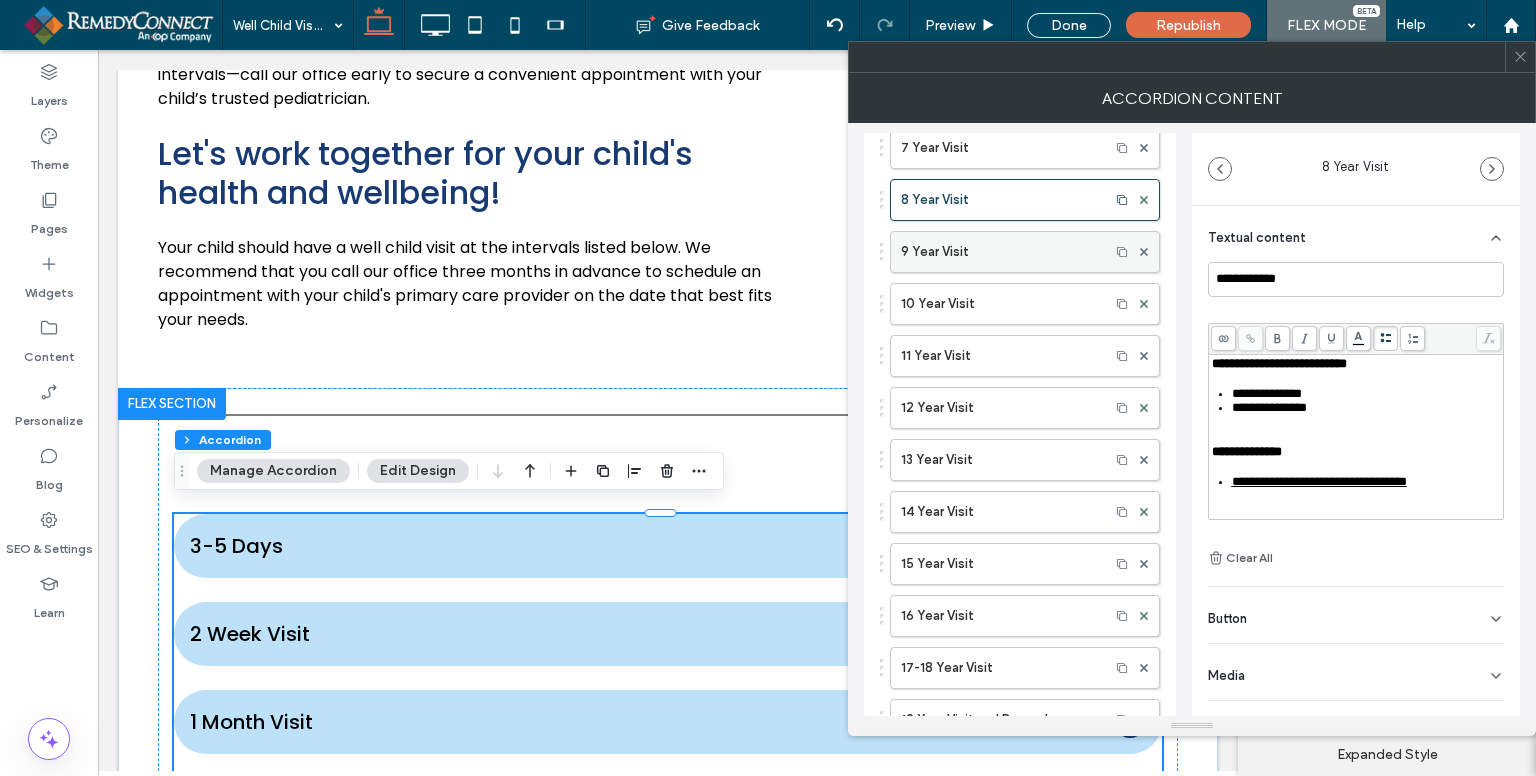 click on "9 Year Visit" at bounding box center (1000, 252) 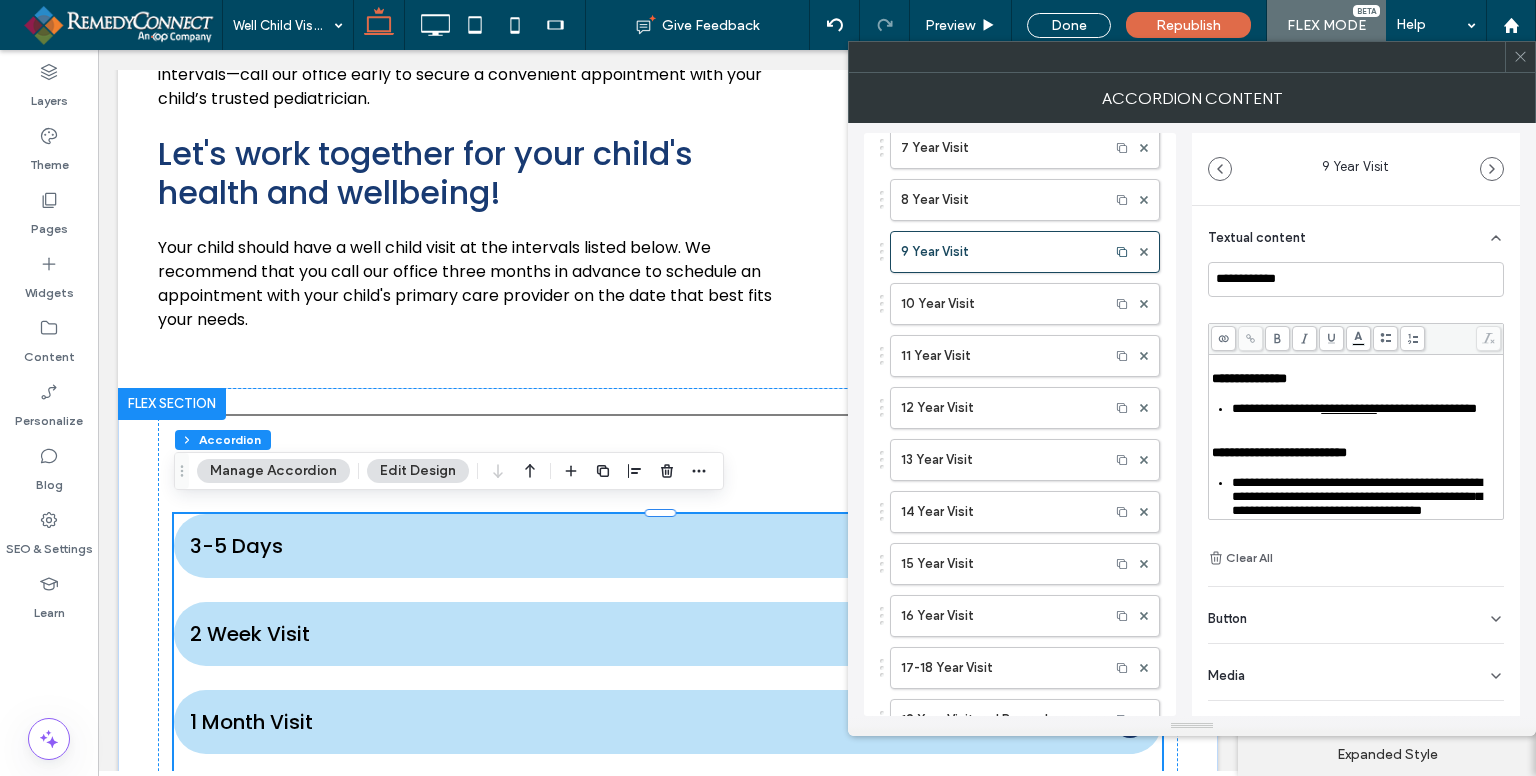 scroll, scrollTop: 200, scrollLeft: 0, axis: vertical 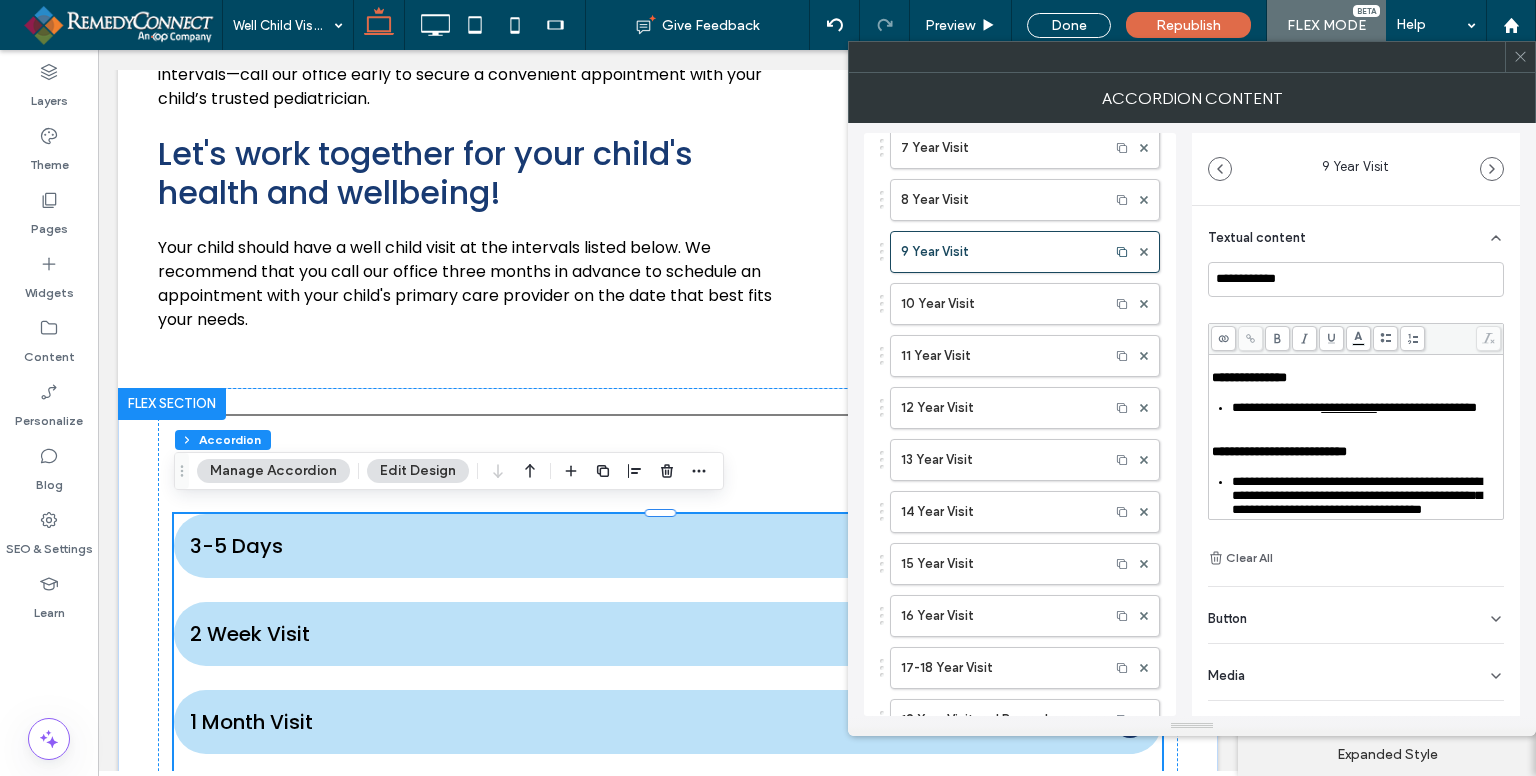 click on "**********" at bounding box center [1349, 407] 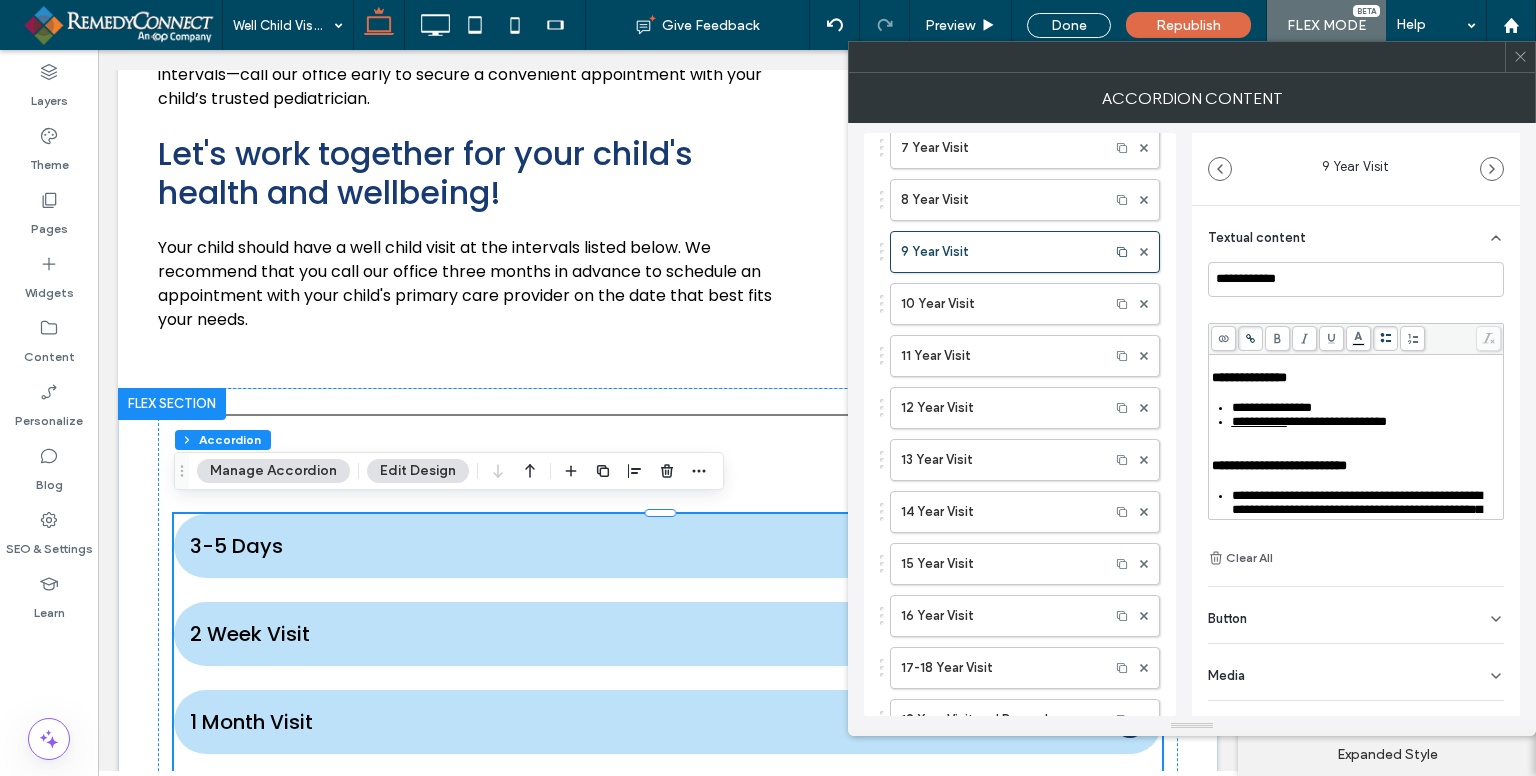 scroll, scrollTop: 300, scrollLeft: 0, axis: vertical 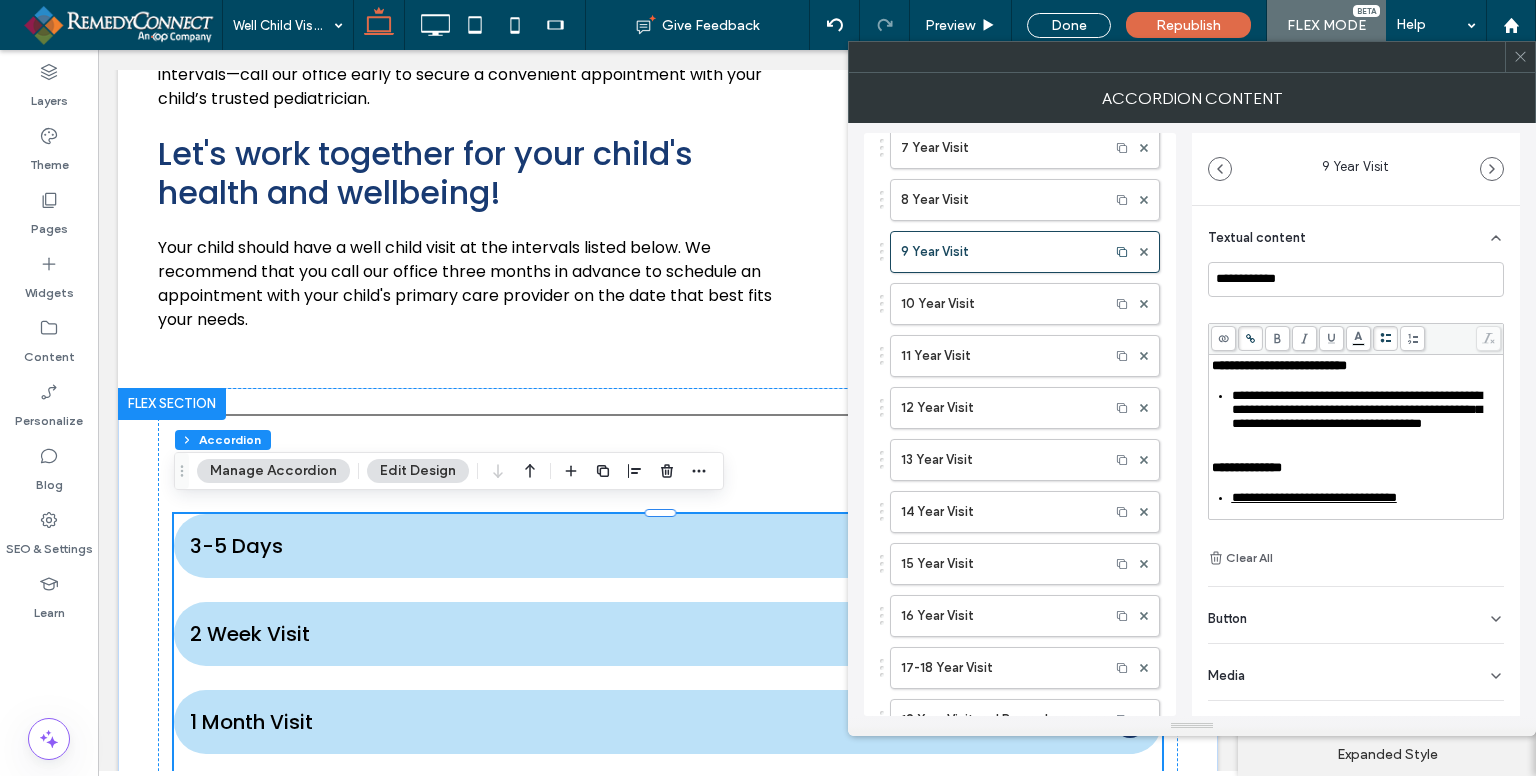 click on "**********" at bounding box center (1357, 409) 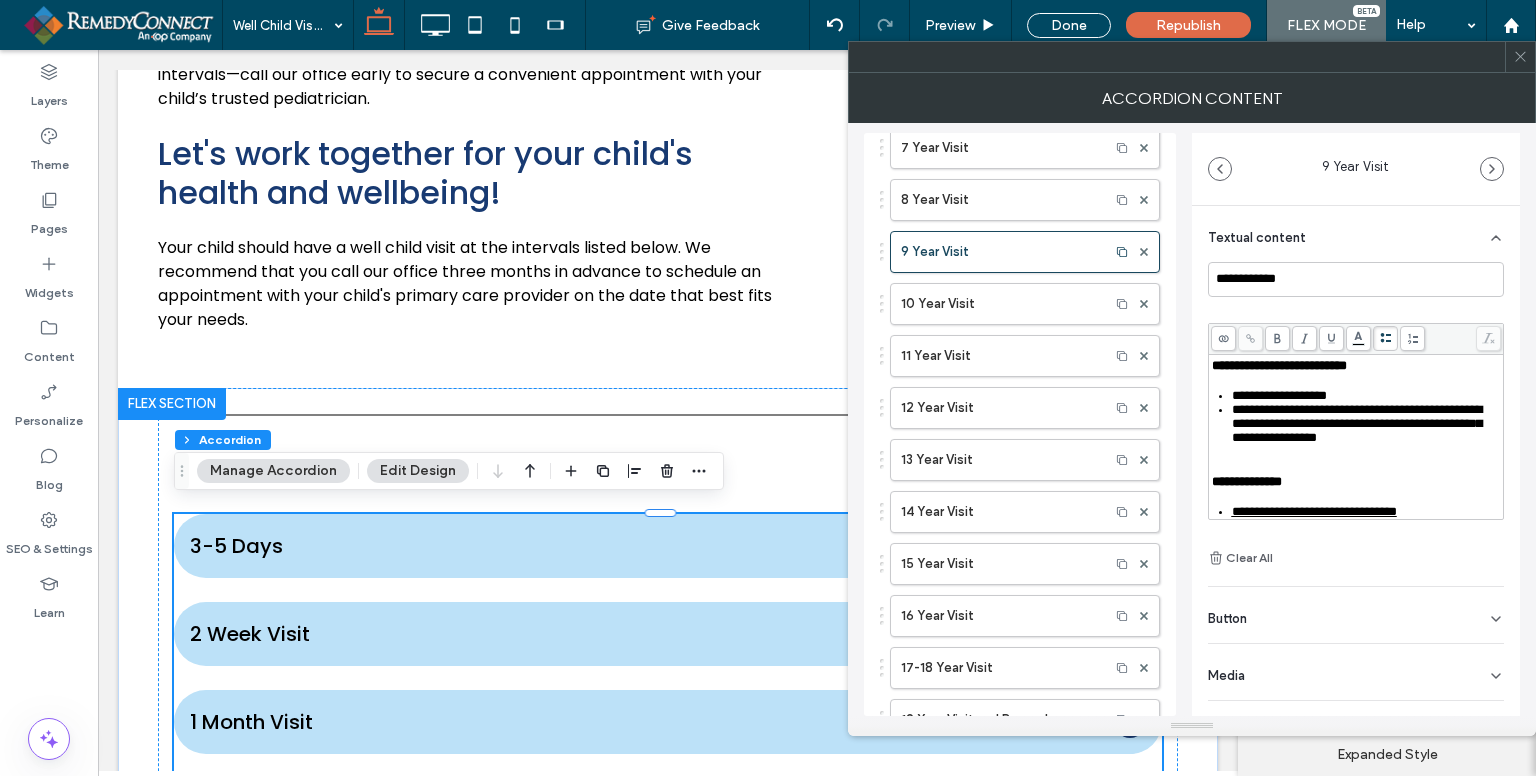 click on "**********" at bounding box center [1357, 423] 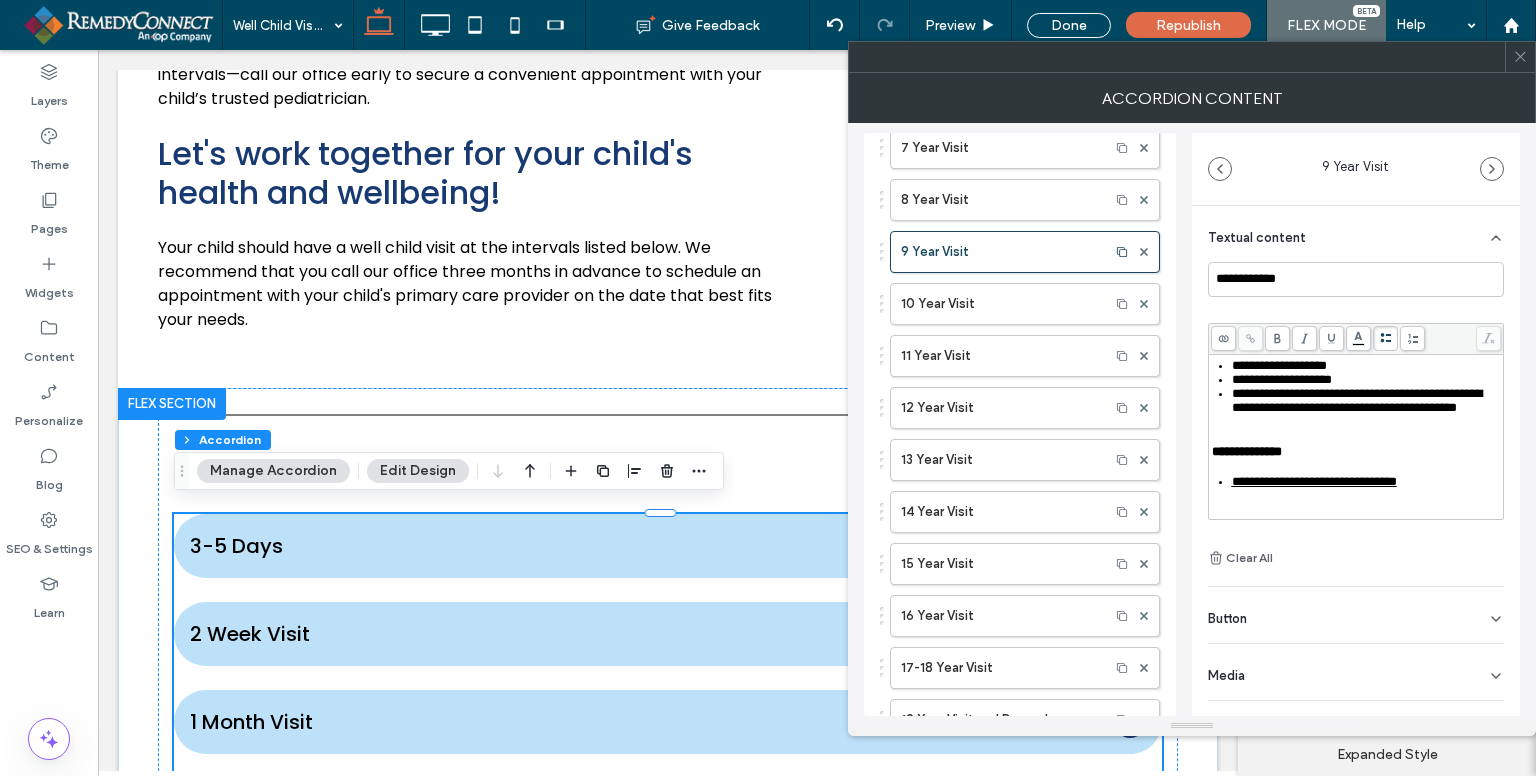 scroll, scrollTop: 400, scrollLeft: 0, axis: vertical 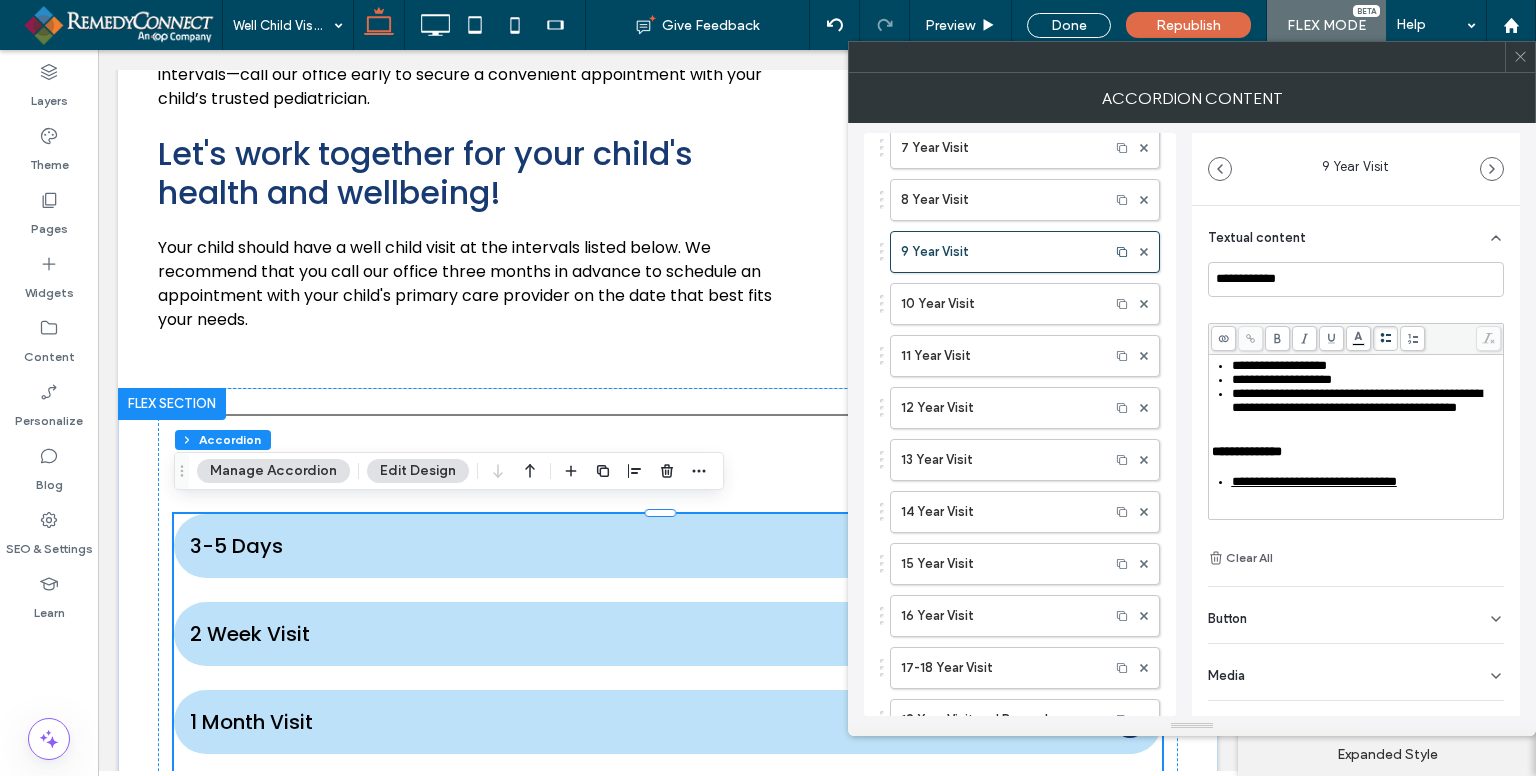click on "**********" at bounding box center (1357, 400) 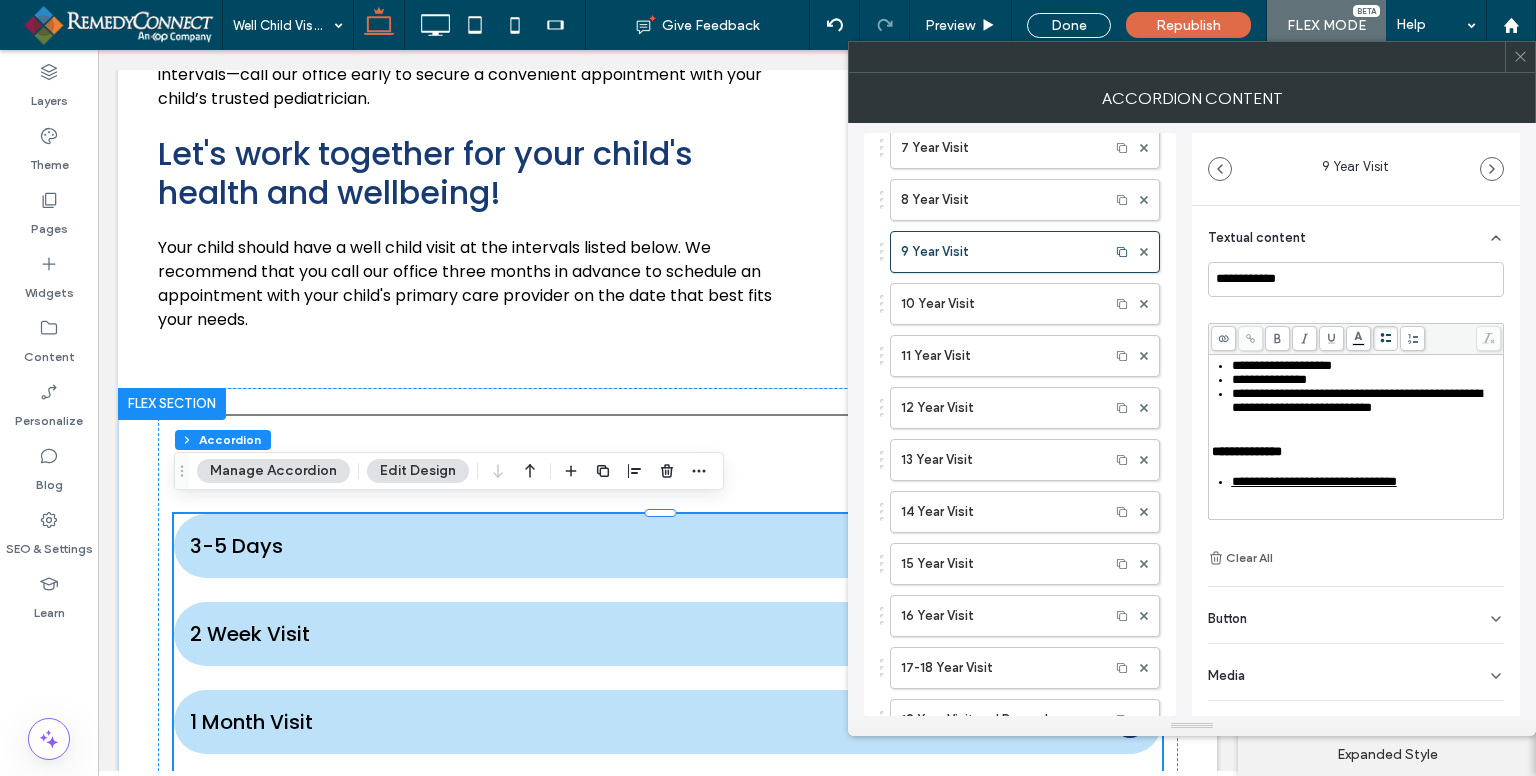 drag, startPoint x: 1361, startPoint y: 411, endPoint x: 1384, endPoint y: 402, distance: 24.698177 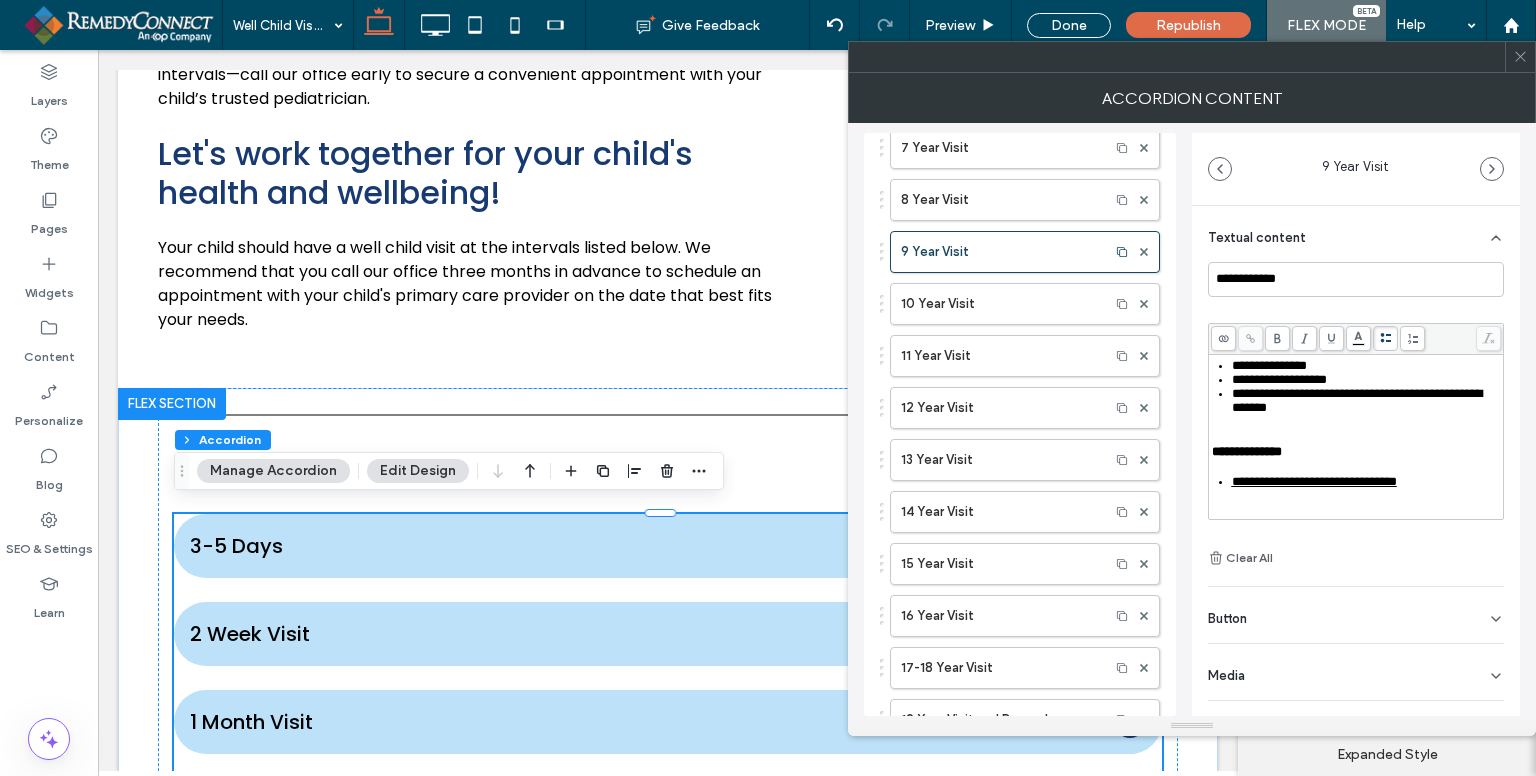 scroll, scrollTop: 460, scrollLeft: 0, axis: vertical 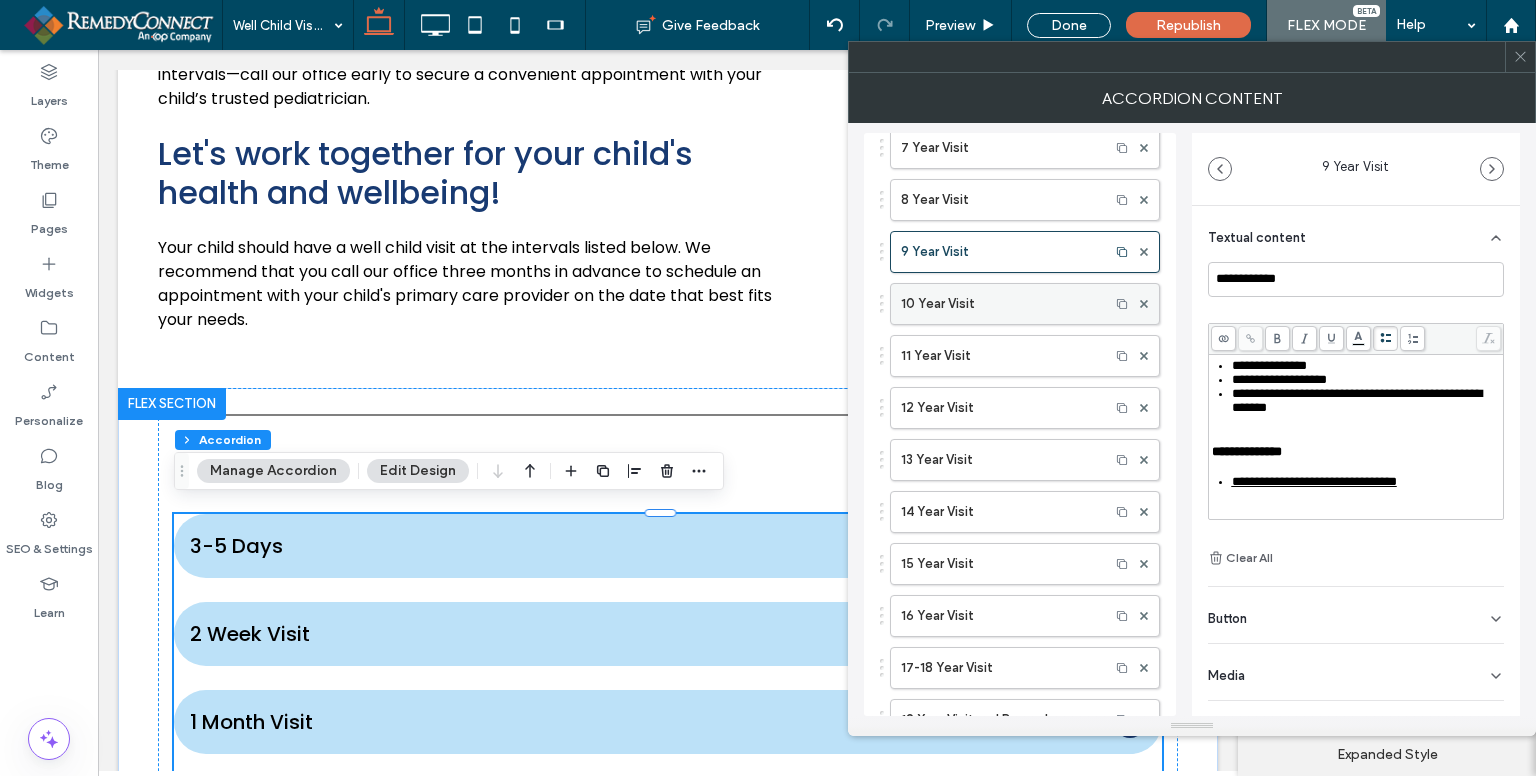 click on "10 Year Visit" at bounding box center (1000, 304) 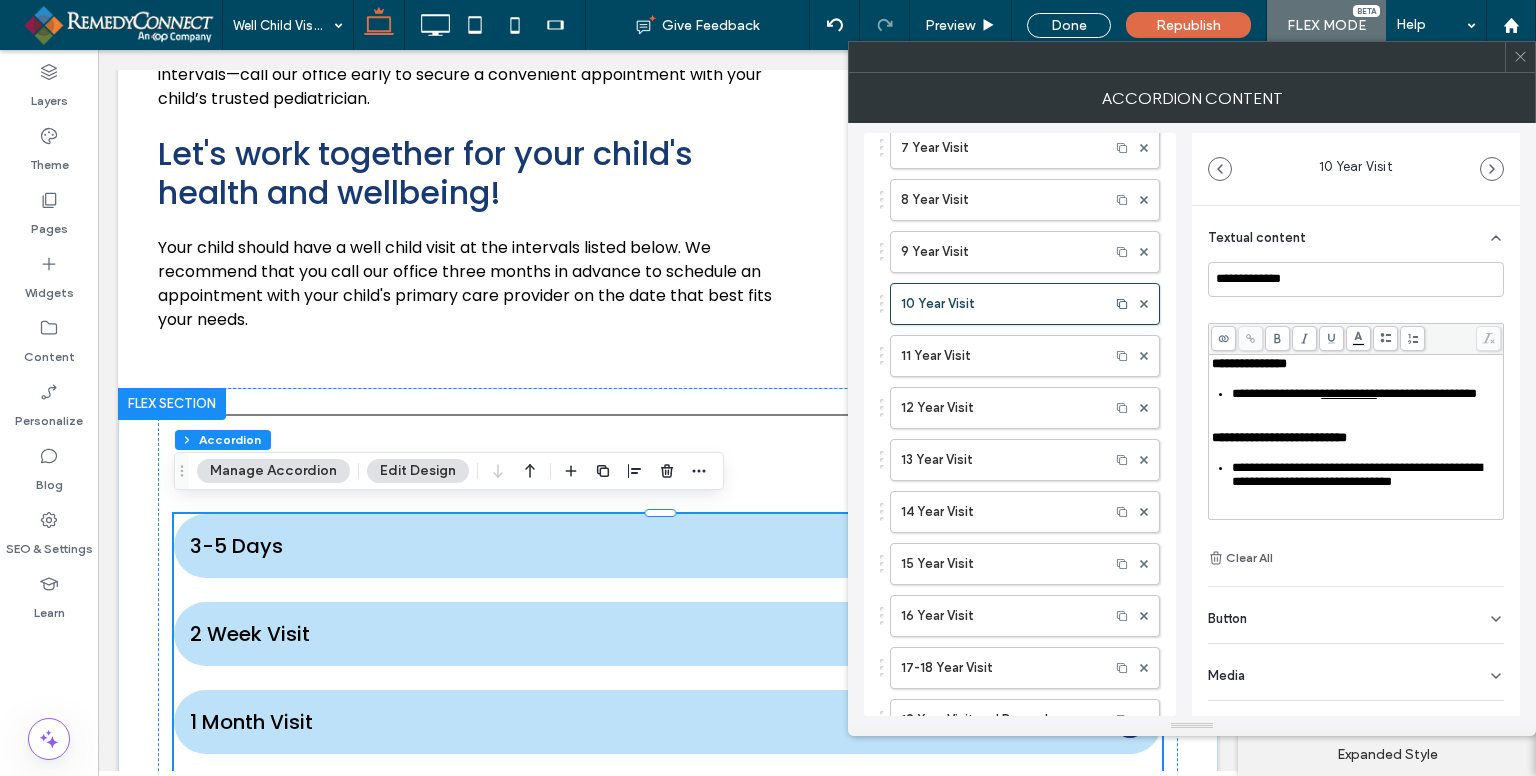 scroll, scrollTop: 400, scrollLeft: 0, axis: vertical 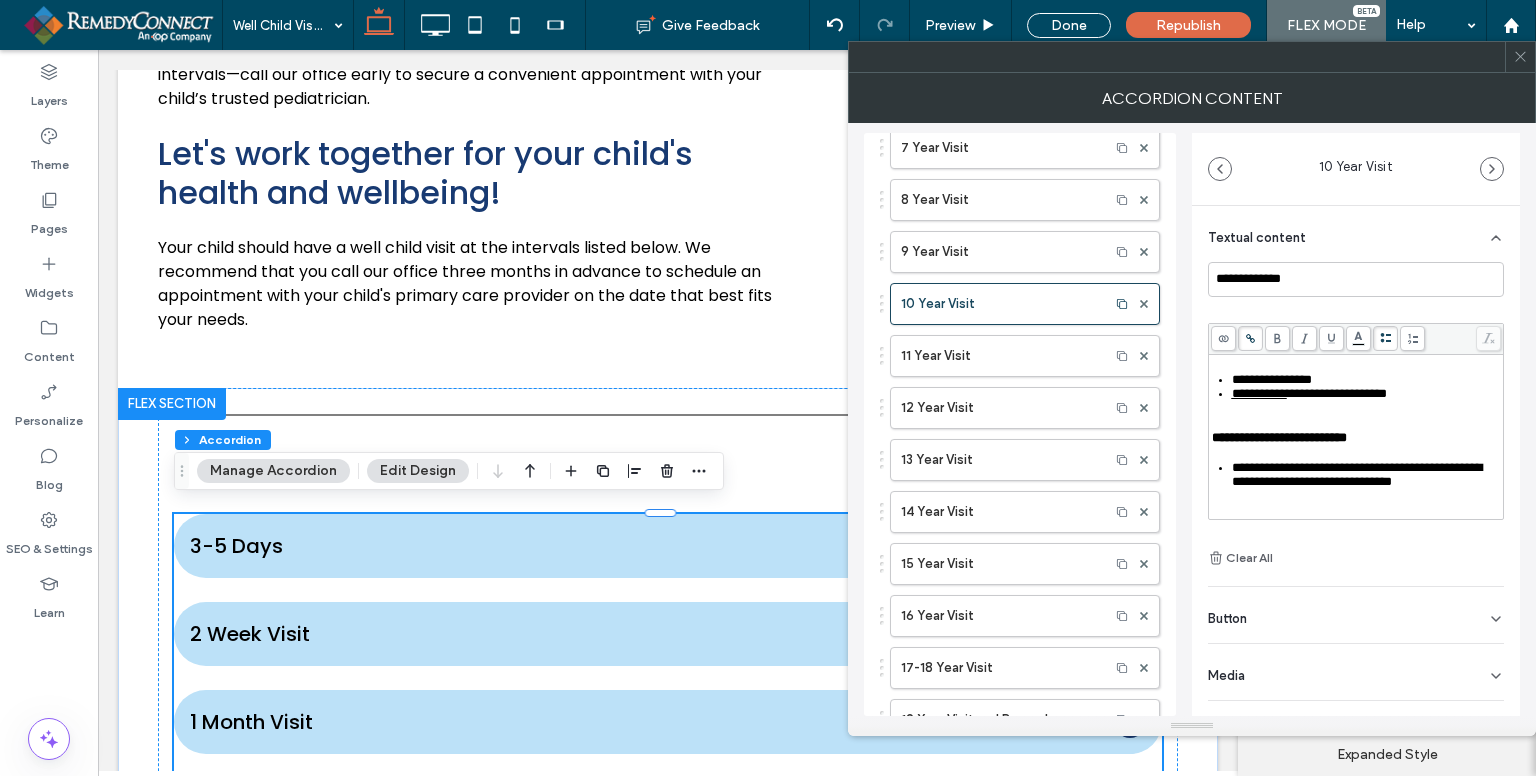 click on "**********" at bounding box center (1357, 474) 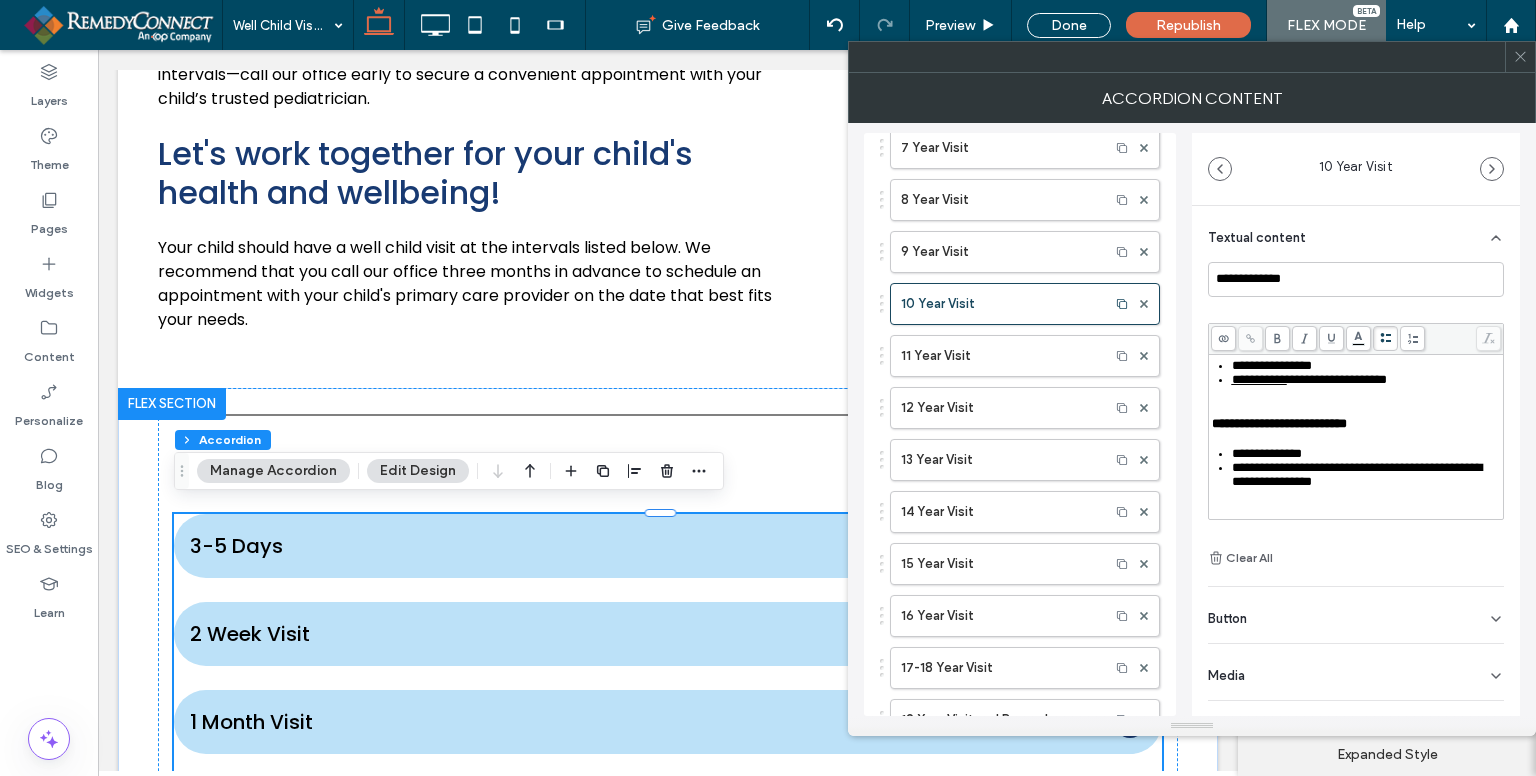 click on "**********" at bounding box center (1357, 474) 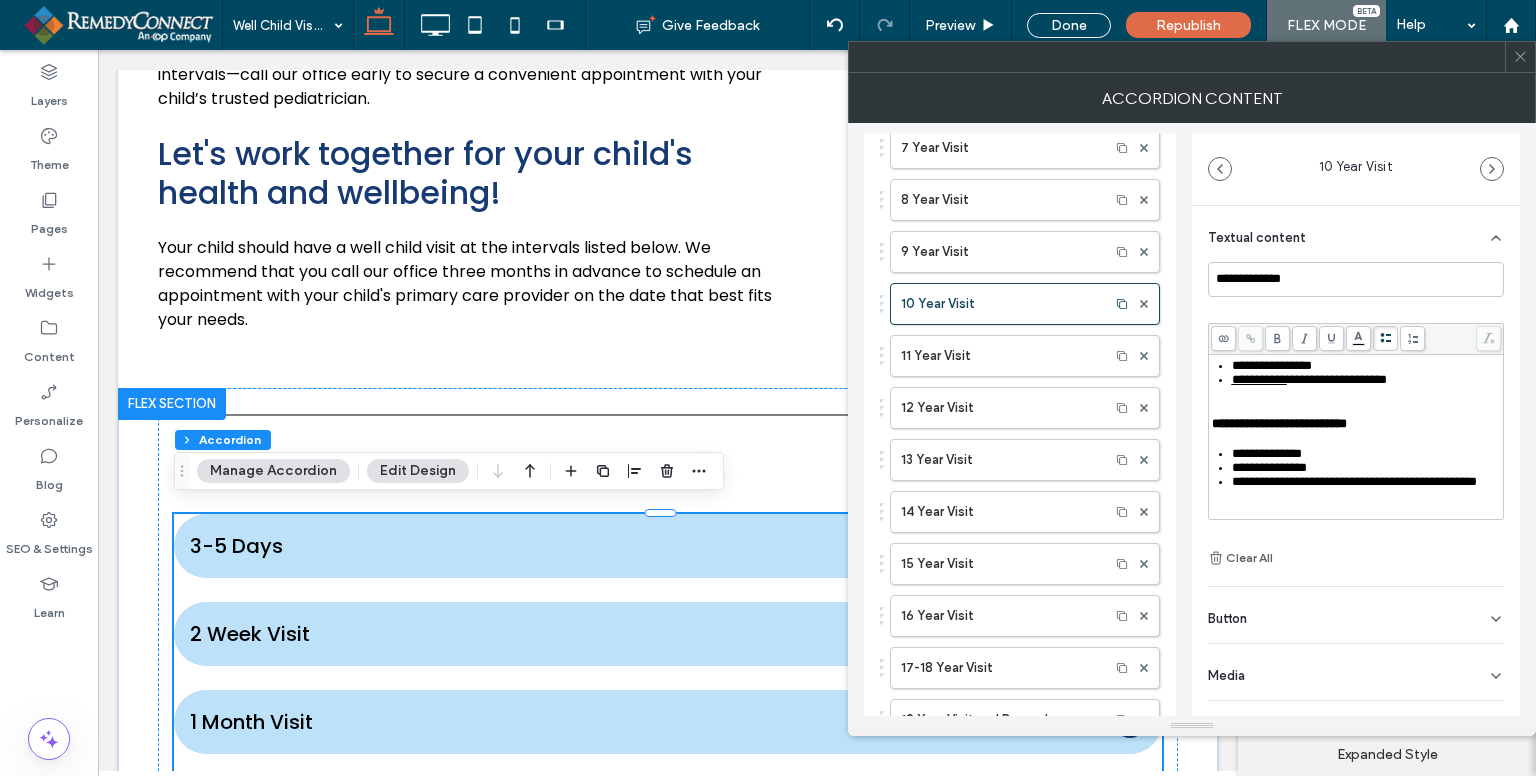 scroll, scrollTop: 524, scrollLeft: 0, axis: vertical 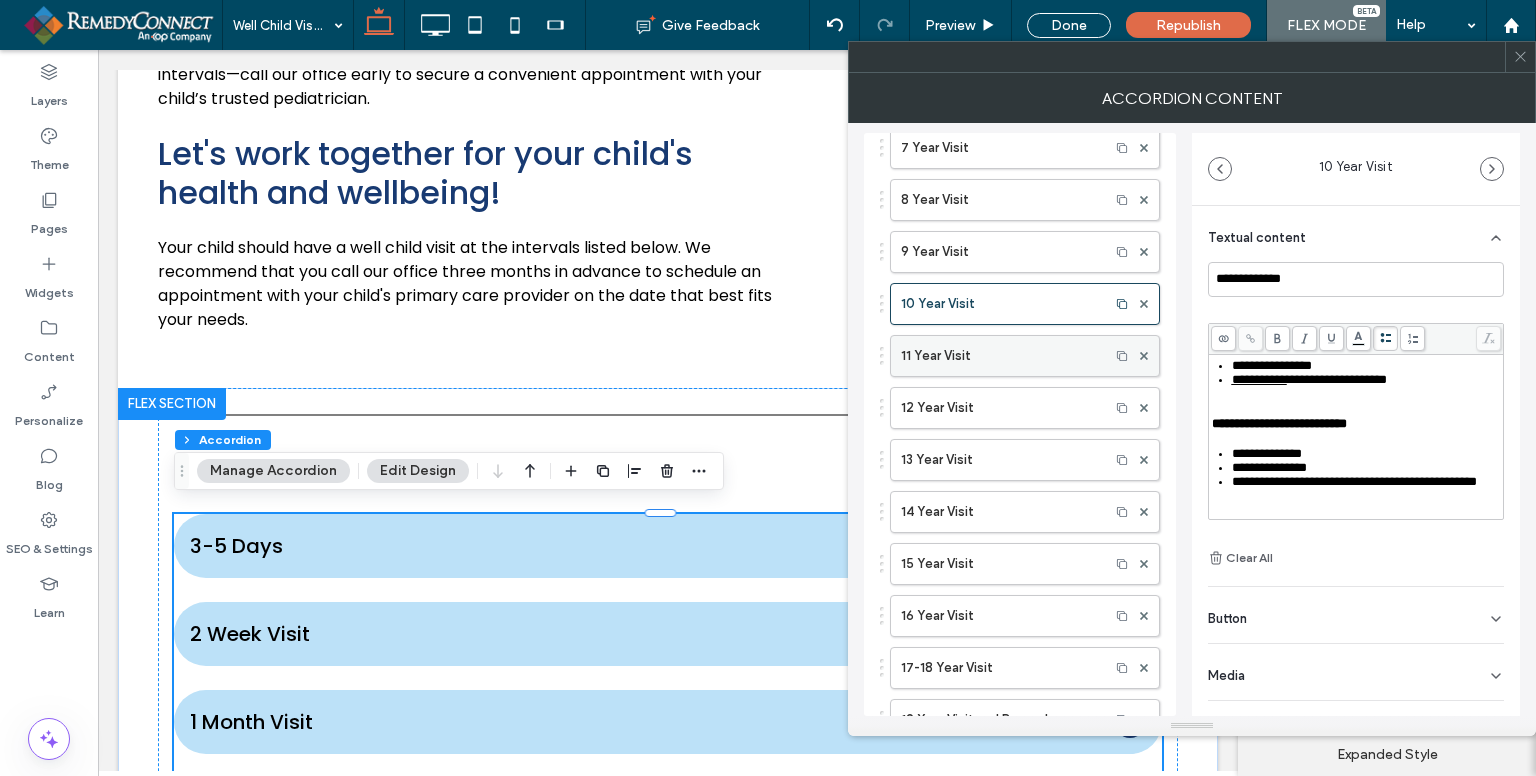 click on "11 Year Visit" at bounding box center (1000, 356) 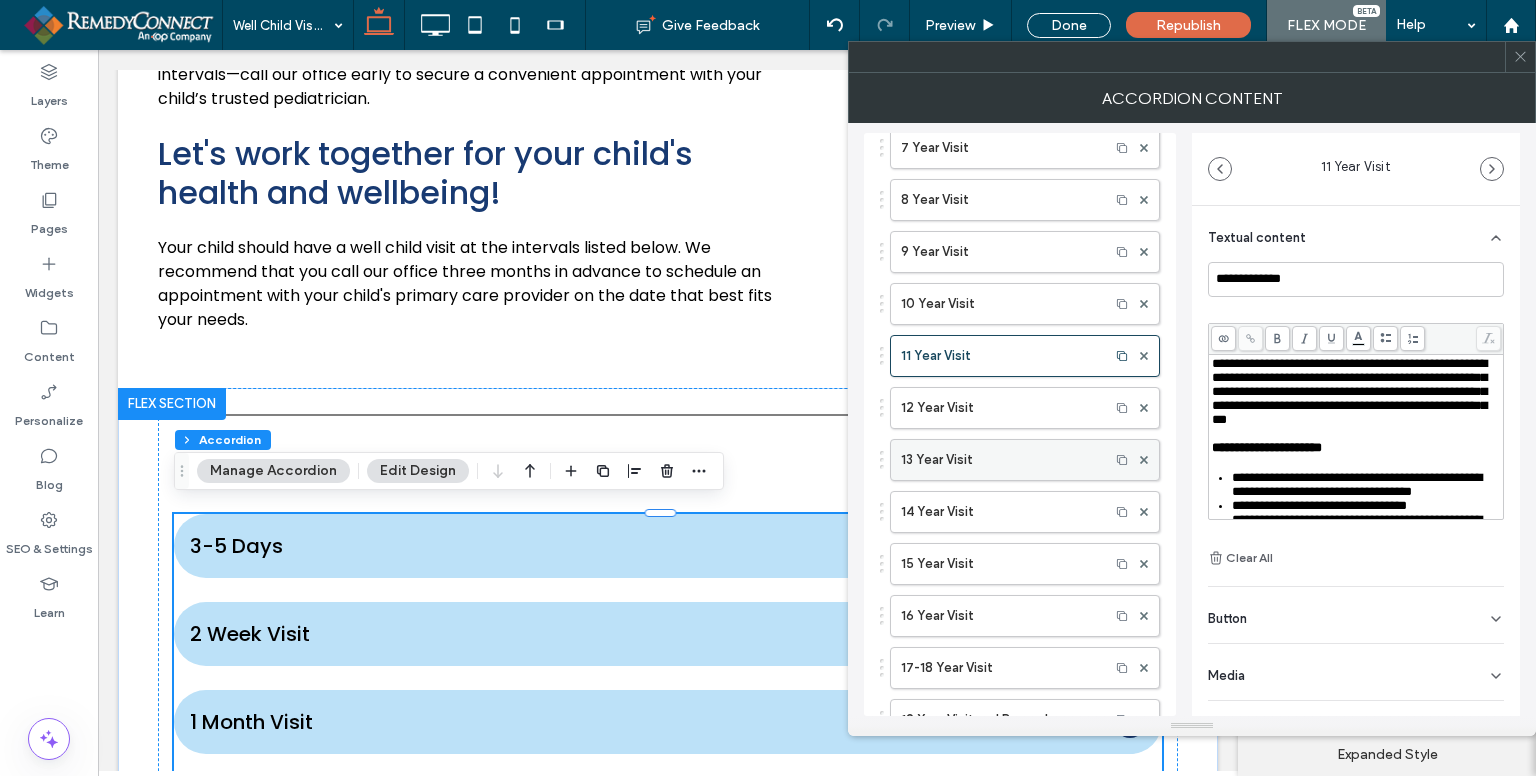 scroll, scrollTop: 1000, scrollLeft: 0, axis: vertical 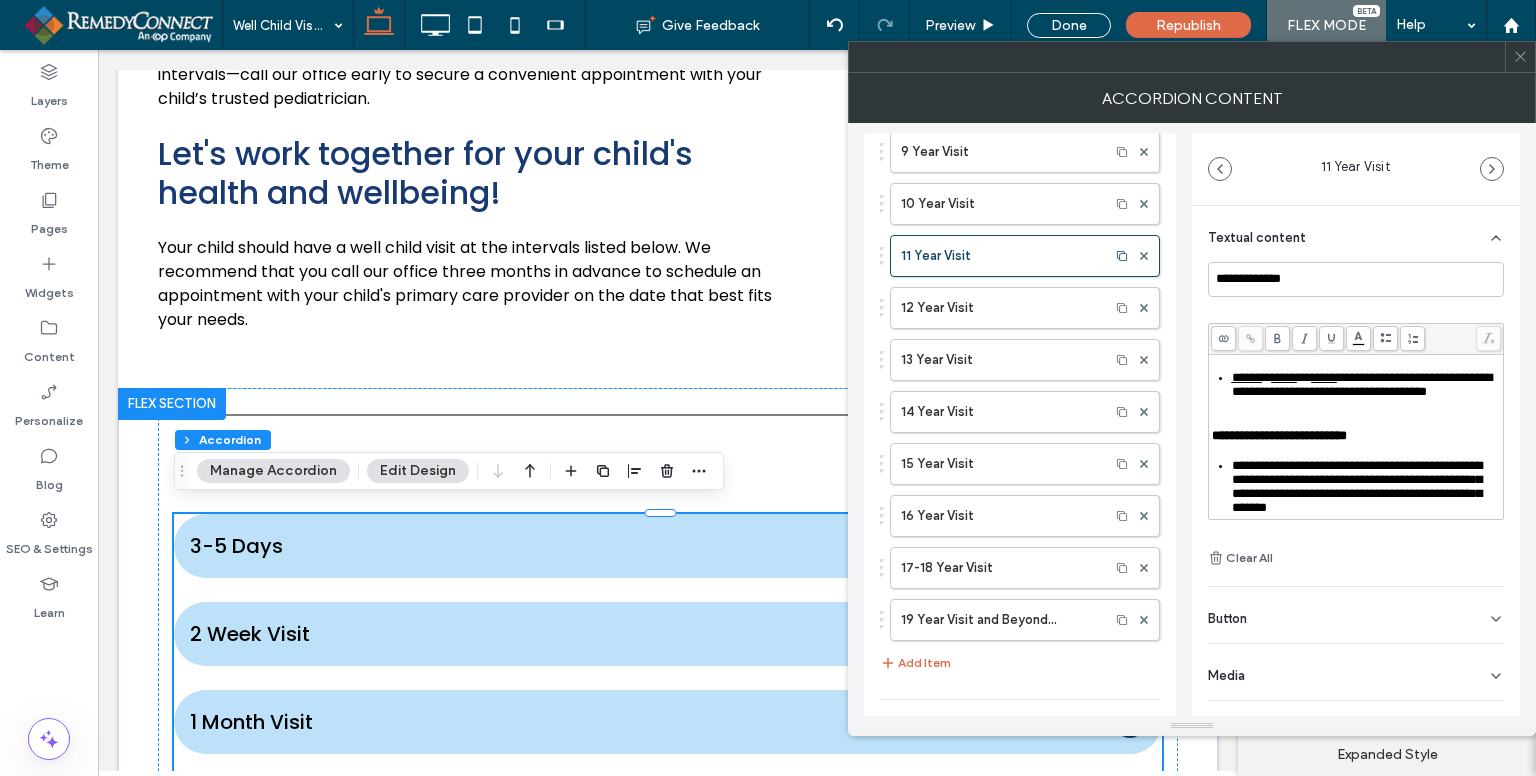 click on "*****" at bounding box center (1284, 377) 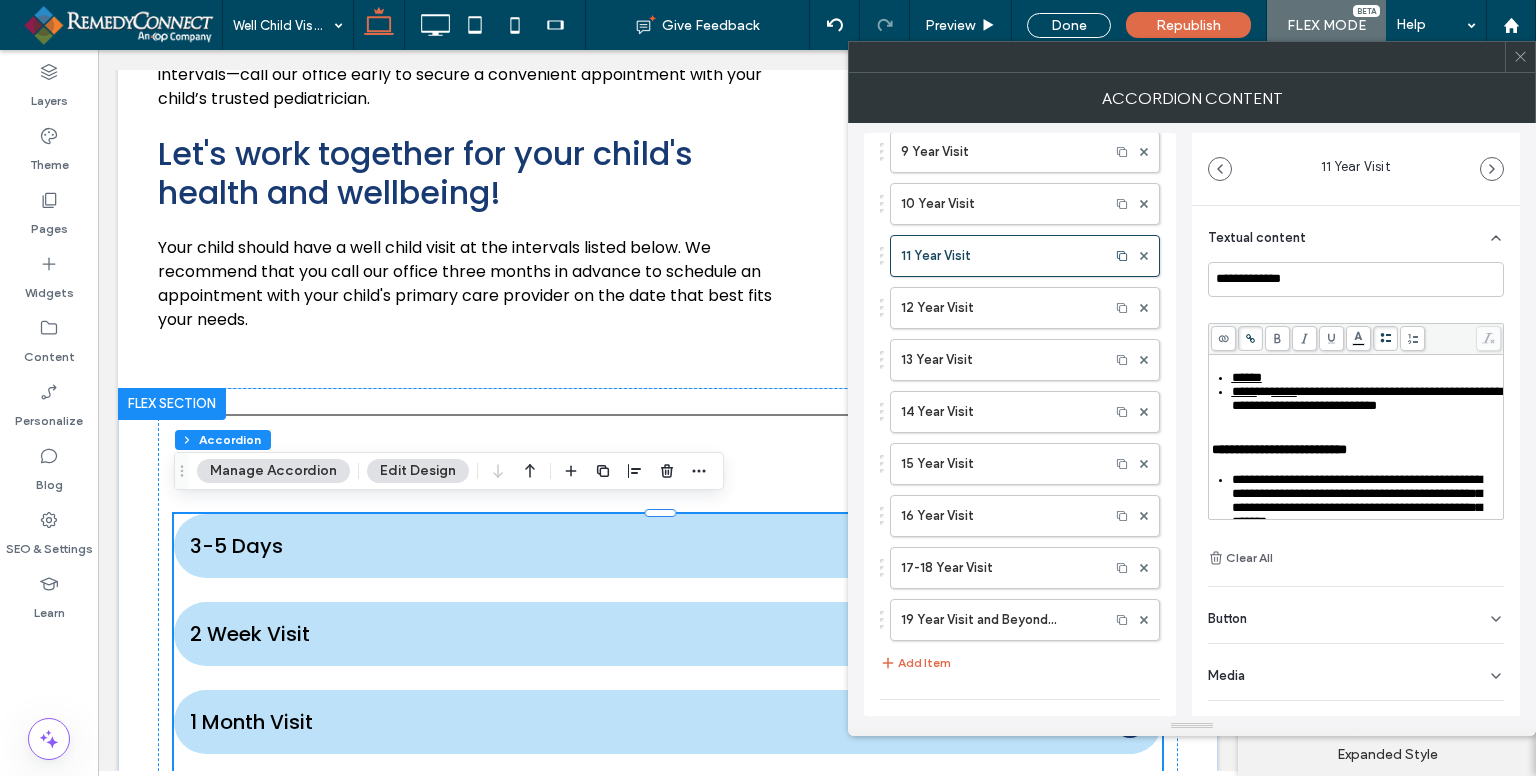 click on "*****" at bounding box center (1284, 391) 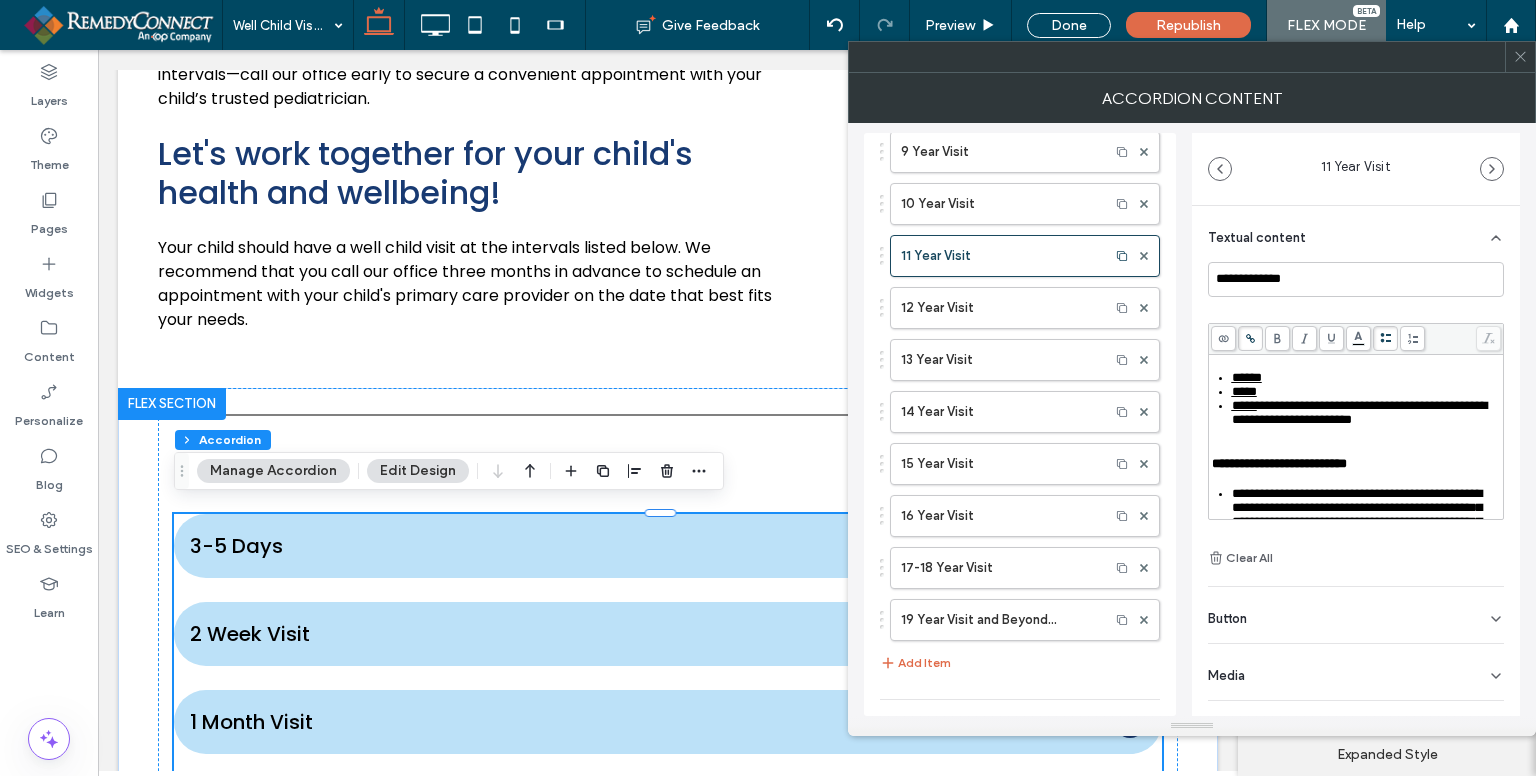 click on "**********" at bounding box center (1359, 412) 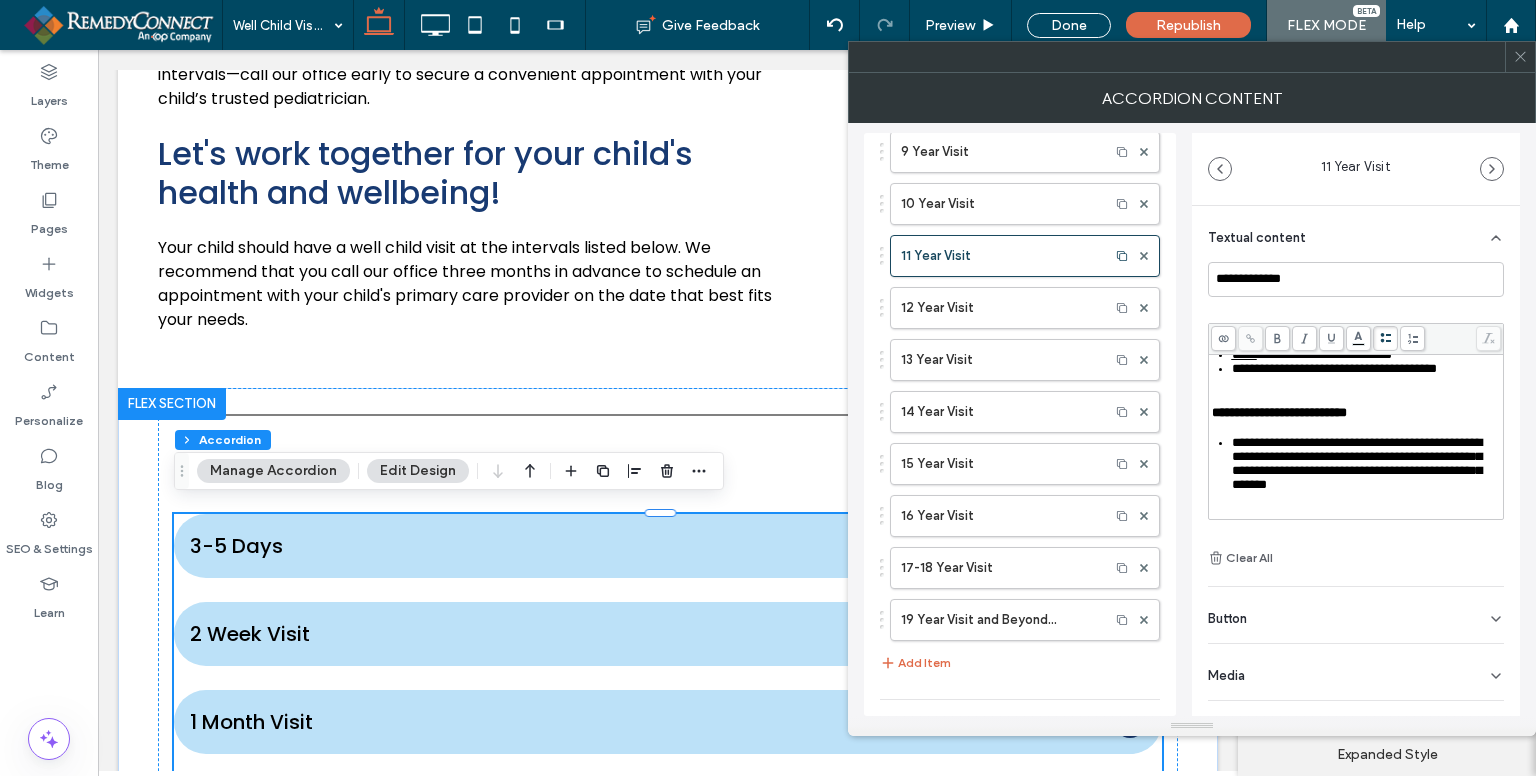 scroll, scrollTop: 400, scrollLeft: 0, axis: vertical 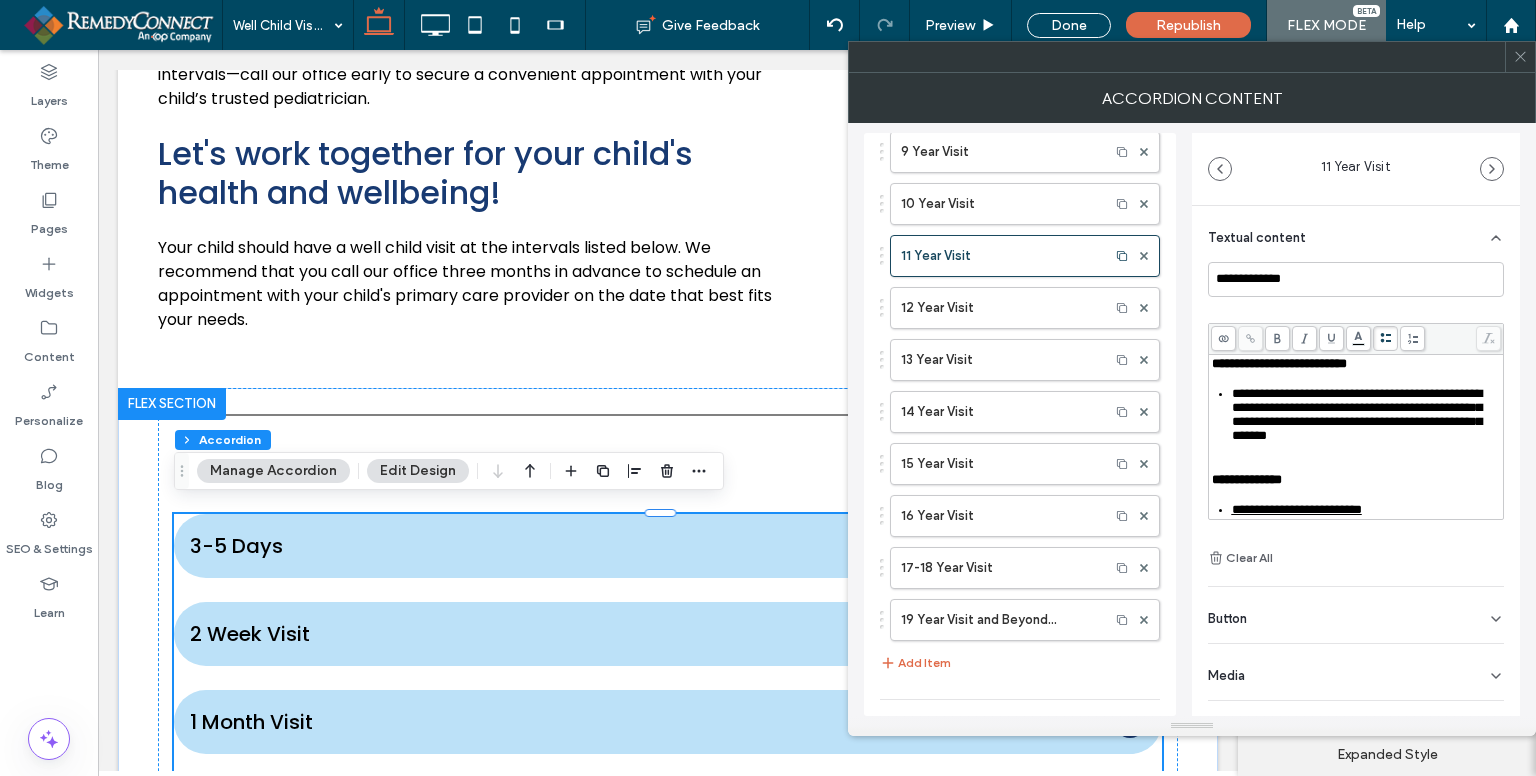 click on "**********" at bounding box center (1334, 319) 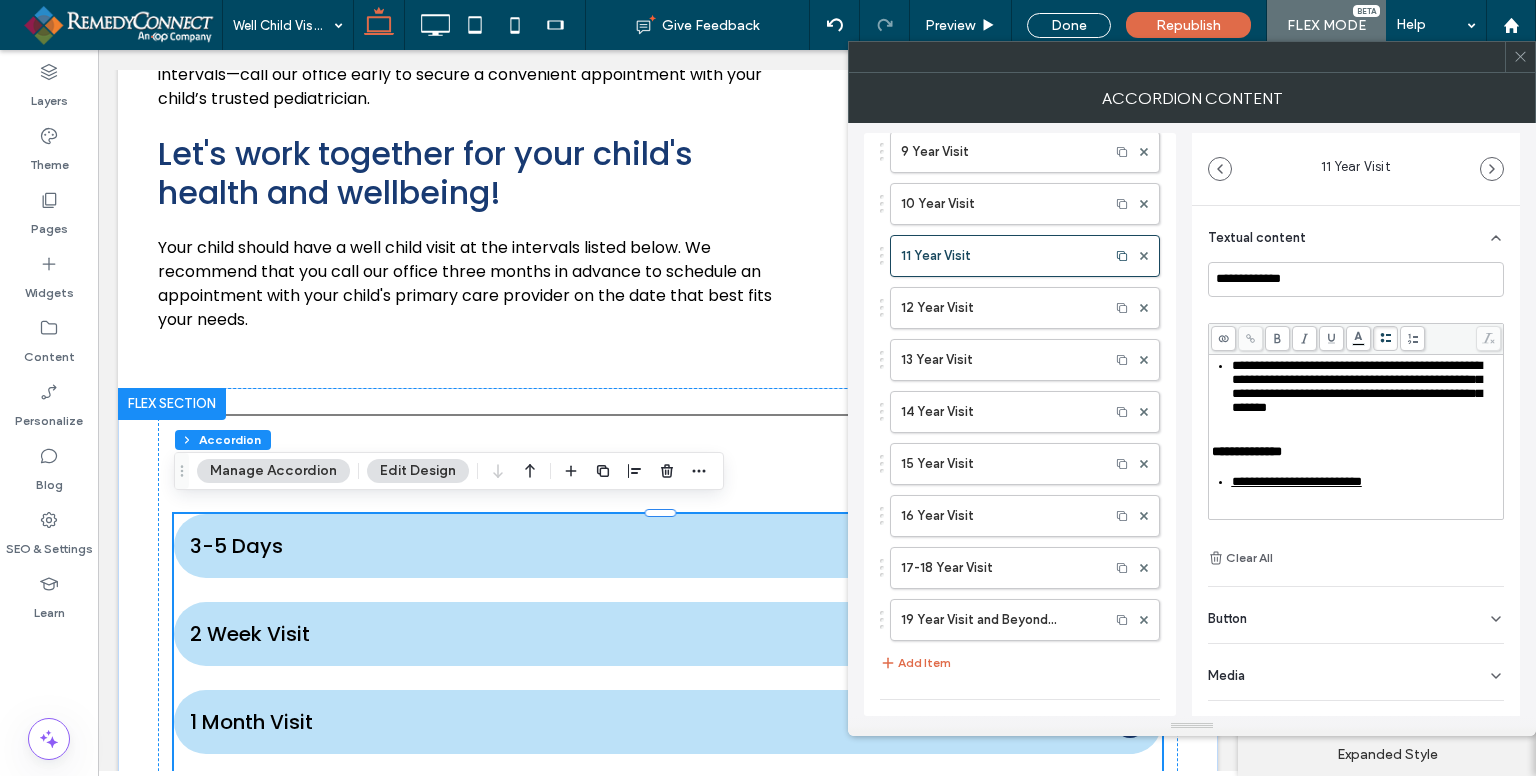 scroll, scrollTop: 500, scrollLeft: 0, axis: vertical 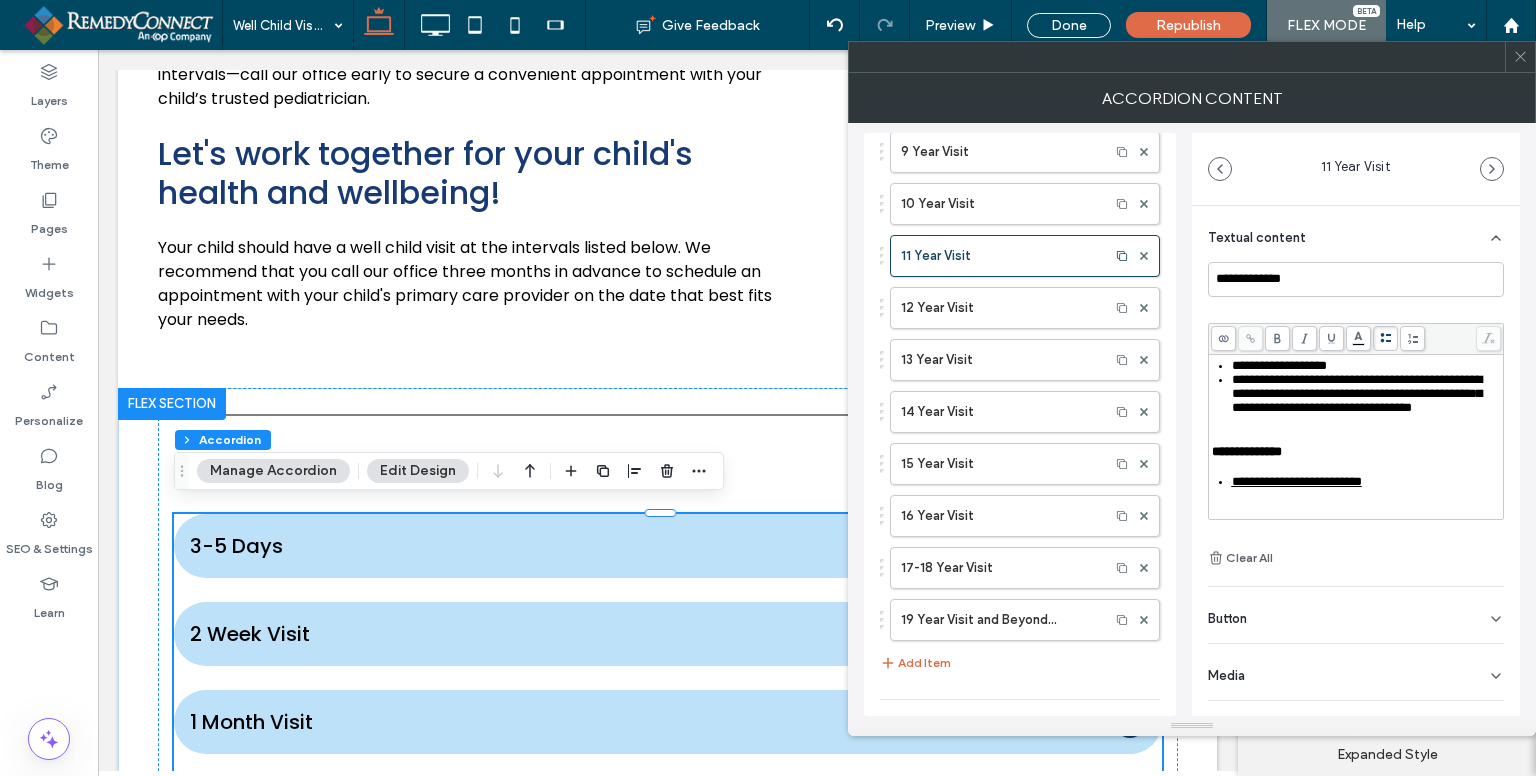 click on "**********" at bounding box center (1357, 393) 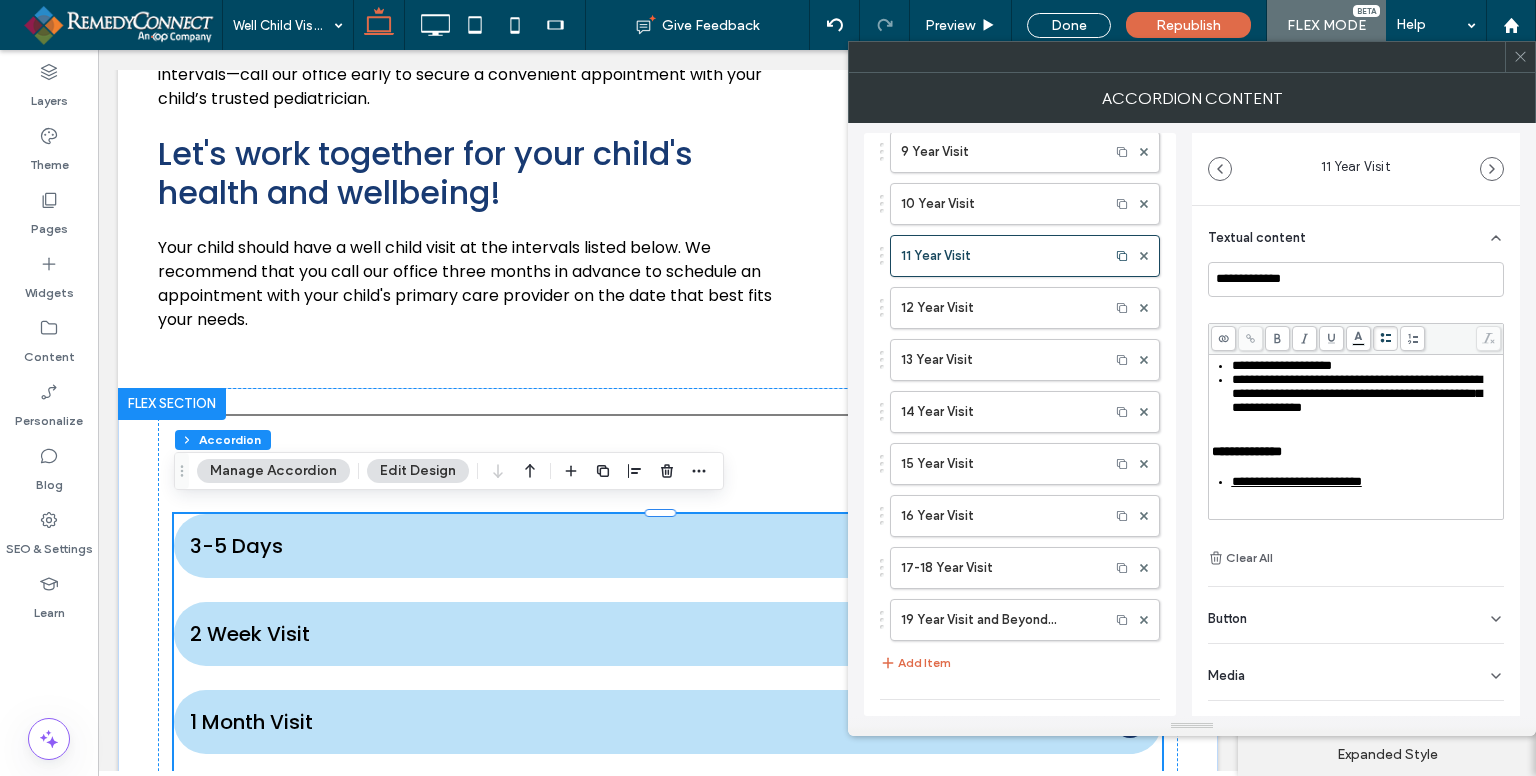click on "**********" at bounding box center (1357, 393) 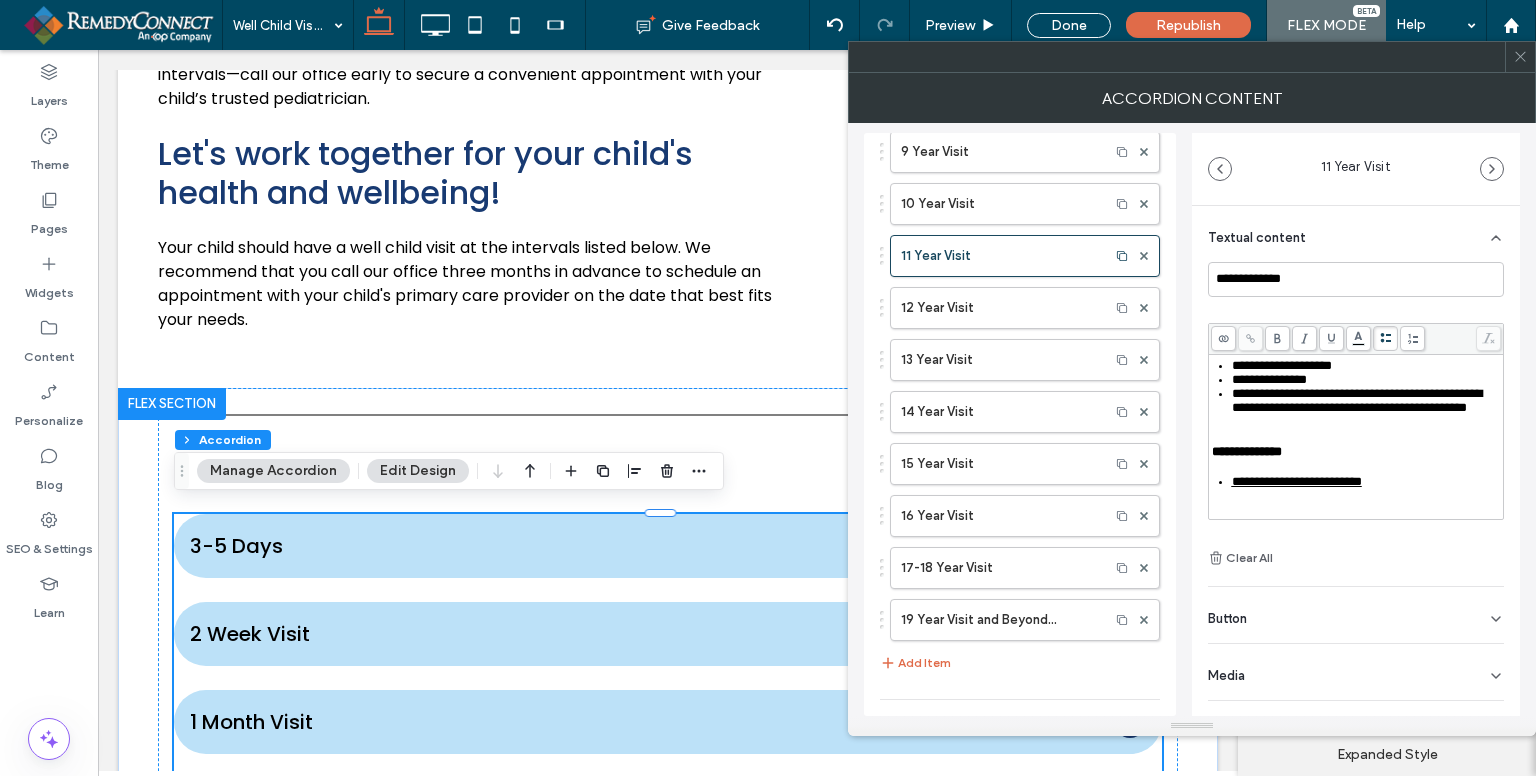 click on "**********" at bounding box center [1357, 400] 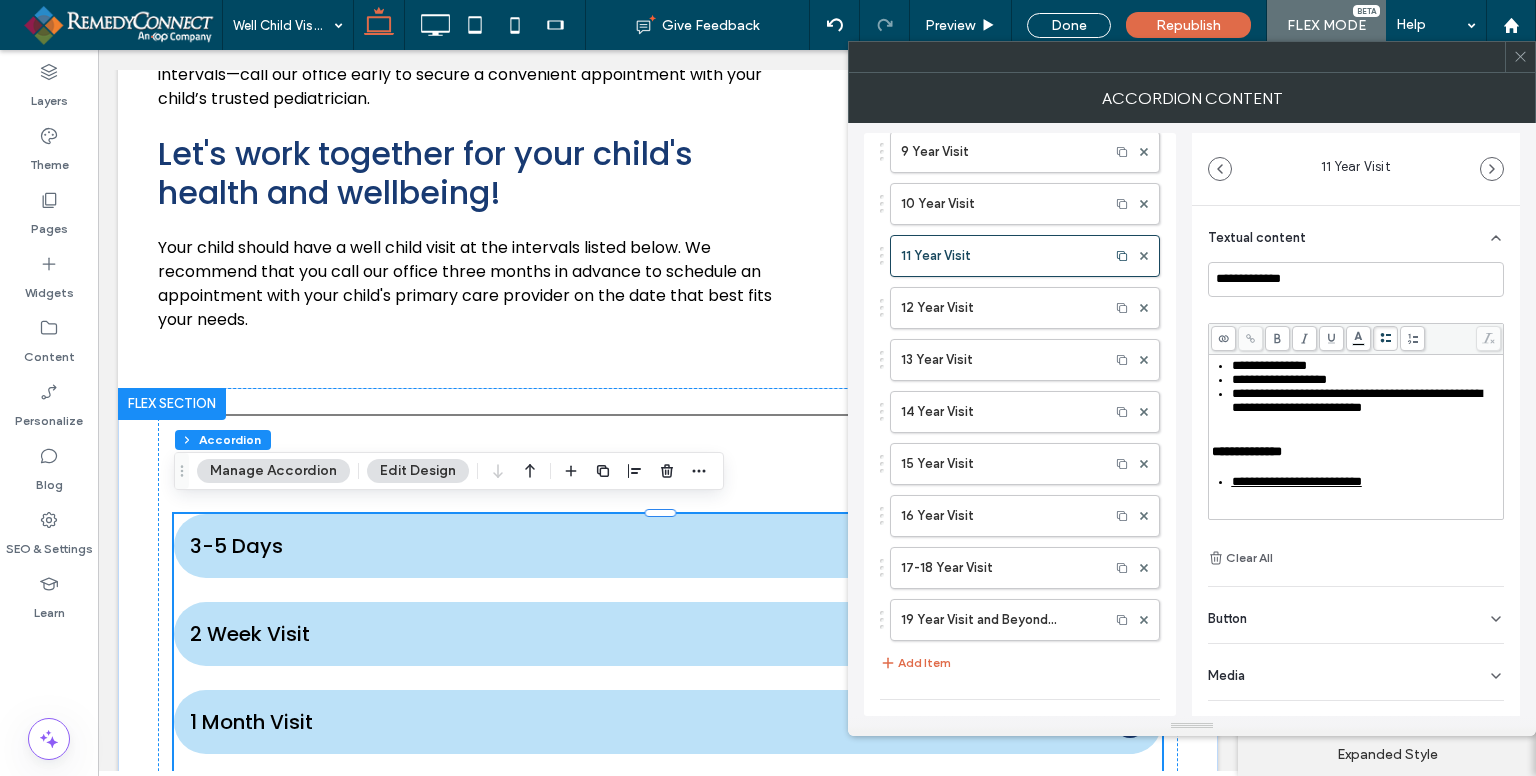 click on "**********" at bounding box center (1357, 400) 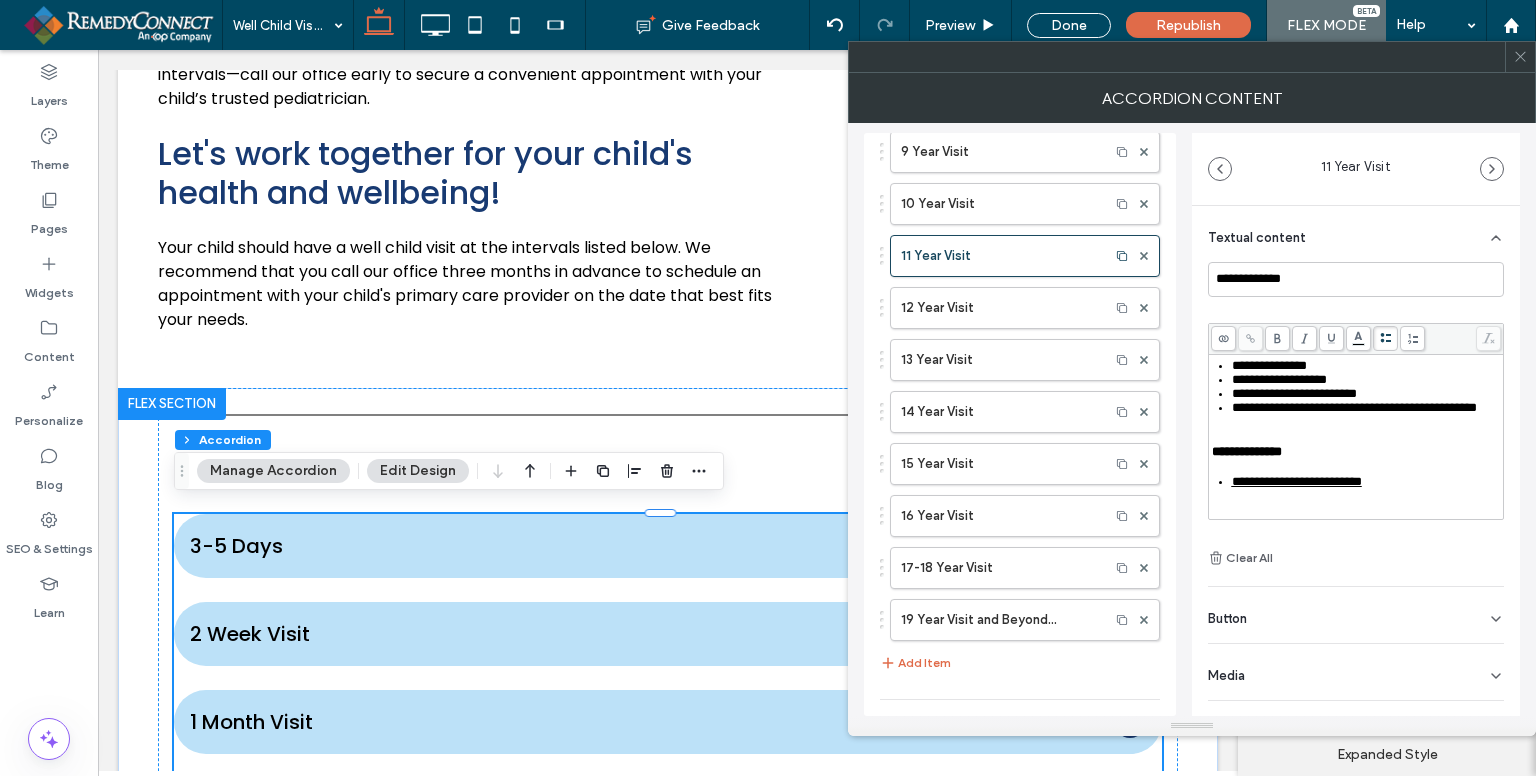 scroll, scrollTop: 604, scrollLeft: 0, axis: vertical 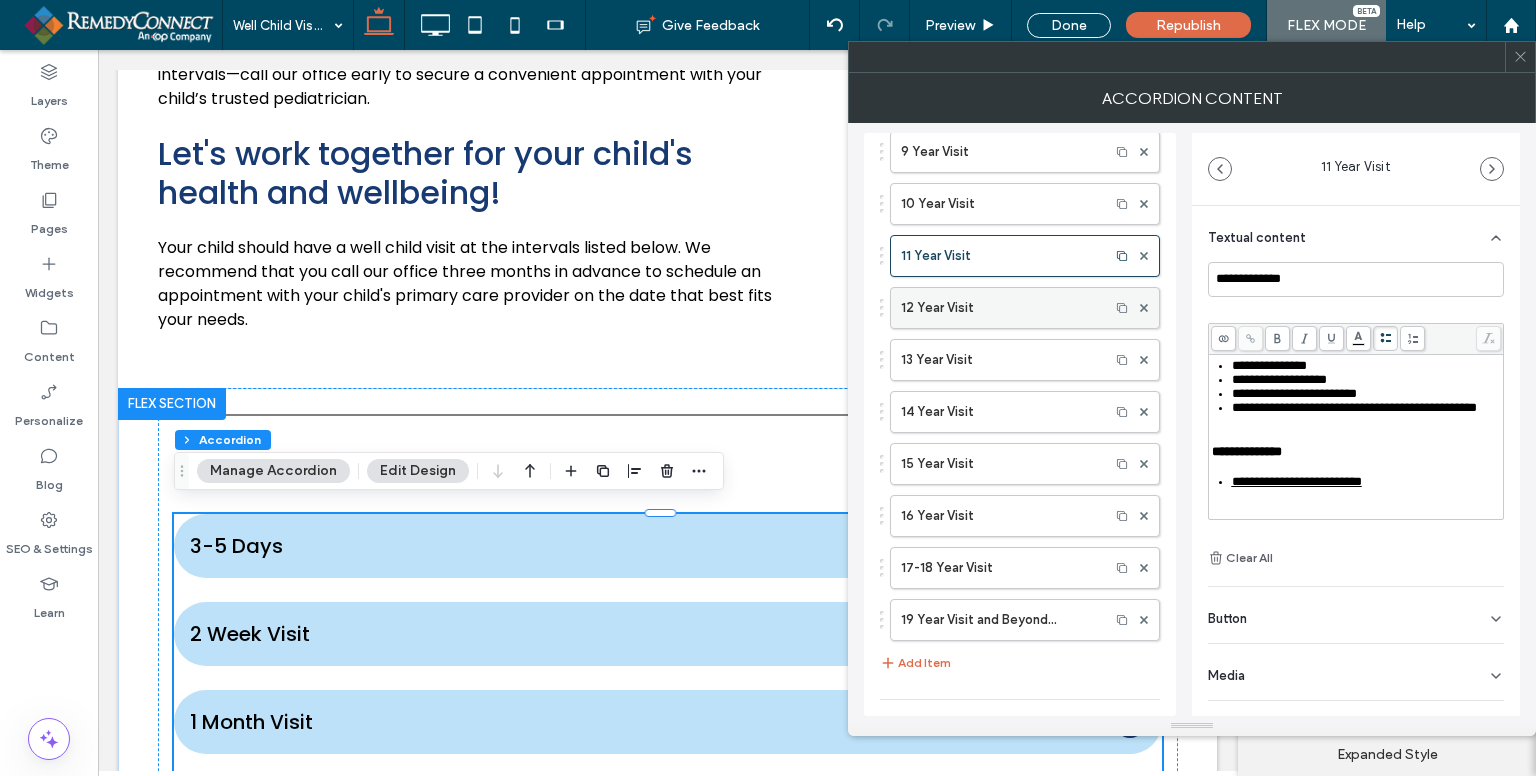 click on "12 Year Visit" at bounding box center [1000, 308] 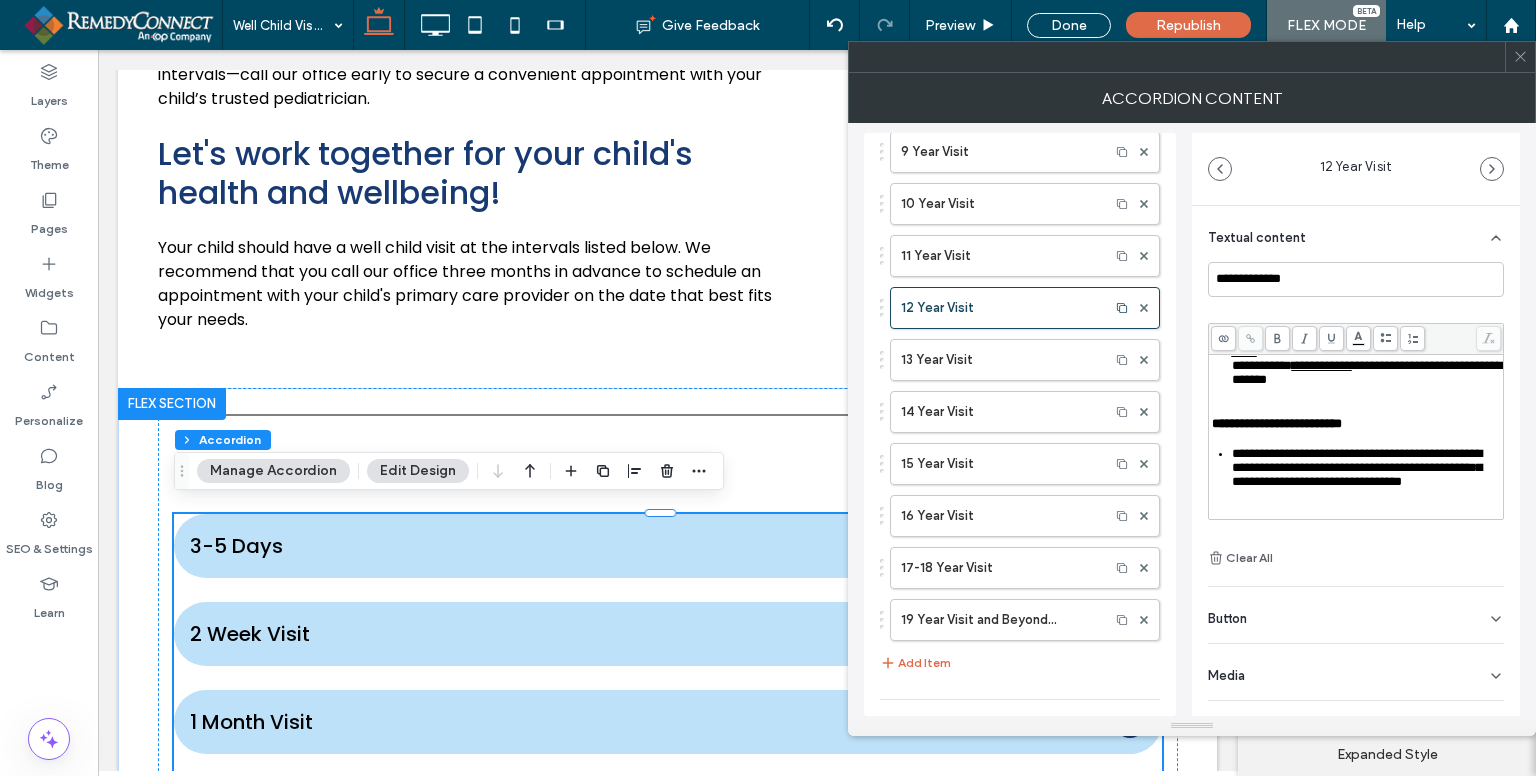 scroll, scrollTop: 400, scrollLeft: 0, axis: vertical 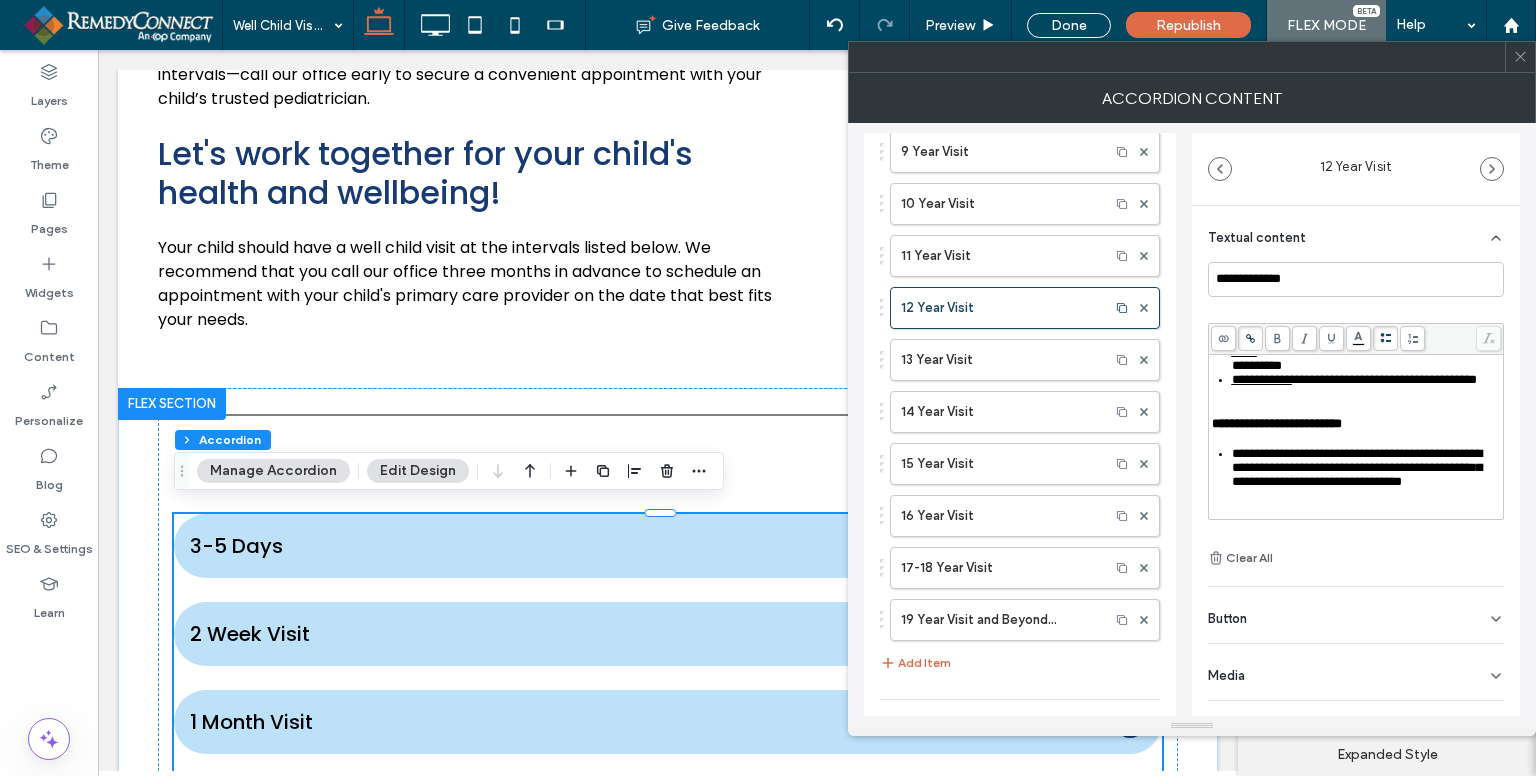 click on "**********" at bounding box center [1384, 379] 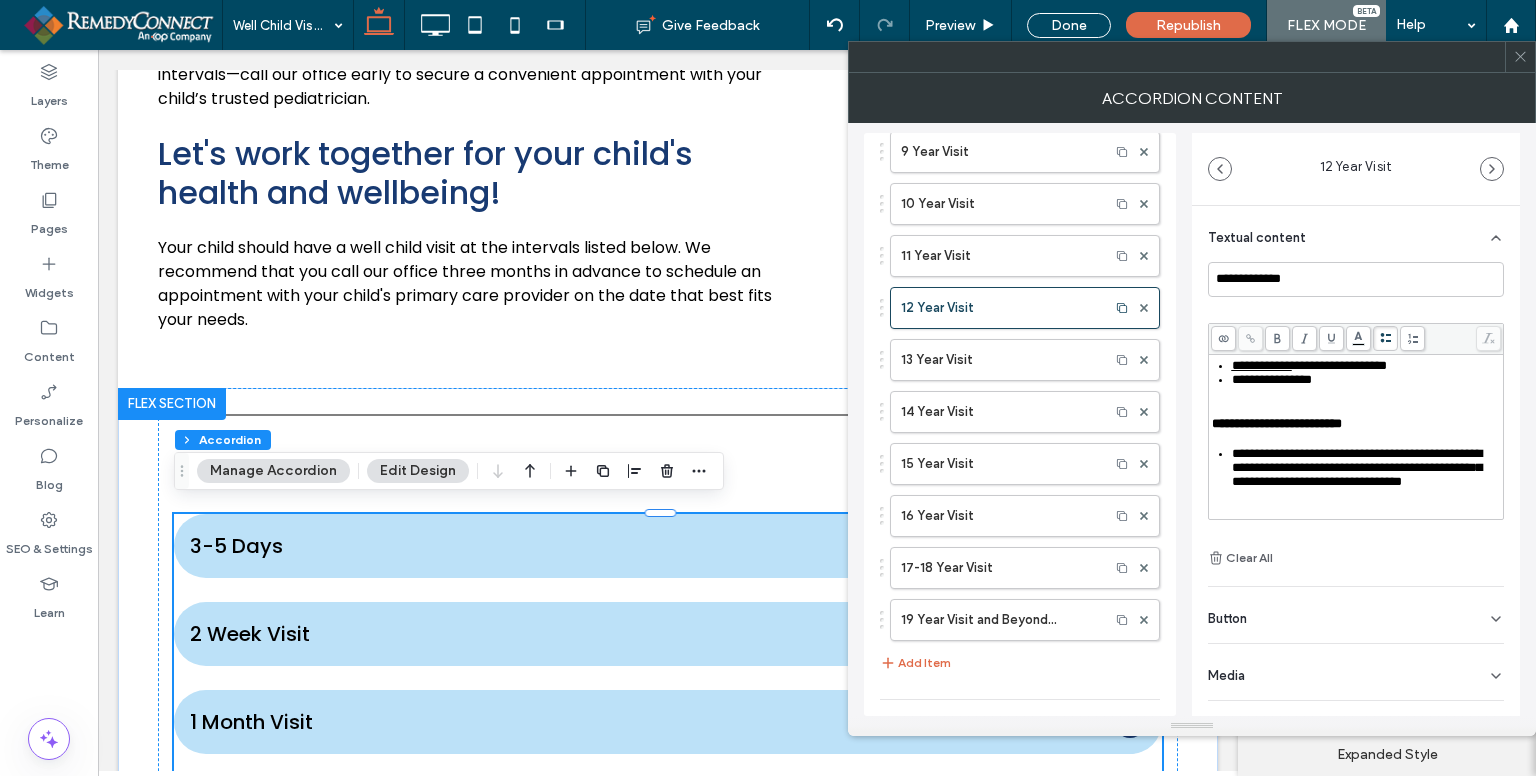 scroll, scrollTop: 500, scrollLeft: 0, axis: vertical 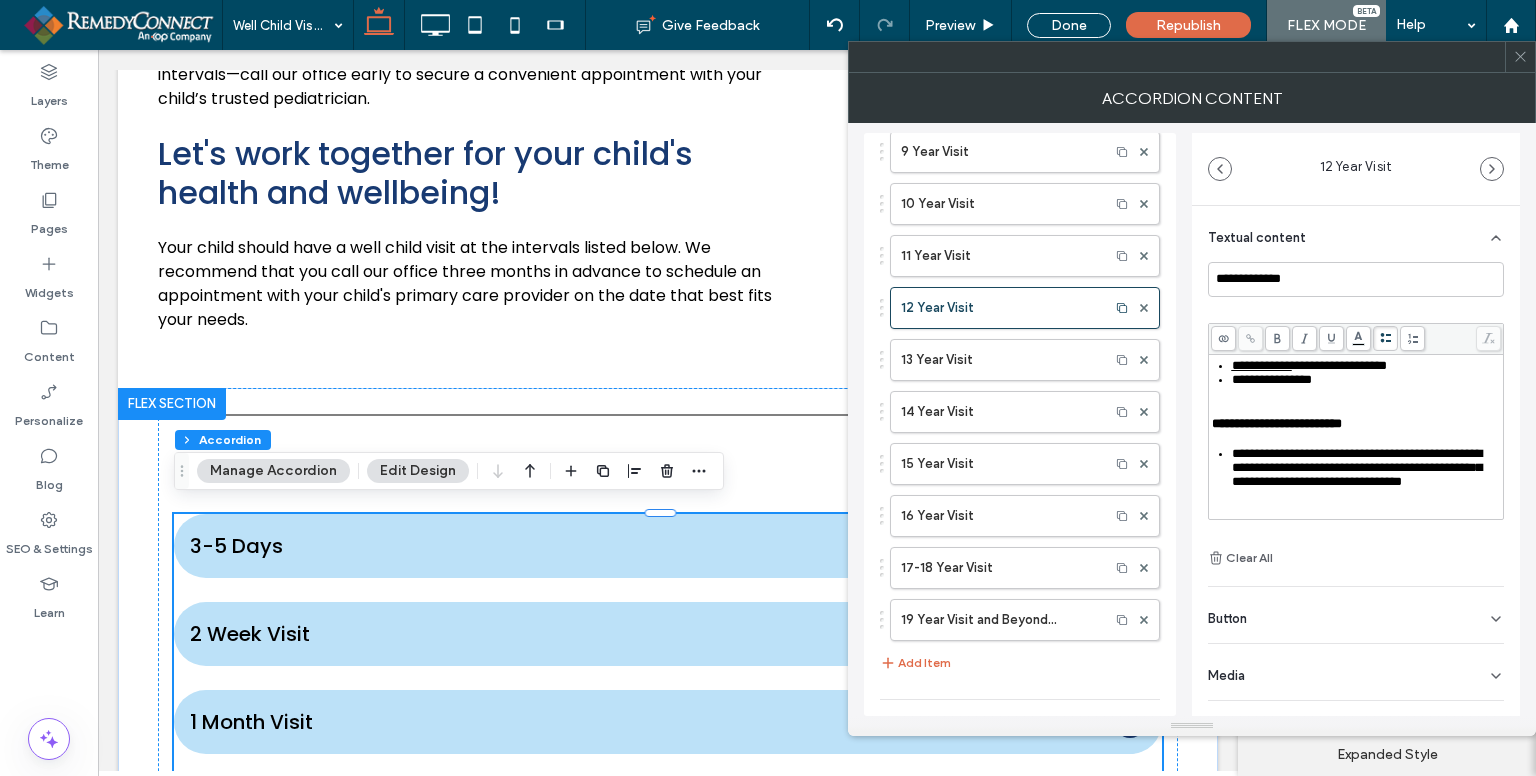 click on "**********" at bounding box center [1357, 467] 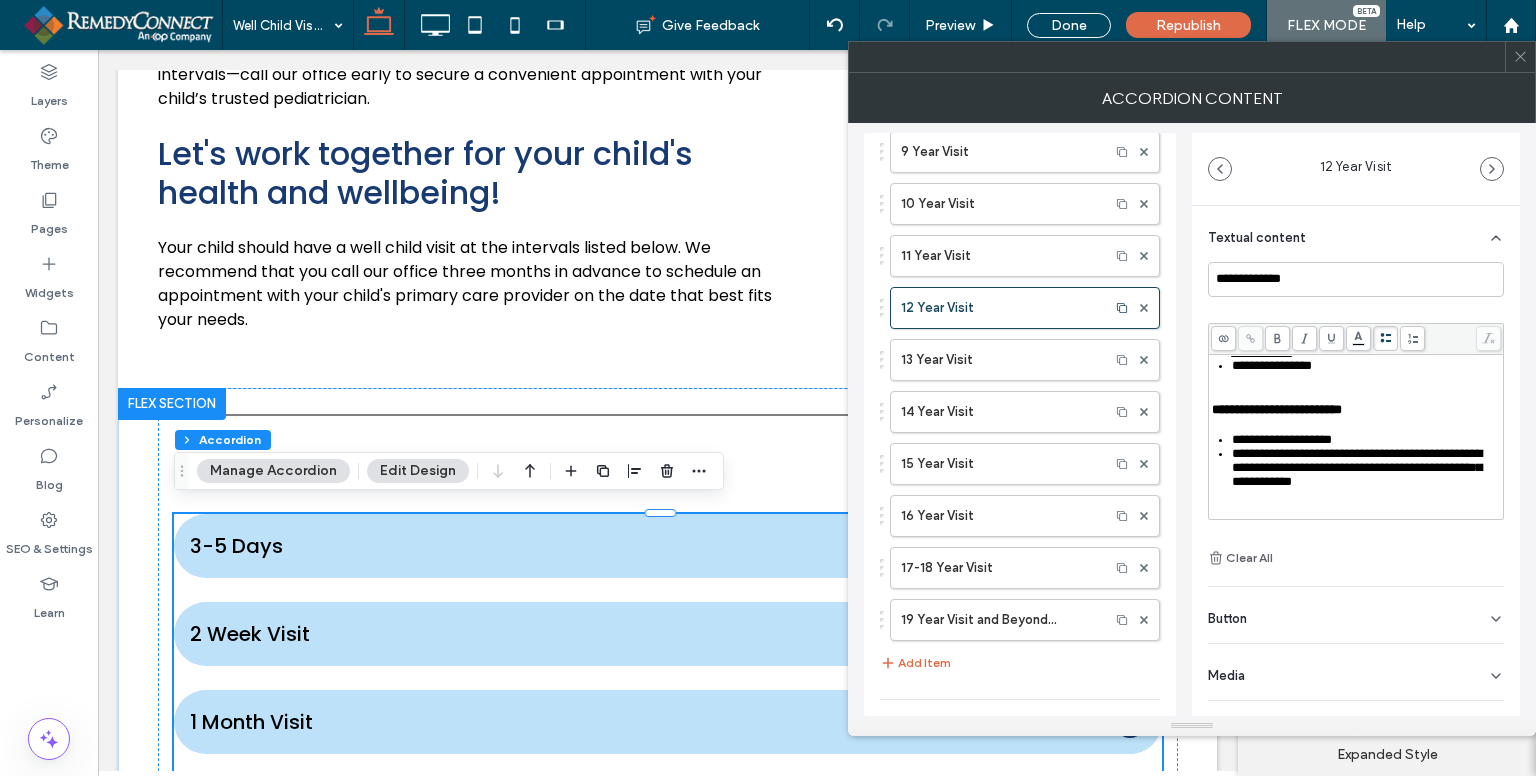 scroll, scrollTop: 556, scrollLeft: 0, axis: vertical 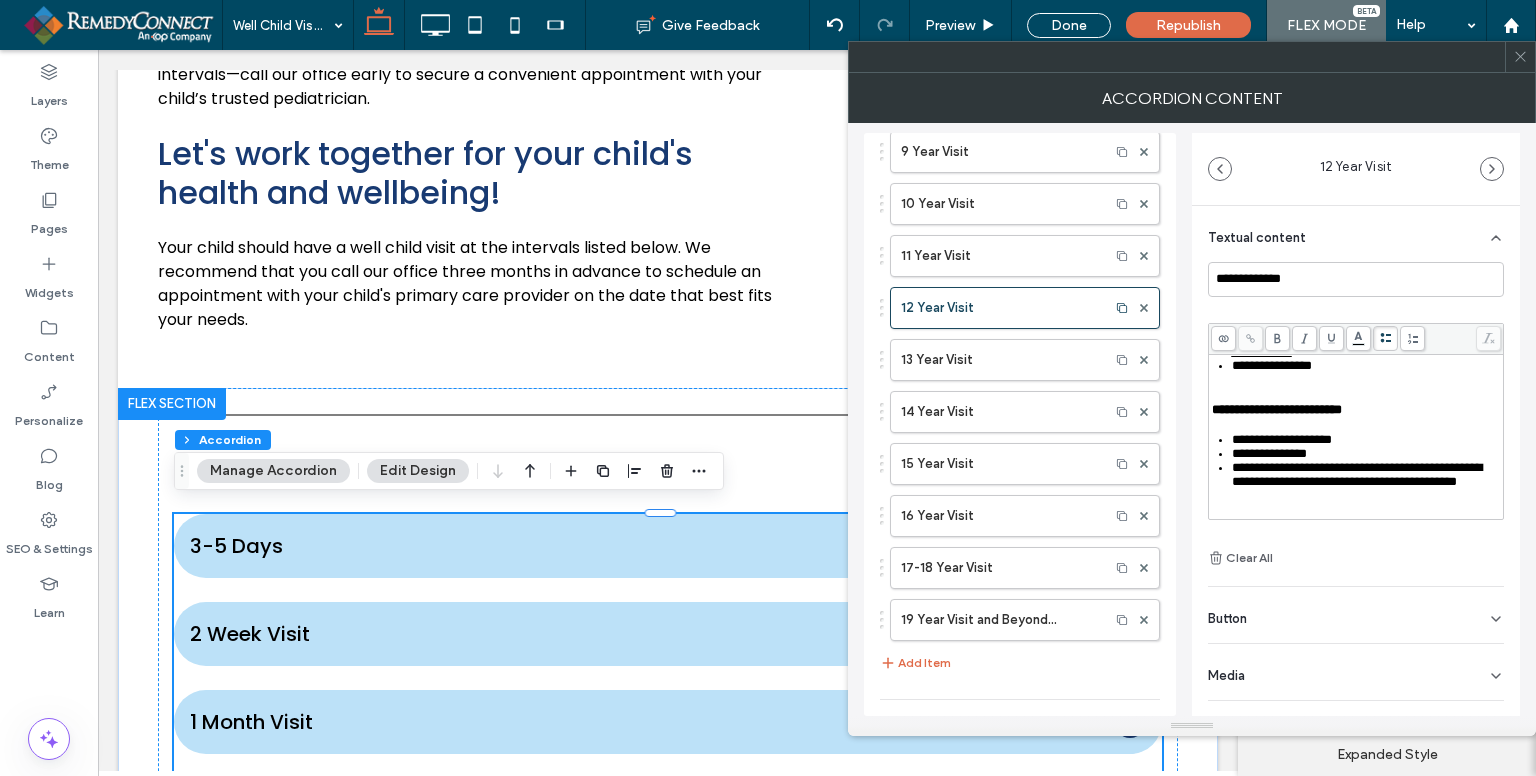 click on "**********" at bounding box center (1357, 474) 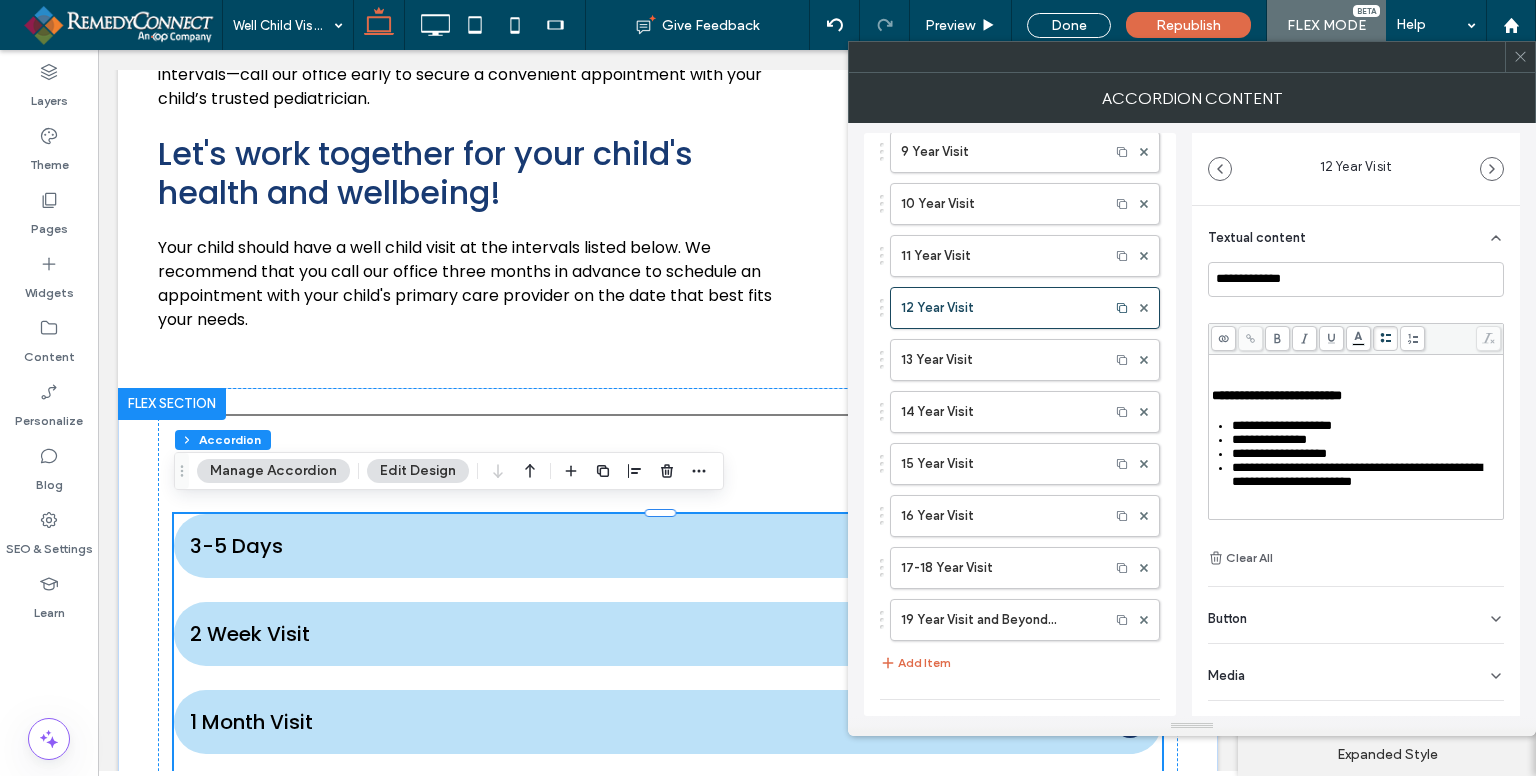 click on "**********" at bounding box center [1357, 474] 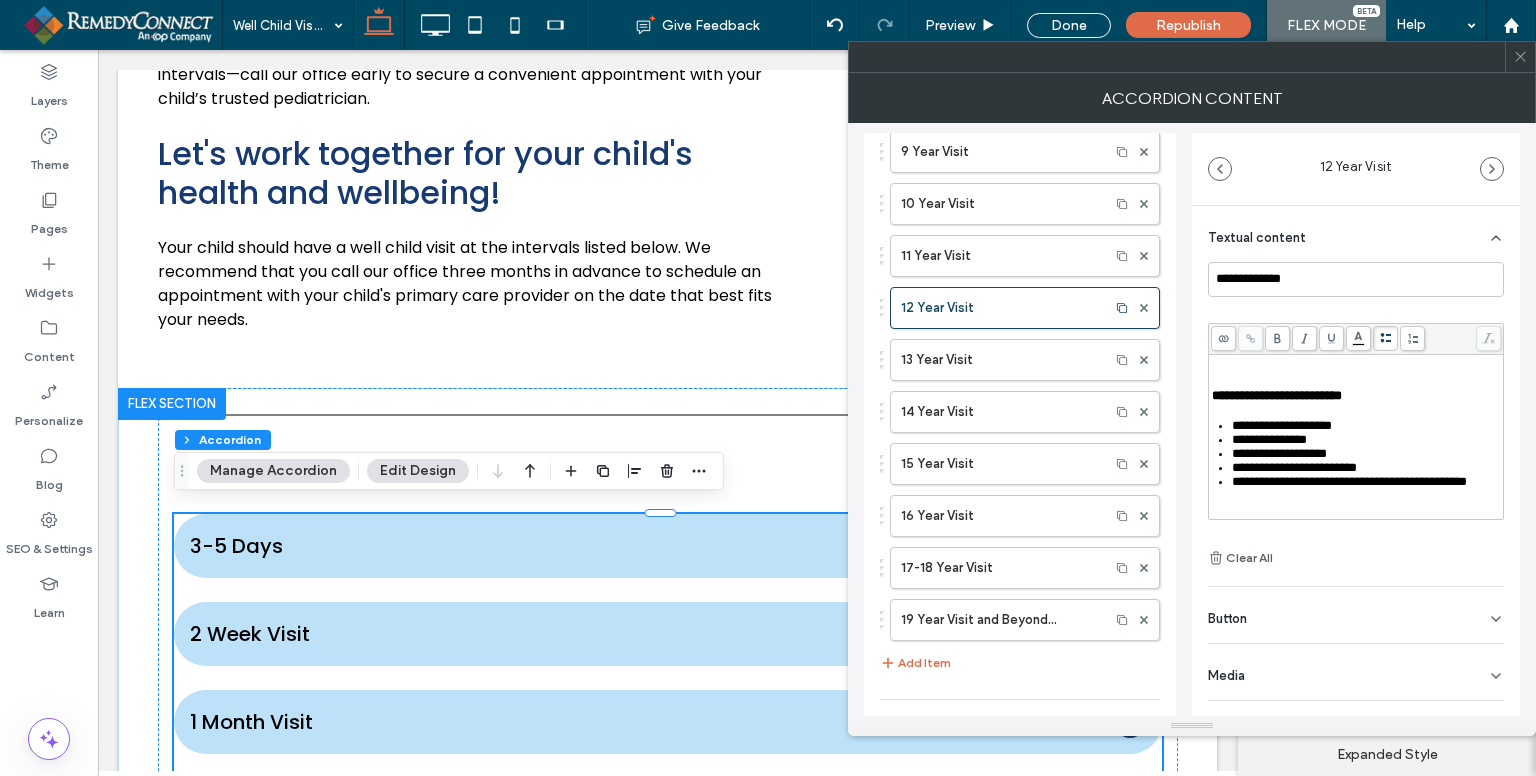 click on "**********" at bounding box center [1349, 481] 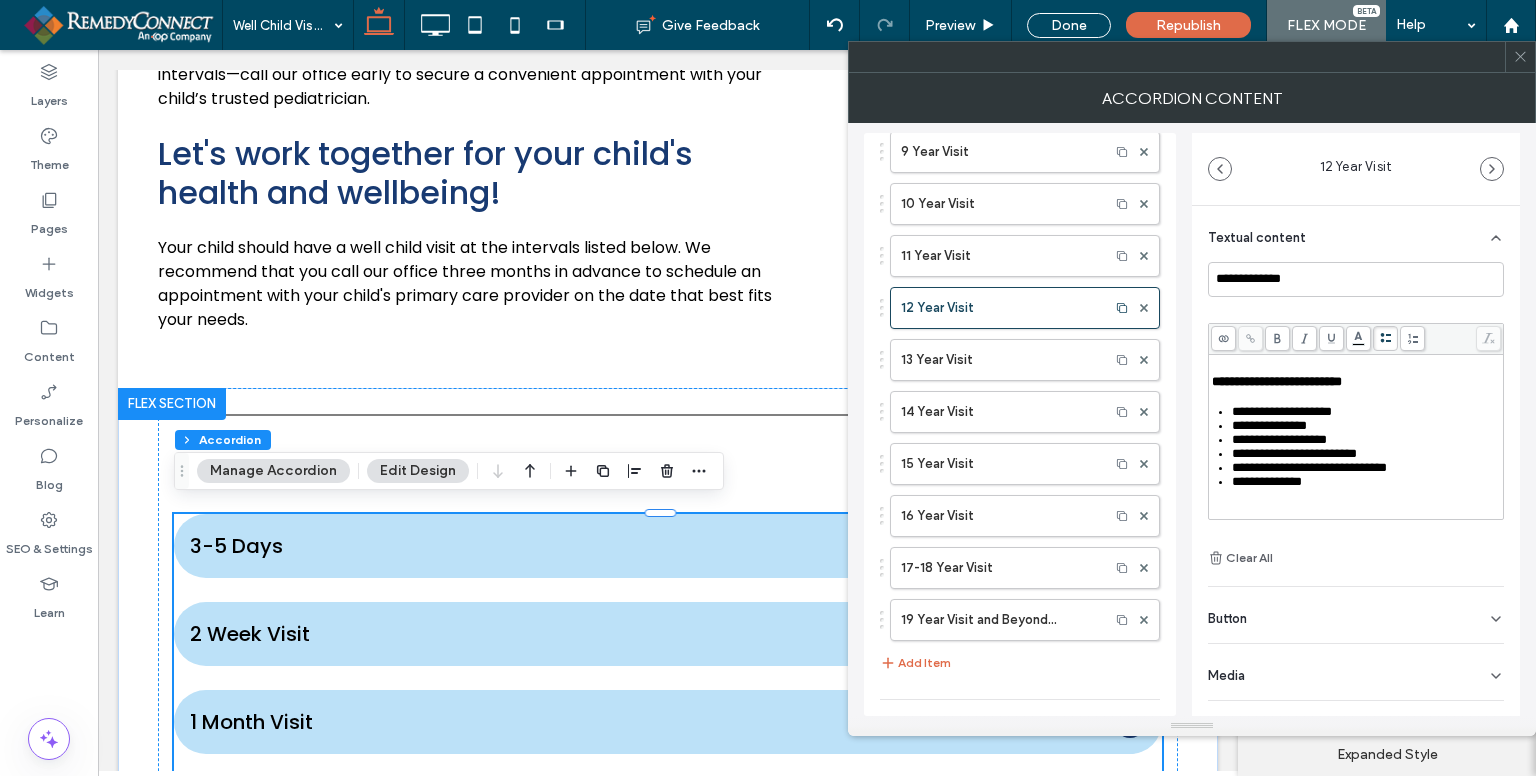 scroll, scrollTop: 588, scrollLeft: 0, axis: vertical 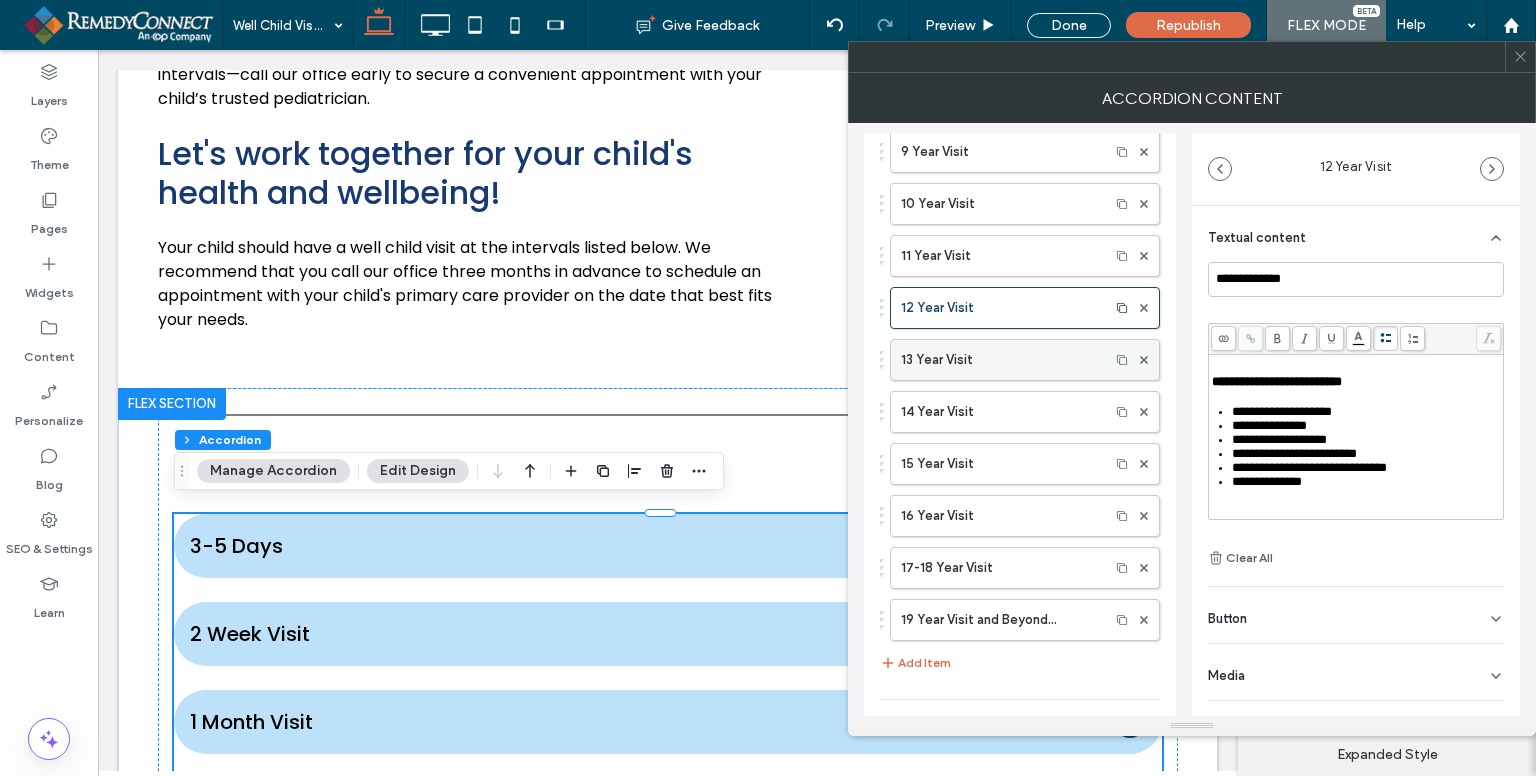 click on "13 Year Visit" at bounding box center (1000, 360) 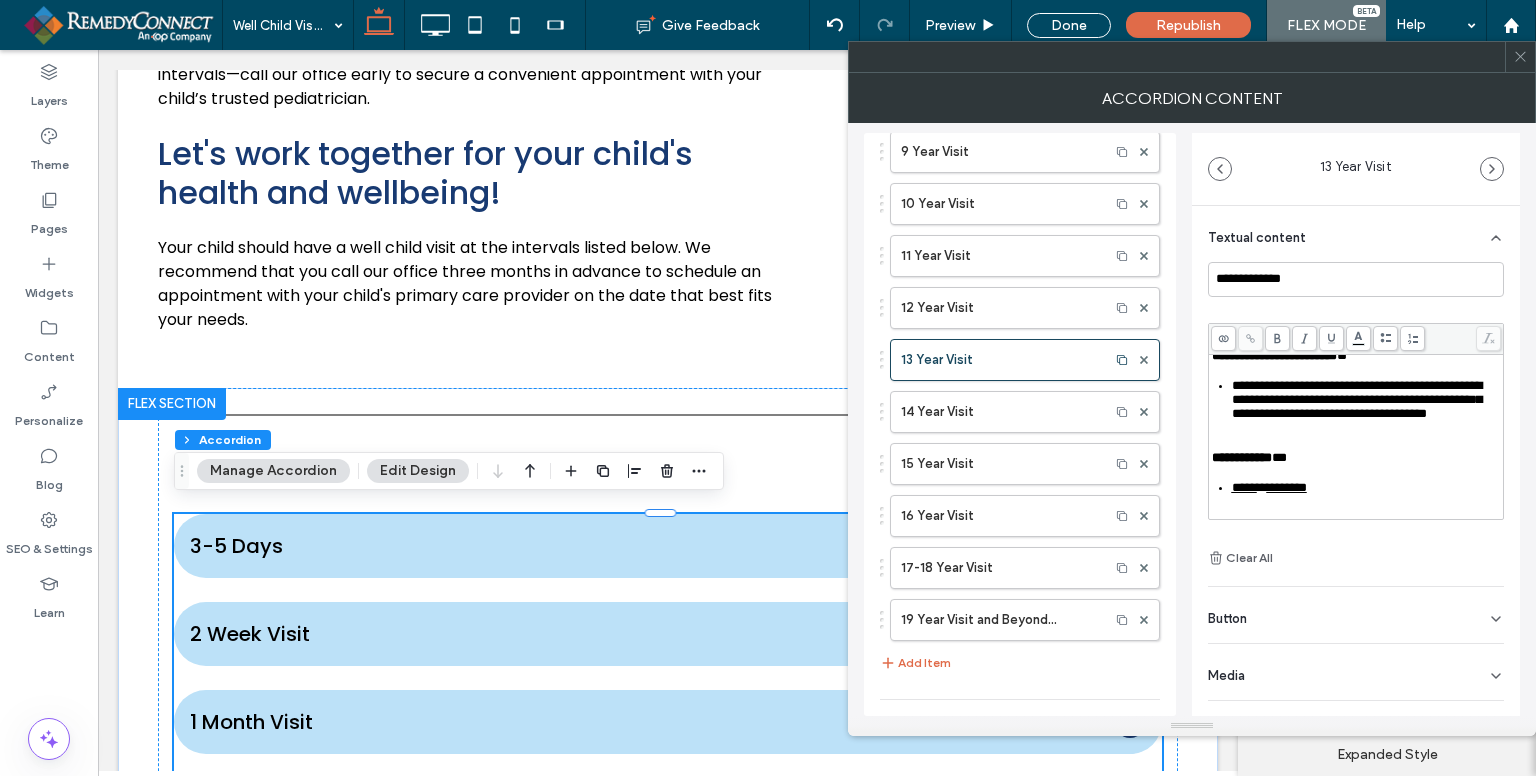 scroll, scrollTop: 500, scrollLeft: 0, axis: vertical 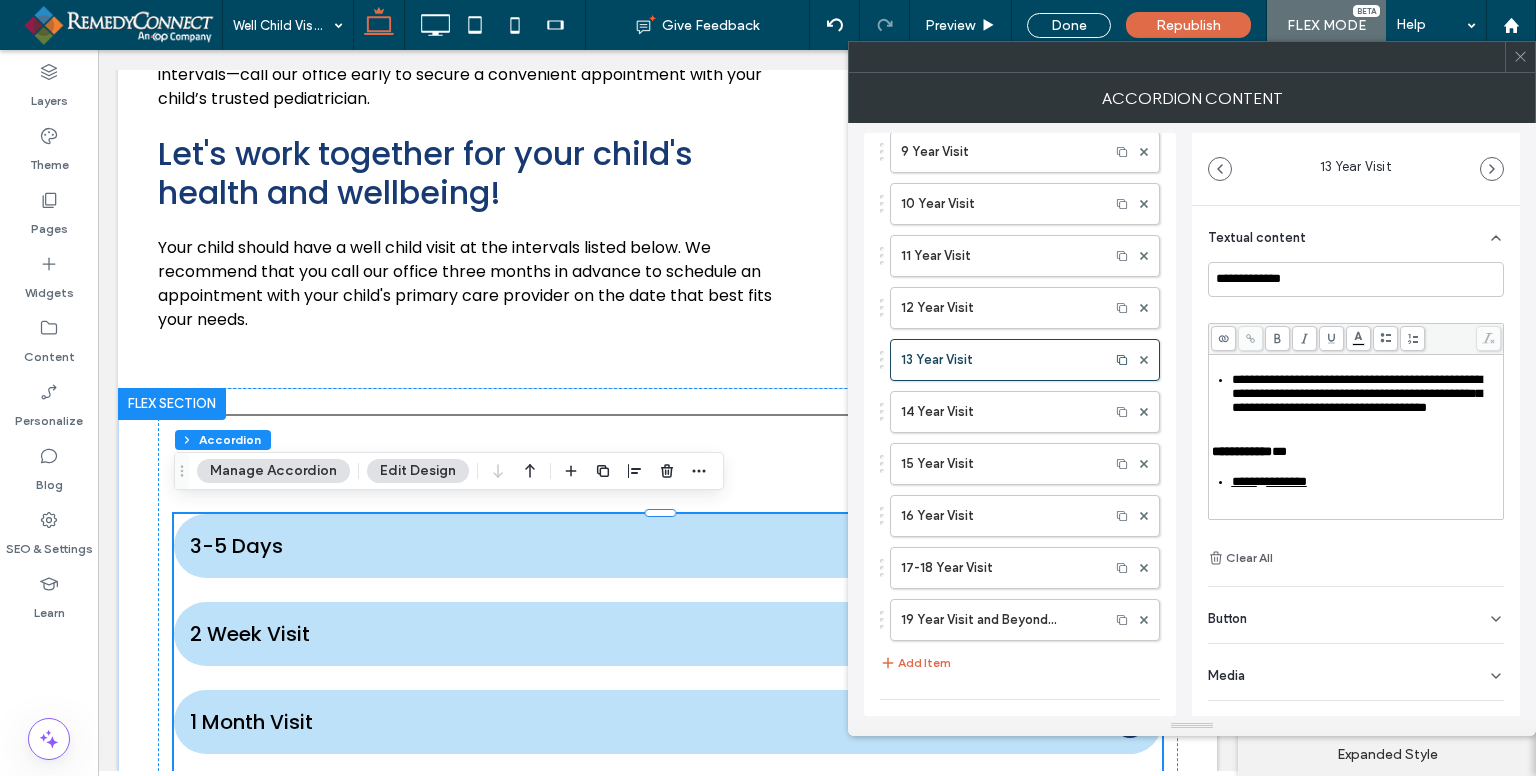 click on "**********" at bounding box center (1349, 305) 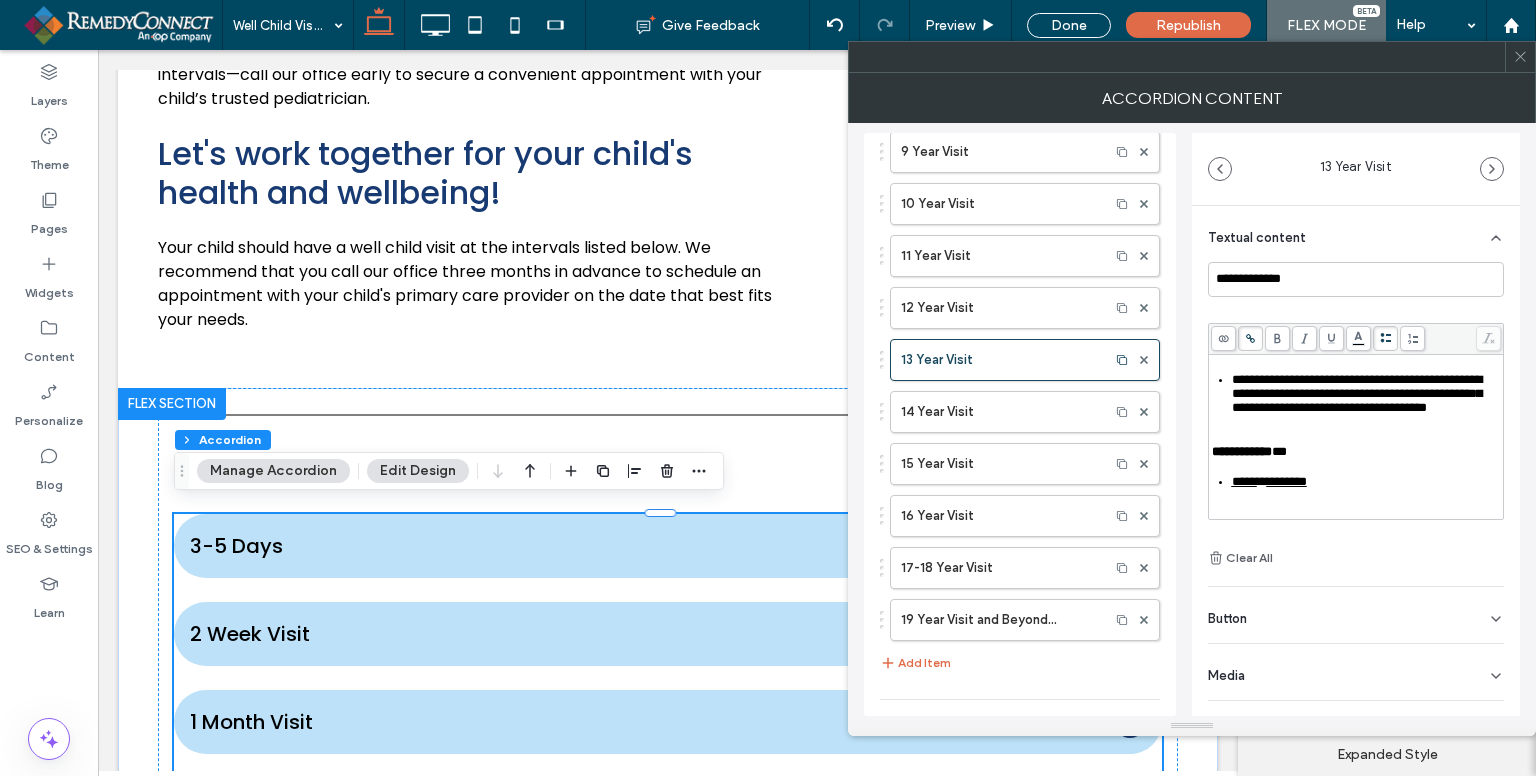 scroll, scrollTop: 600, scrollLeft: 0, axis: vertical 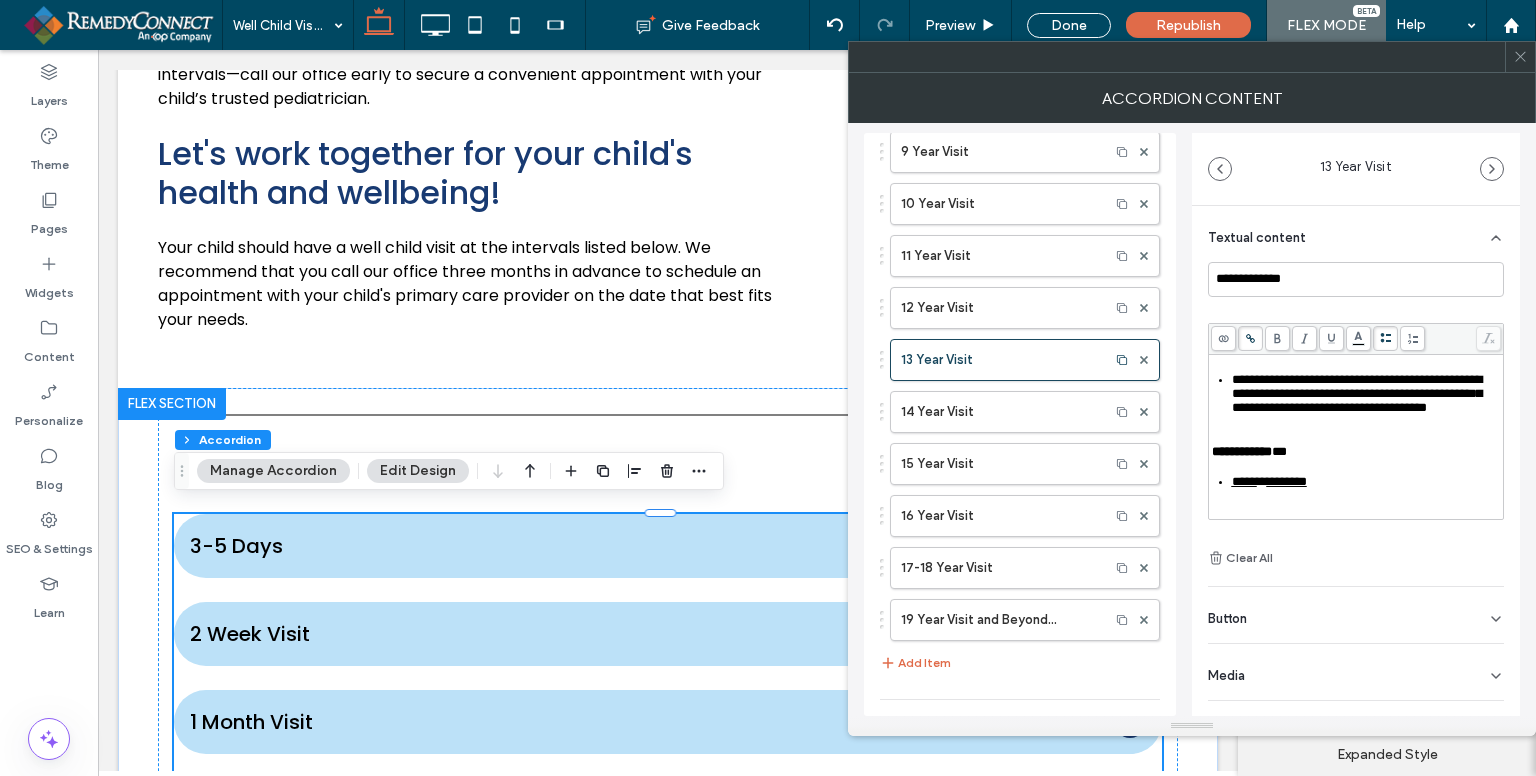 click on "**********" at bounding box center [1357, 393] 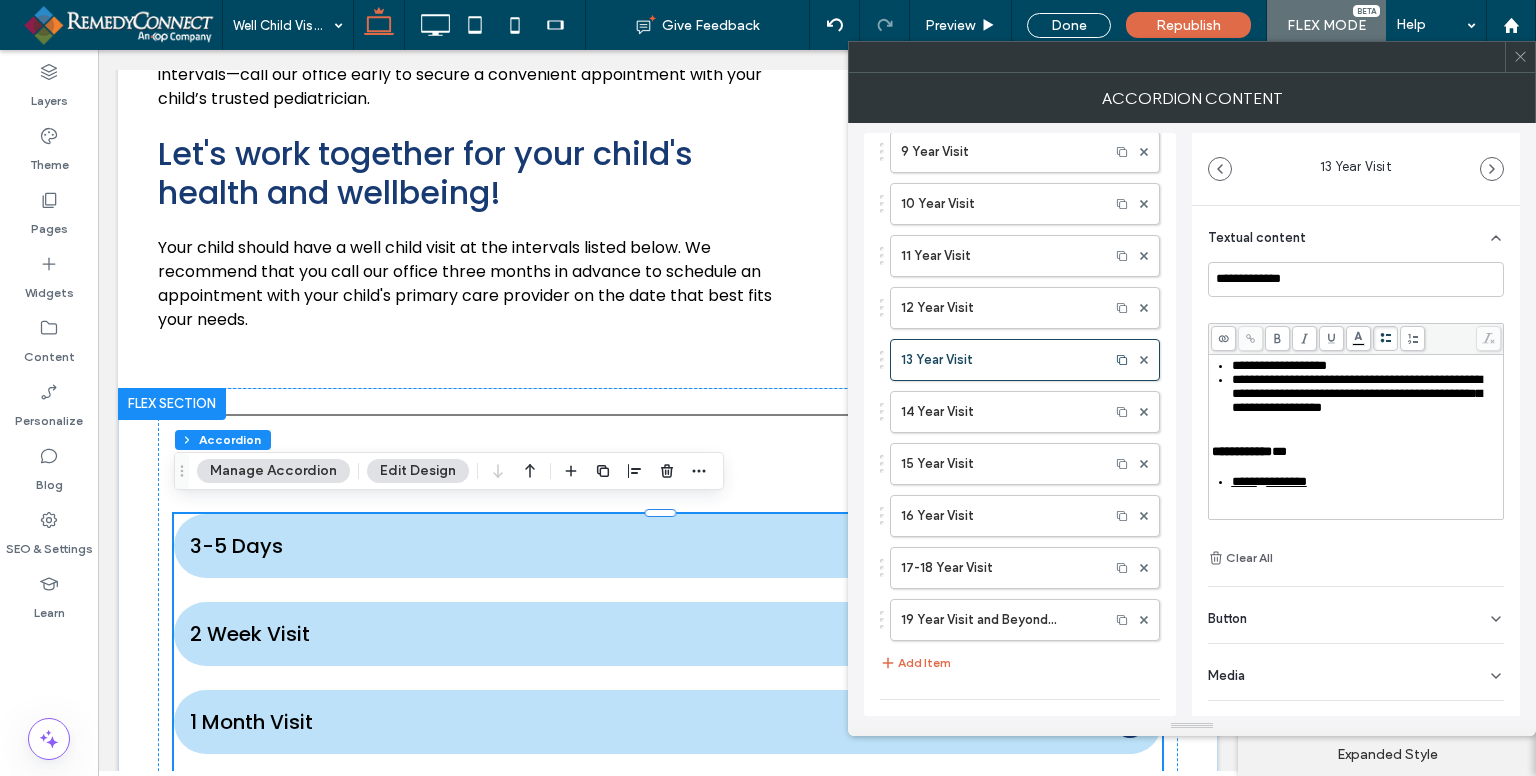 click on "**********" at bounding box center (1357, 393) 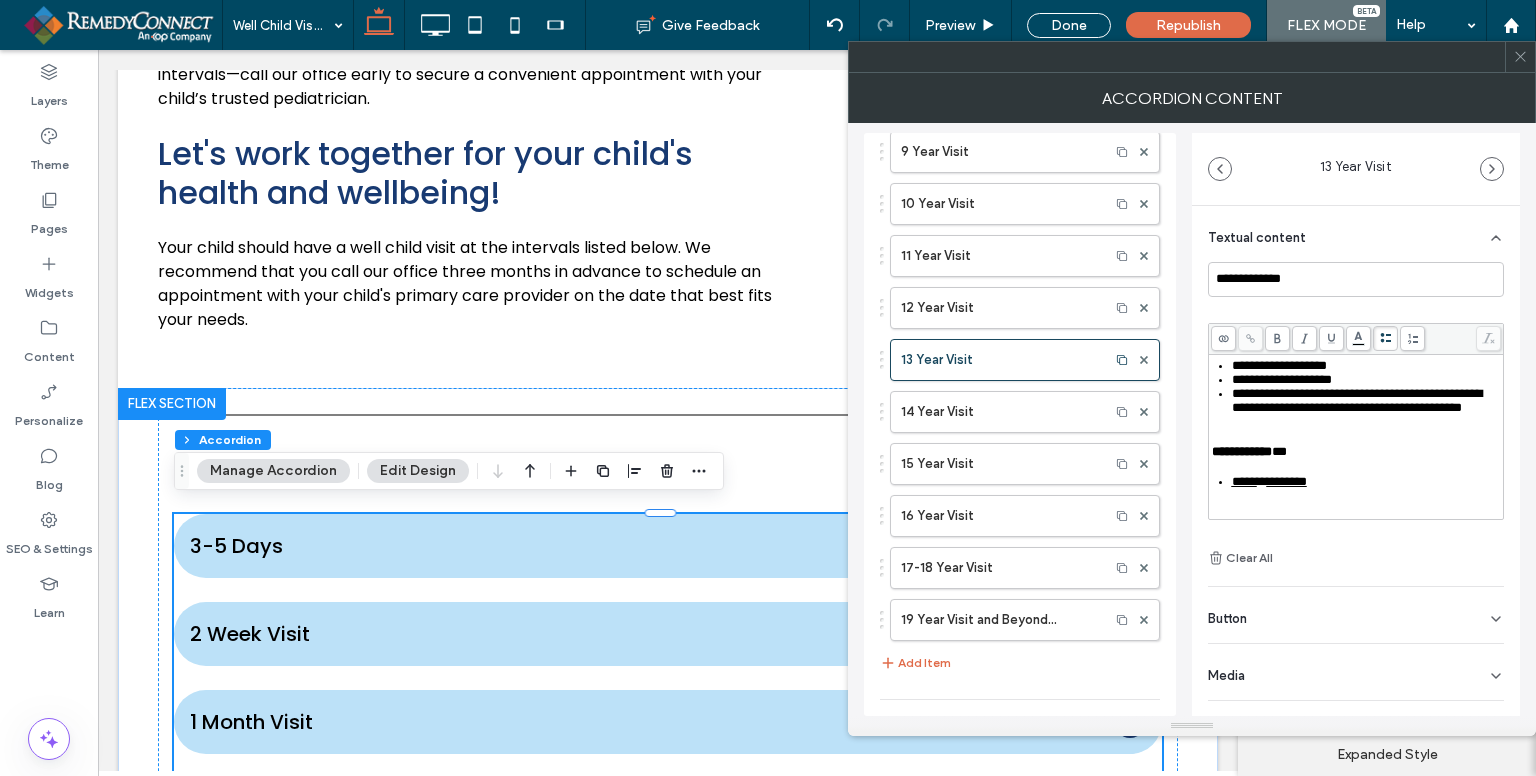 click on "**********" at bounding box center [1357, 400] 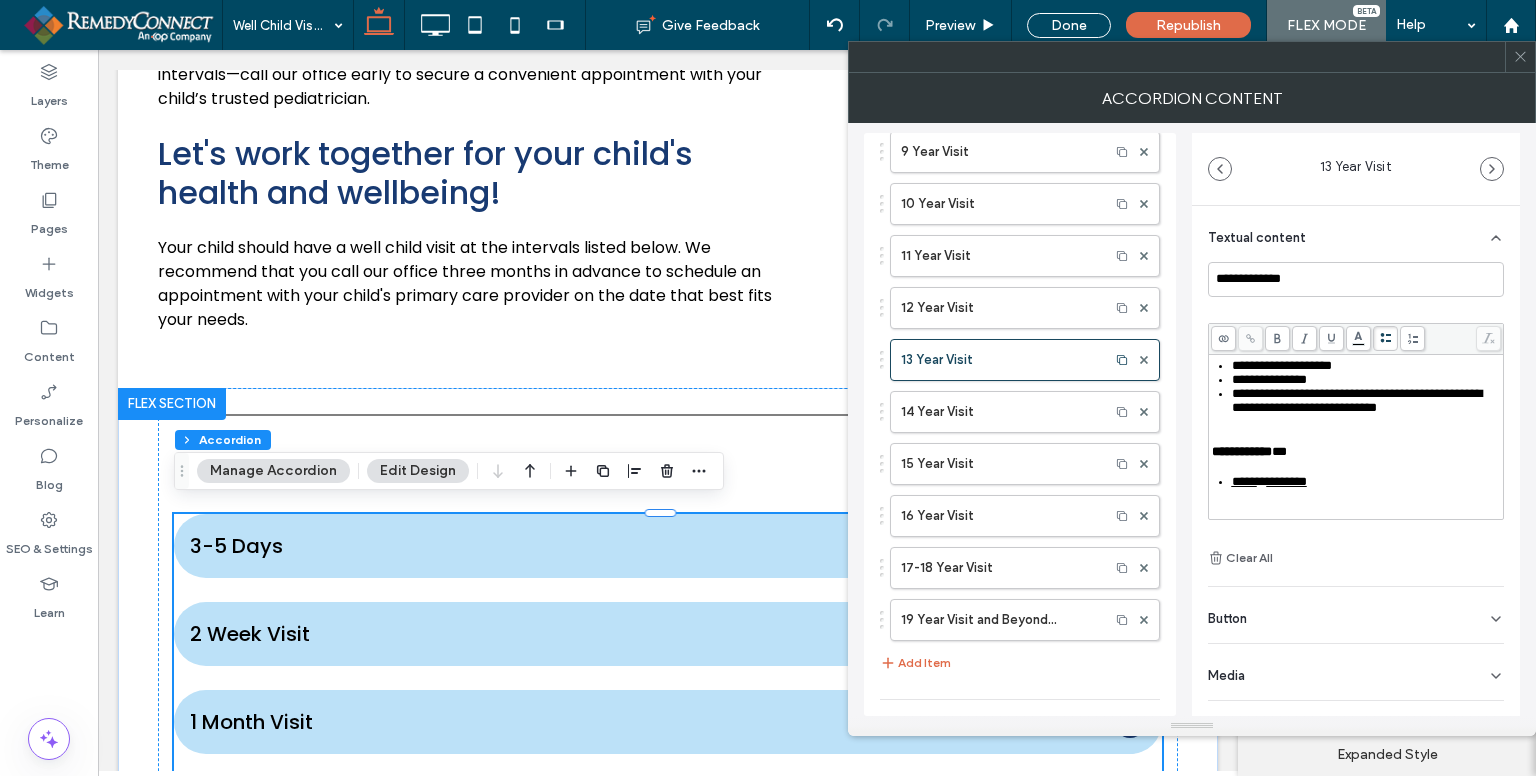 click on "**********" at bounding box center (1357, 400) 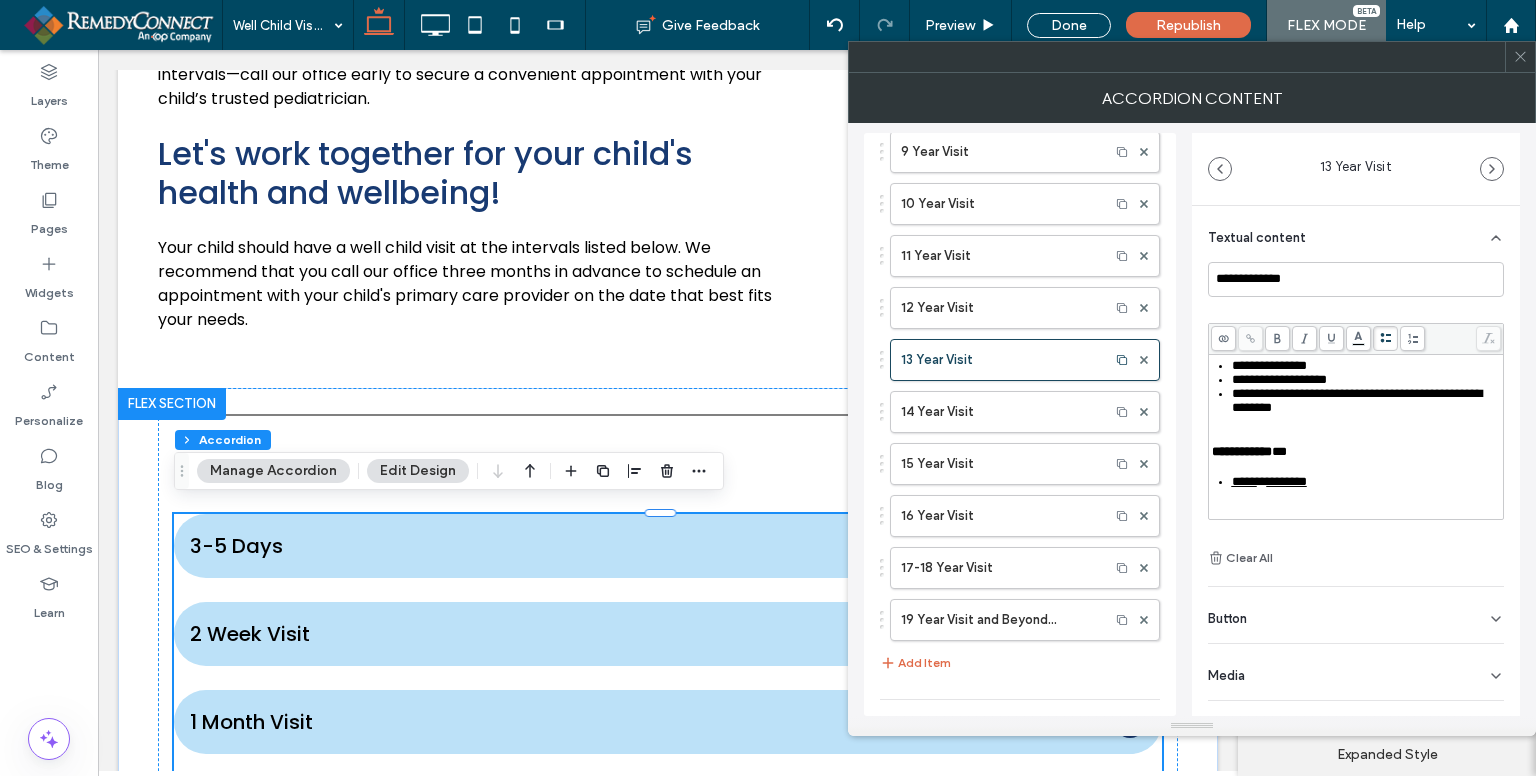 click on "**********" at bounding box center [1357, 400] 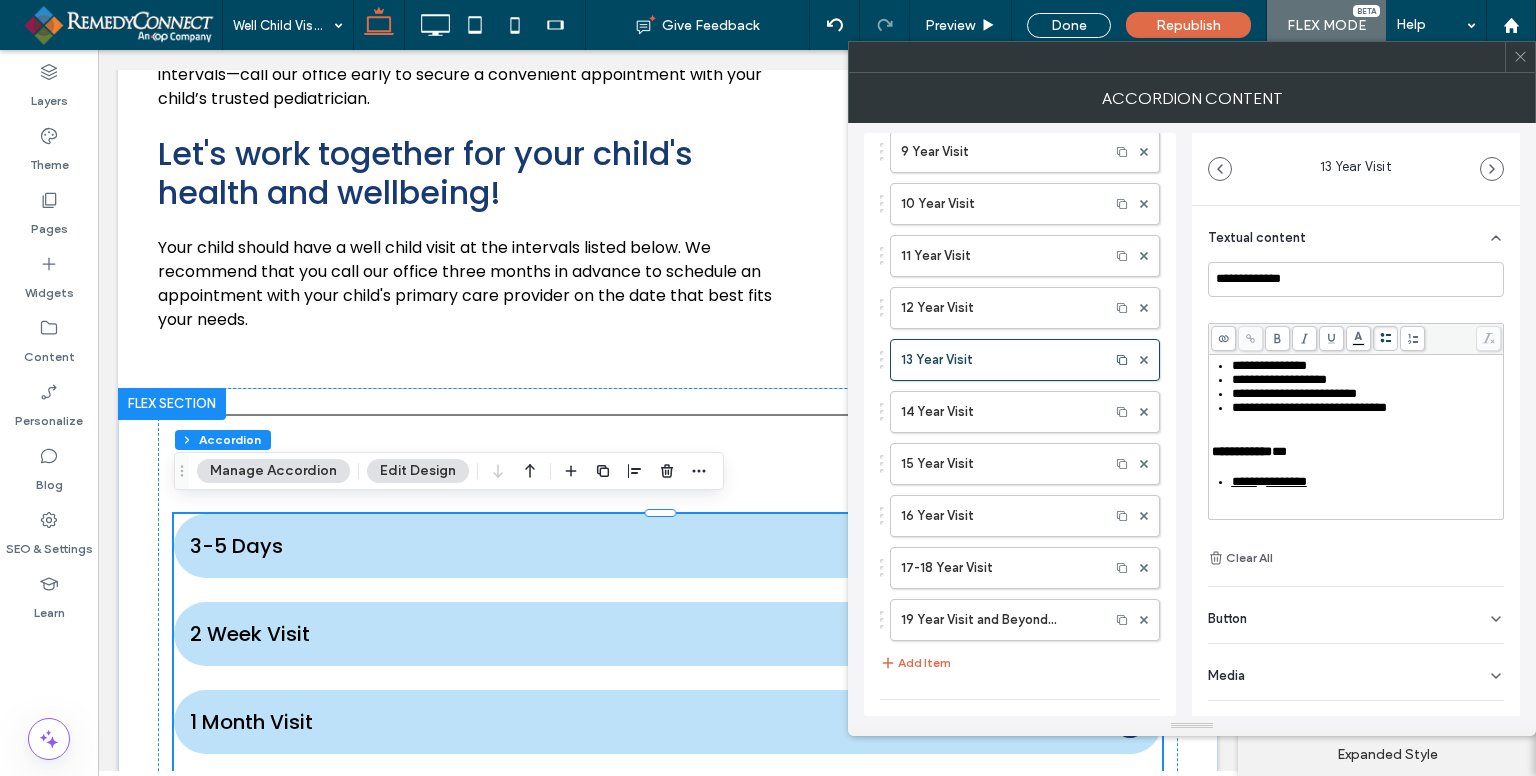 scroll, scrollTop: 700, scrollLeft: 0, axis: vertical 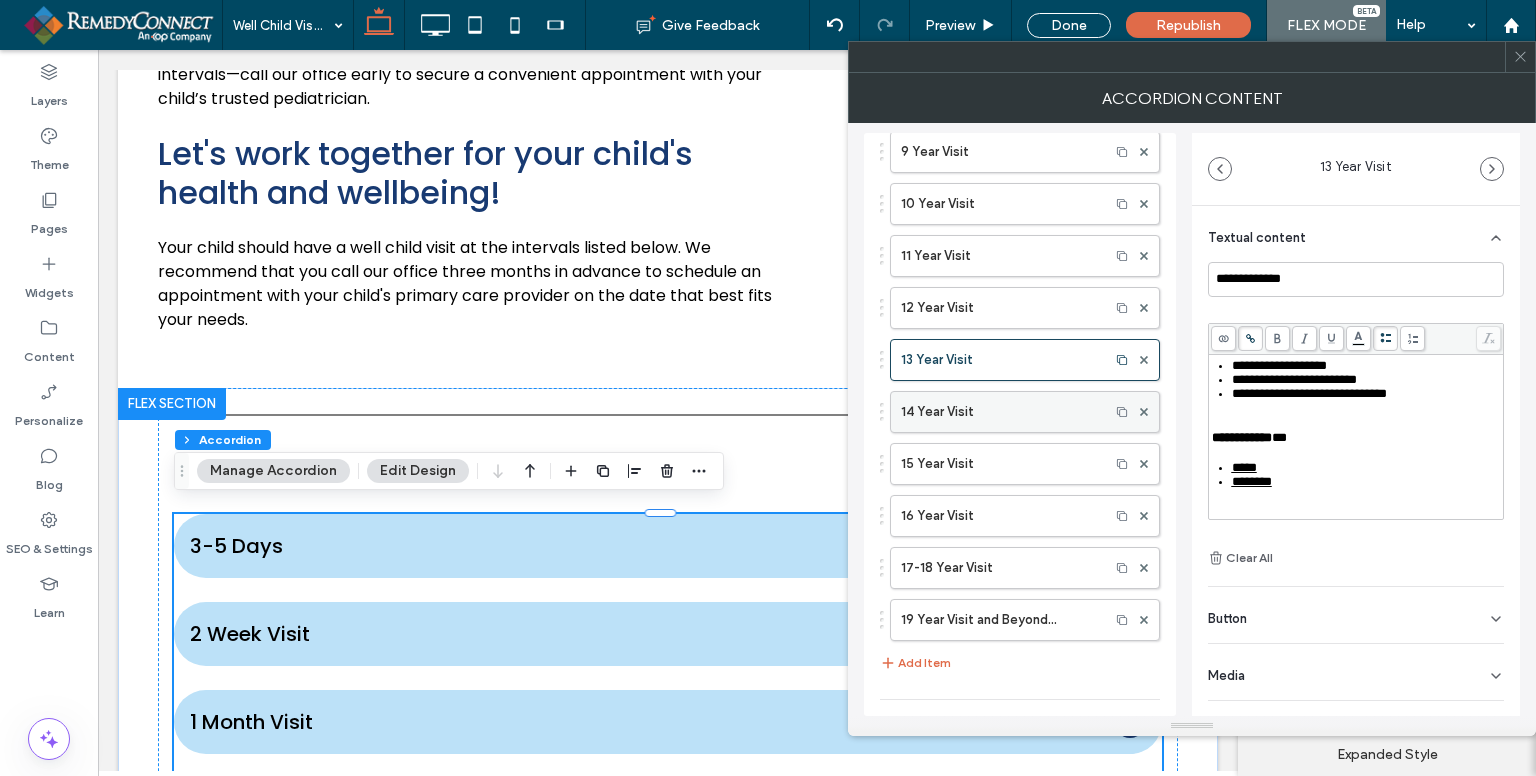 click on "14 Year Visit" at bounding box center [1000, 412] 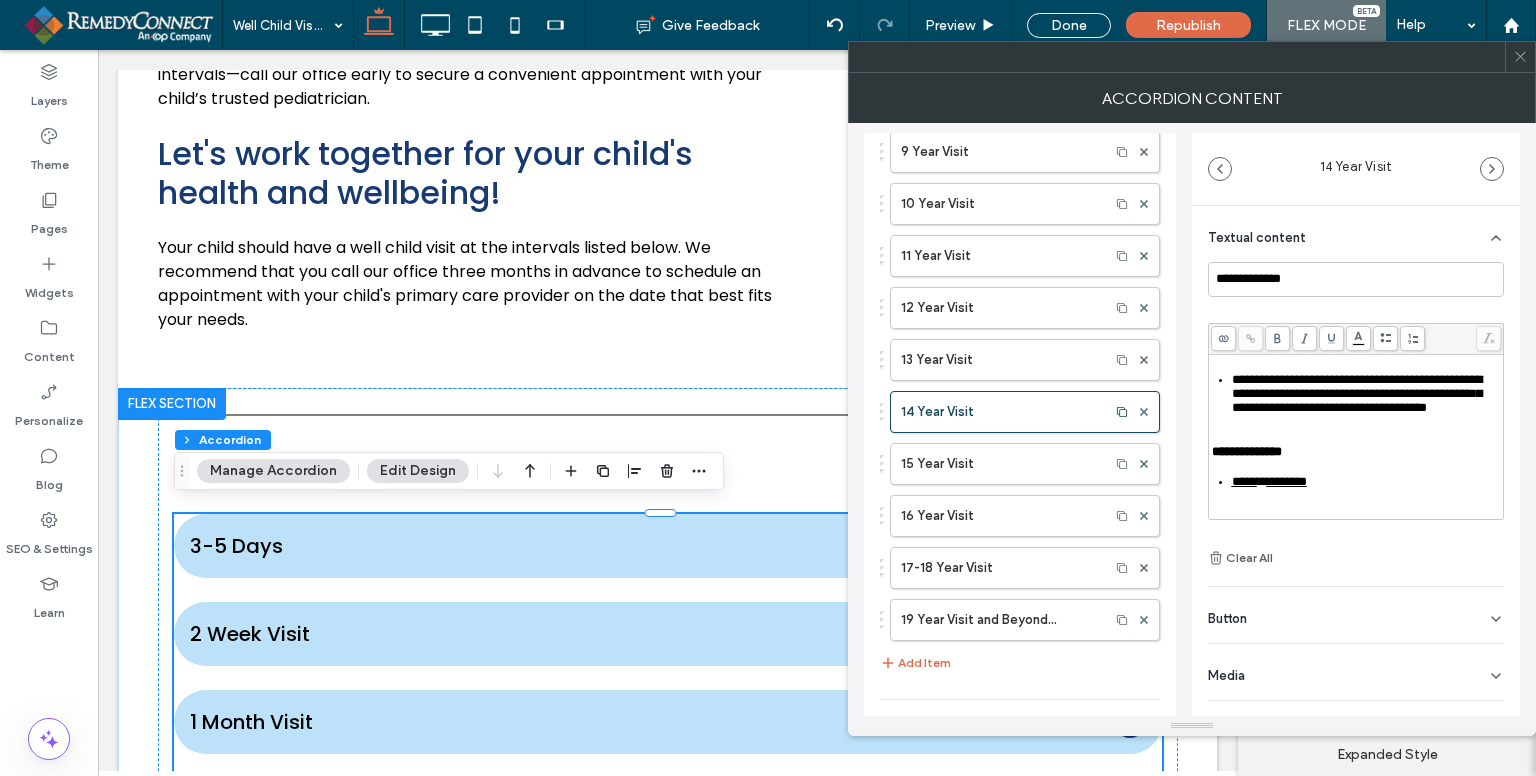 scroll, scrollTop: 500, scrollLeft: 0, axis: vertical 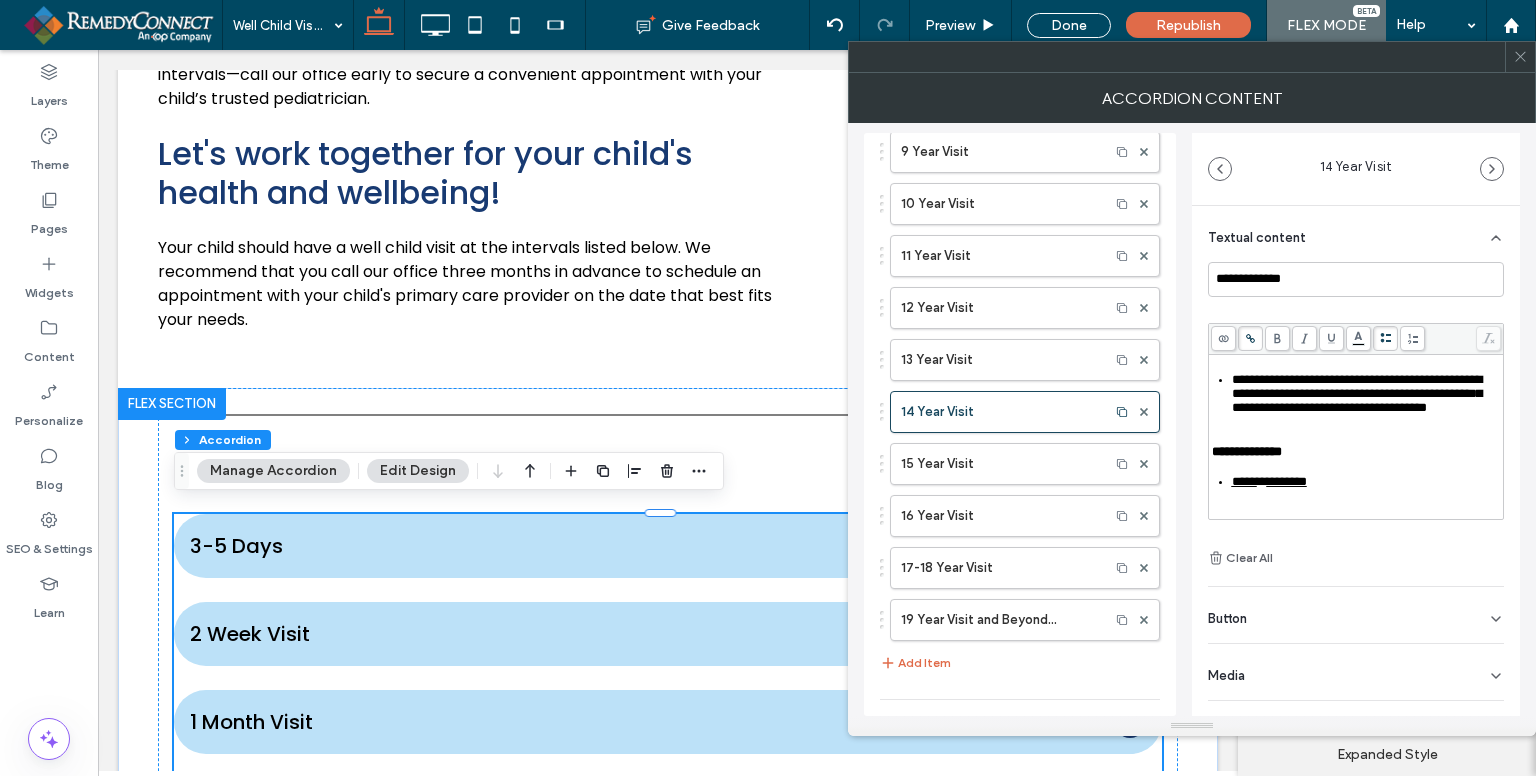 click on "**********" at bounding box center (1357, 393) 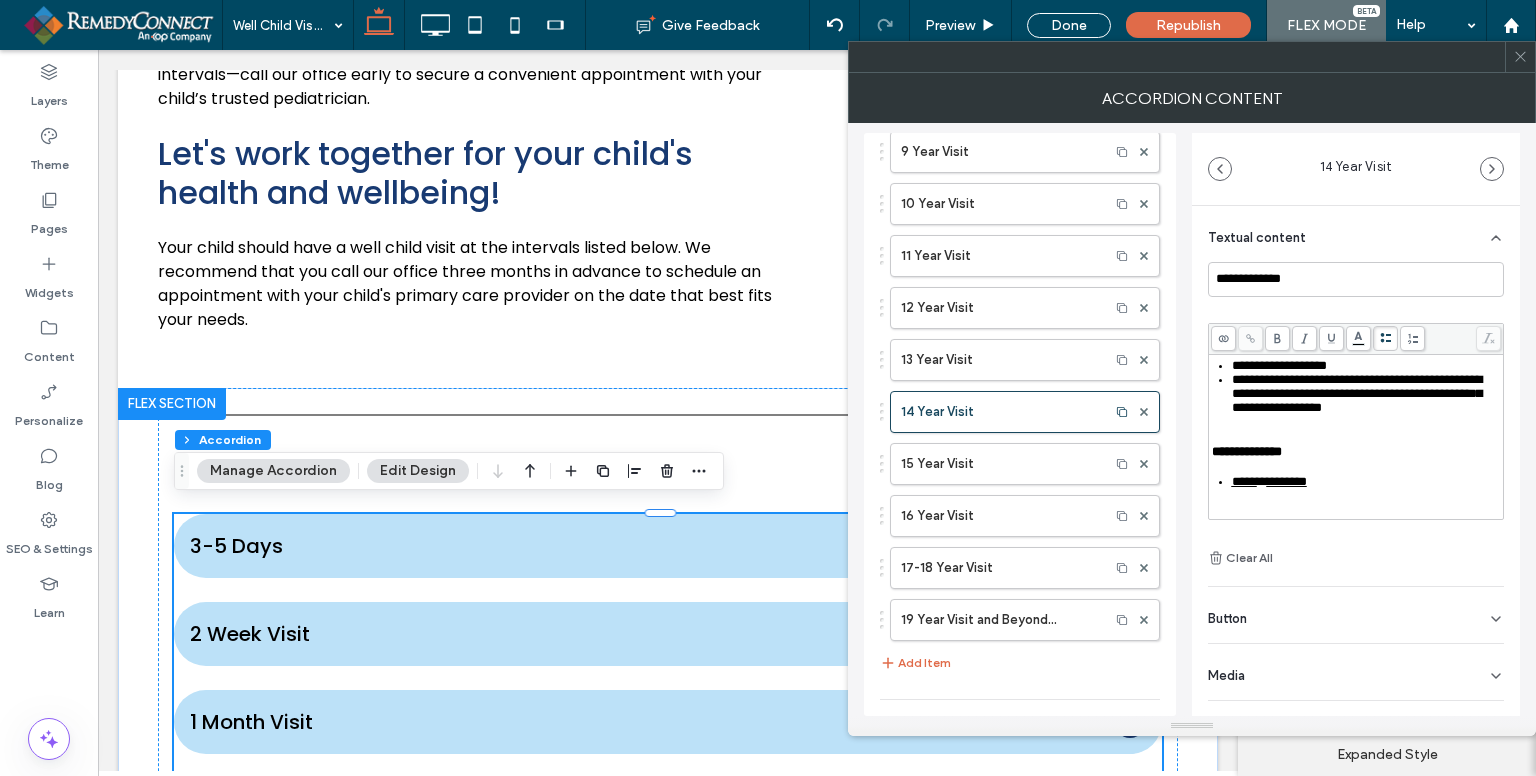 click on "**********" at bounding box center [1357, 393] 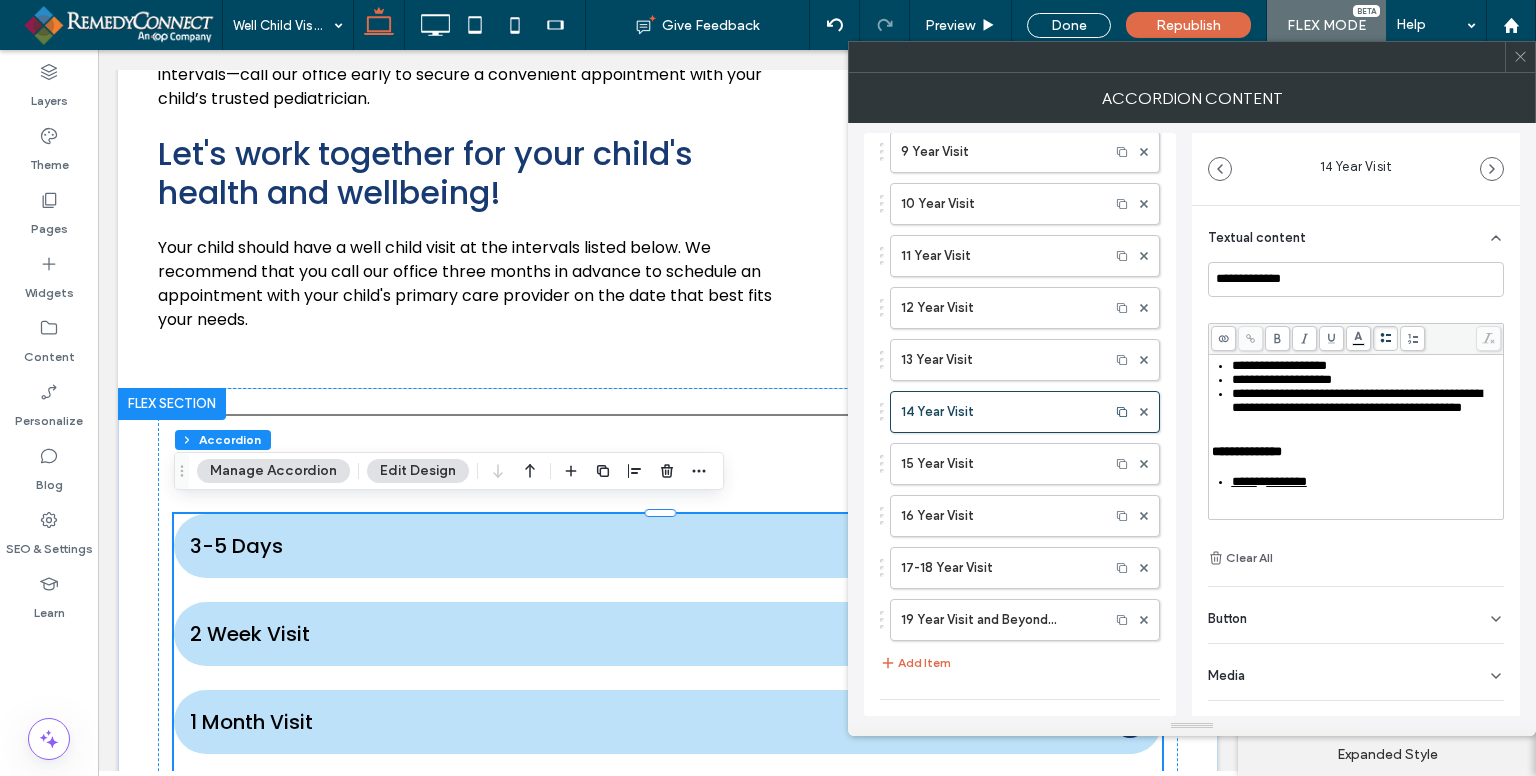 click on "**********" at bounding box center [1357, 400] 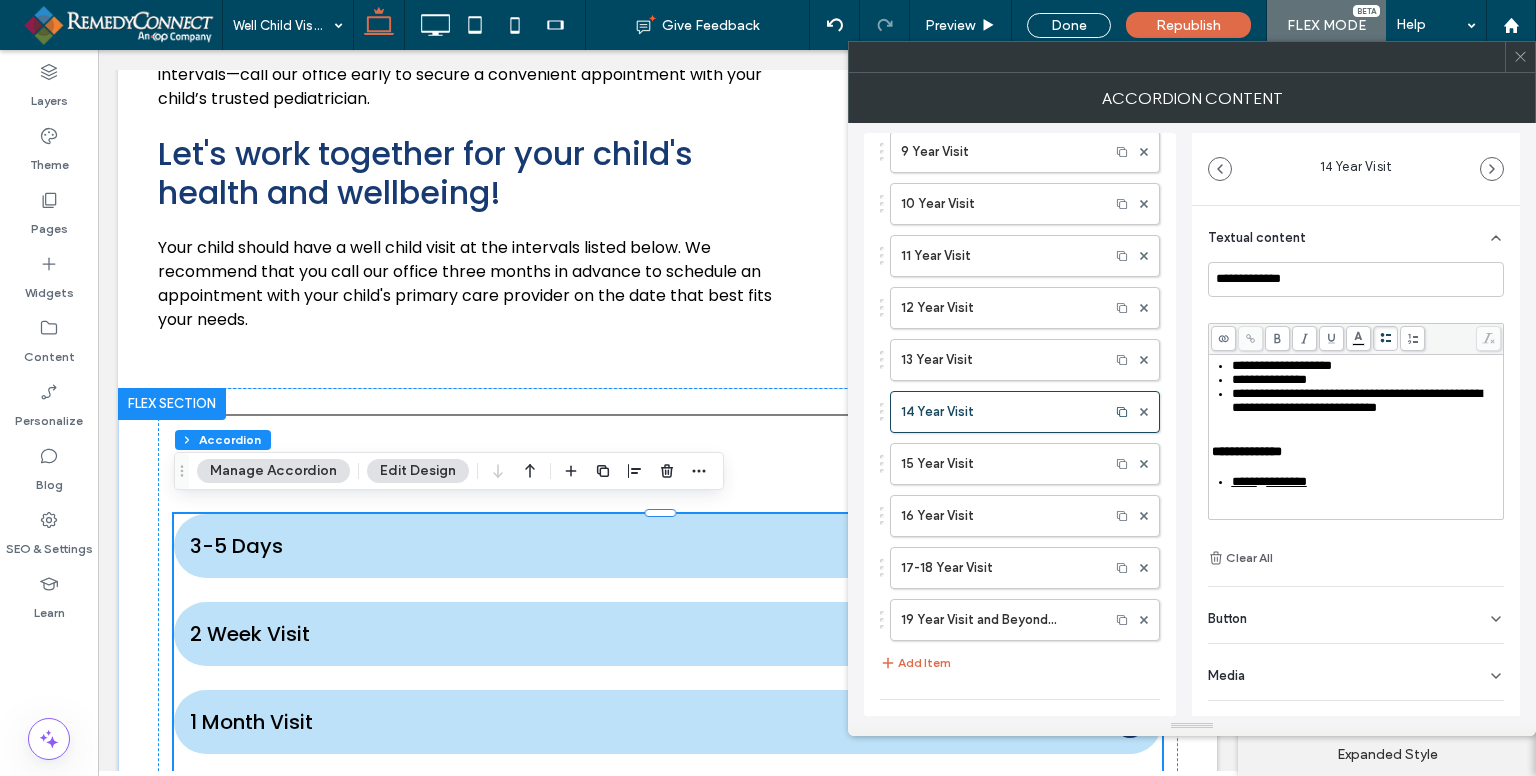 click on "**********" at bounding box center (1357, 400) 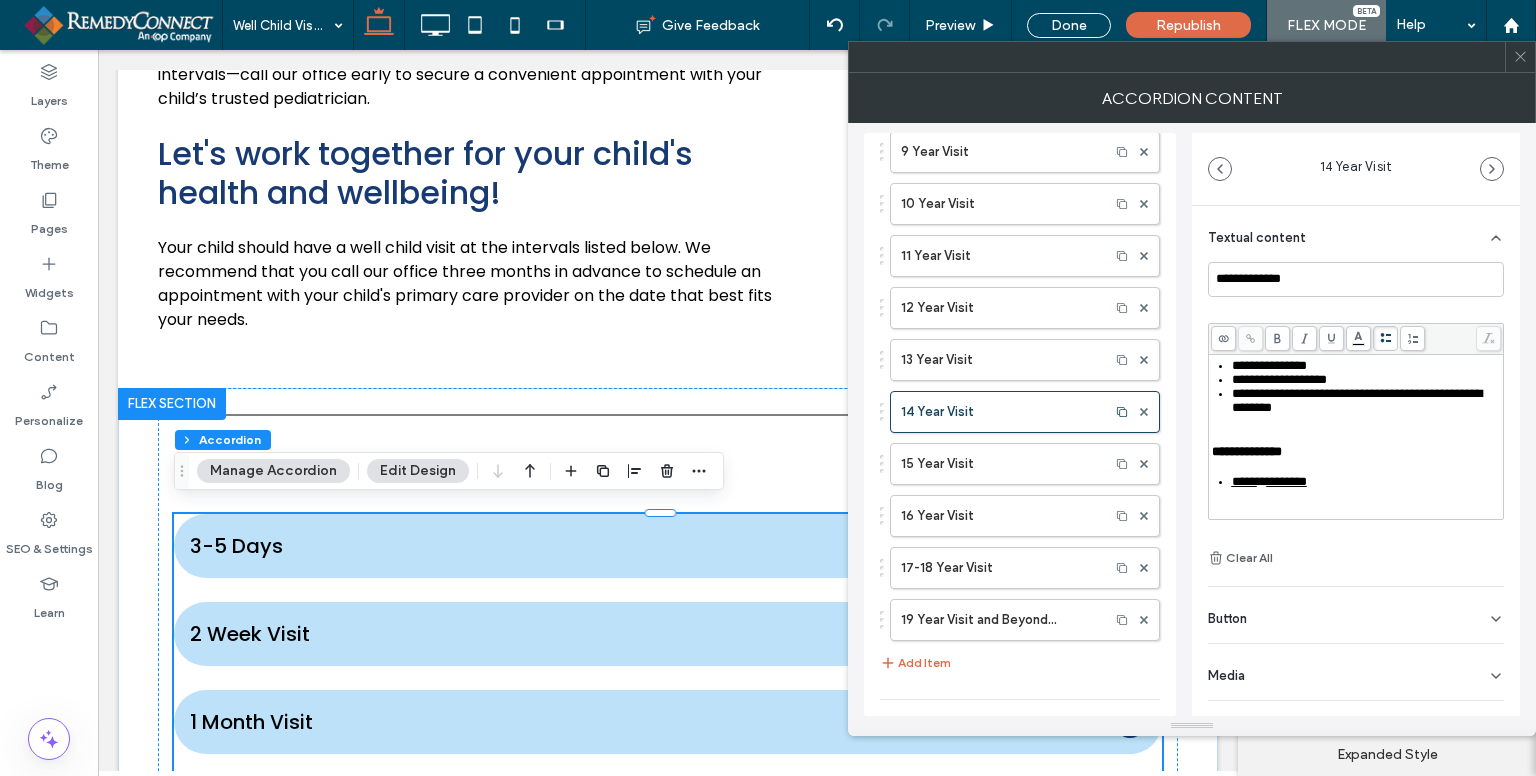click on "**********" at bounding box center (1357, 400) 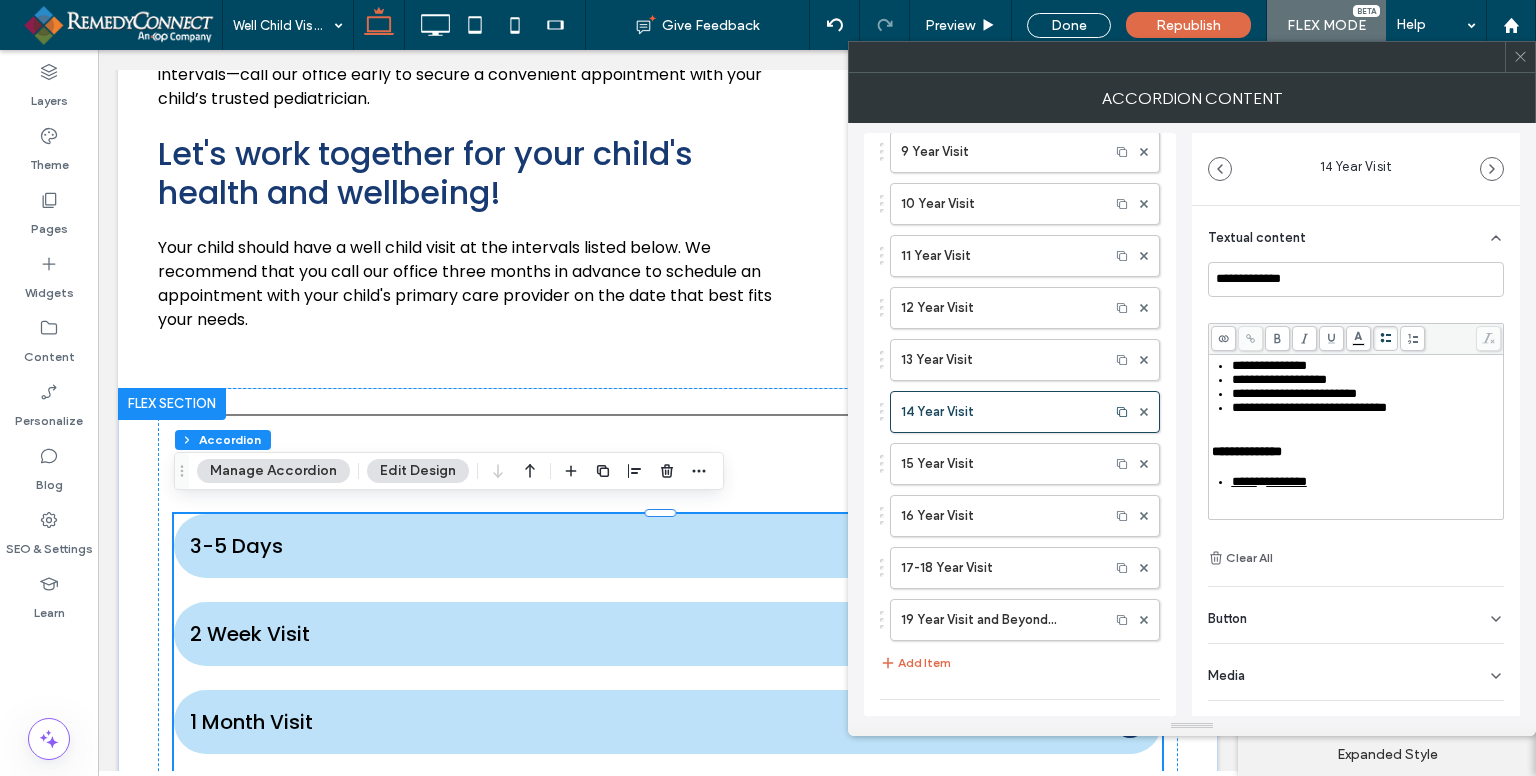 scroll, scrollTop: 700, scrollLeft: 0, axis: vertical 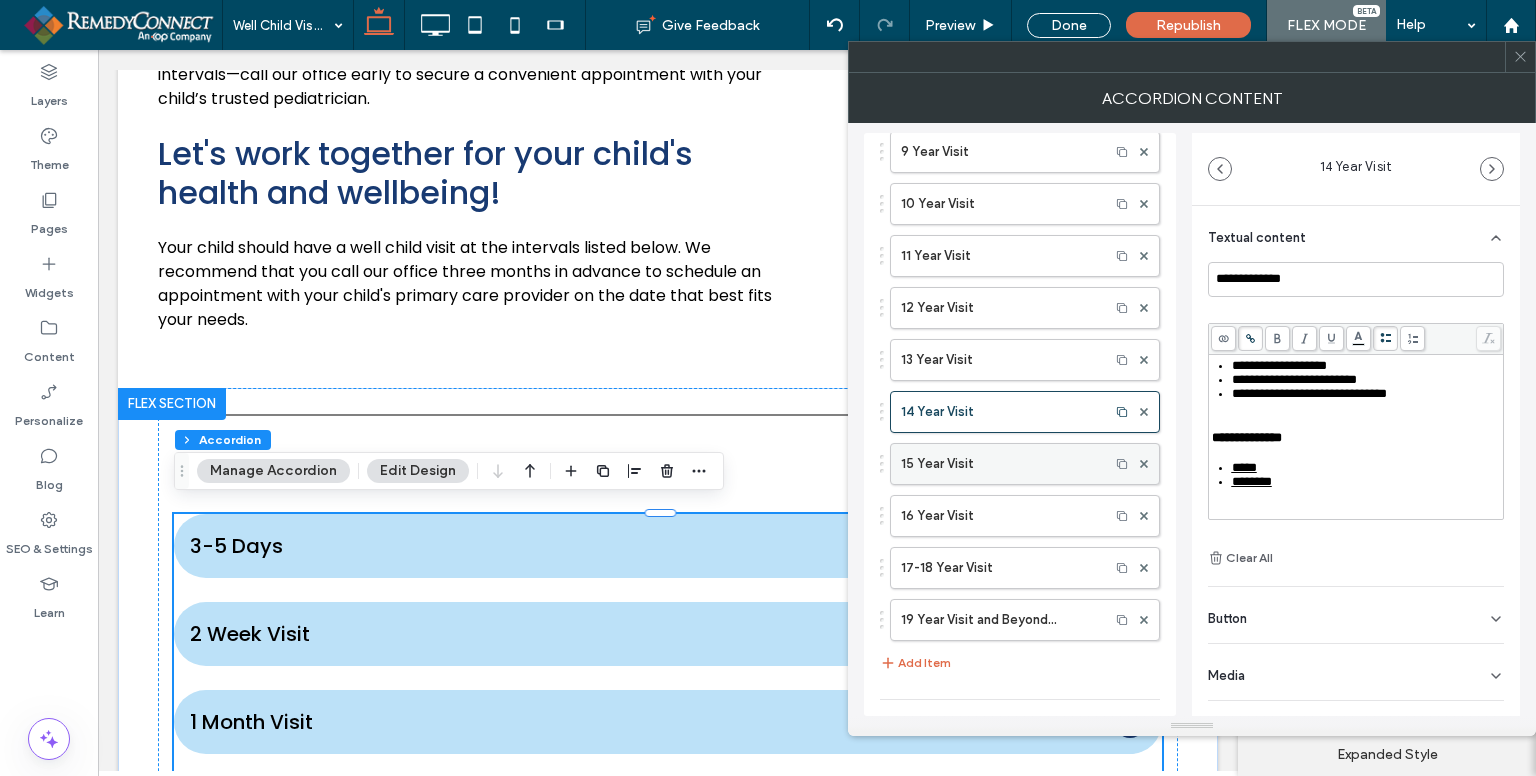 click on "15 Year Visit" at bounding box center (1000, 464) 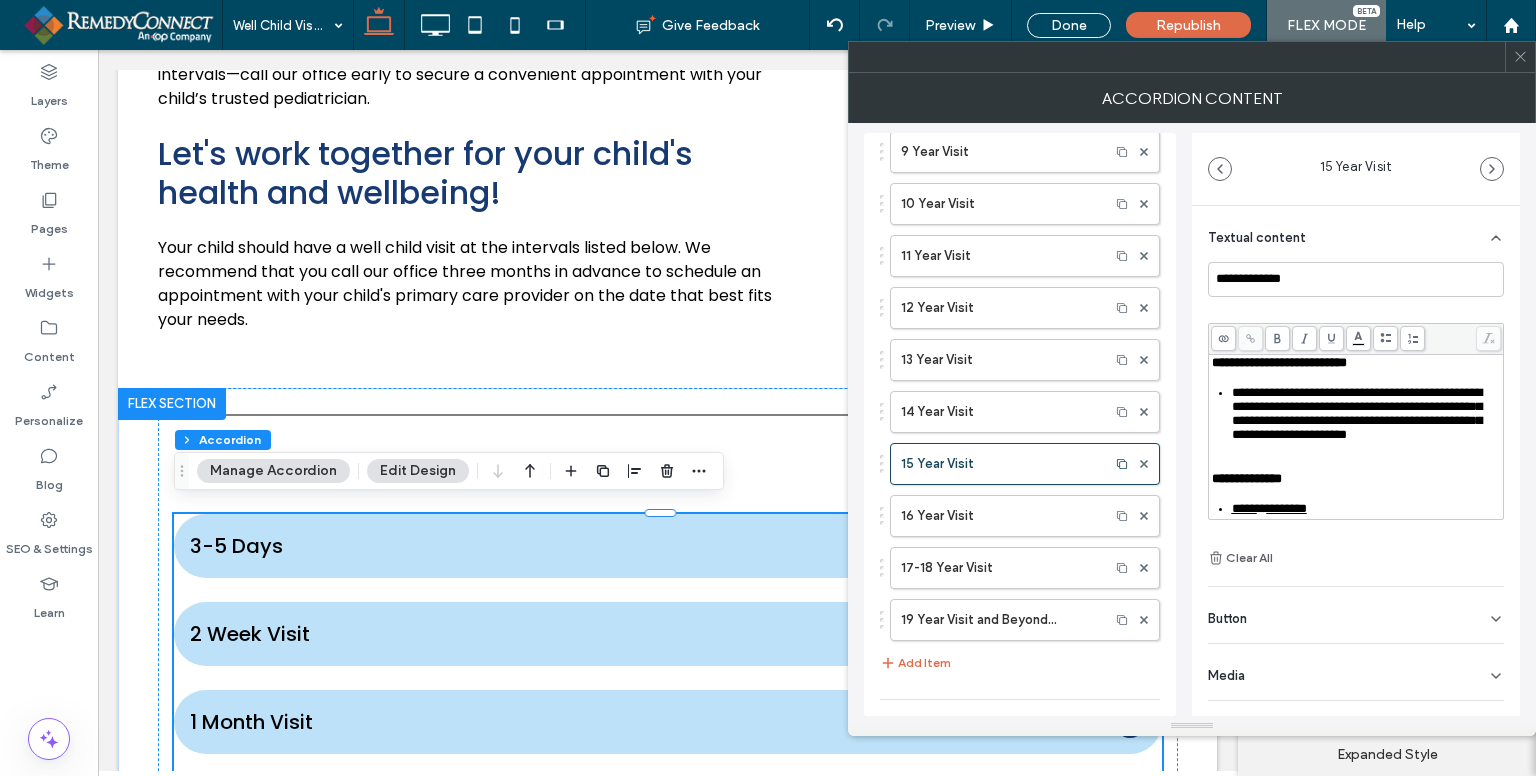 scroll, scrollTop: 500, scrollLeft: 0, axis: vertical 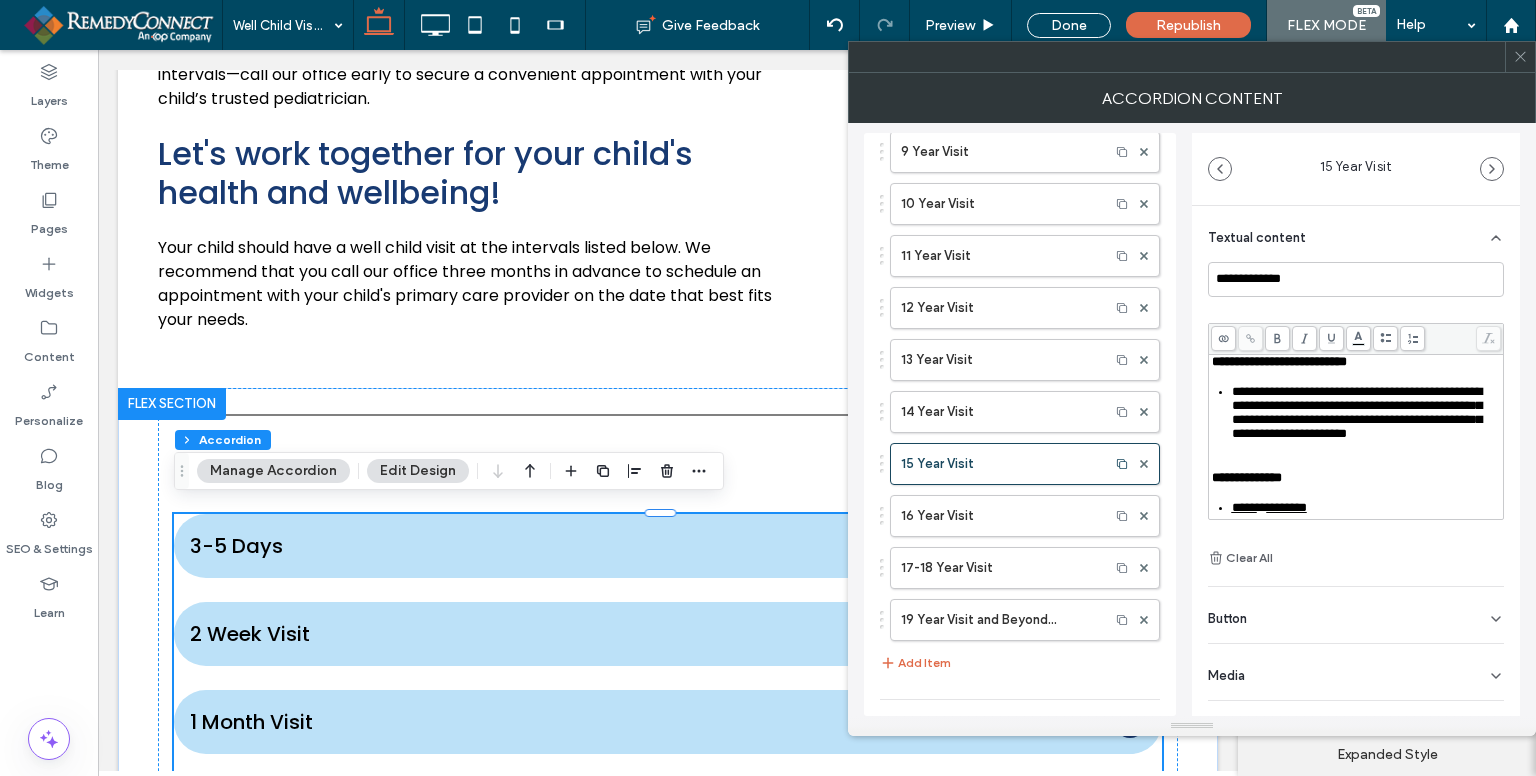 click on "**********" at bounding box center (1354, 317) 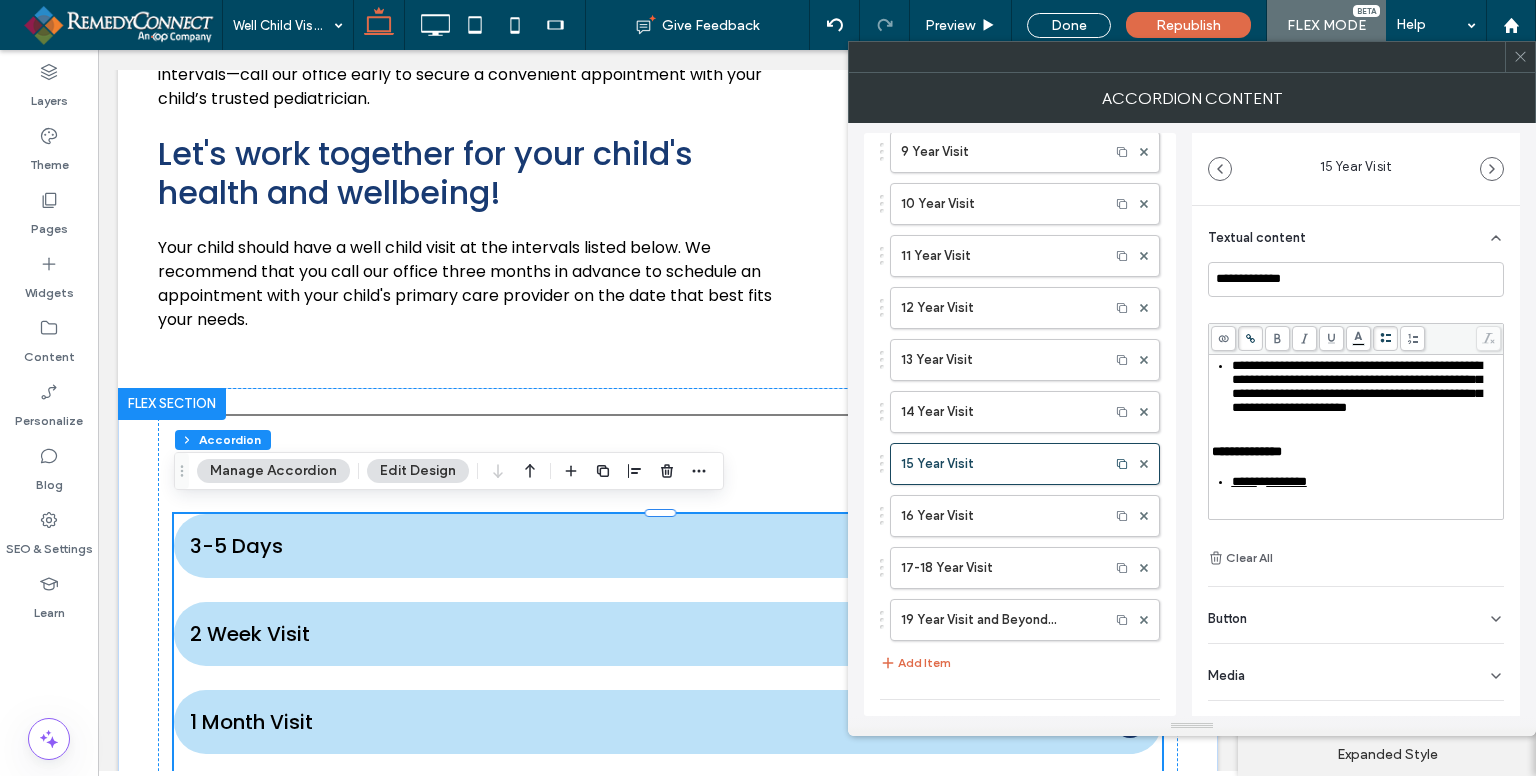 scroll, scrollTop: 600, scrollLeft: 0, axis: vertical 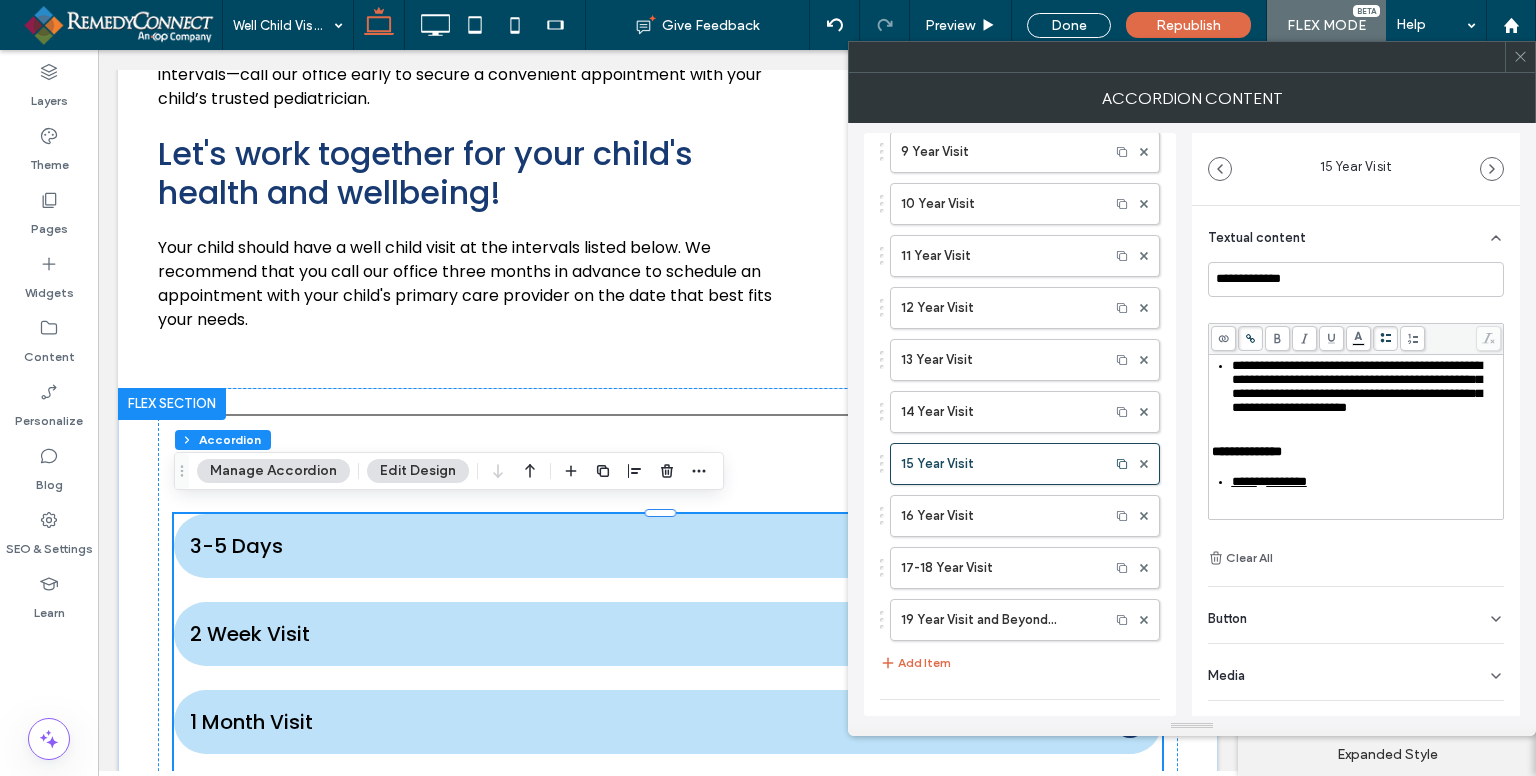 click on "**********" at bounding box center (1357, 386) 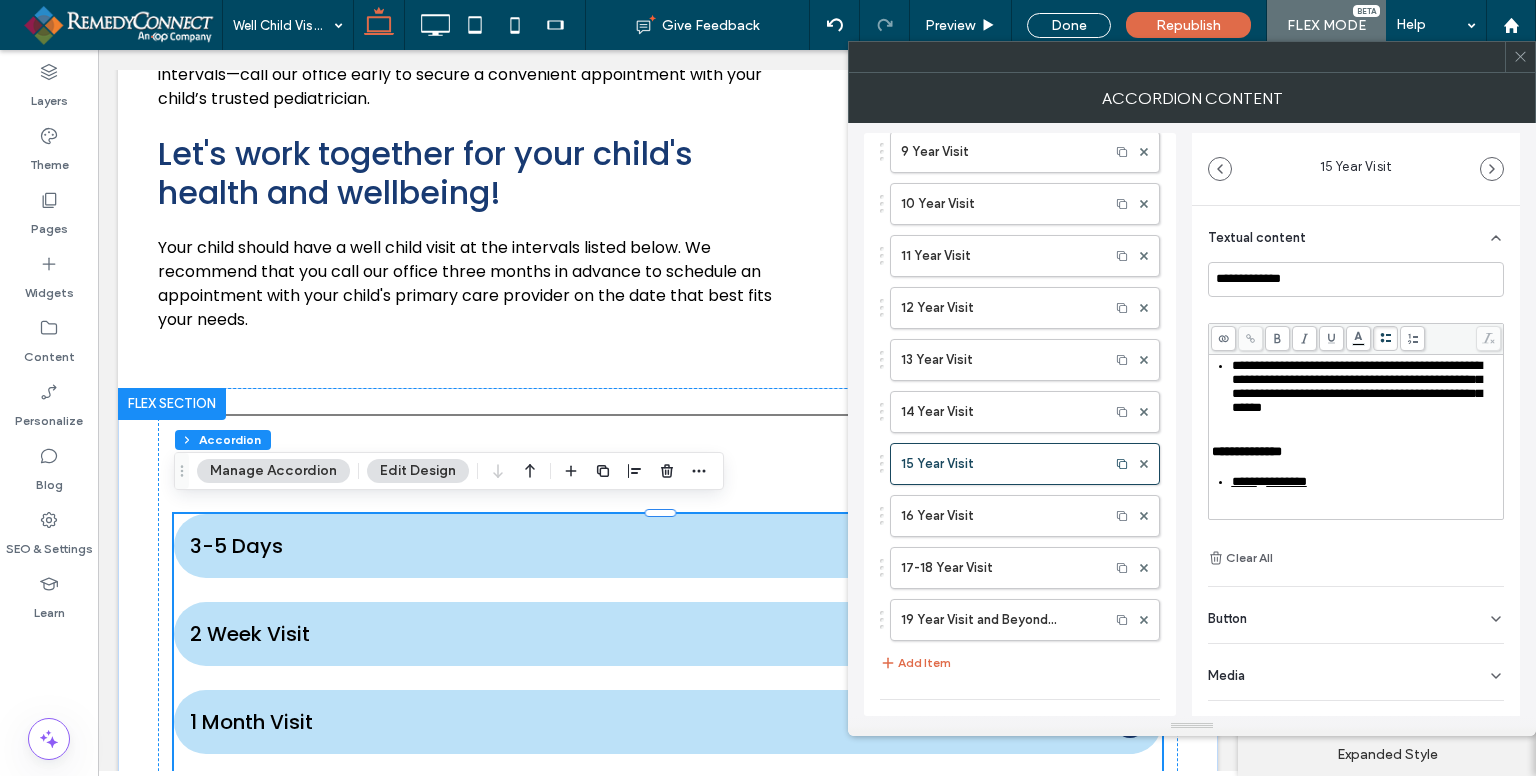 click on "**********" at bounding box center [1357, 386] 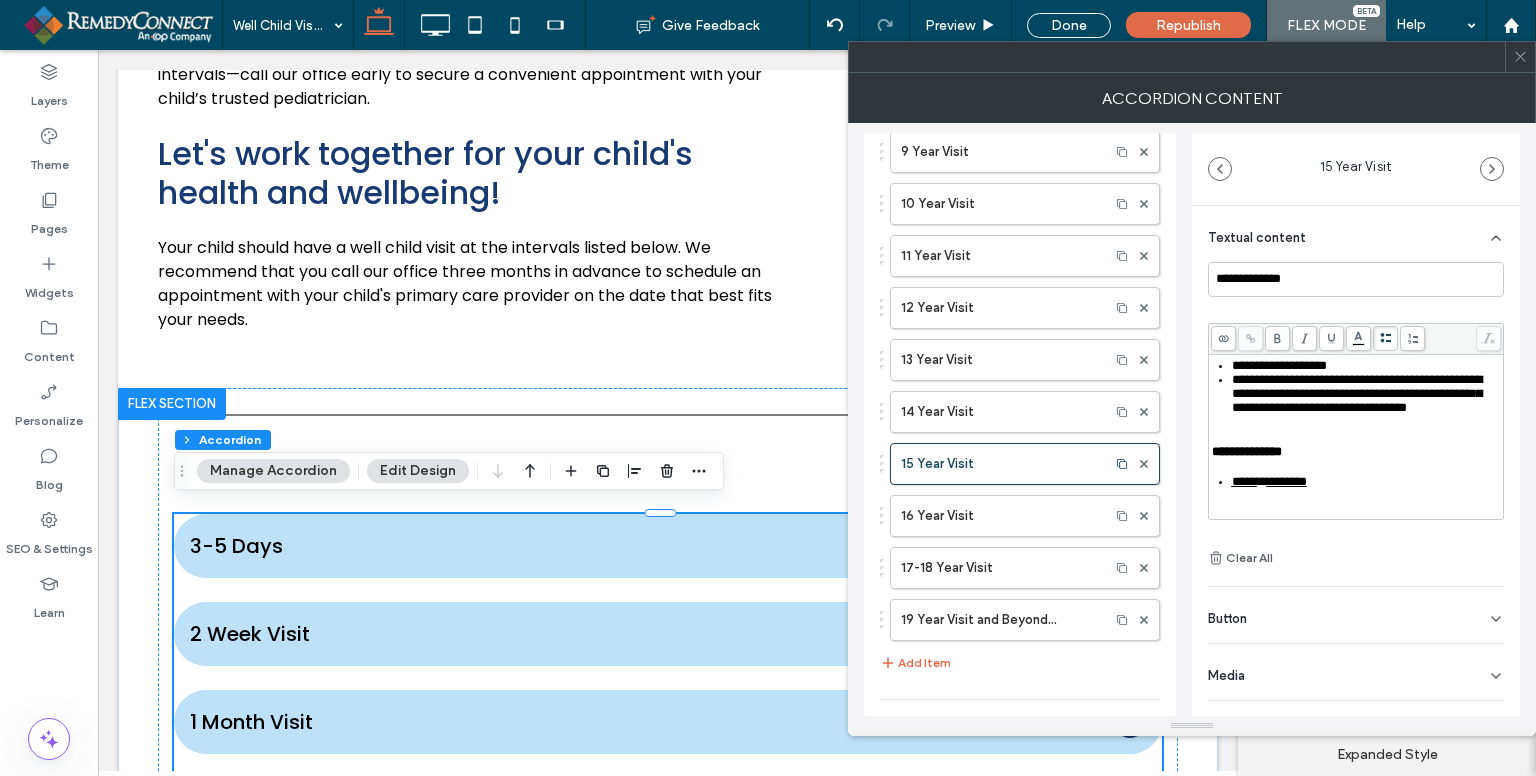 click on "**********" at bounding box center [1357, 393] 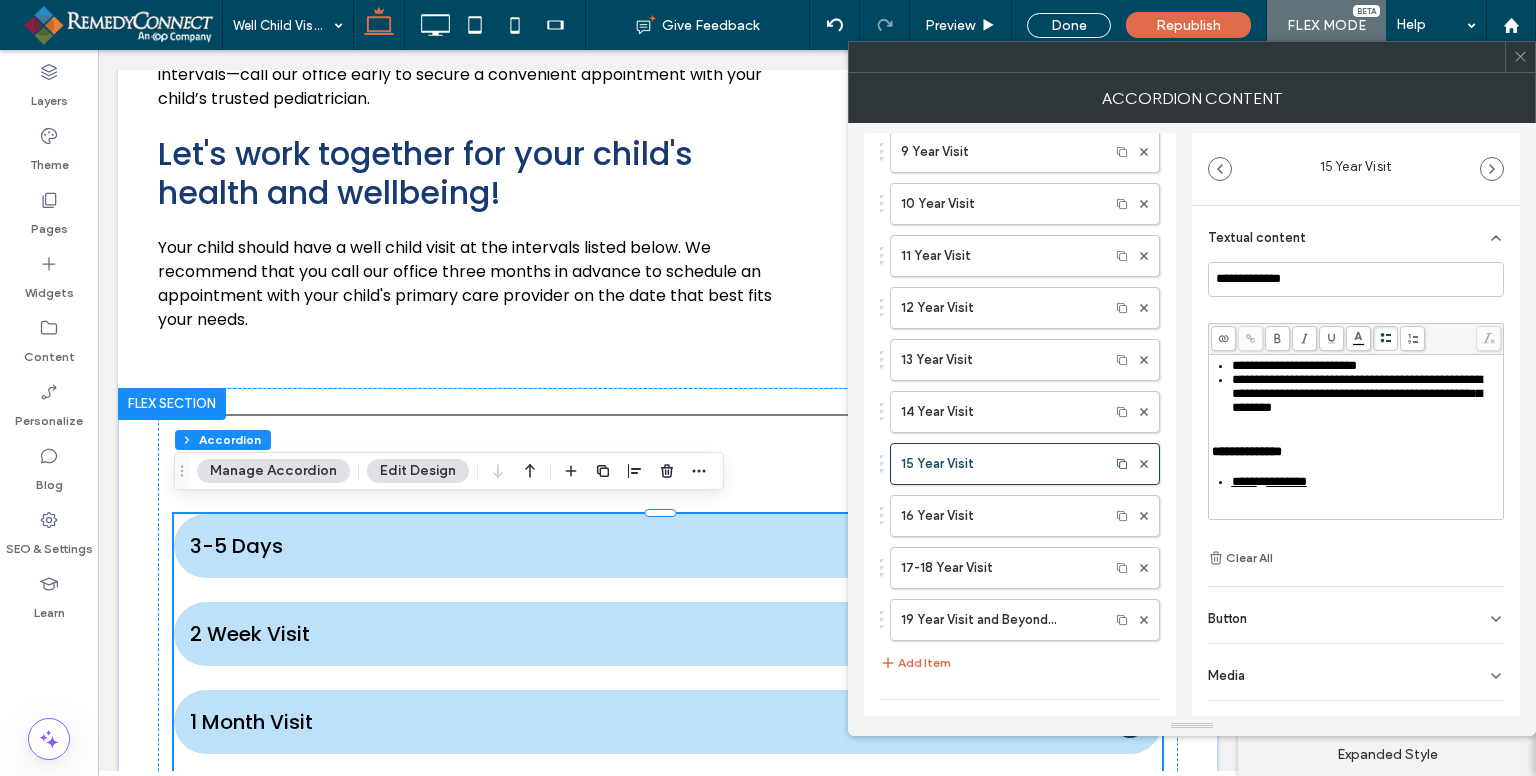 scroll, scrollTop: 700, scrollLeft: 0, axis: vertical 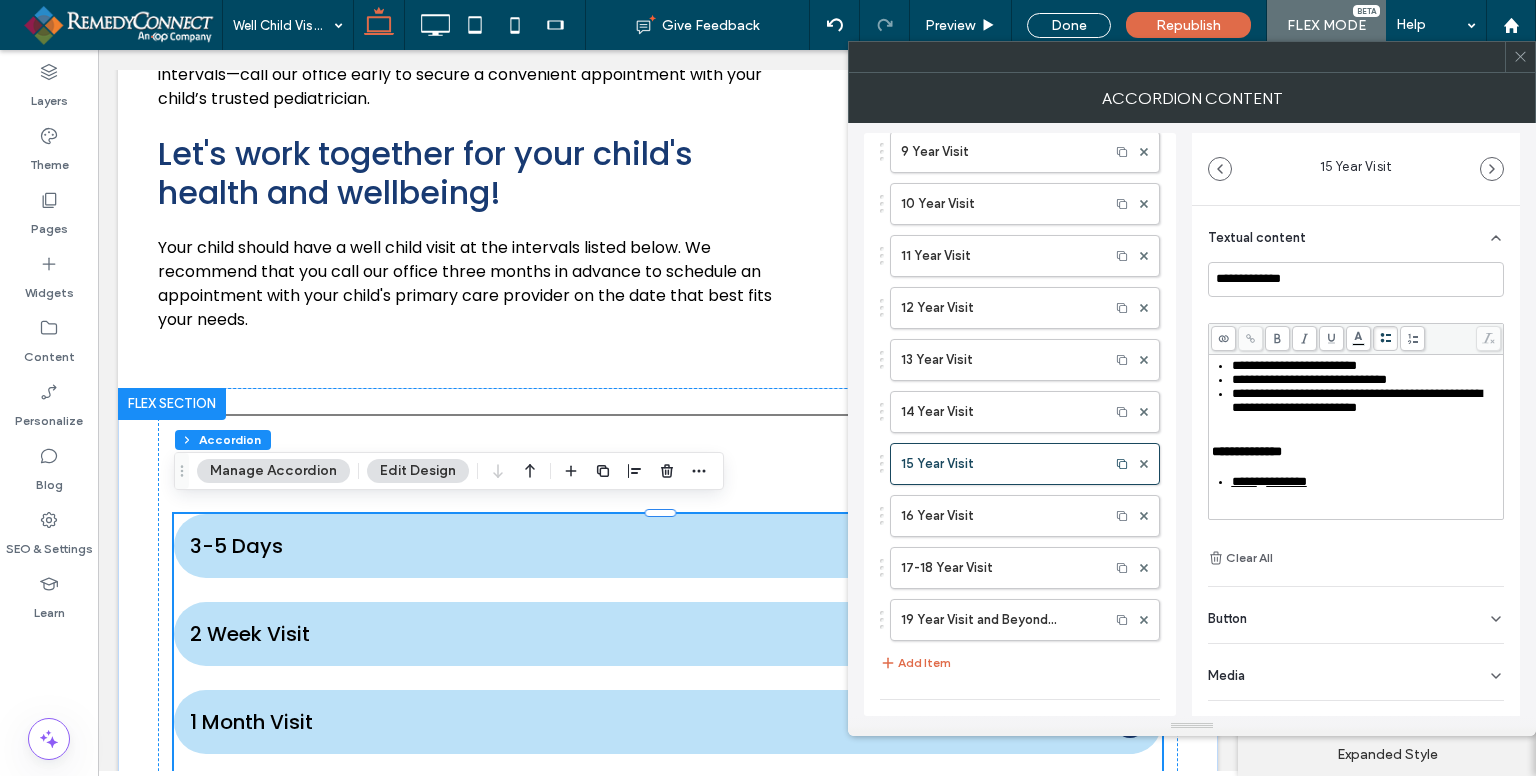 click on "**********" at bounding box center [1357, 400] 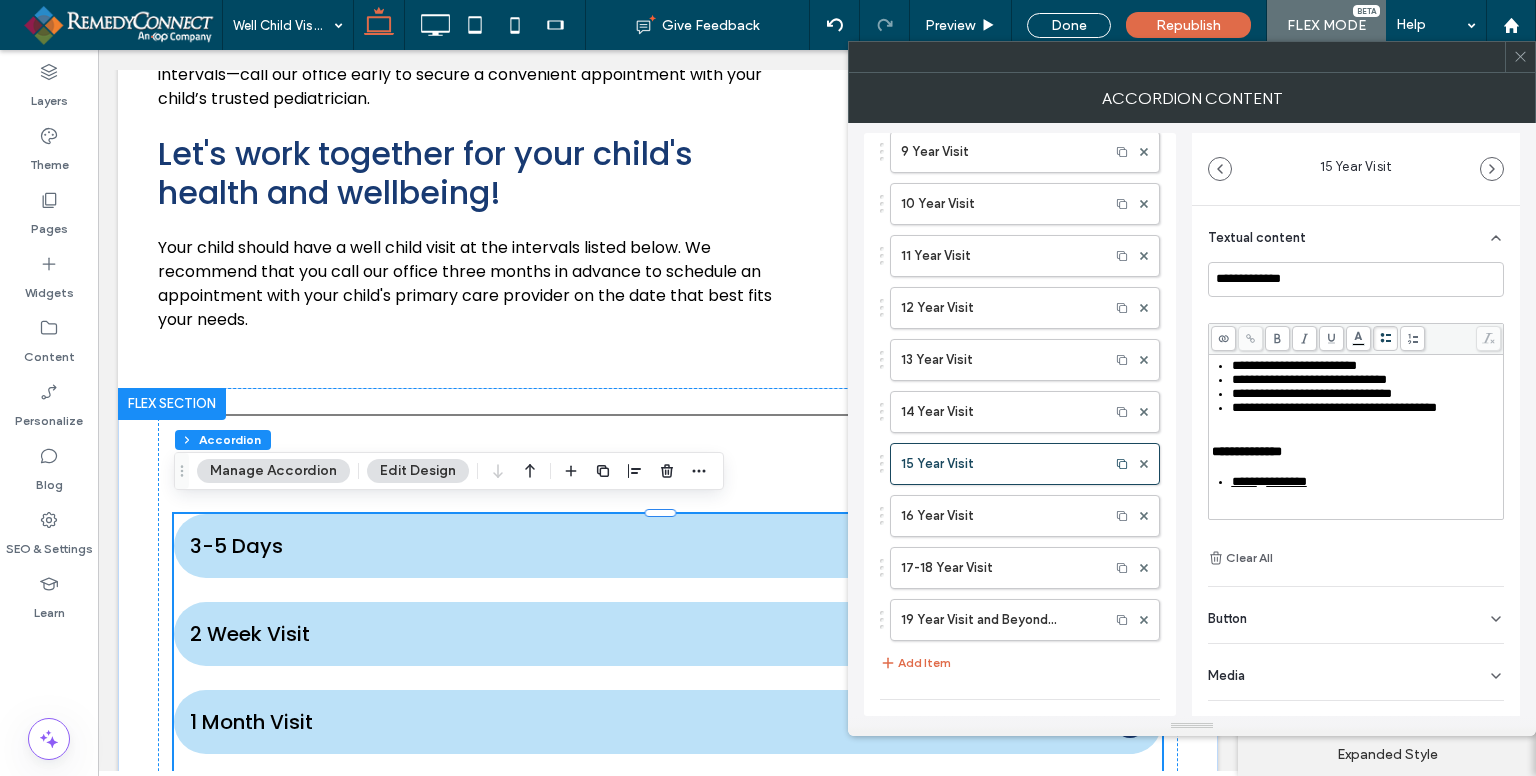 click on "**********" at bounding box center [1334, 407] 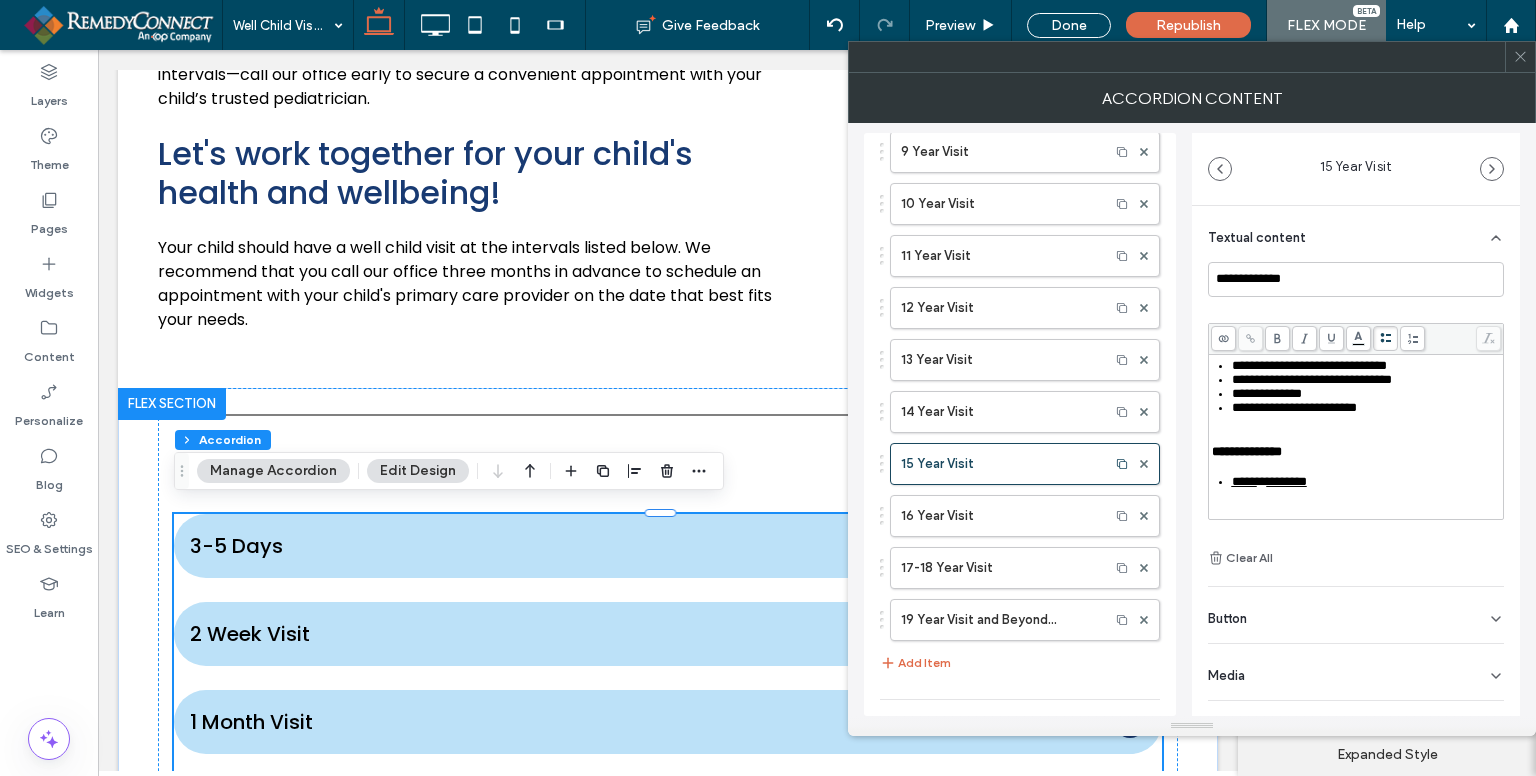 scroll, scrollTop: 748, scrollLeft: 0, axis: vertical 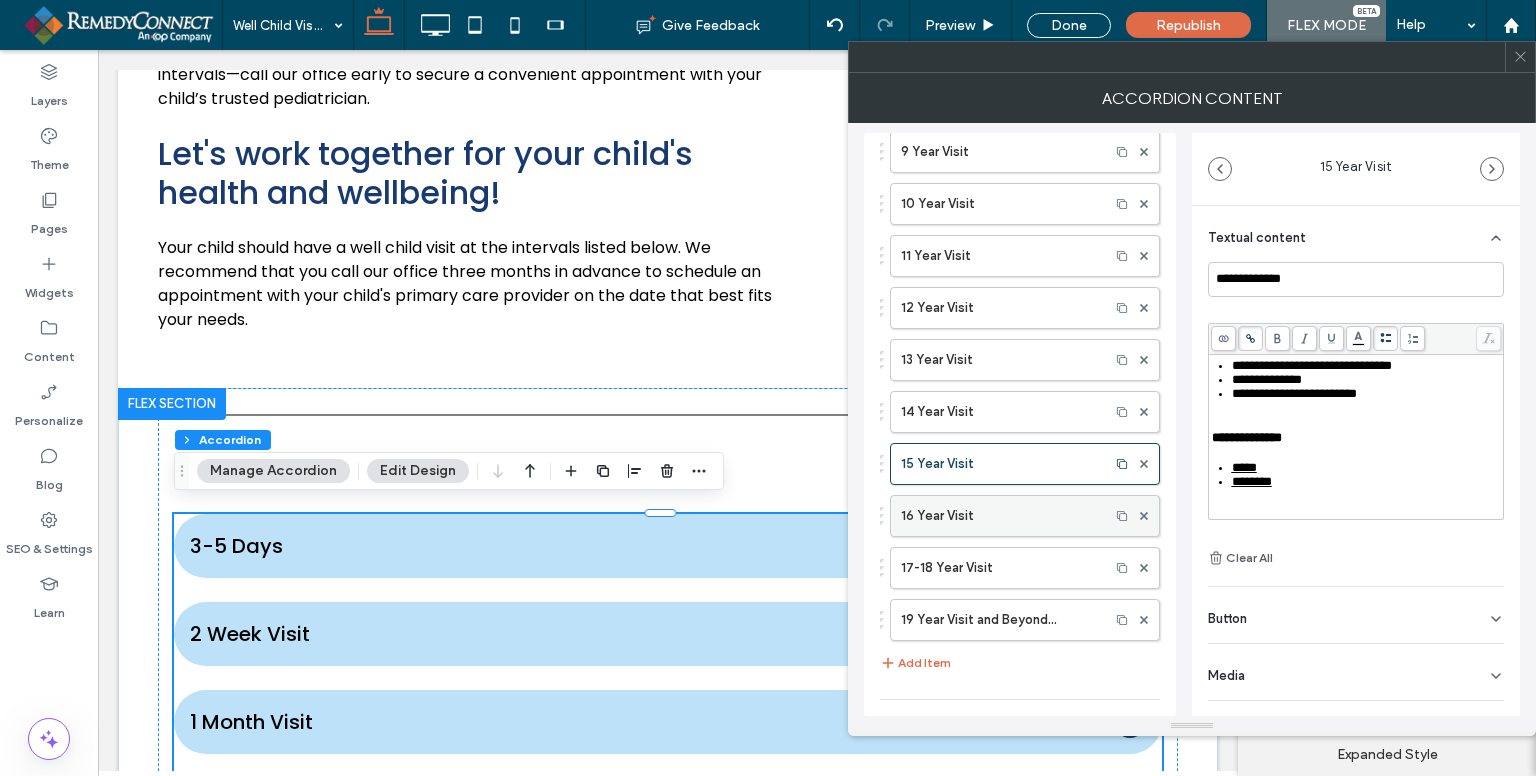 click on "16 Year Visit" at bounding box center [1000, 516] 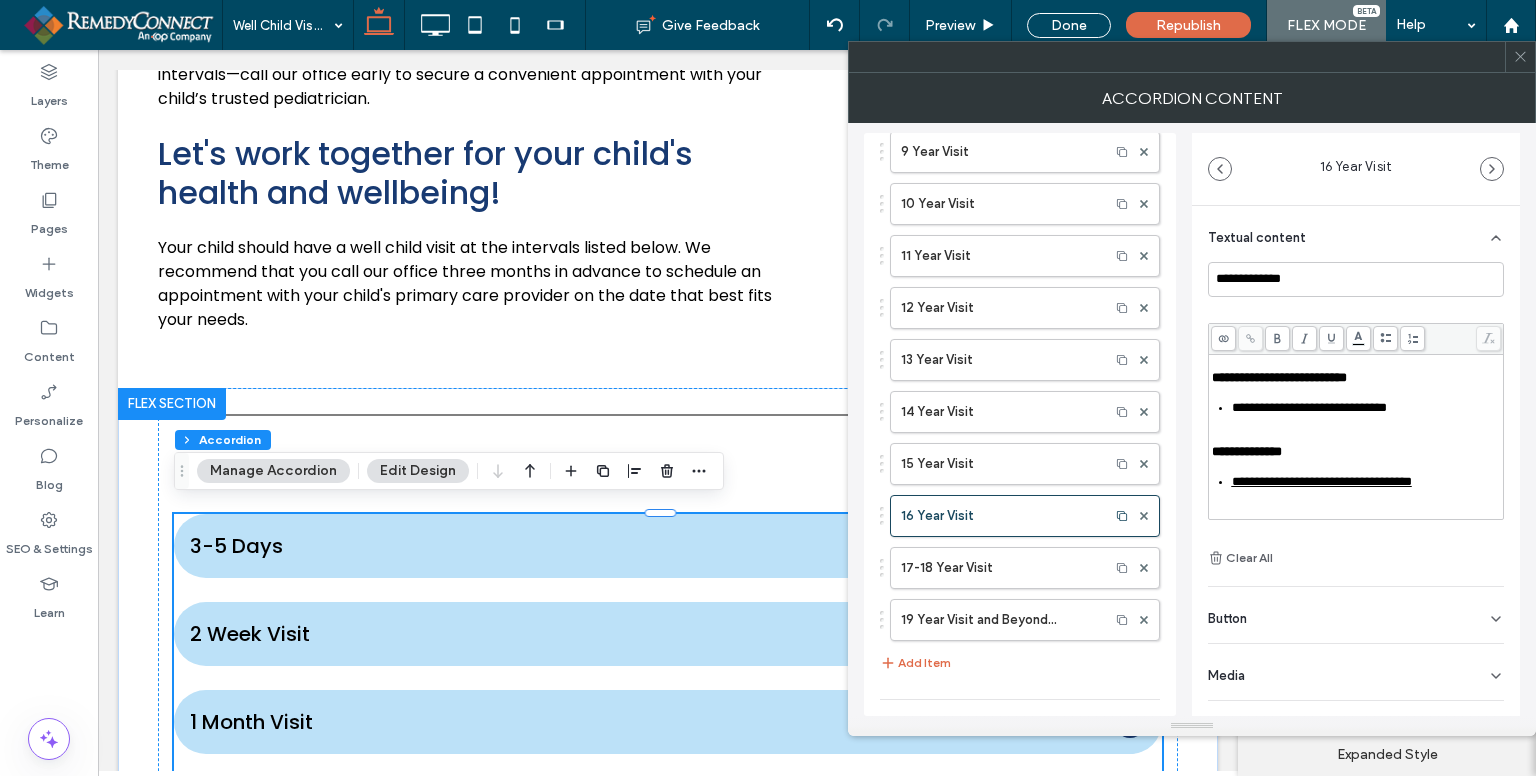 scroll, scrollTop: 600, scrollLeft: 0, axis: vertical 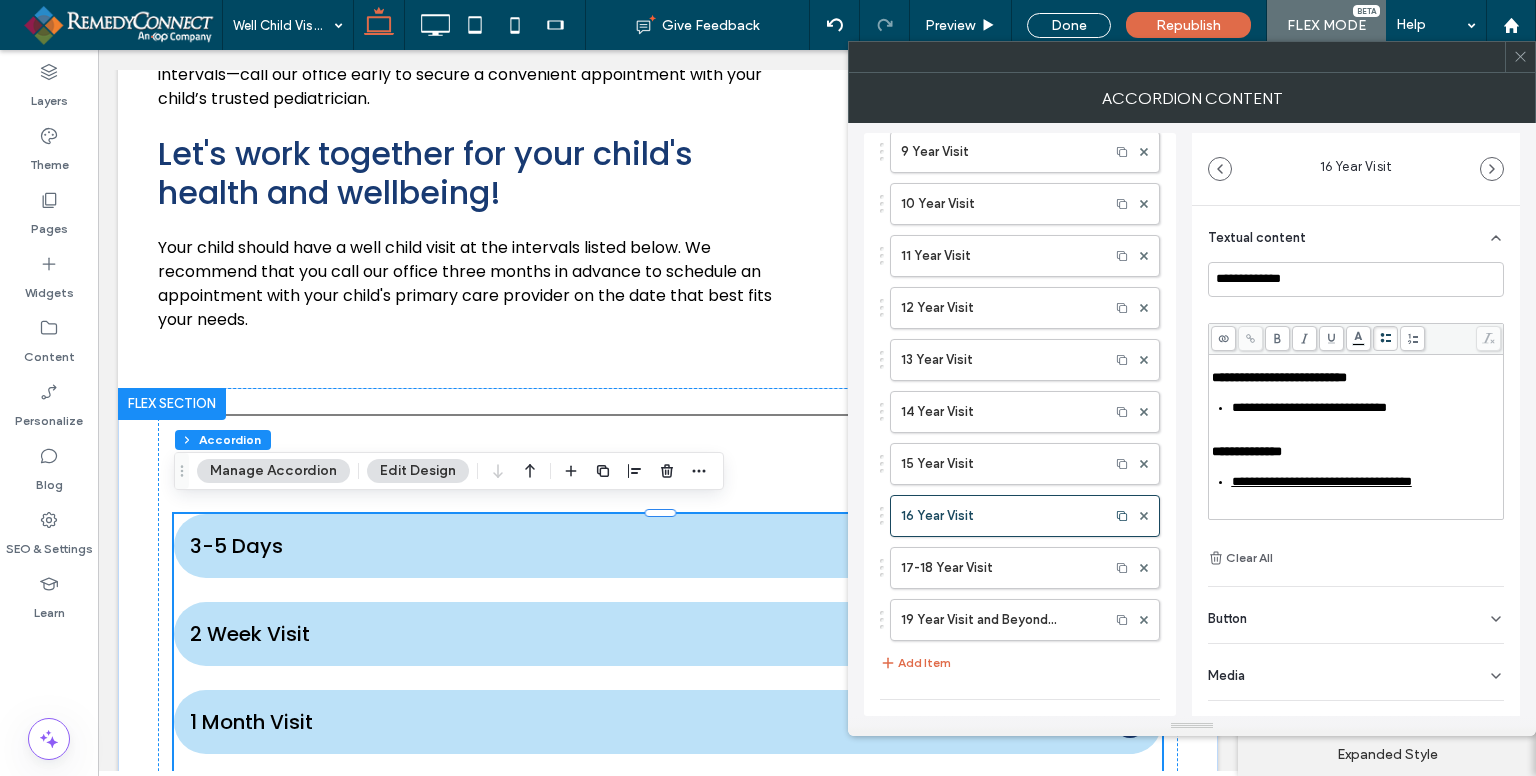 click on "******" at bounding box center (1247, 319) 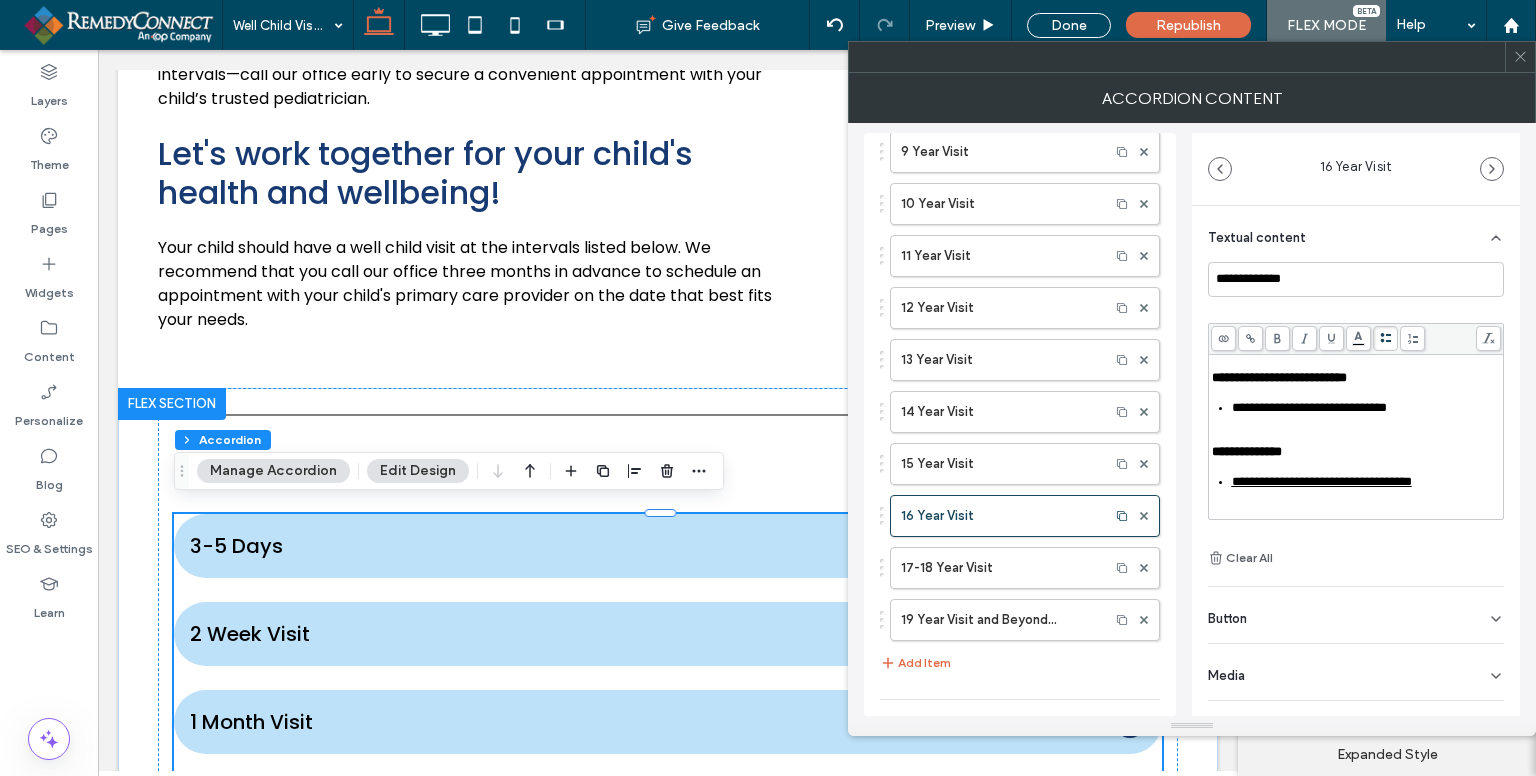 click 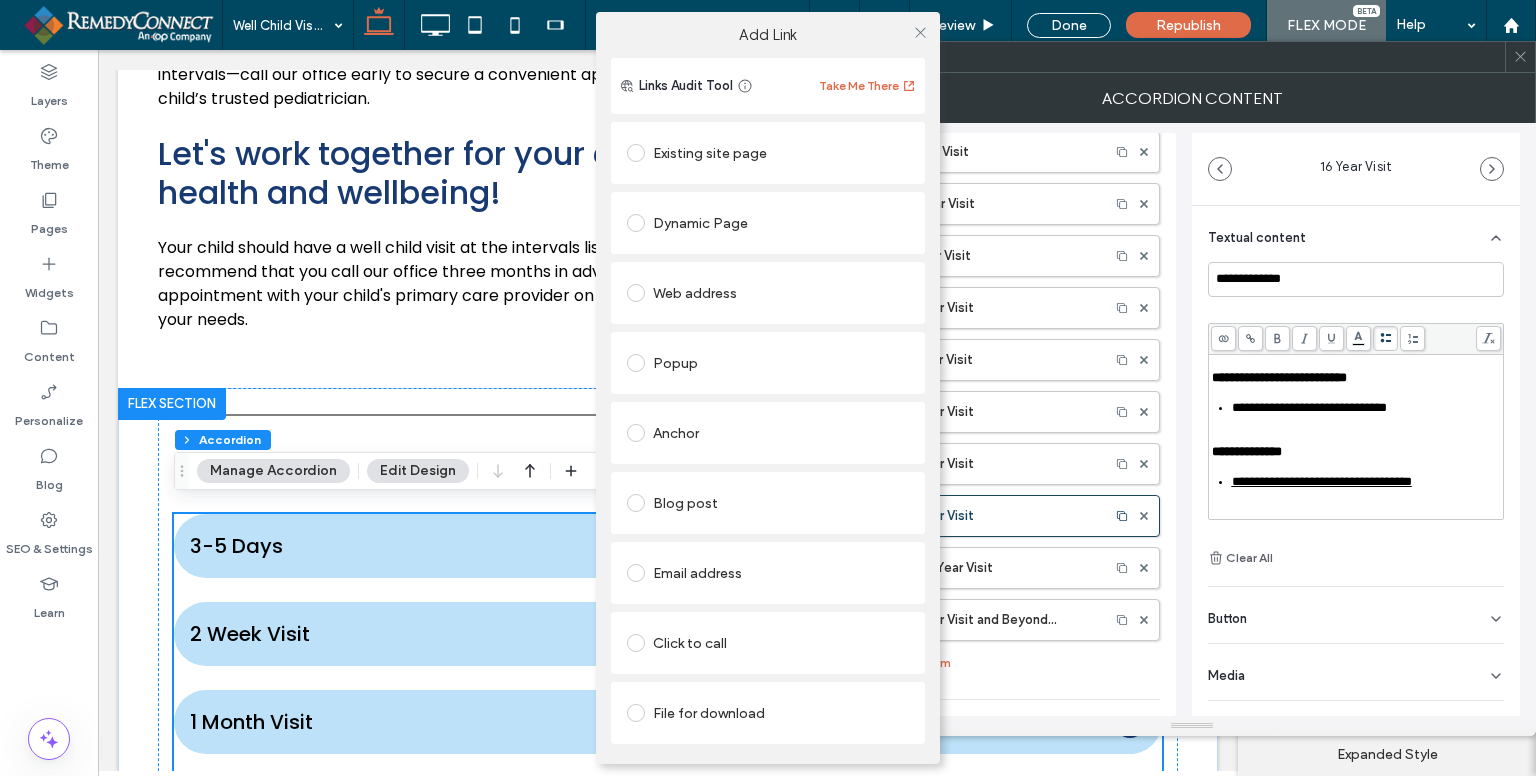 click on "Dynamic Page" at bounding box center (768, 223) 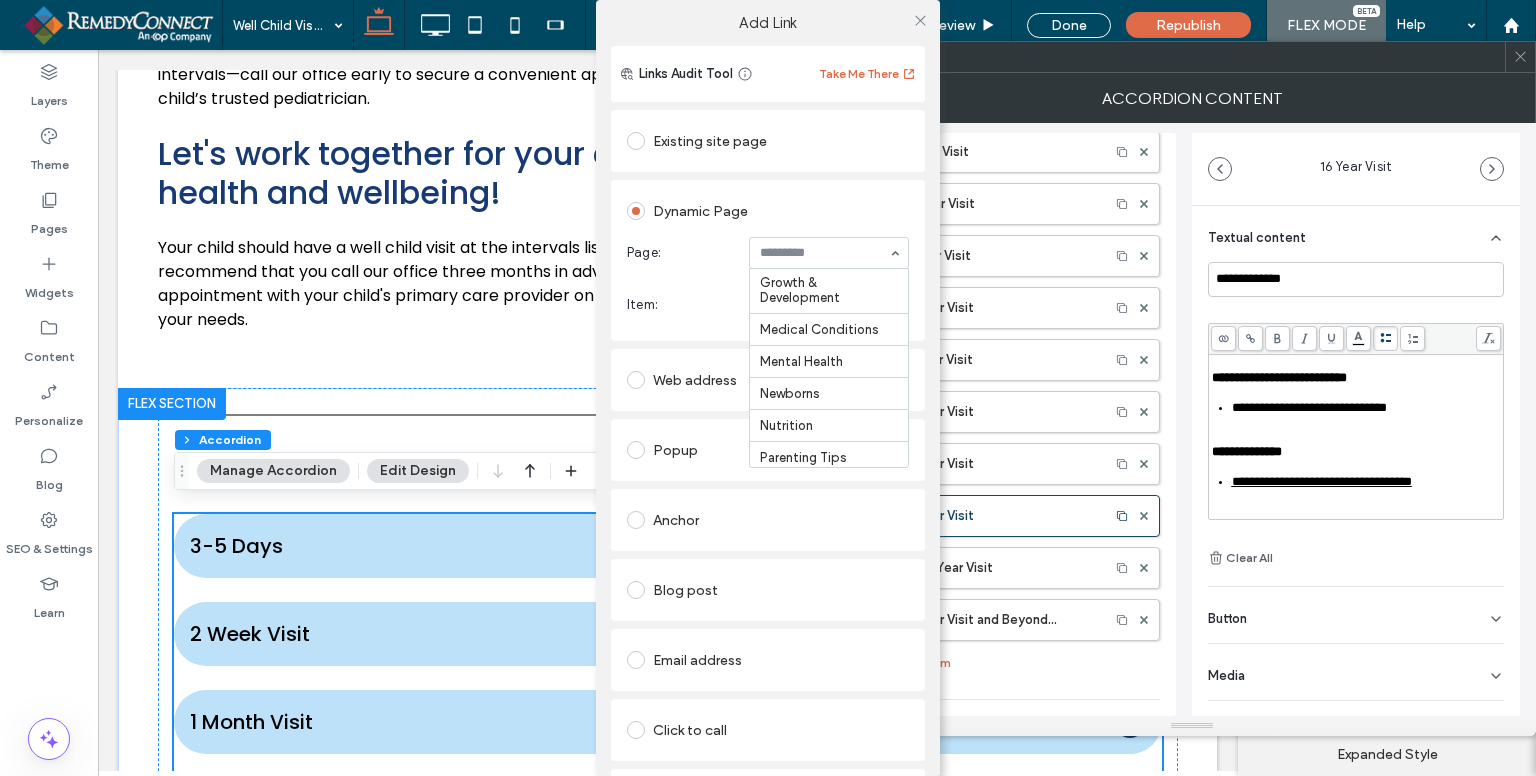scroll, scrollTop: 504, scrollLeft: 0, axis: vertical 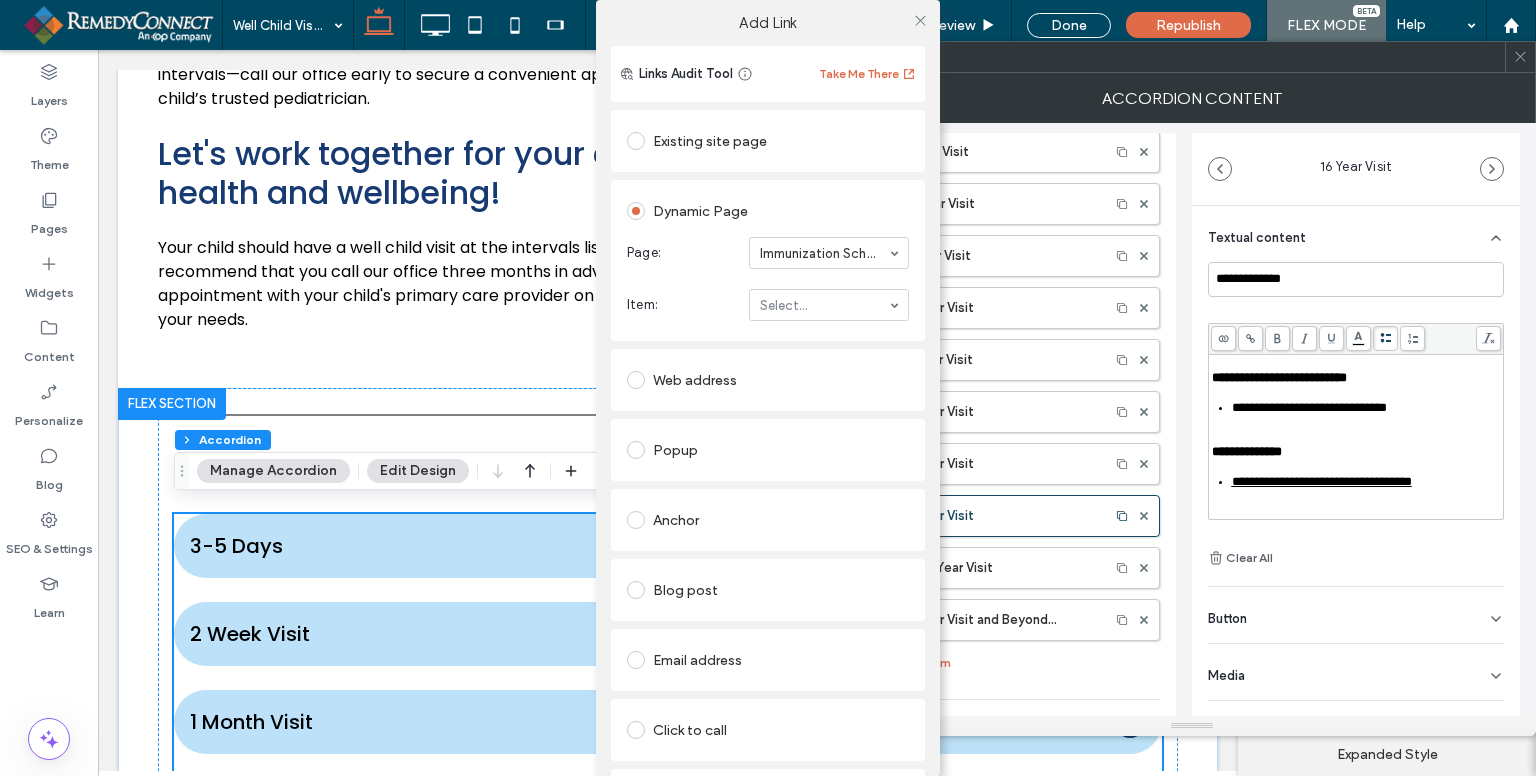 click at bounding box center [824, 253] 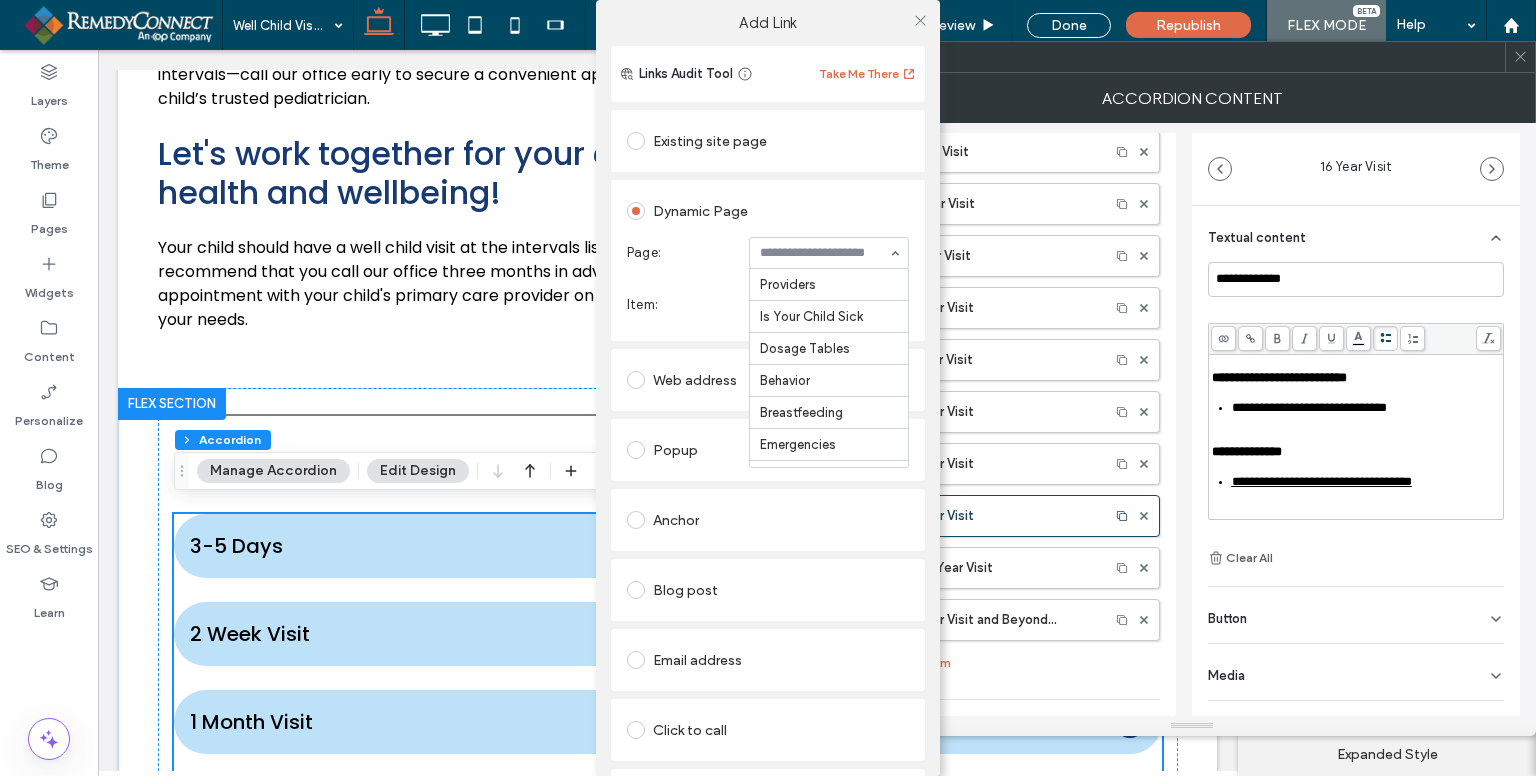scroll, scrollTop: 504, scrollLeft: 0, axis: vertical 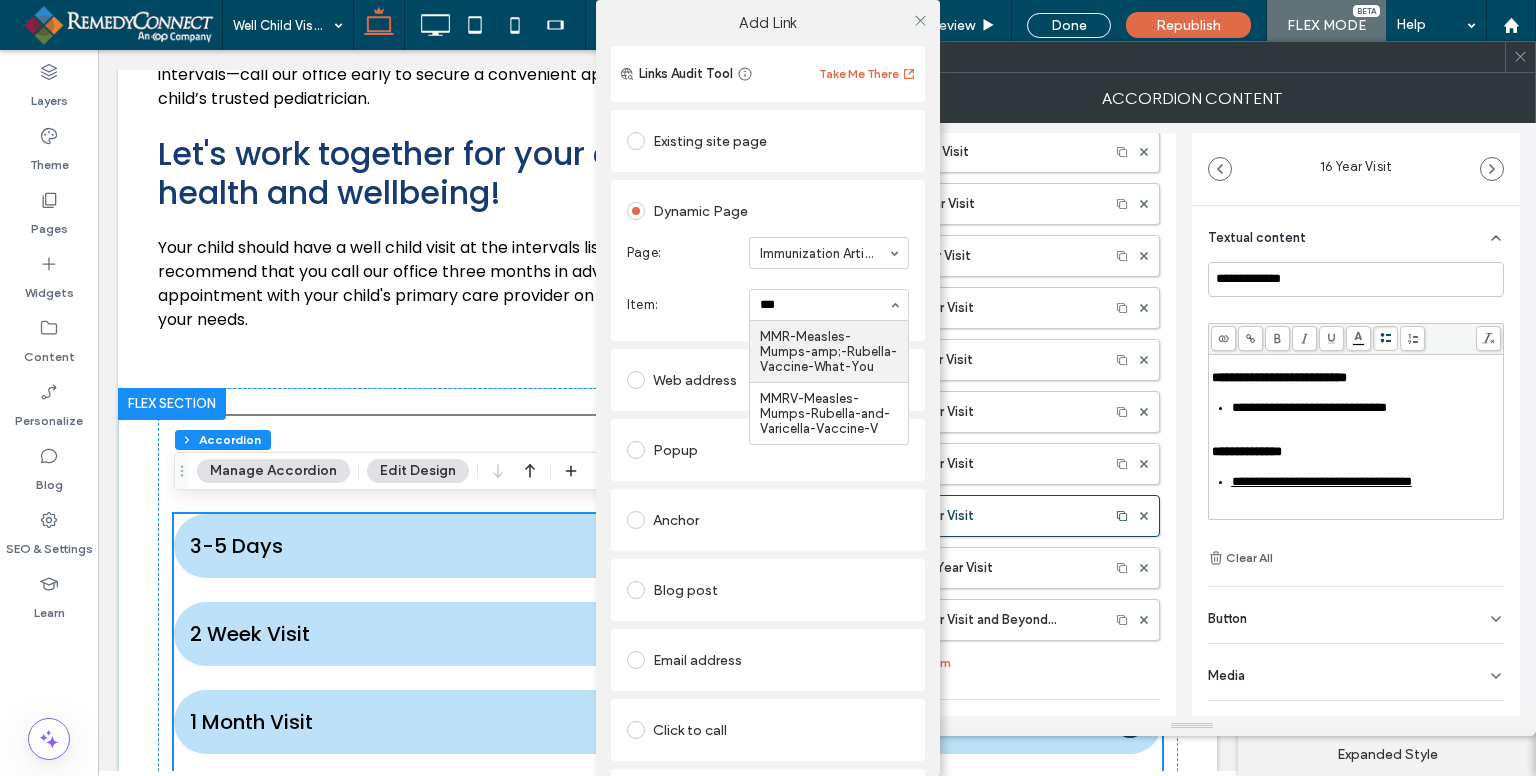 type on "****" 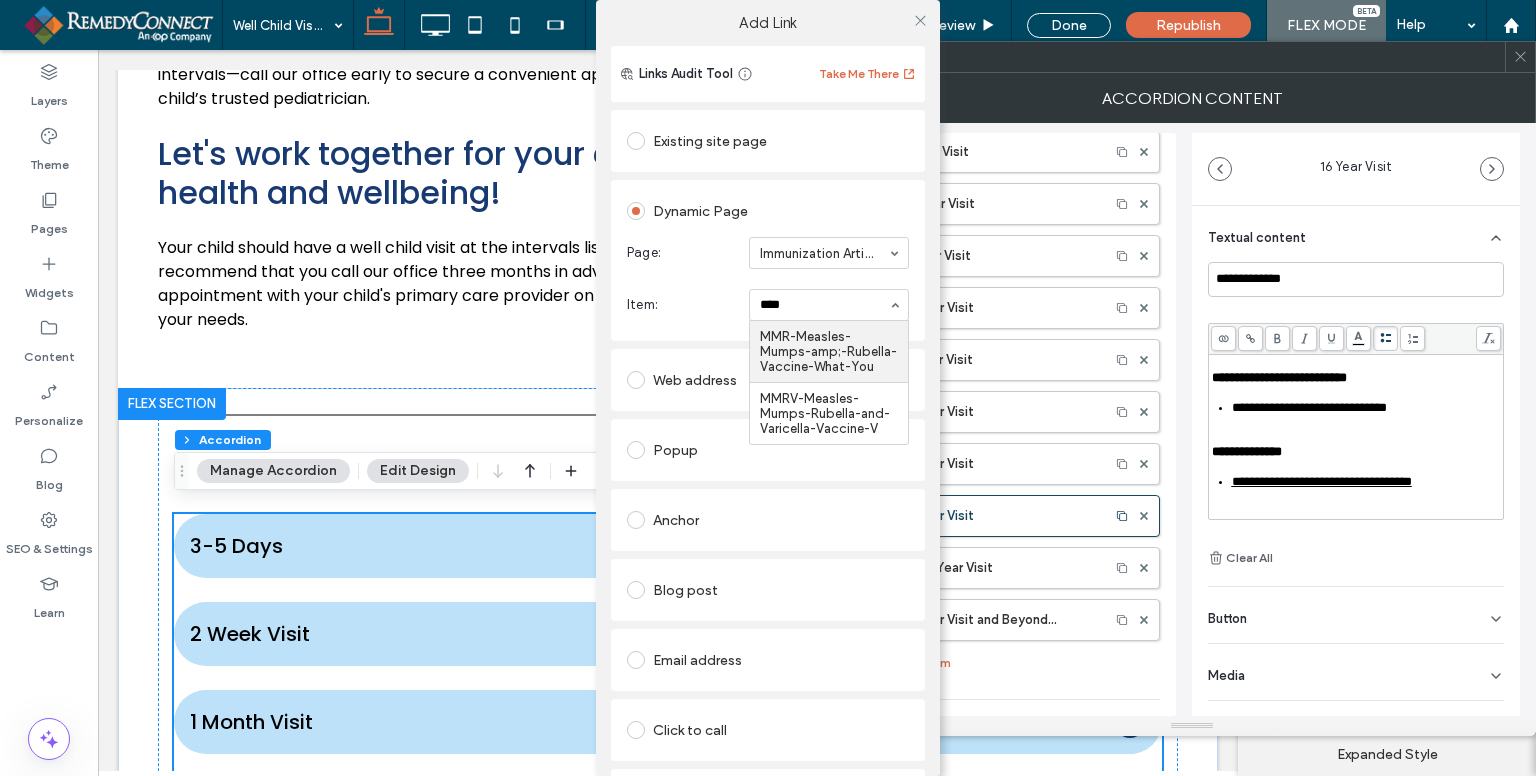 type 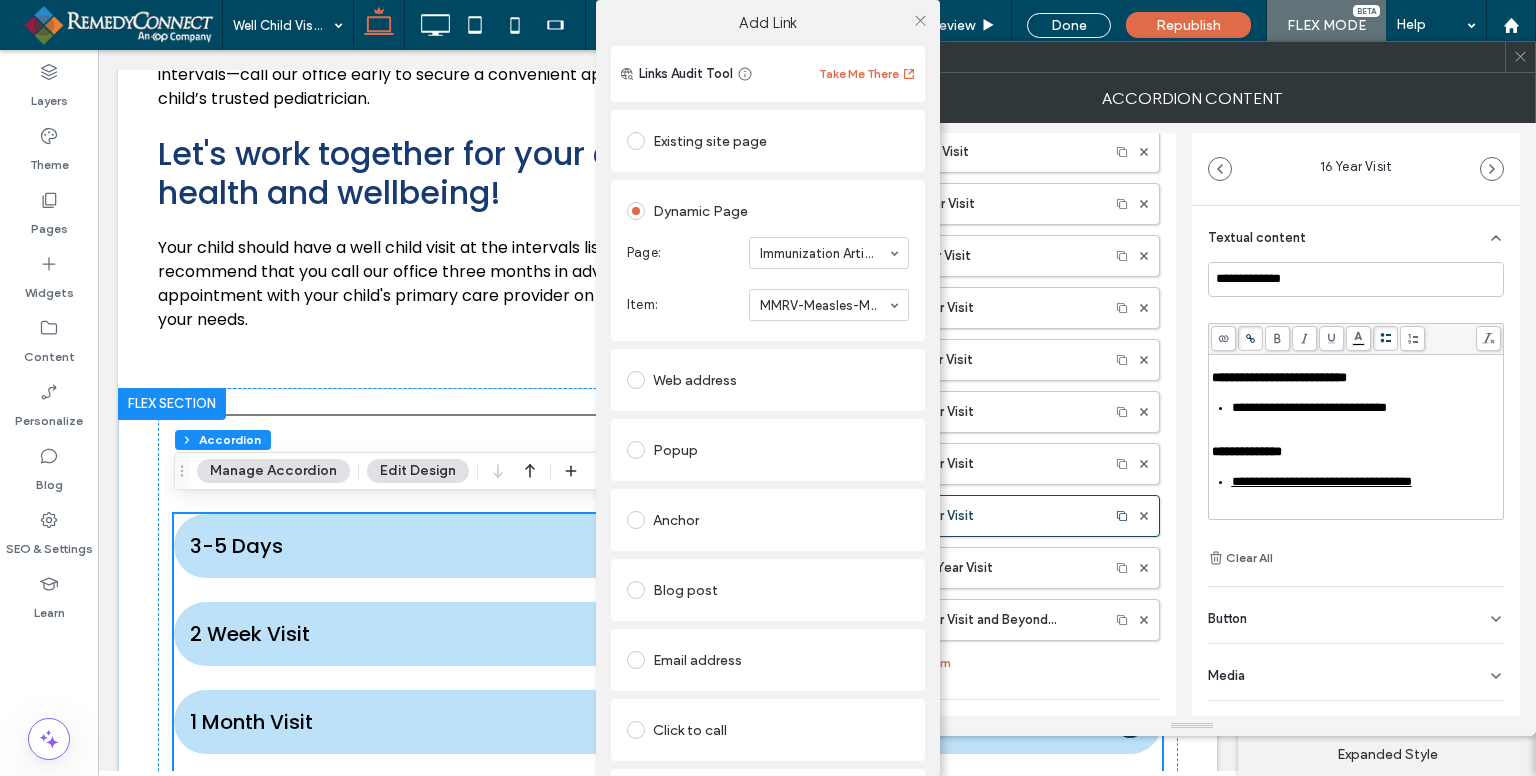 scroll, scrollTop: 600, scrollLeft: 0, axis: vertical 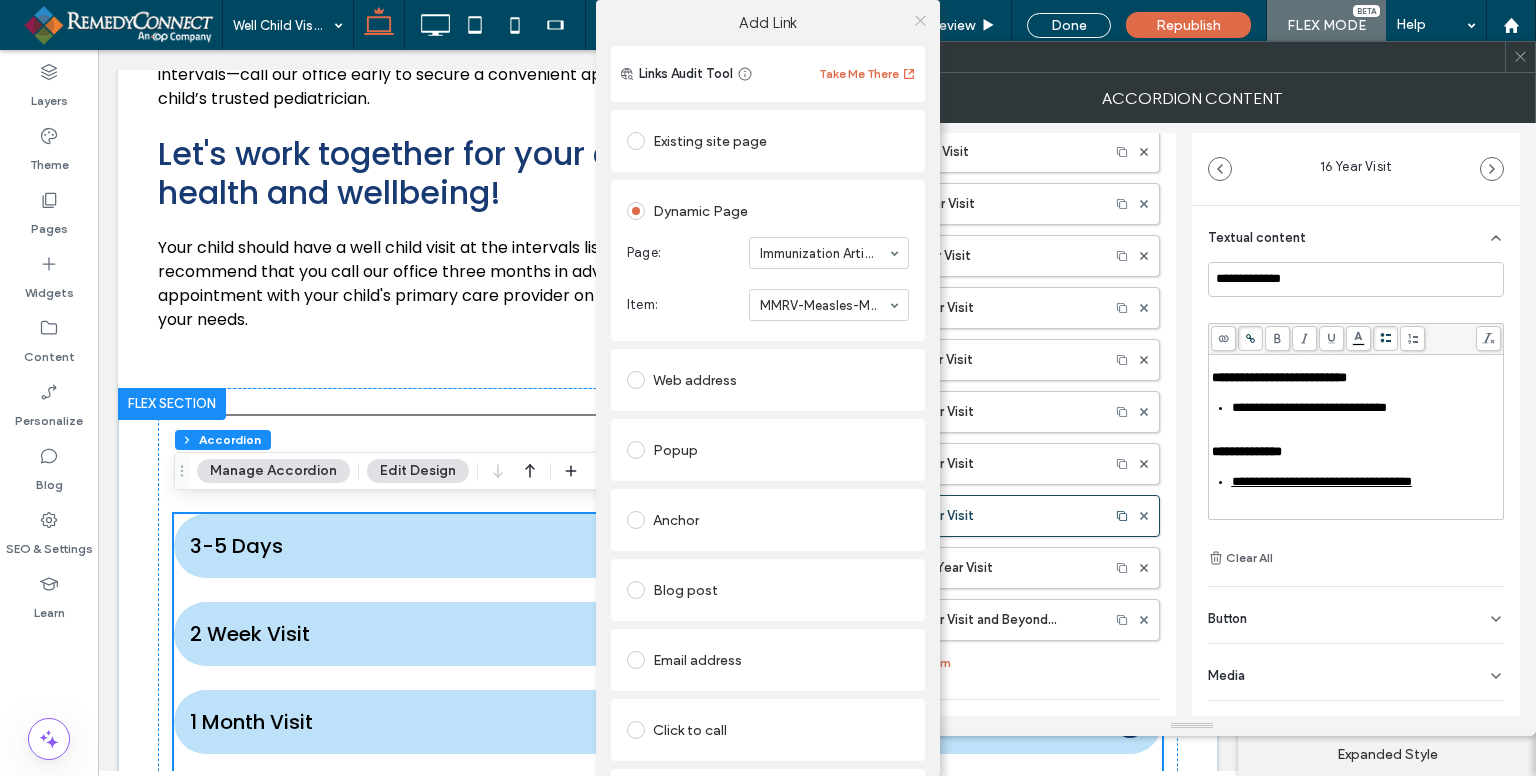 click 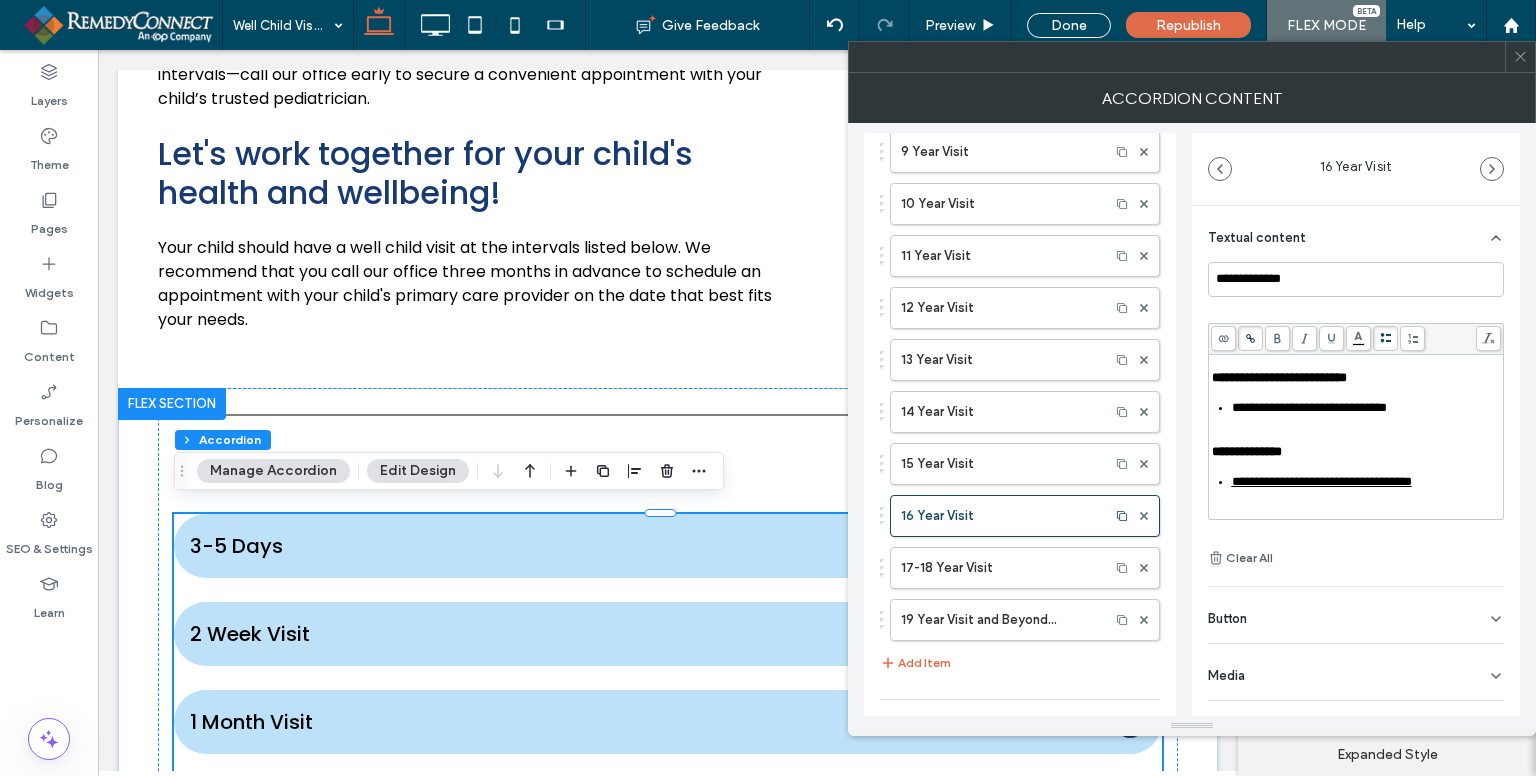 scroll, scrollTop: 600, scrollLeft: 0, axis: vertical 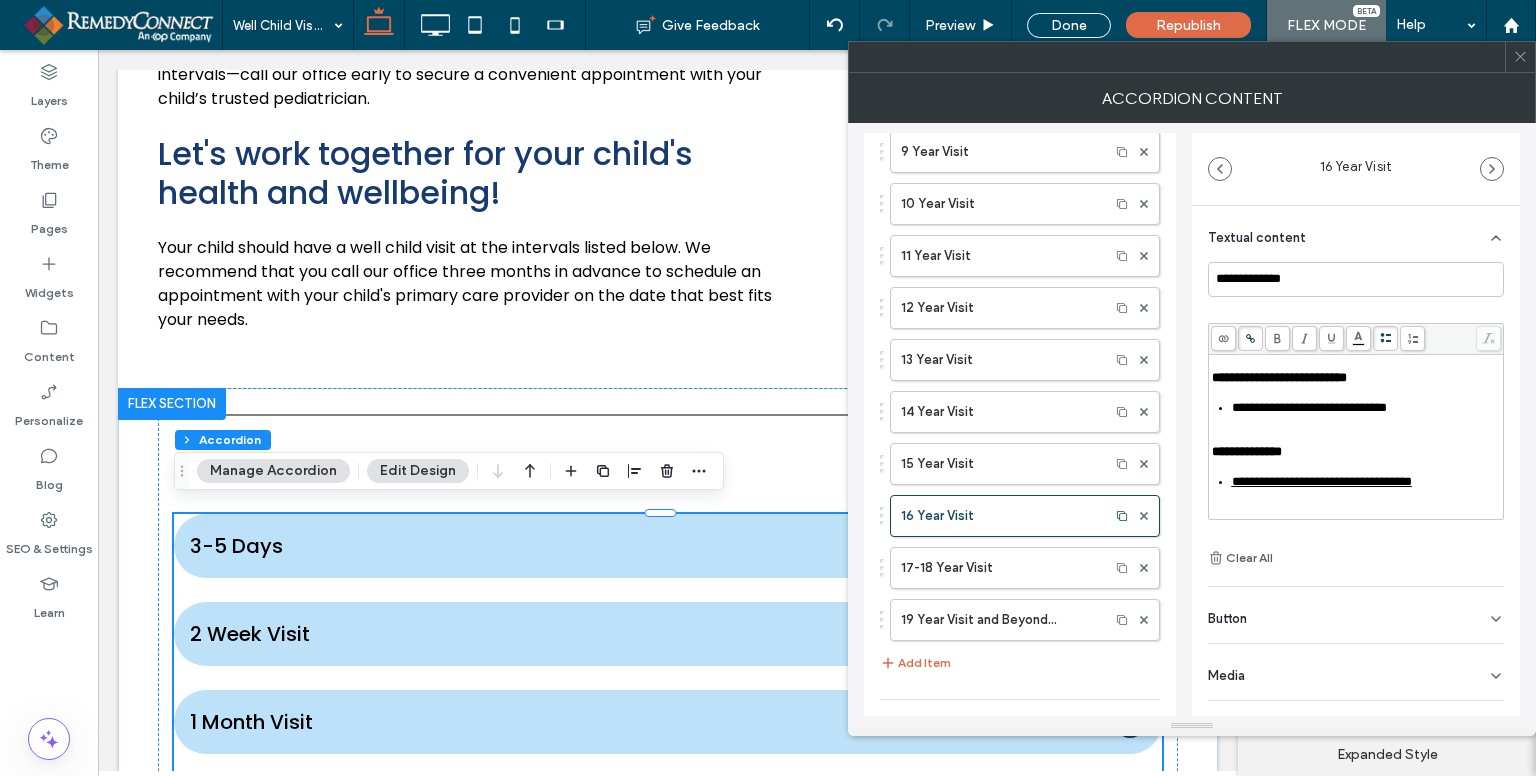 click on "**********" at bounding box center (1367, 320) 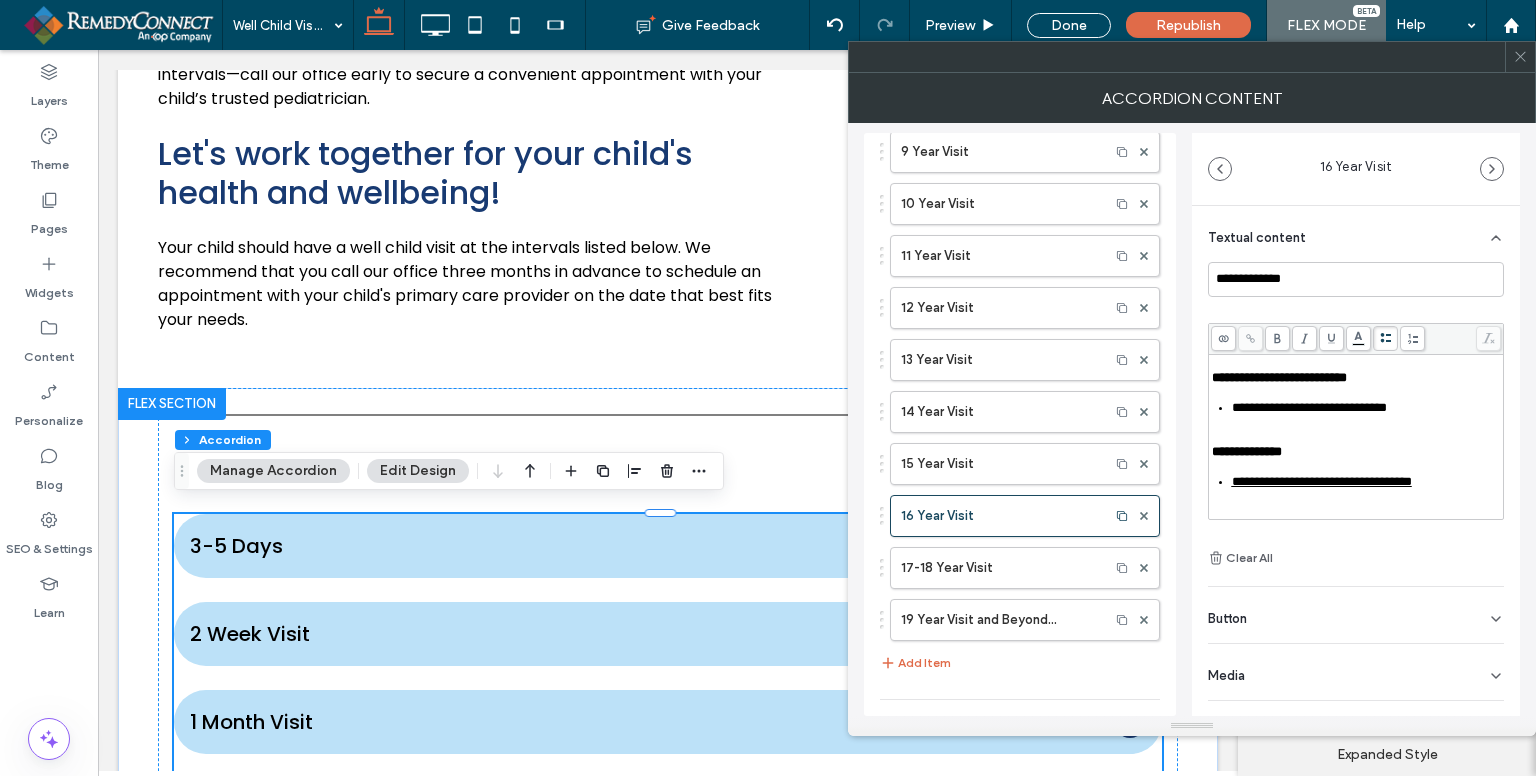 click on "**********" at bounding box center [1309, 407] 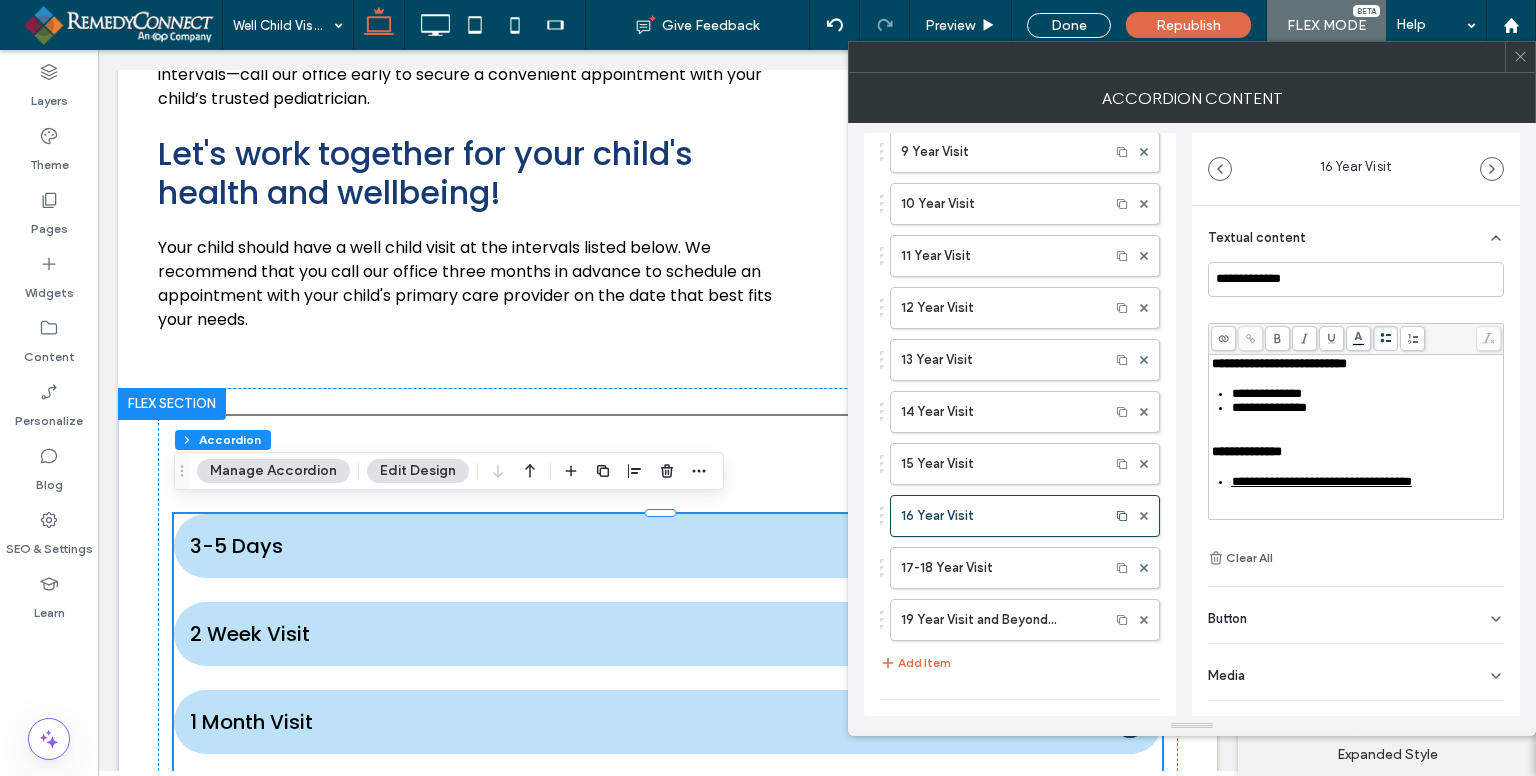 scroll, scrollTop: 796, scrollLeft: 0, axis: vertical 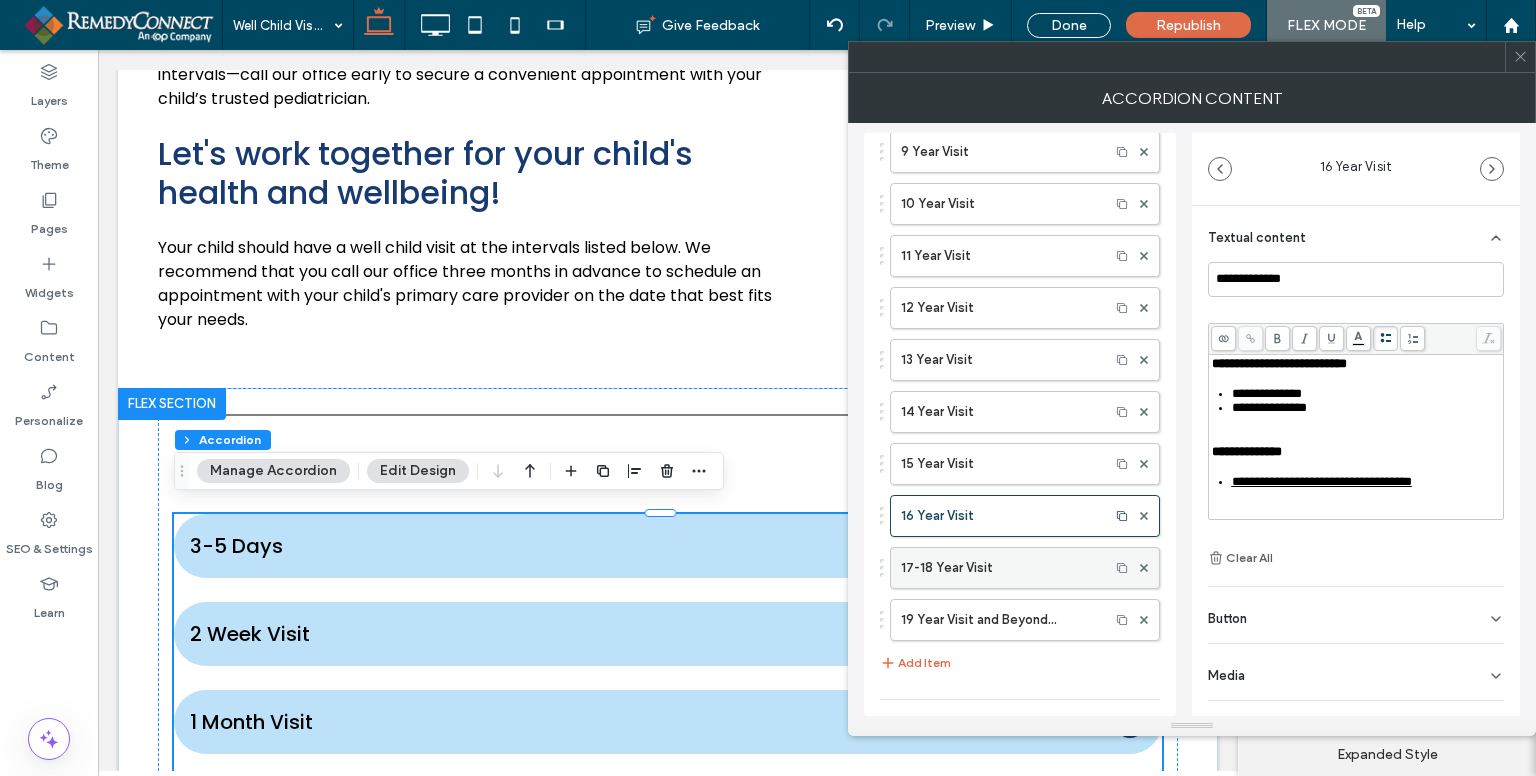 click on "17-18 Year Visit" at bounding box center (1000, 568) 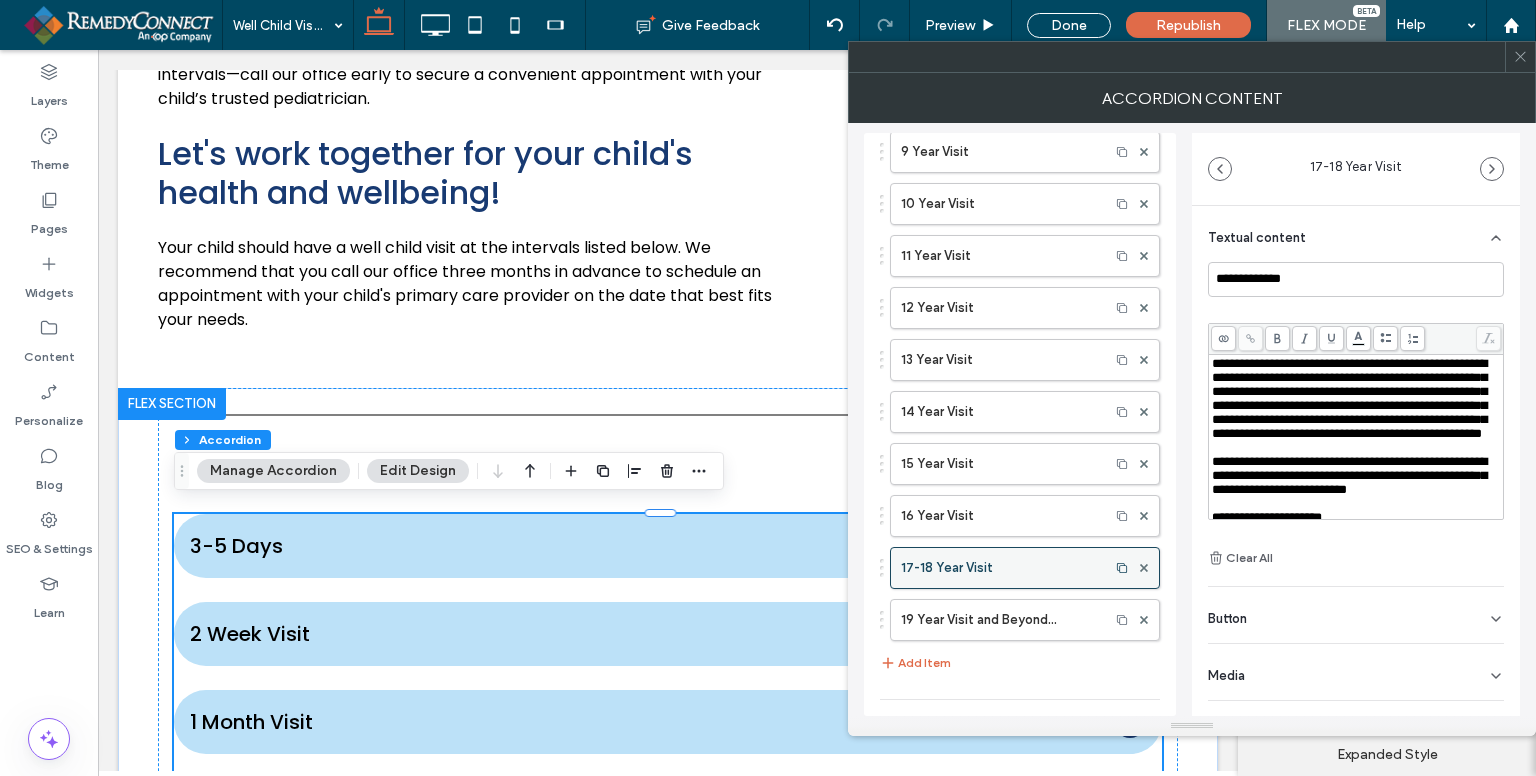 type on "**********" 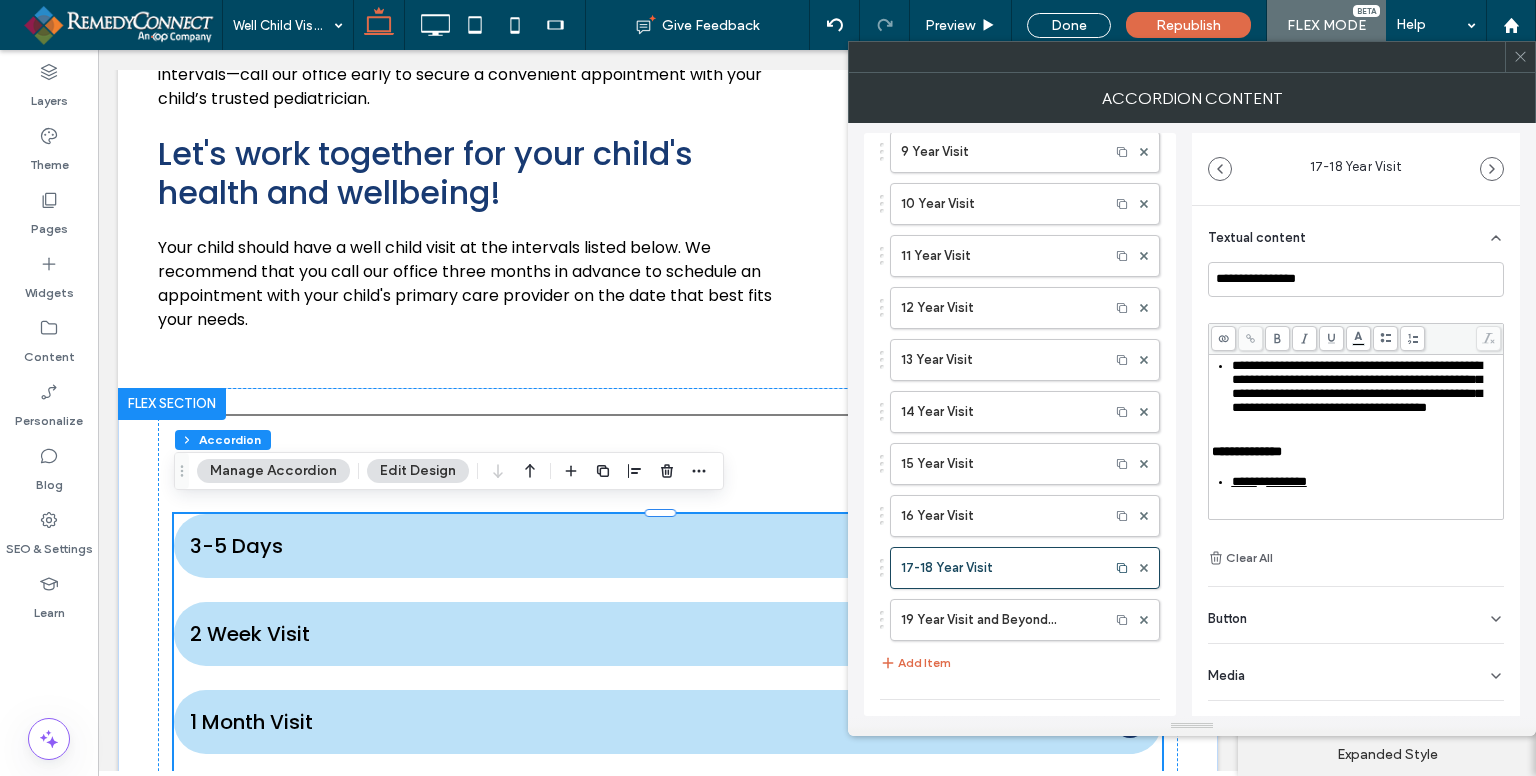 scroll, scrollTop: 500, scrollLeft: 0, axis: vertical 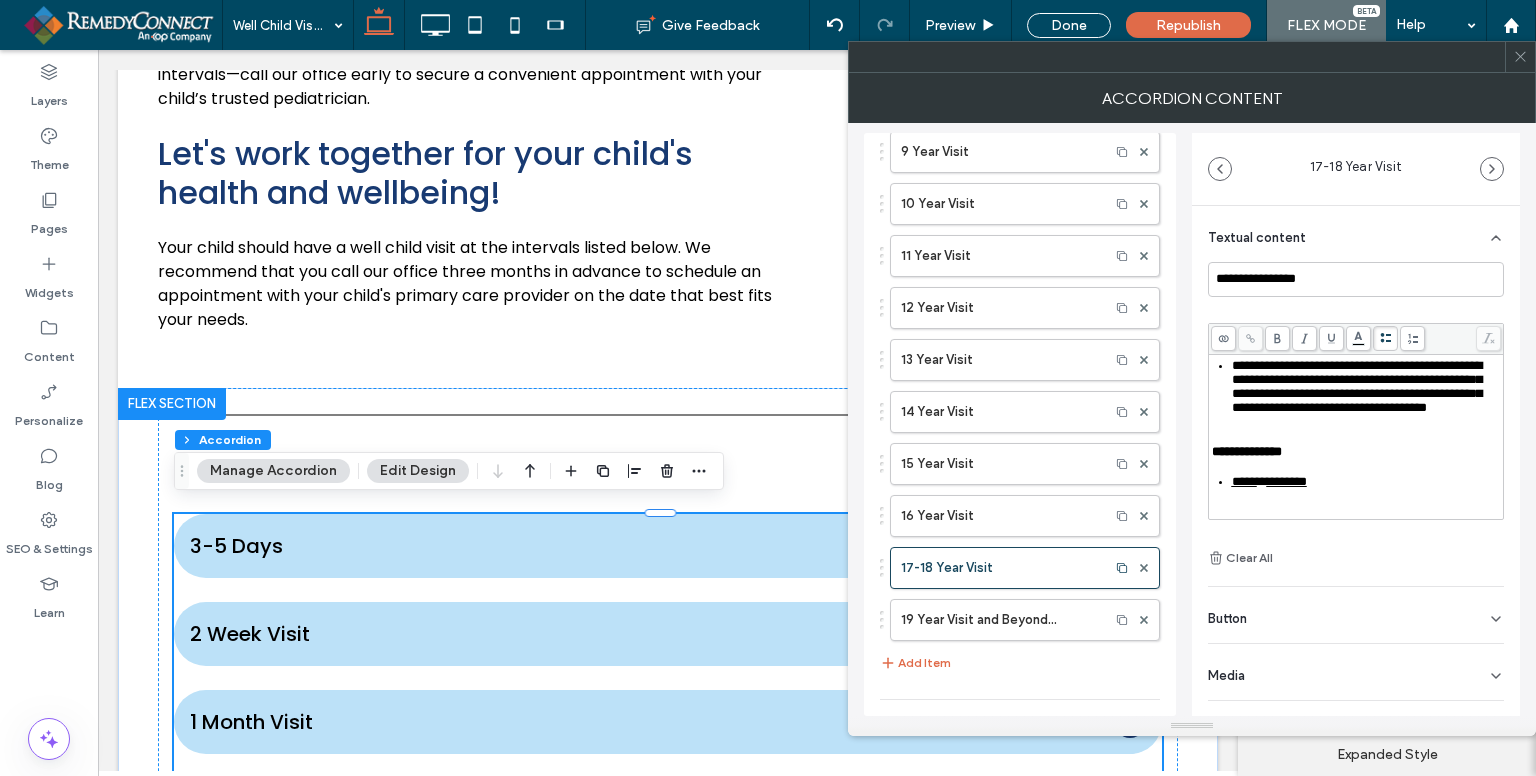 click on "**********" at bounding box center (1279, 291) 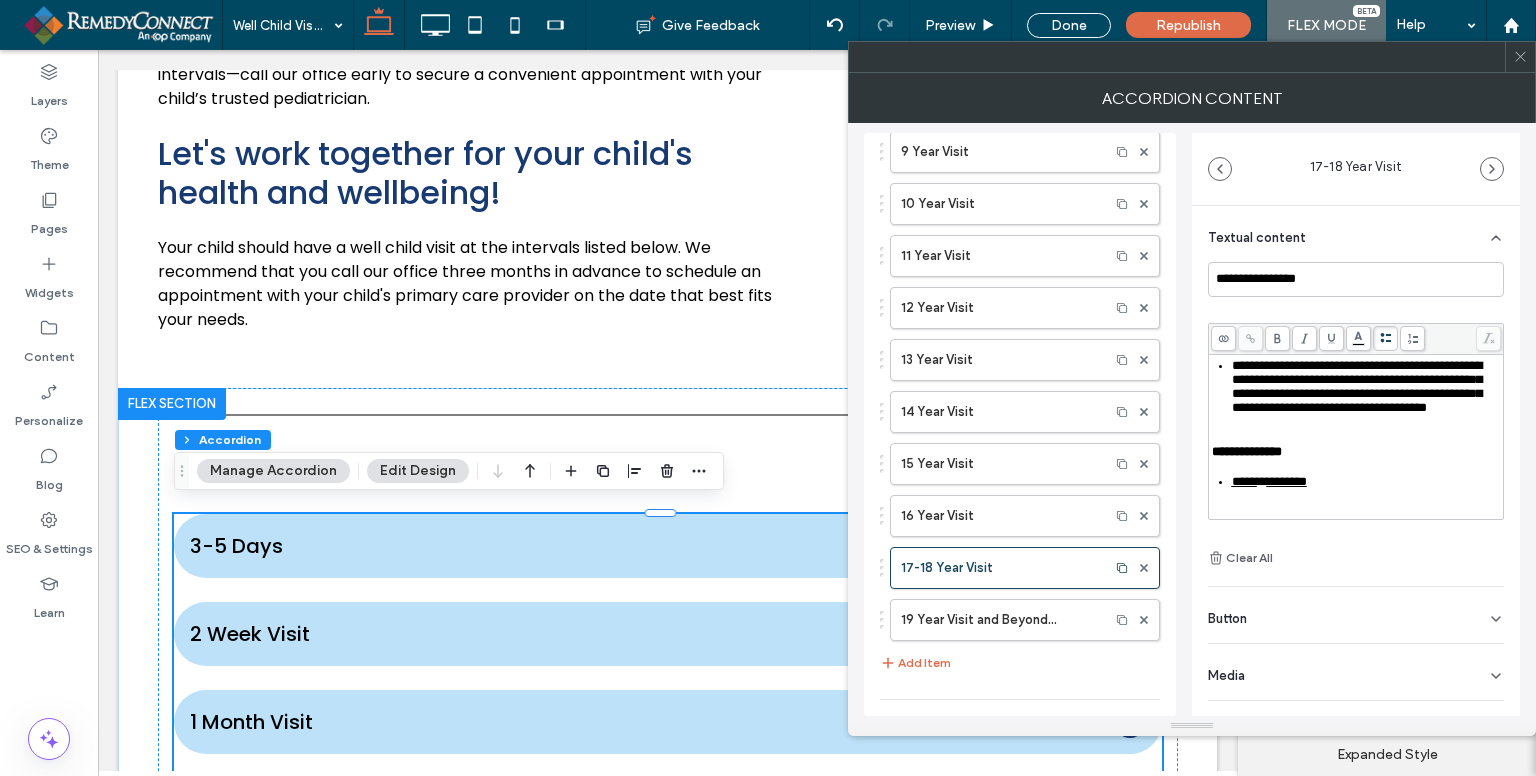 type 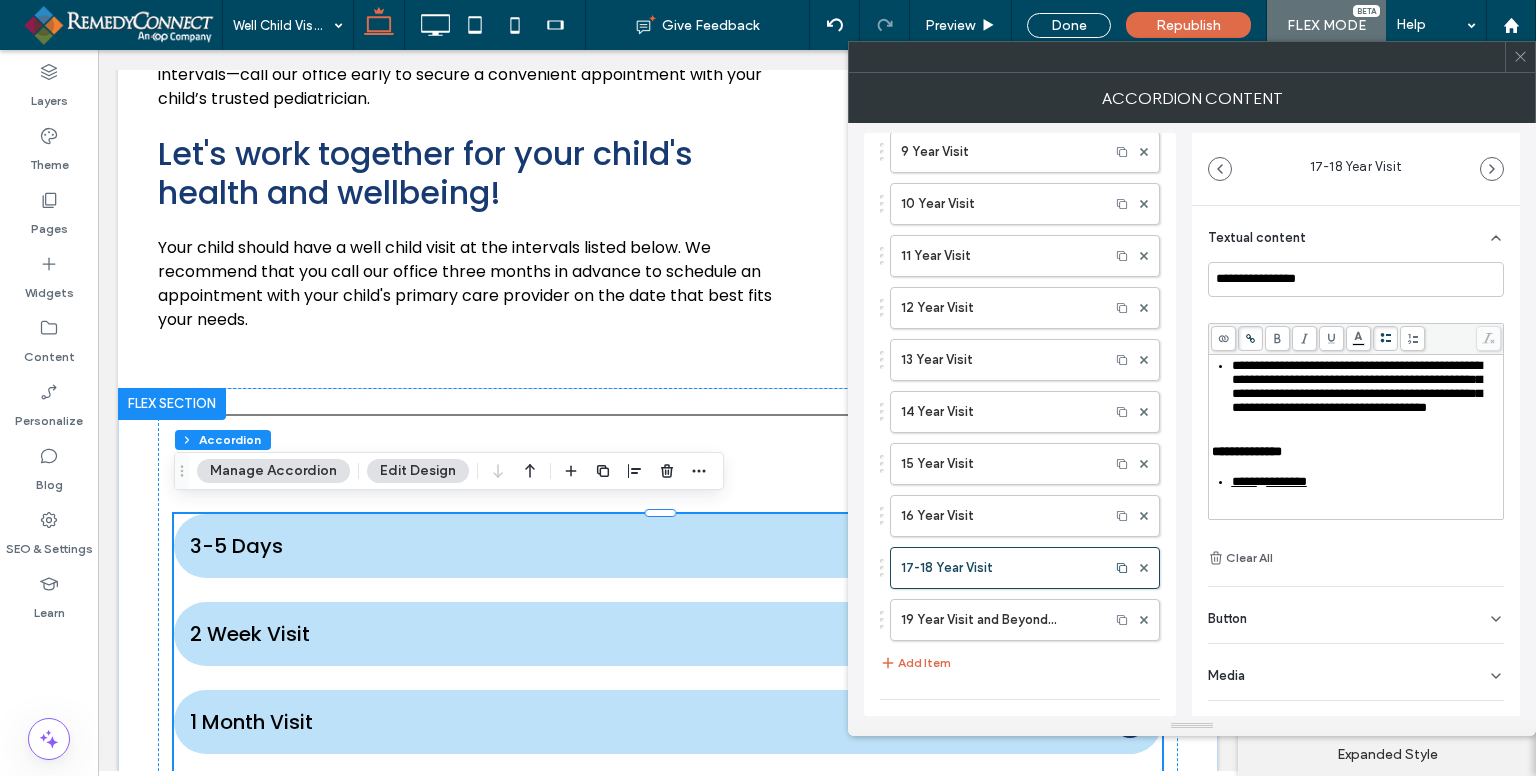 scroll, scrollTop: 600, scrollLeft: 0, axis: vertical 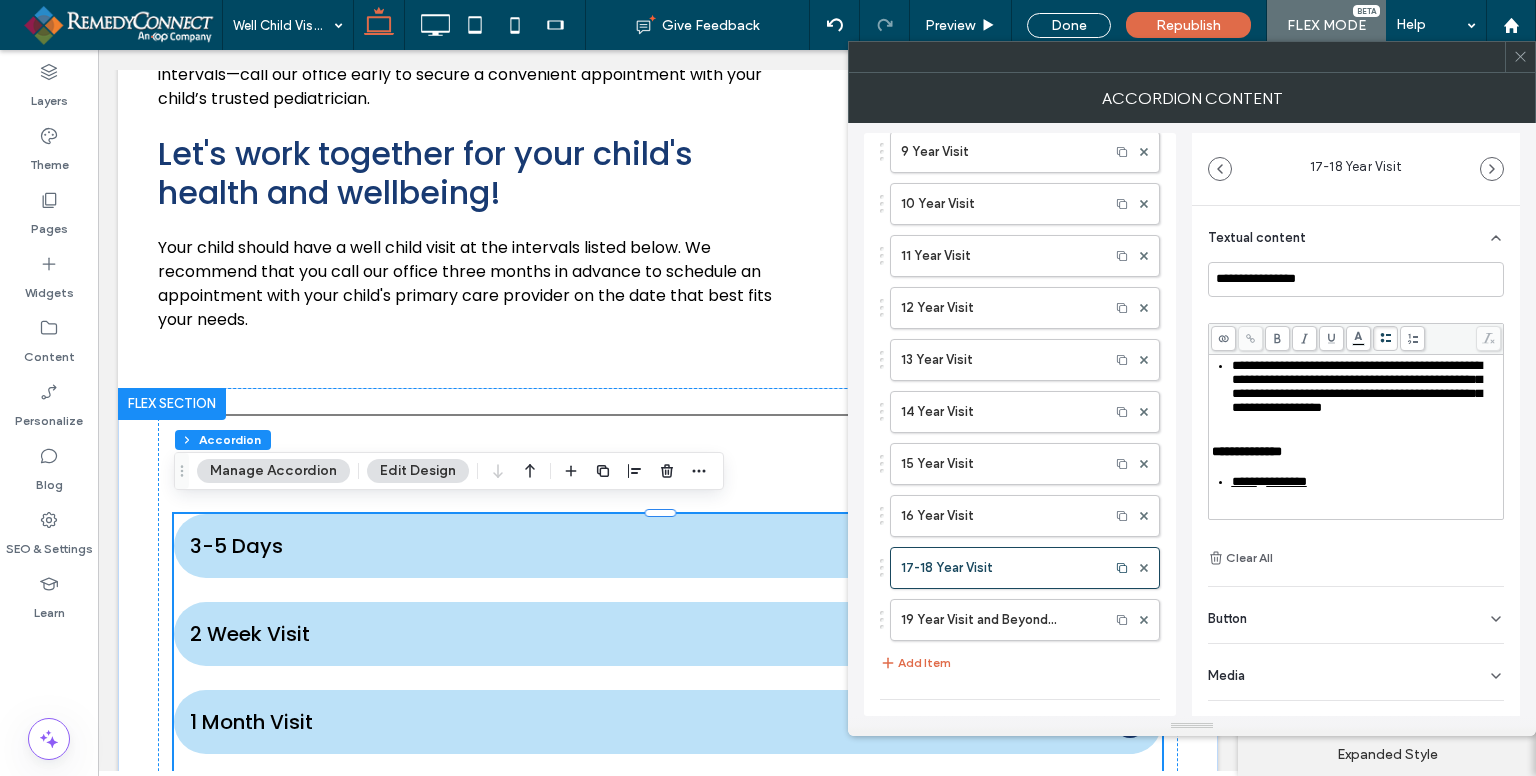 click on "**********" at bounding box center [1357, 386] 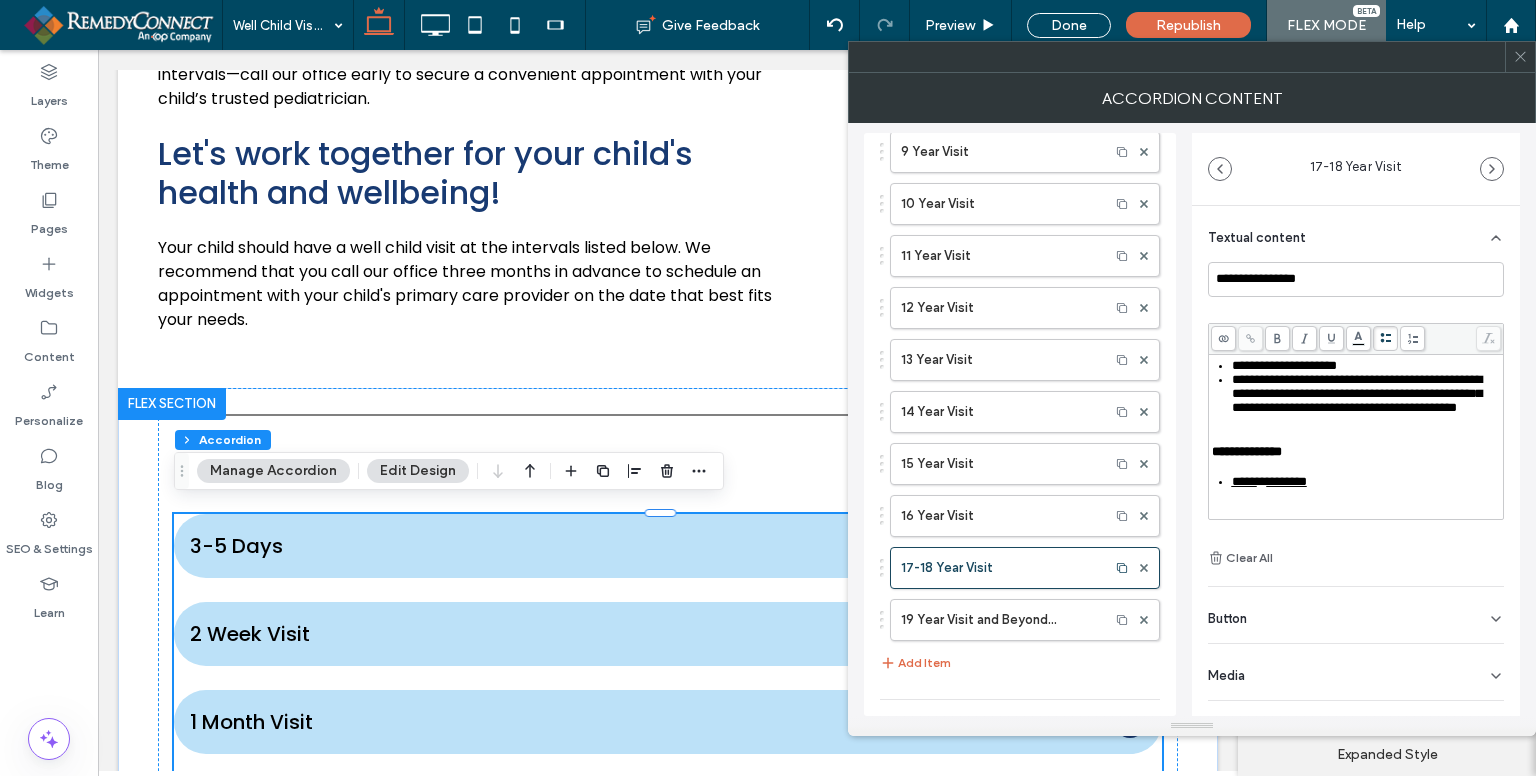 click on "**********" at bounding box center (1357, 393) 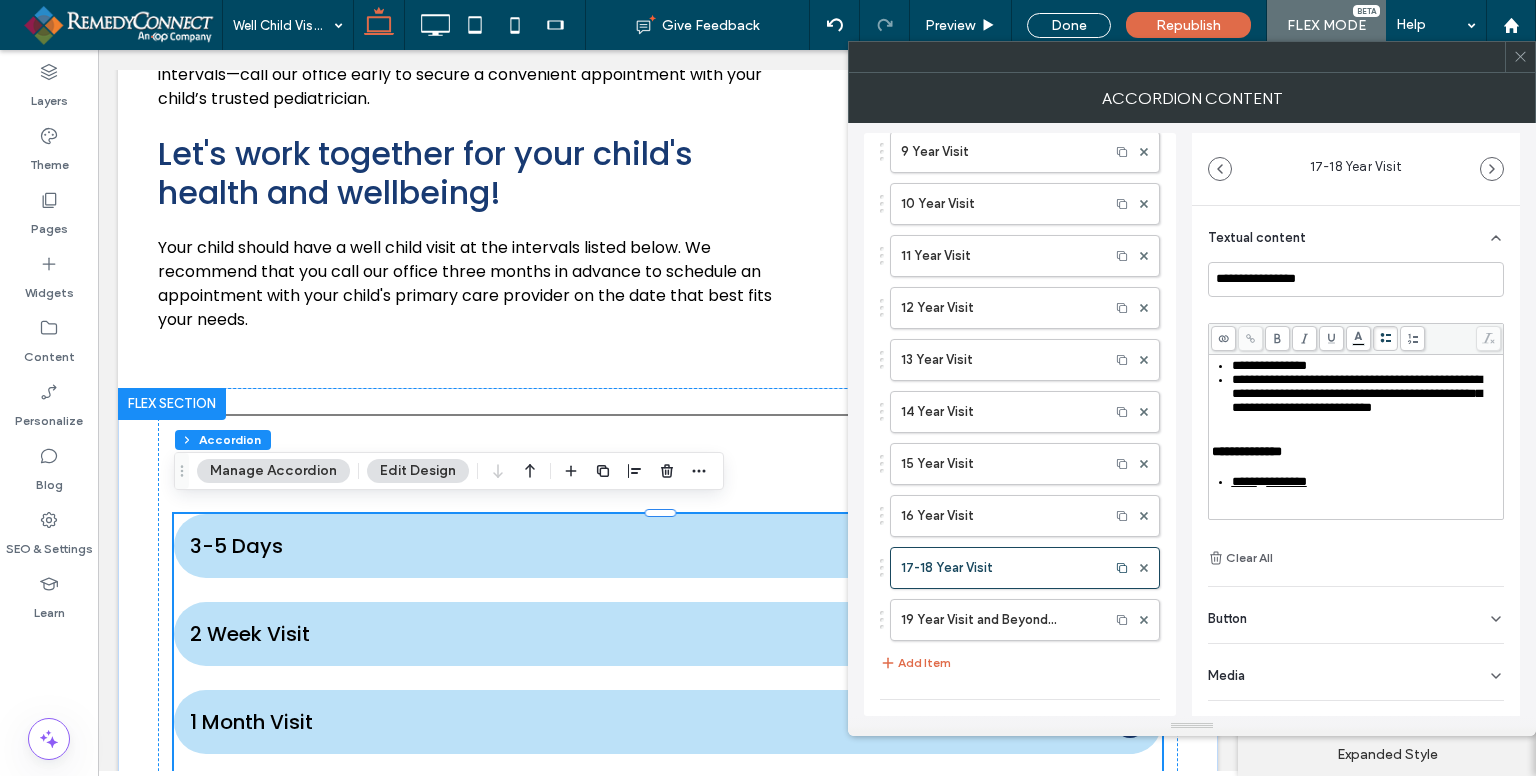 scroll, scrollTop: 700, scrollLeft: 0, axis: vertical 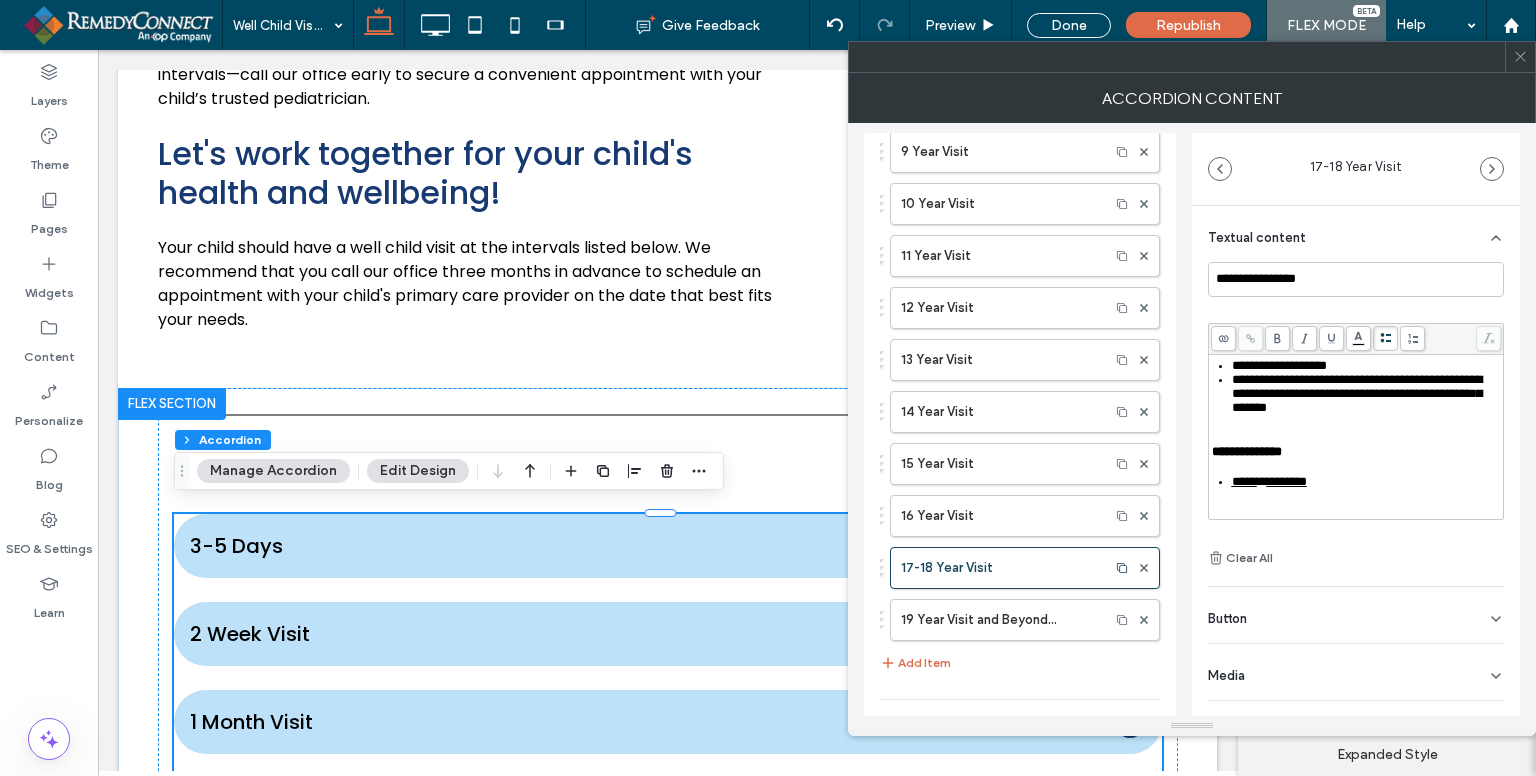 click on "**********" at bounding box center (1357, 393) 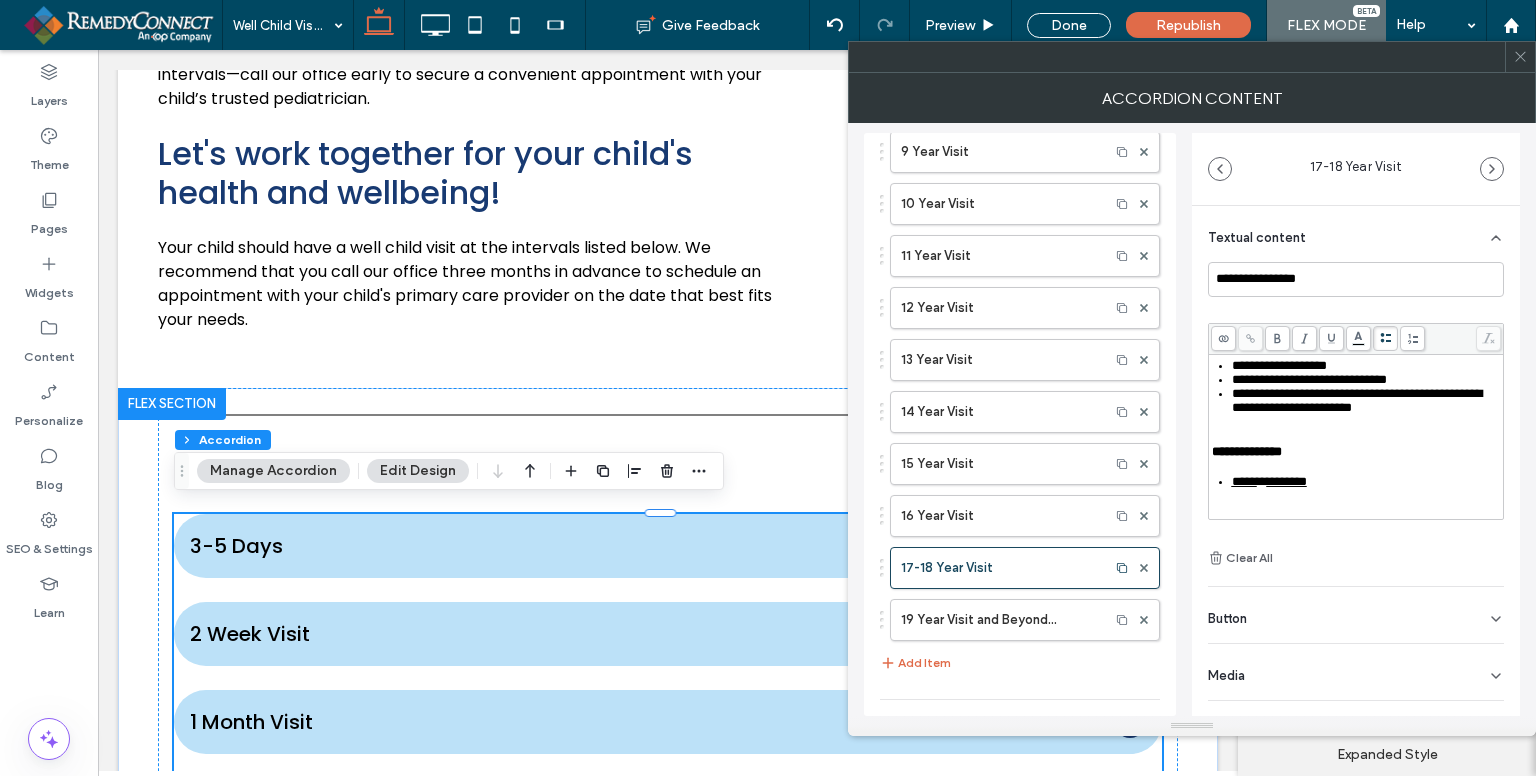 click on "**********" at bounding box center [1357, 400] 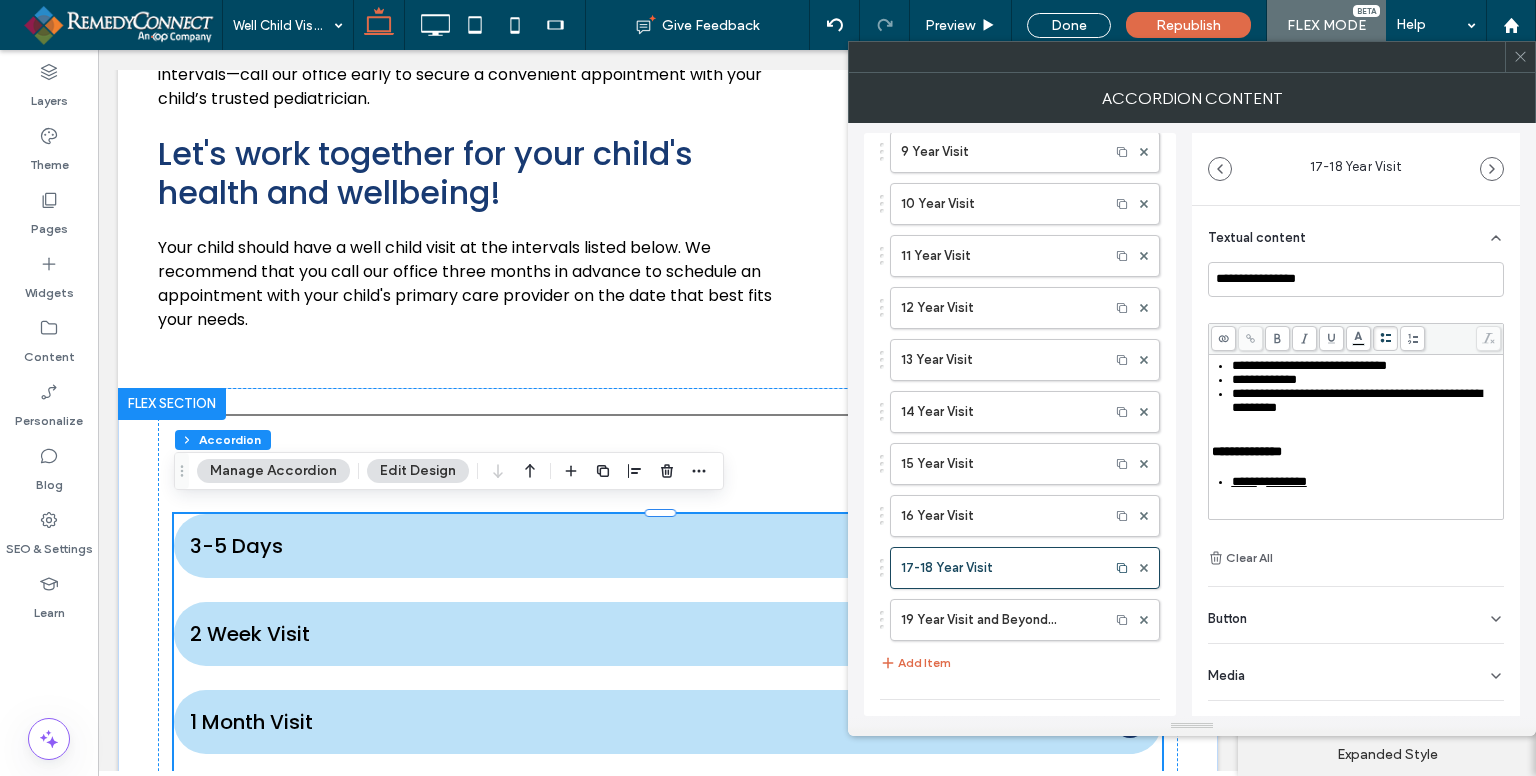 click on "**********" at bounding box center (1356, 359) 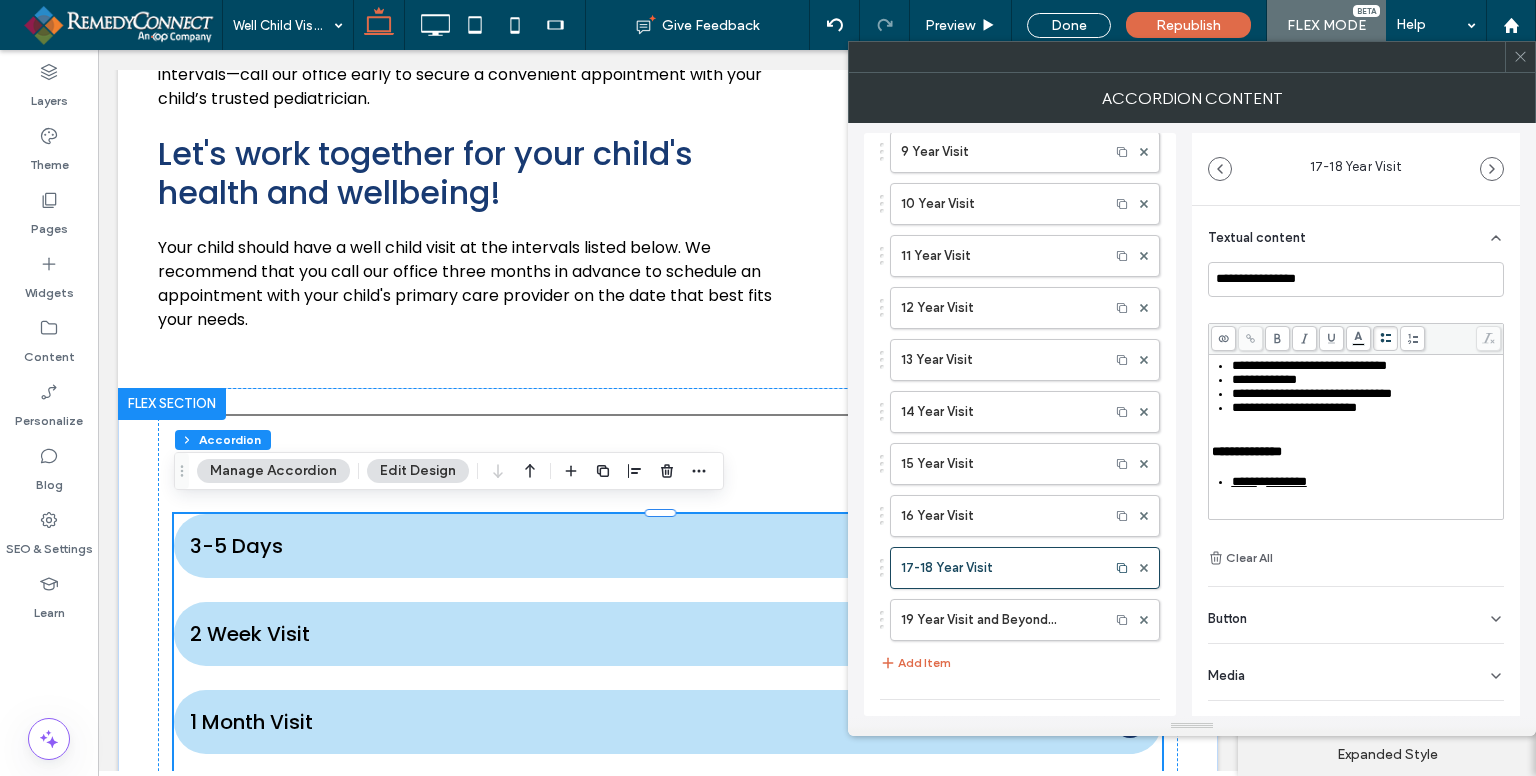scroll, scrollTop: 764, scrollLeft: 0, axis: vertical 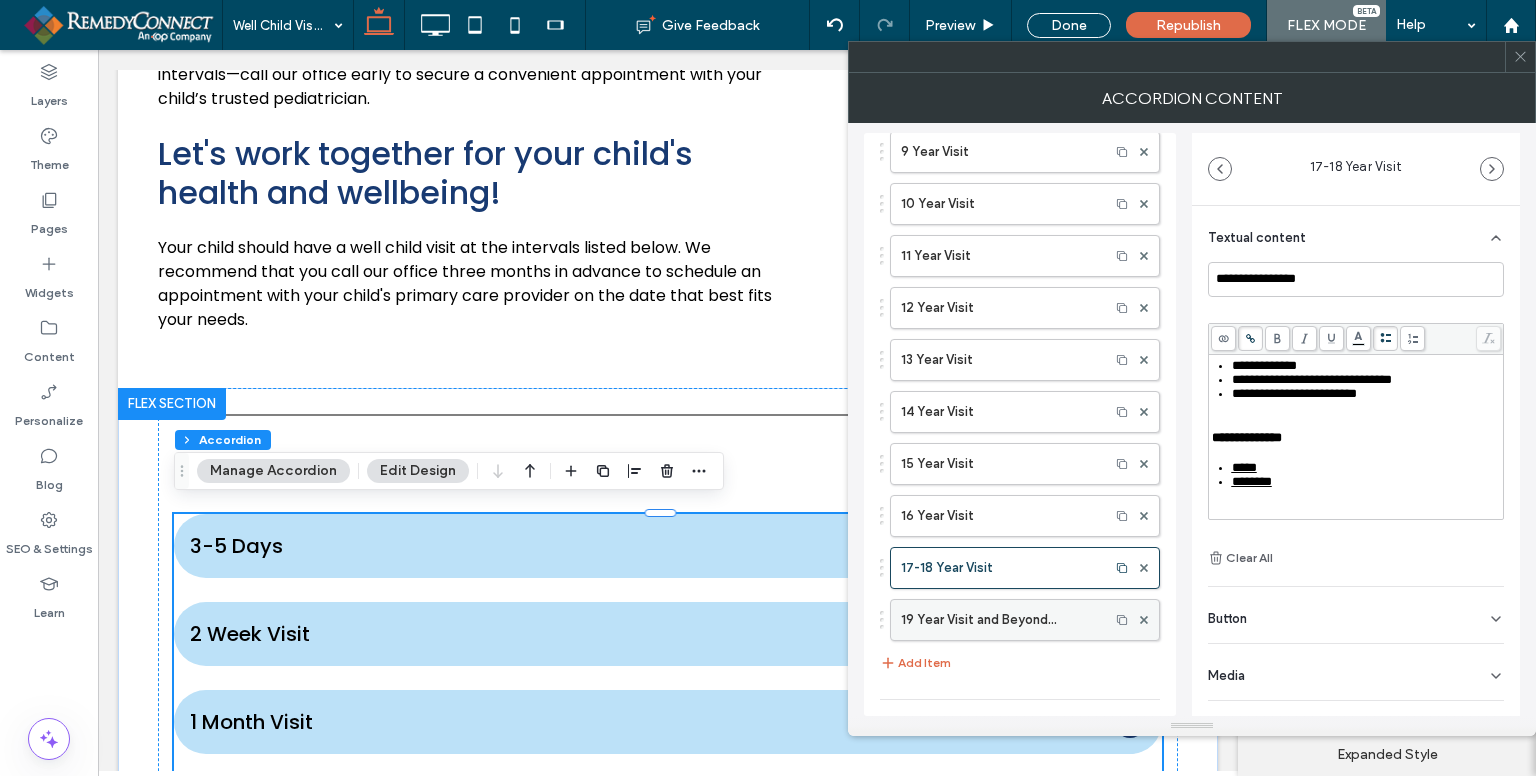click on "19 Year Visit and Beyond..." at bounding box center [1000, 620] 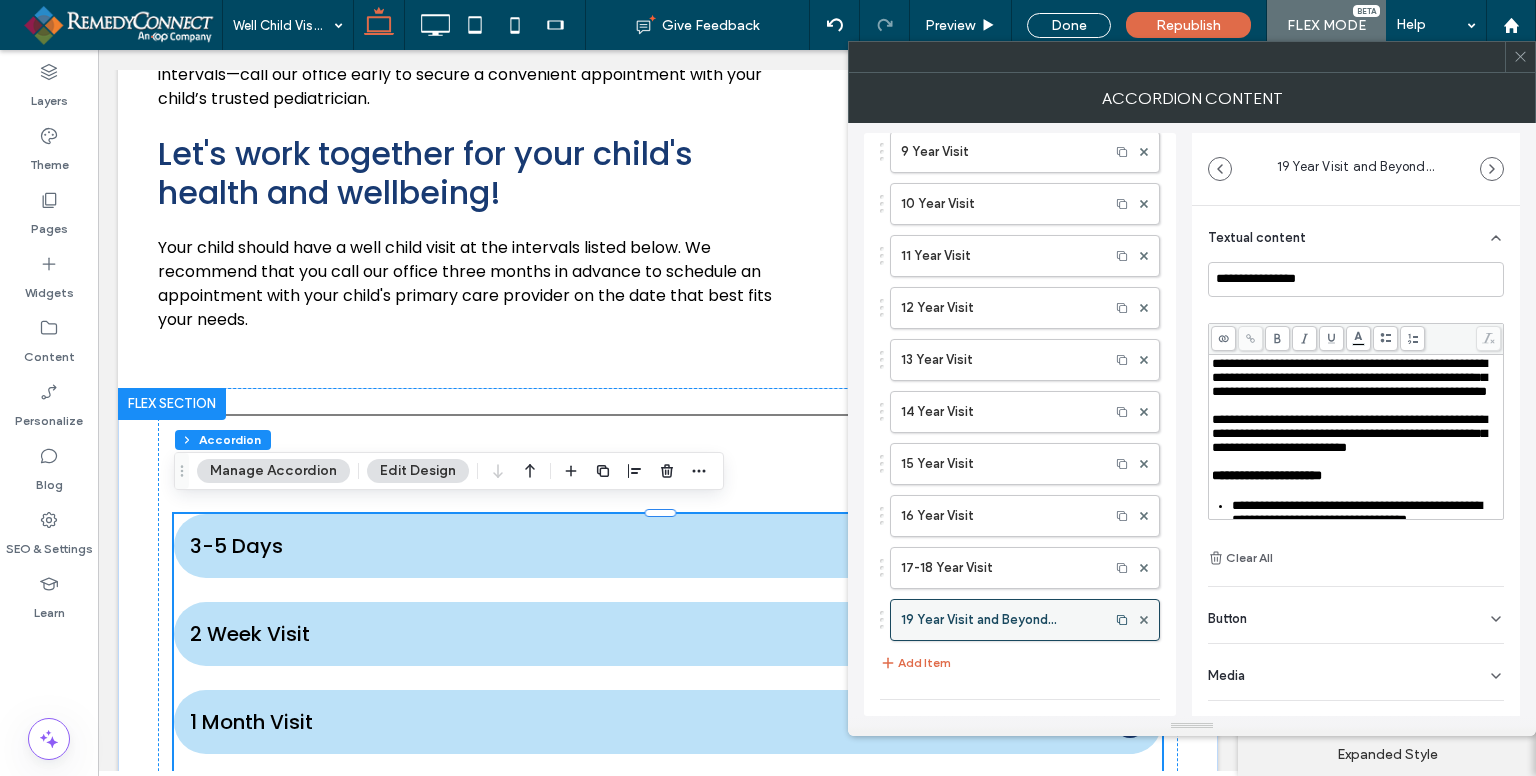 type on "**********" 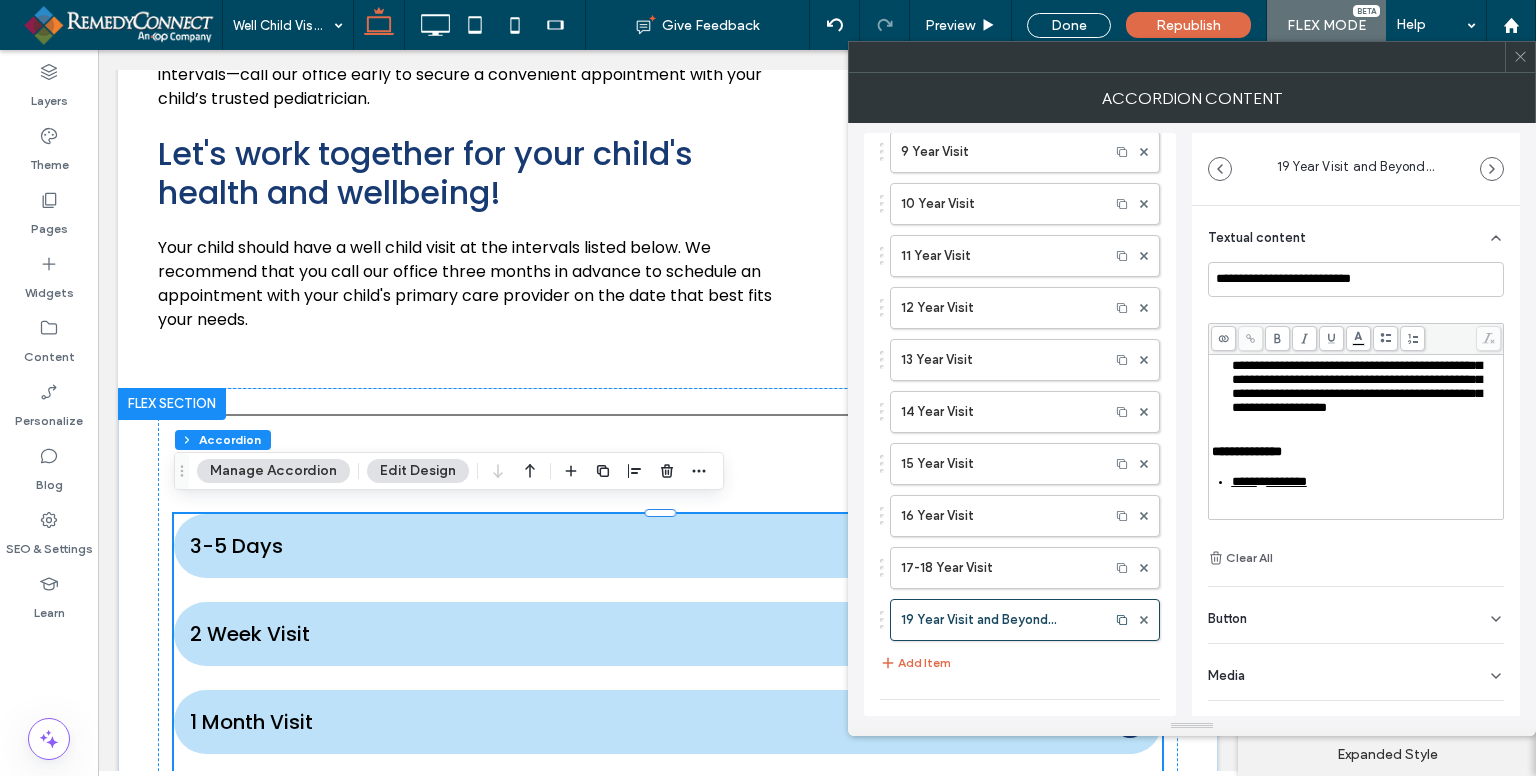 scroll, scrollTop: 500, scrollLeft: 0, axis: vertical 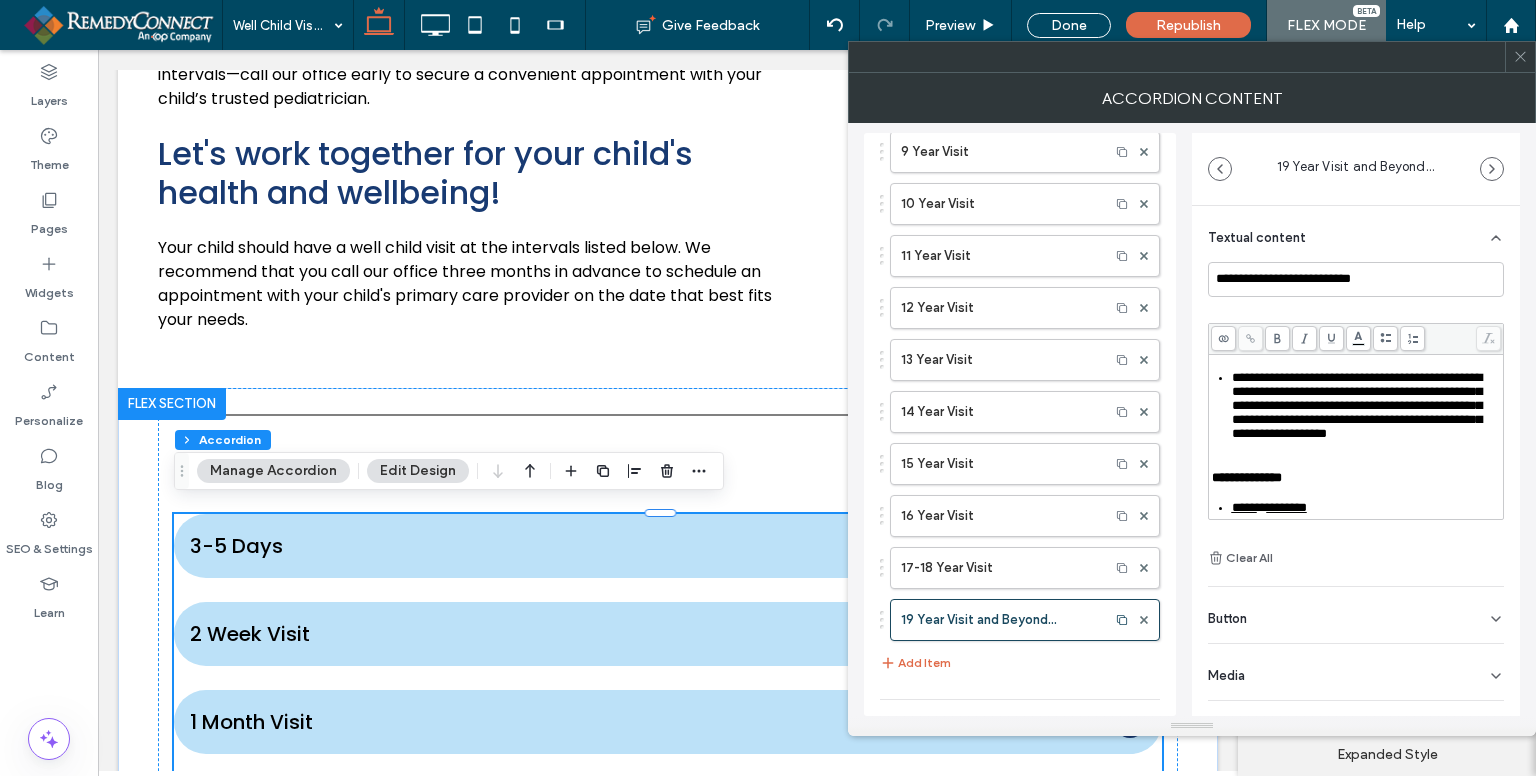 click on "**********" at bounding box center (1304, 289) 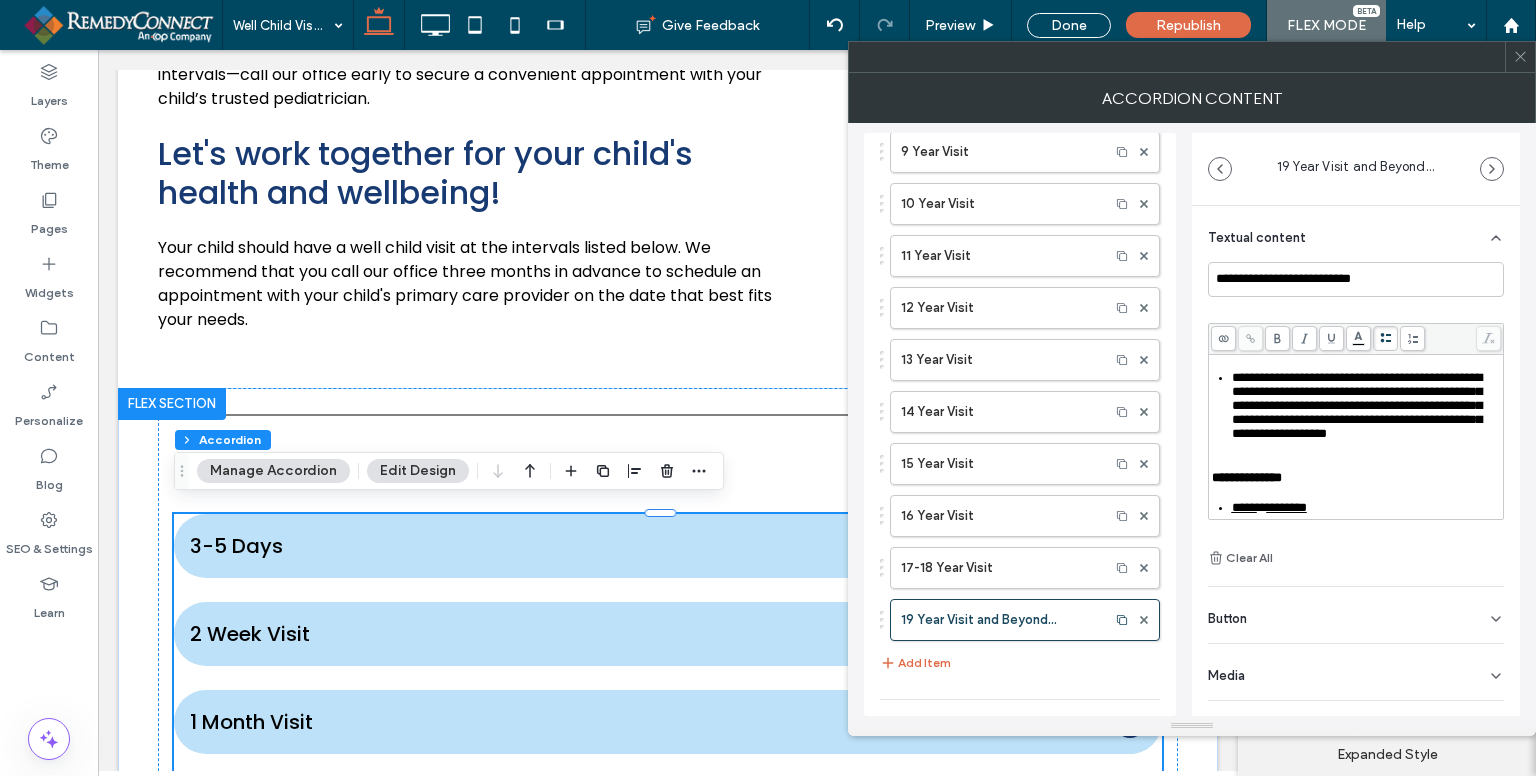 click on "**********" at bounding box center (1354, 303) 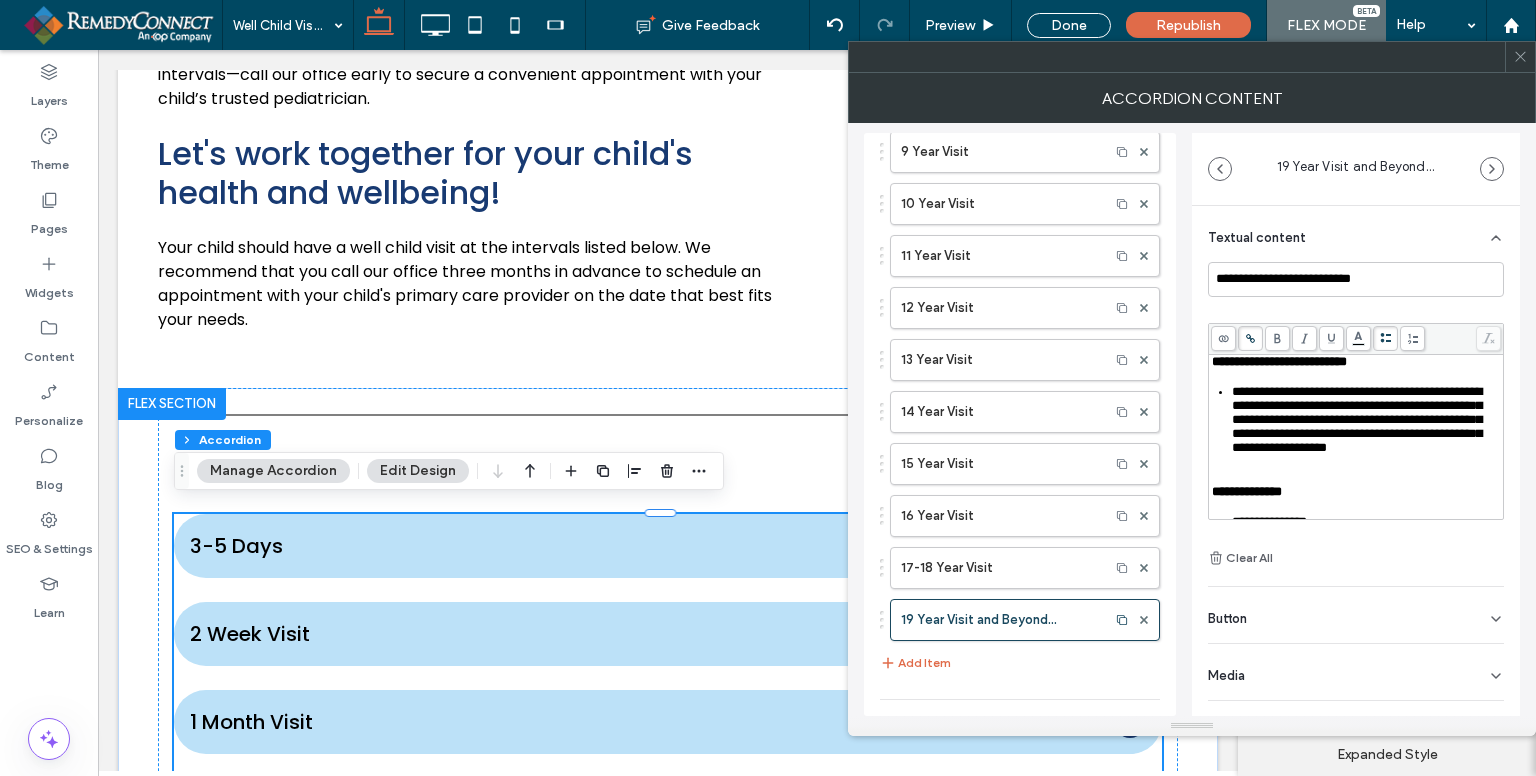 scroll, scrollTop: 600, scrollLeft: 0, axis: vertical 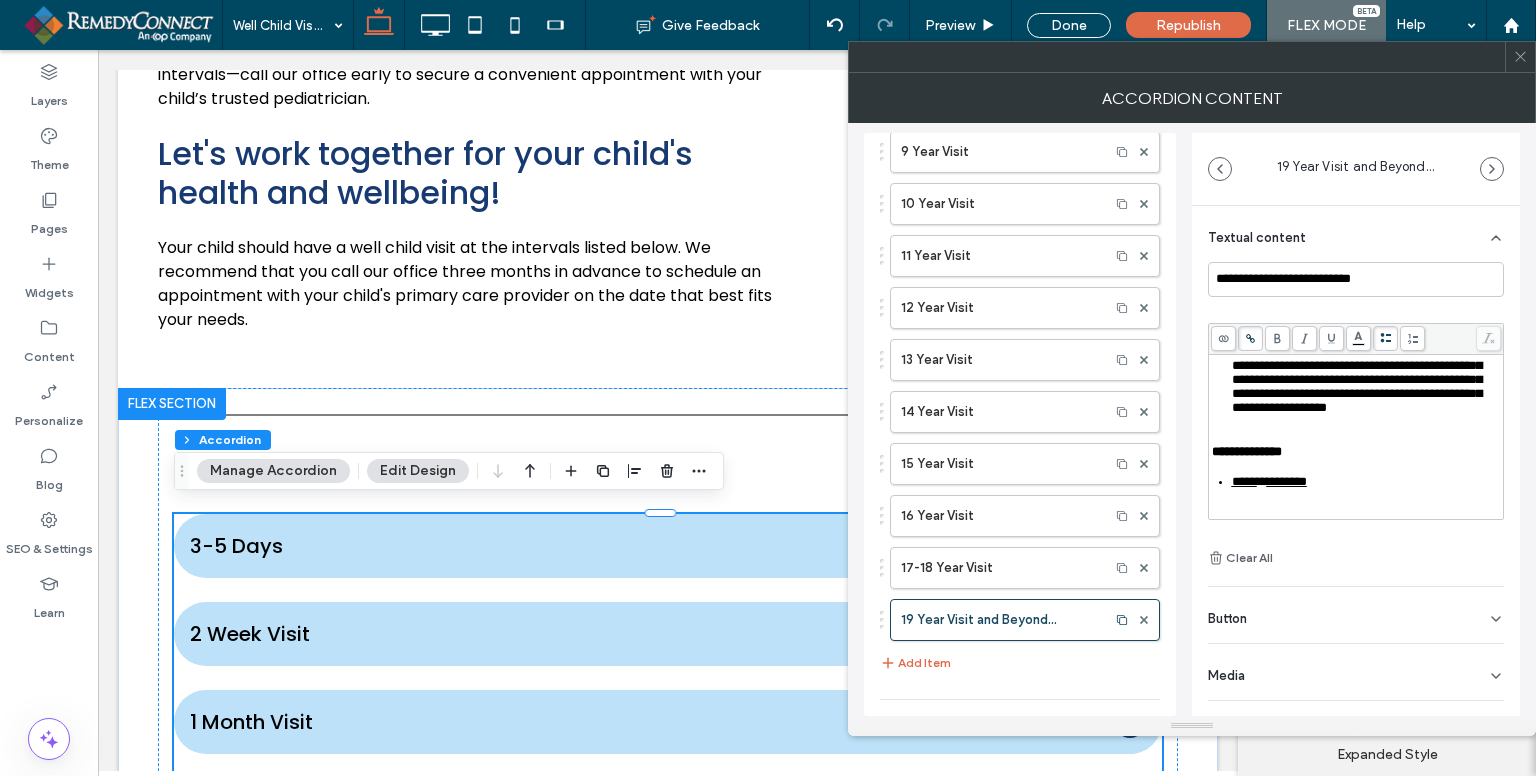 click on "**********" at bounding box center (1357, 379) 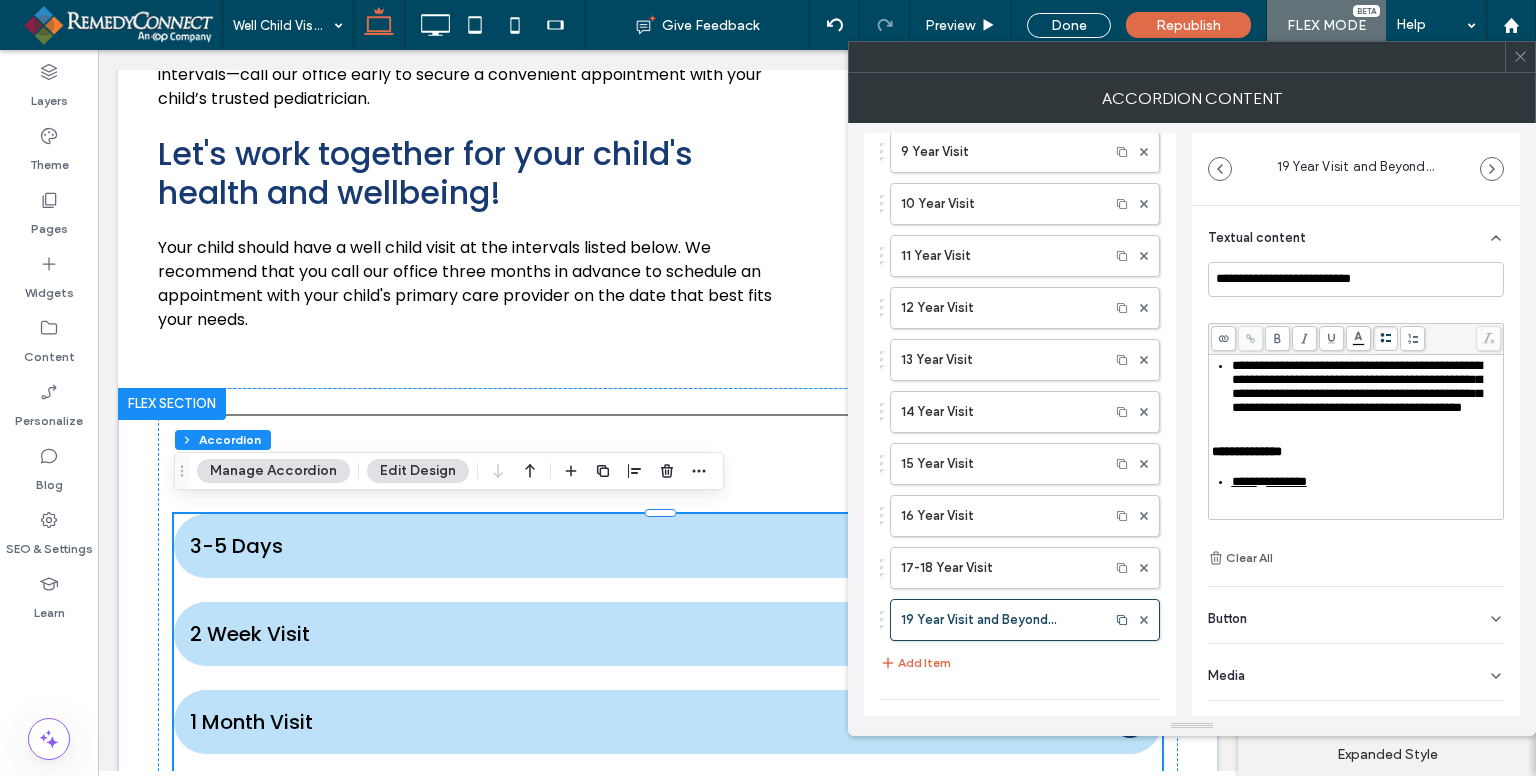 click on "**********" at bounding box center [1357, 386] 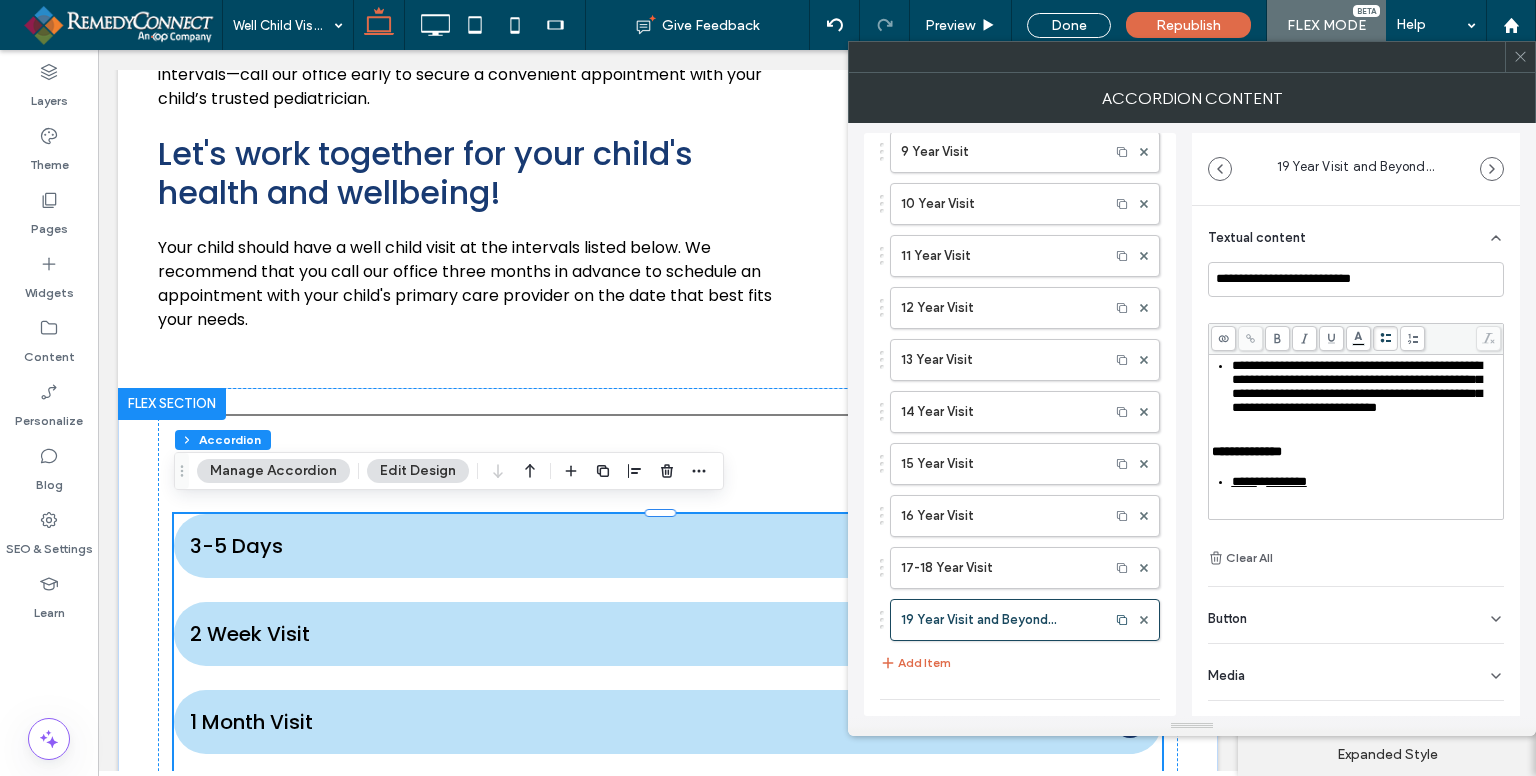 click on "**********" at bounding box center [1357, 386] 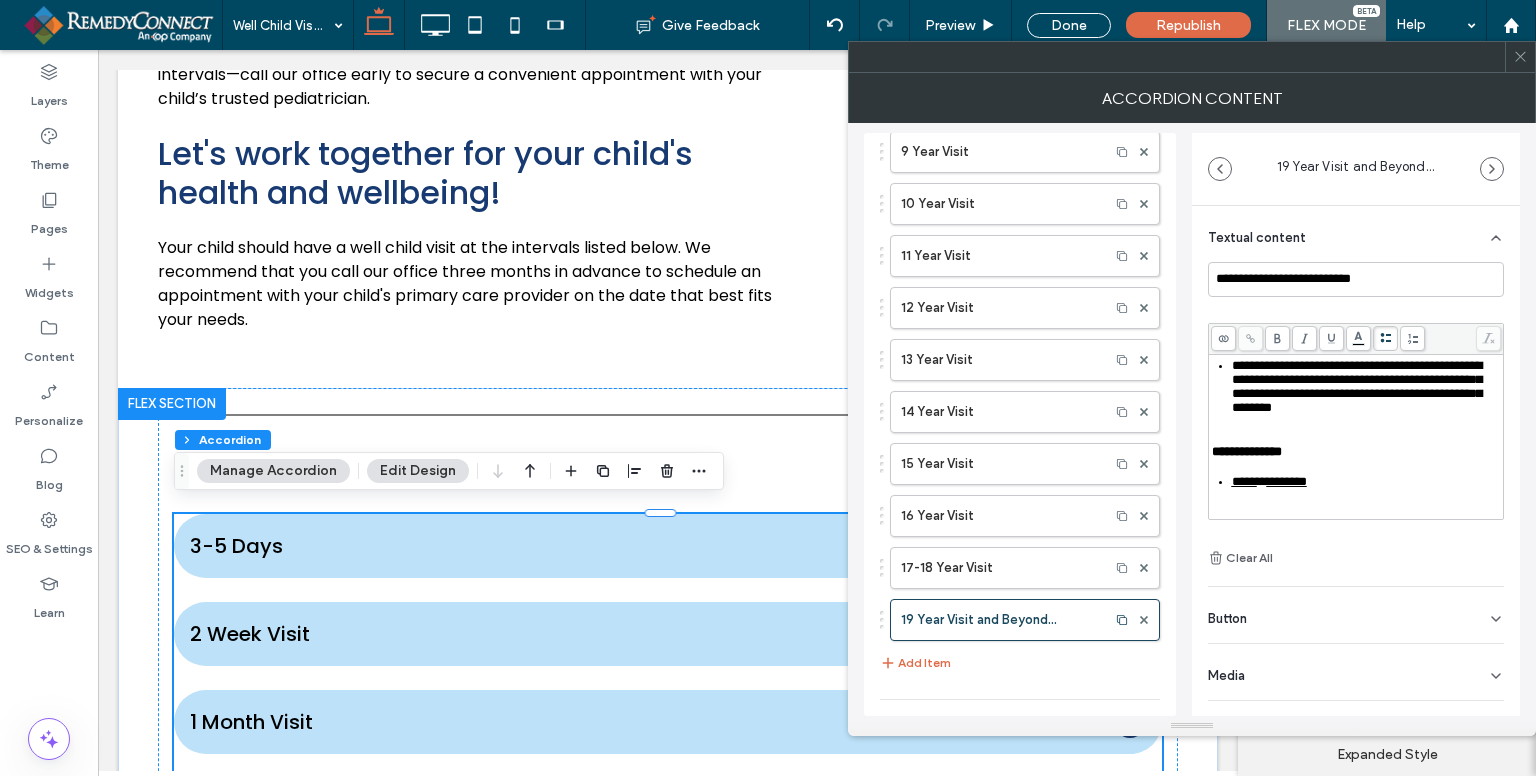 scroll, scrollTop: 700, scrollLeft: 0, axis: vertical 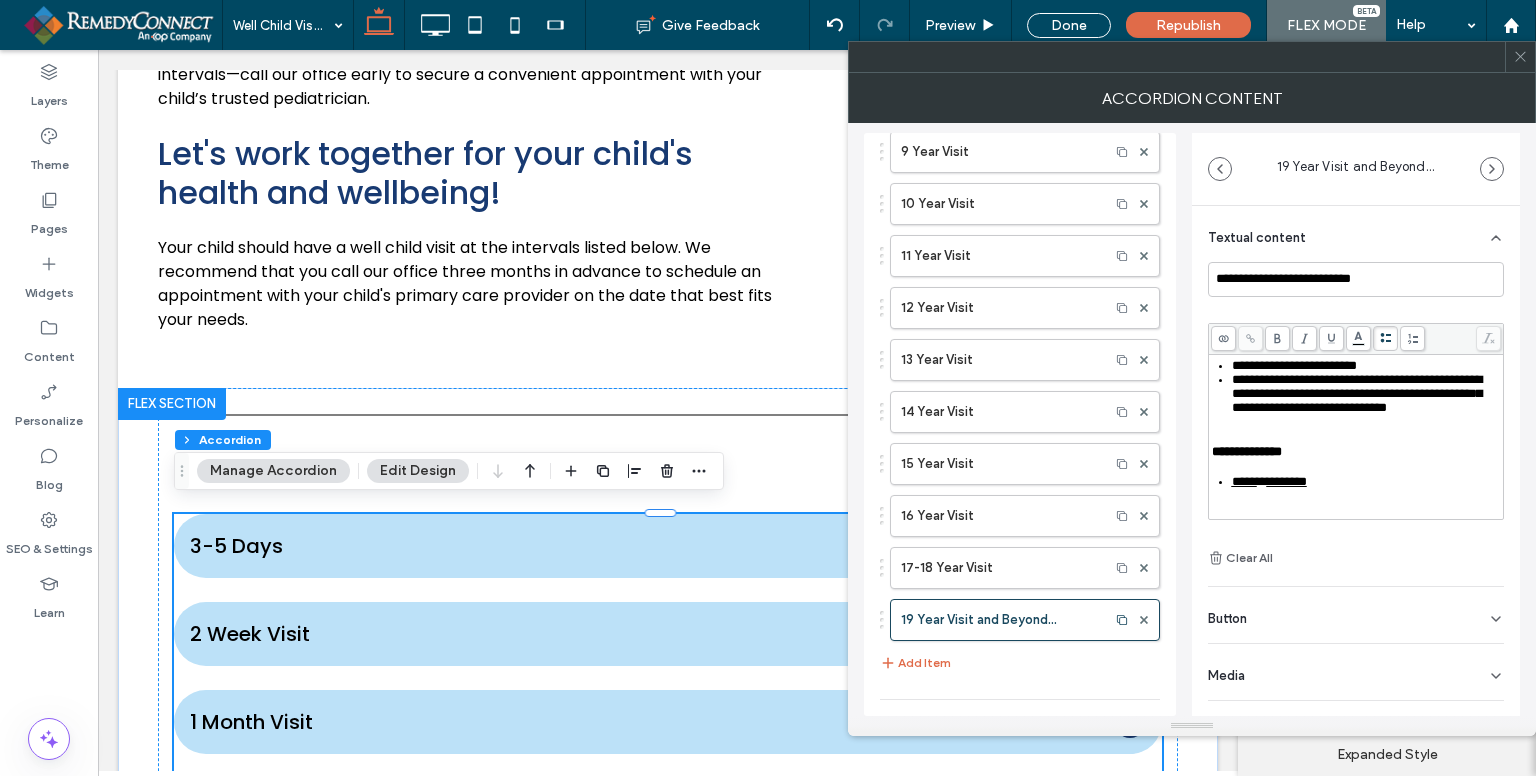 click on "**********" at bounding box center [1357, 393] 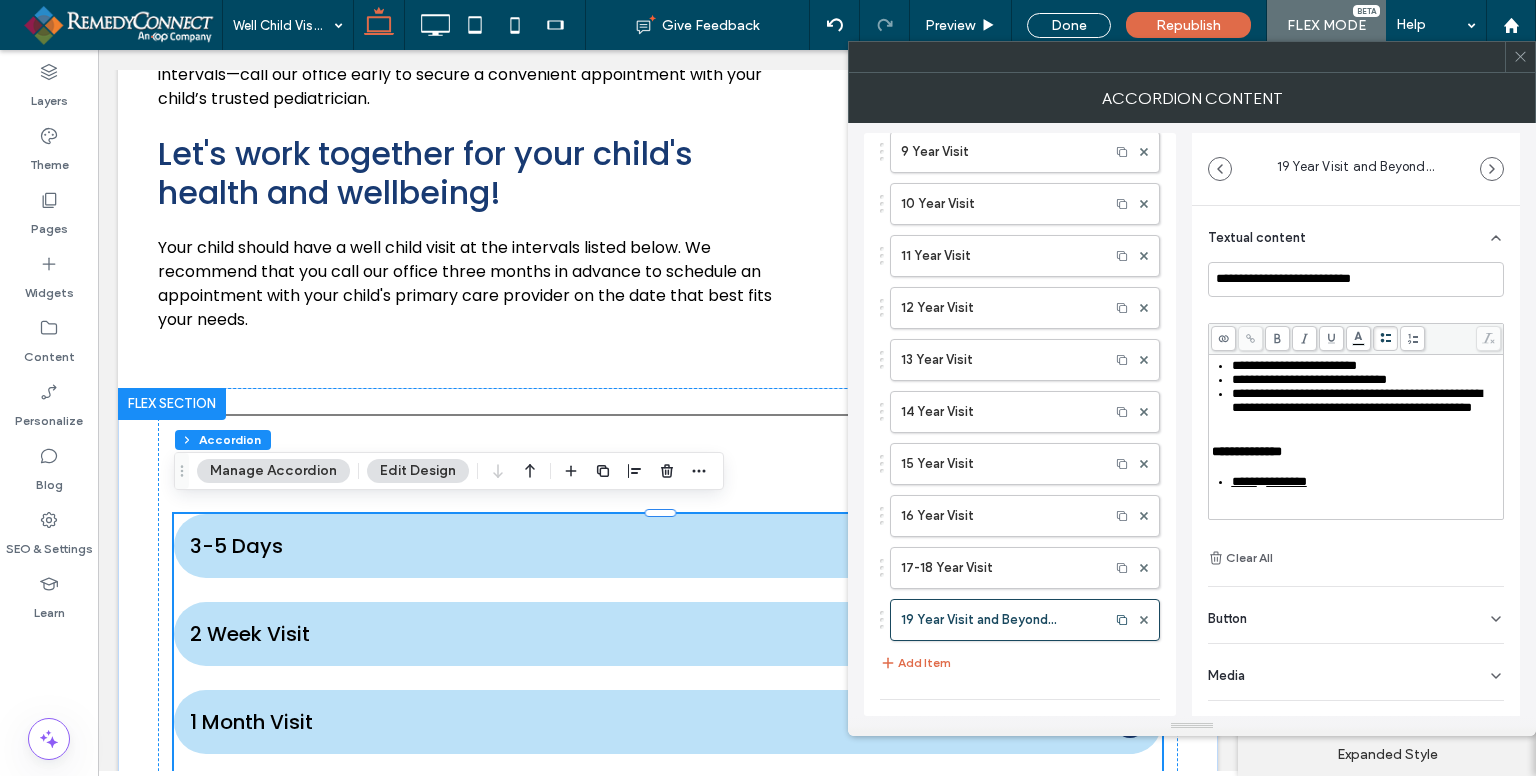 click on "**********" at bounding box center [1357, 400] 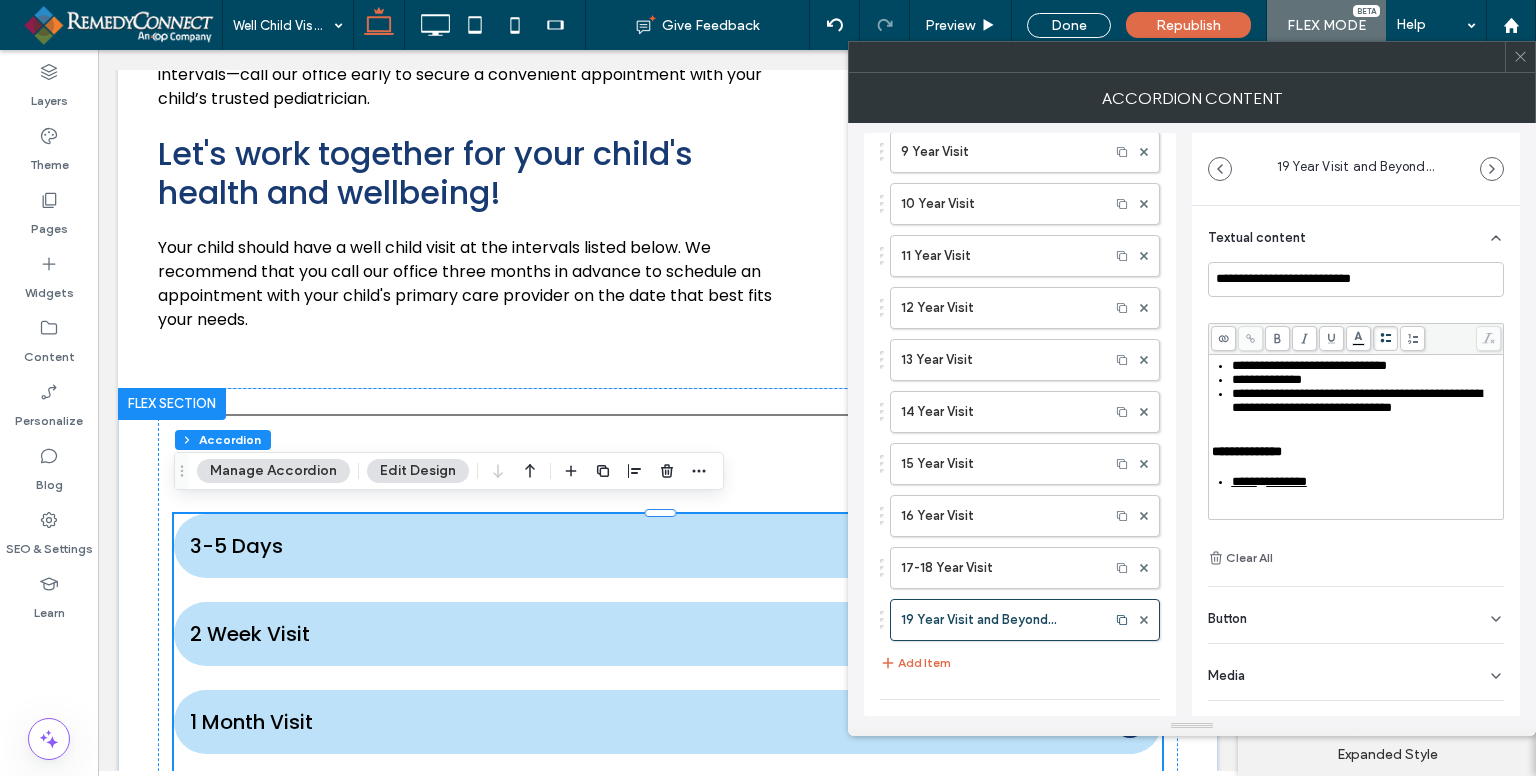 click on "**********" at bounding box center [1357, 400] 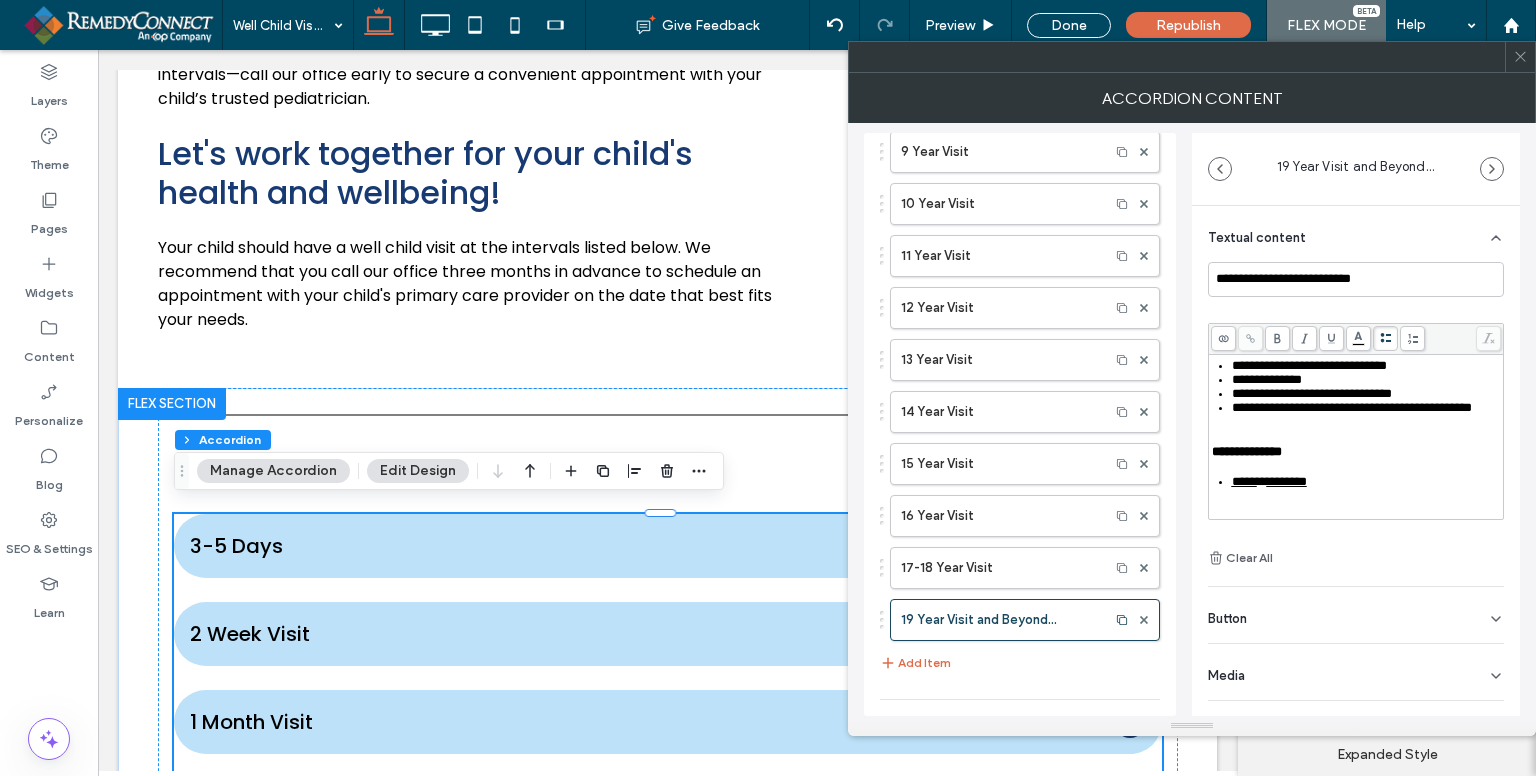 click on "**********" at bounding box center [1352, 407] 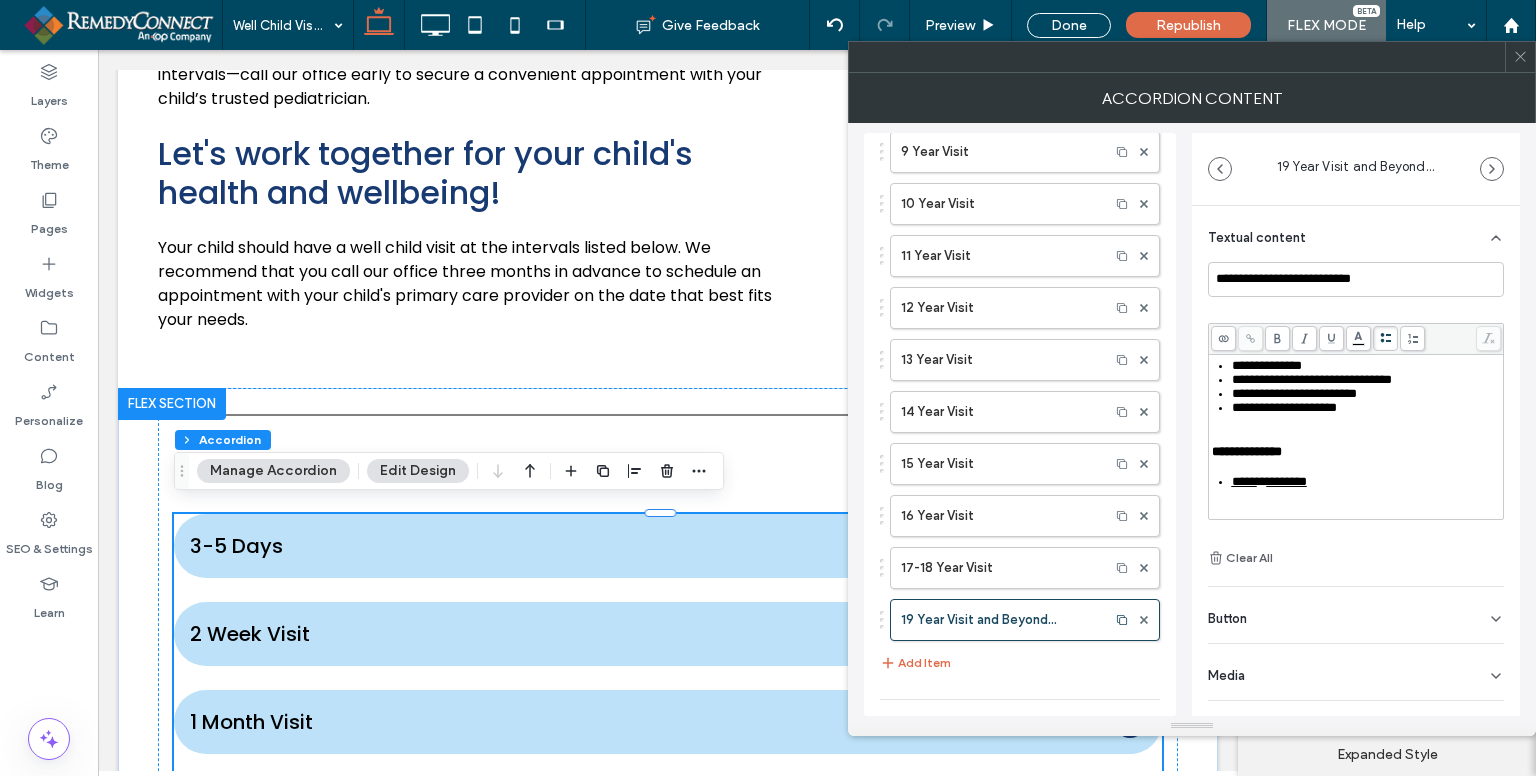 scroll, scrollTop: 796, scrollLeft: 0, axis: vertical 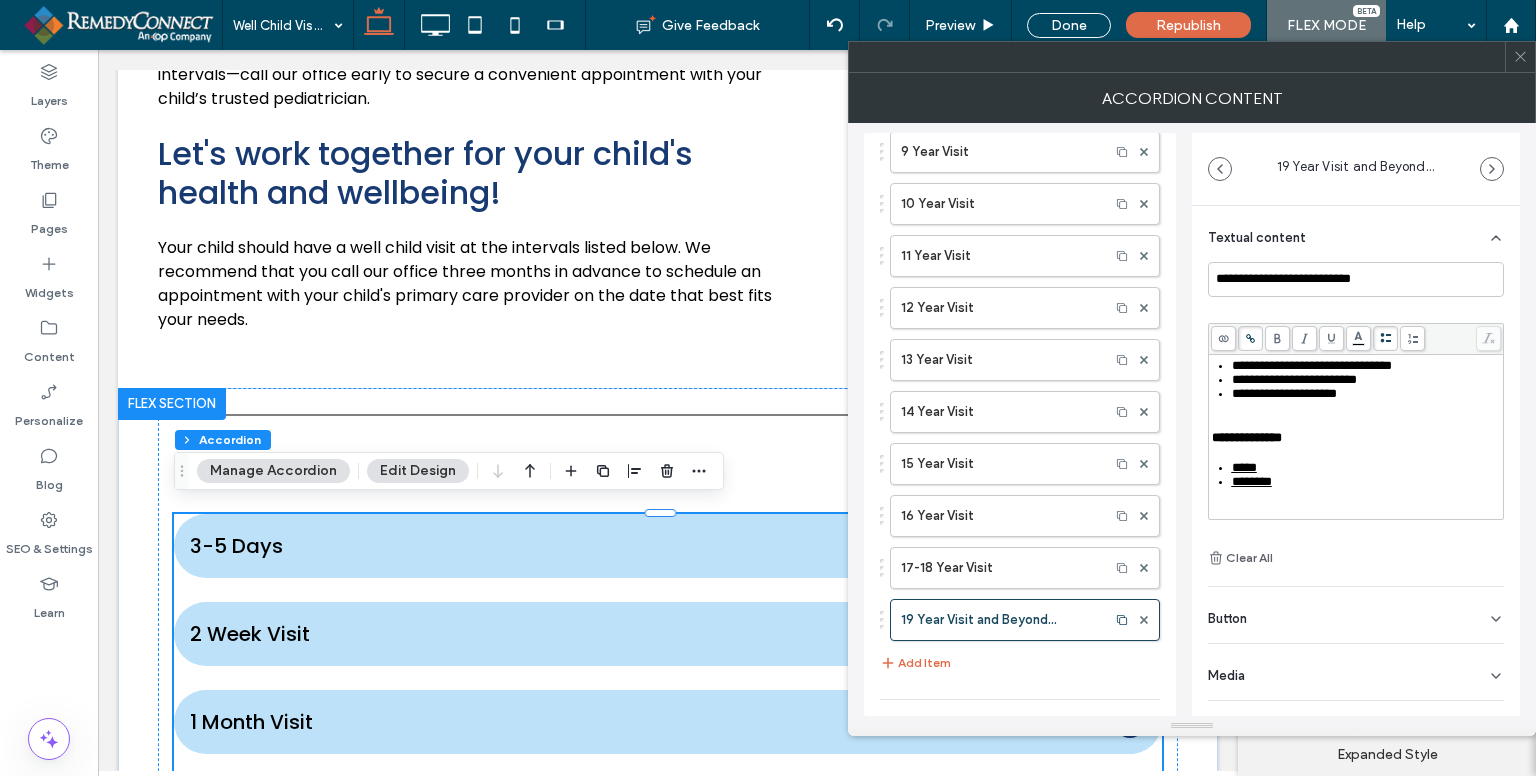 click at bounding box center (1520, 57) 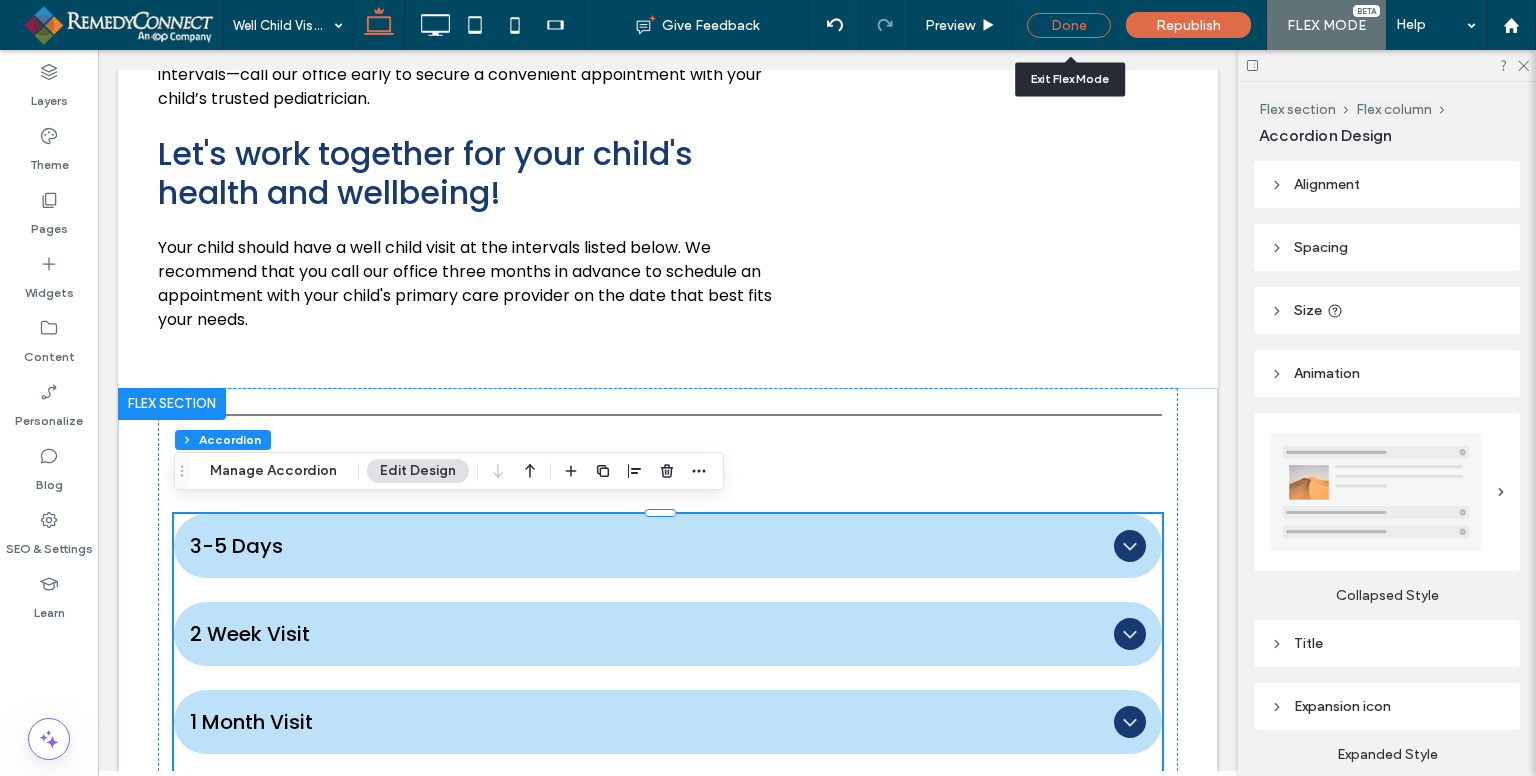 drag, startPoint x: 1064, startPoint y: 33, endPoint x: 1107, endPoint y: 98, distance: 77.93587 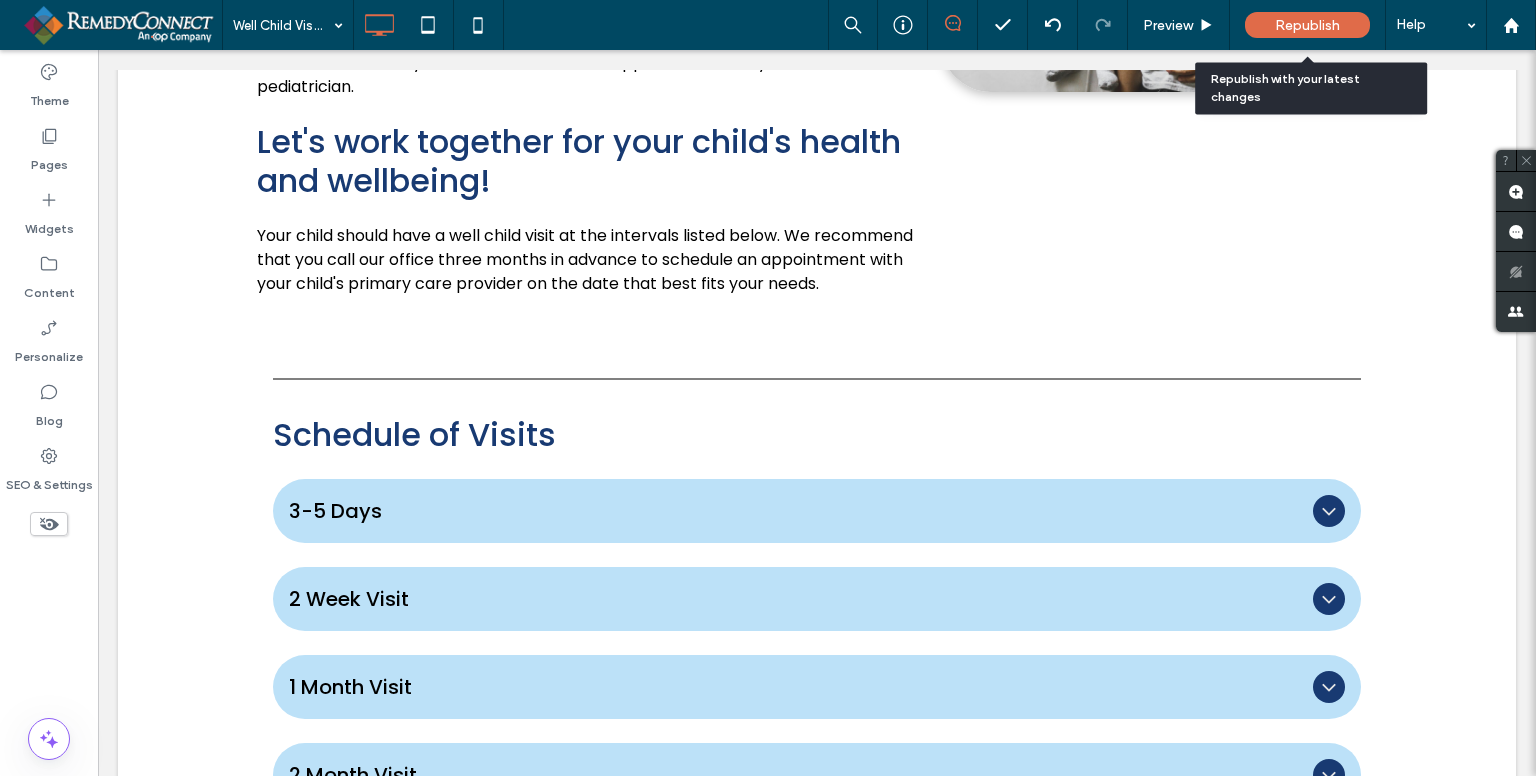 click on "Republish" at bounding box center (1307, 25) 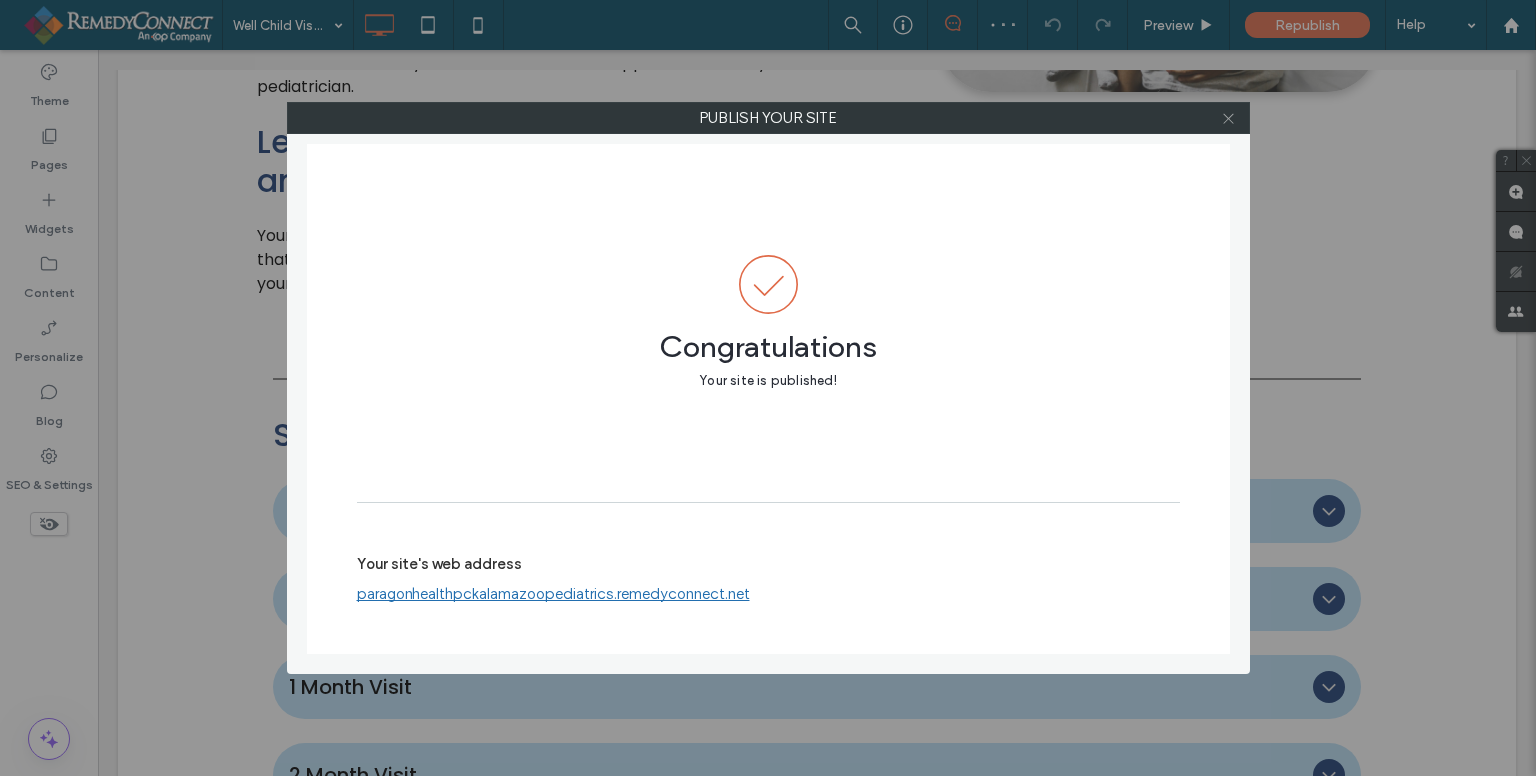 click 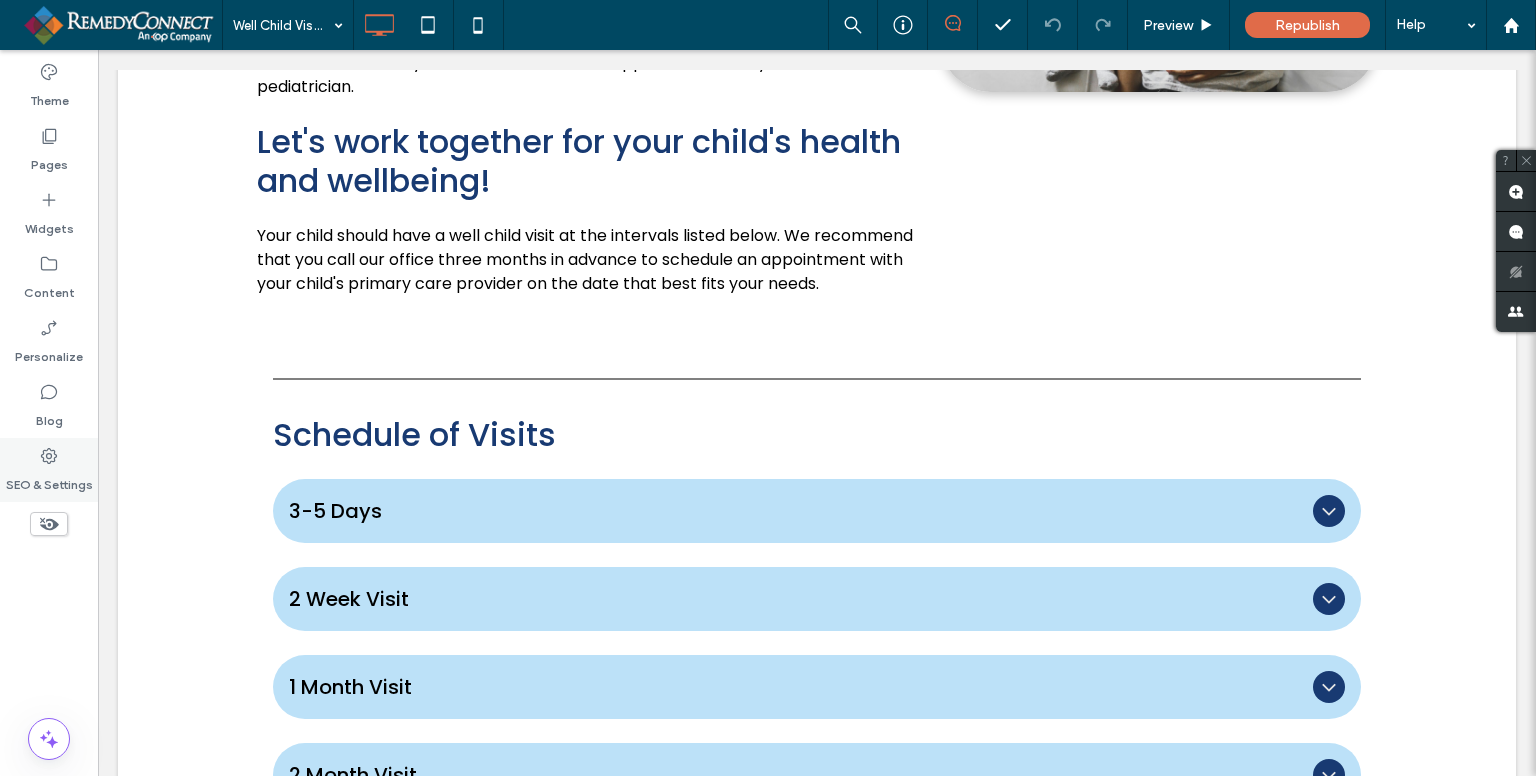 click on "SEO & Settings" at bounding box center [49, 470] 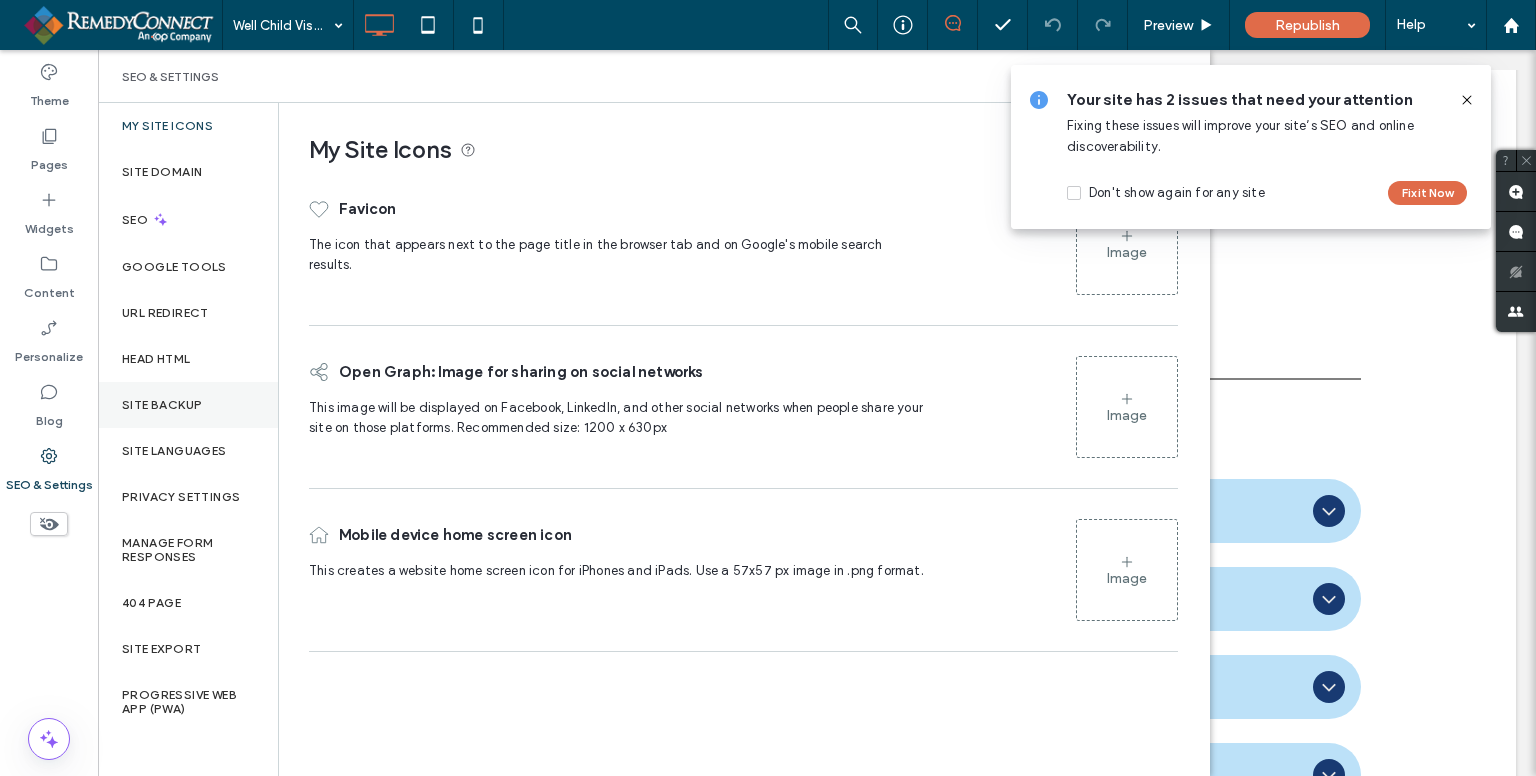 click on "Site Backup" at bounding box center [162, 405] 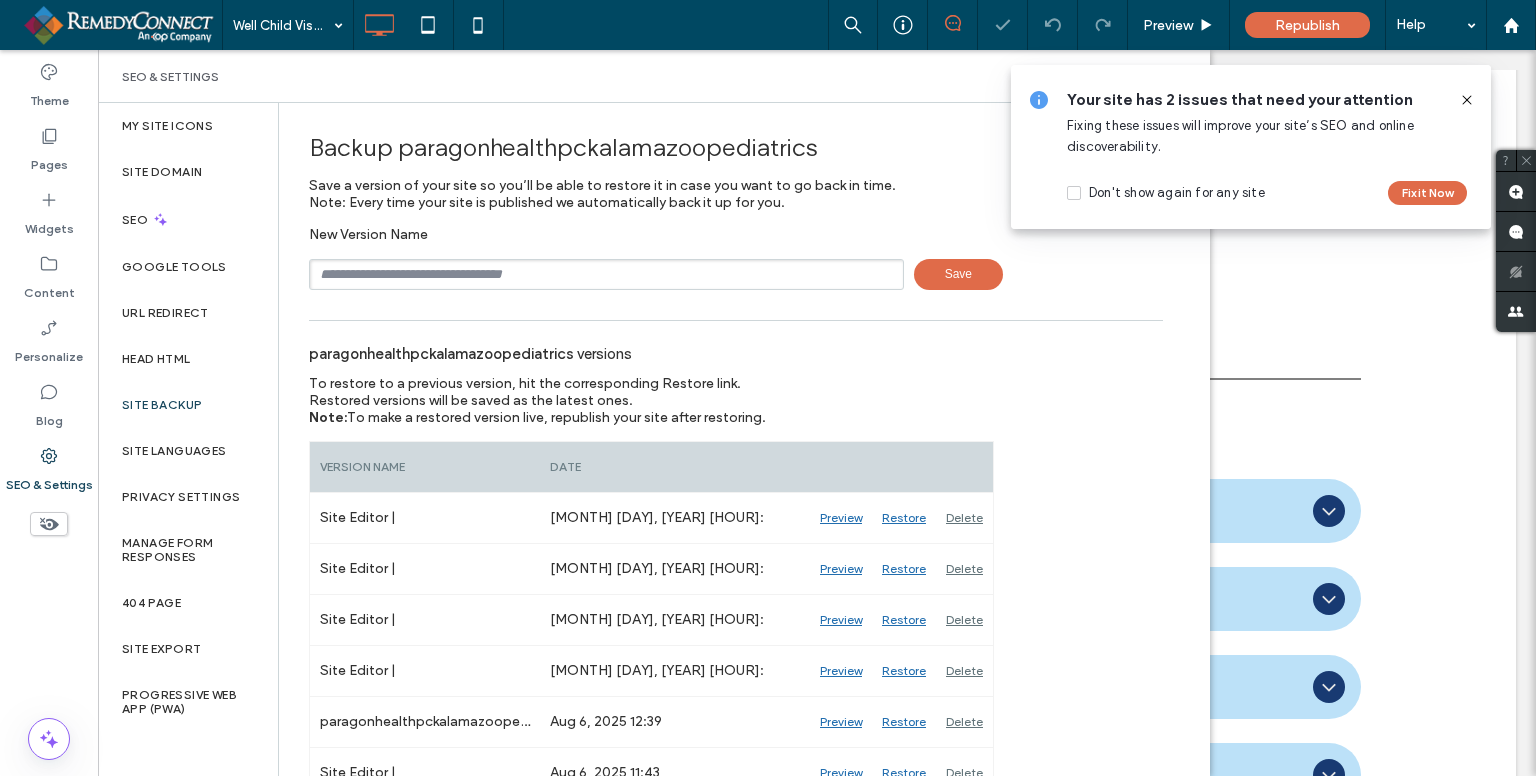 click at bounding box center [606, 274] 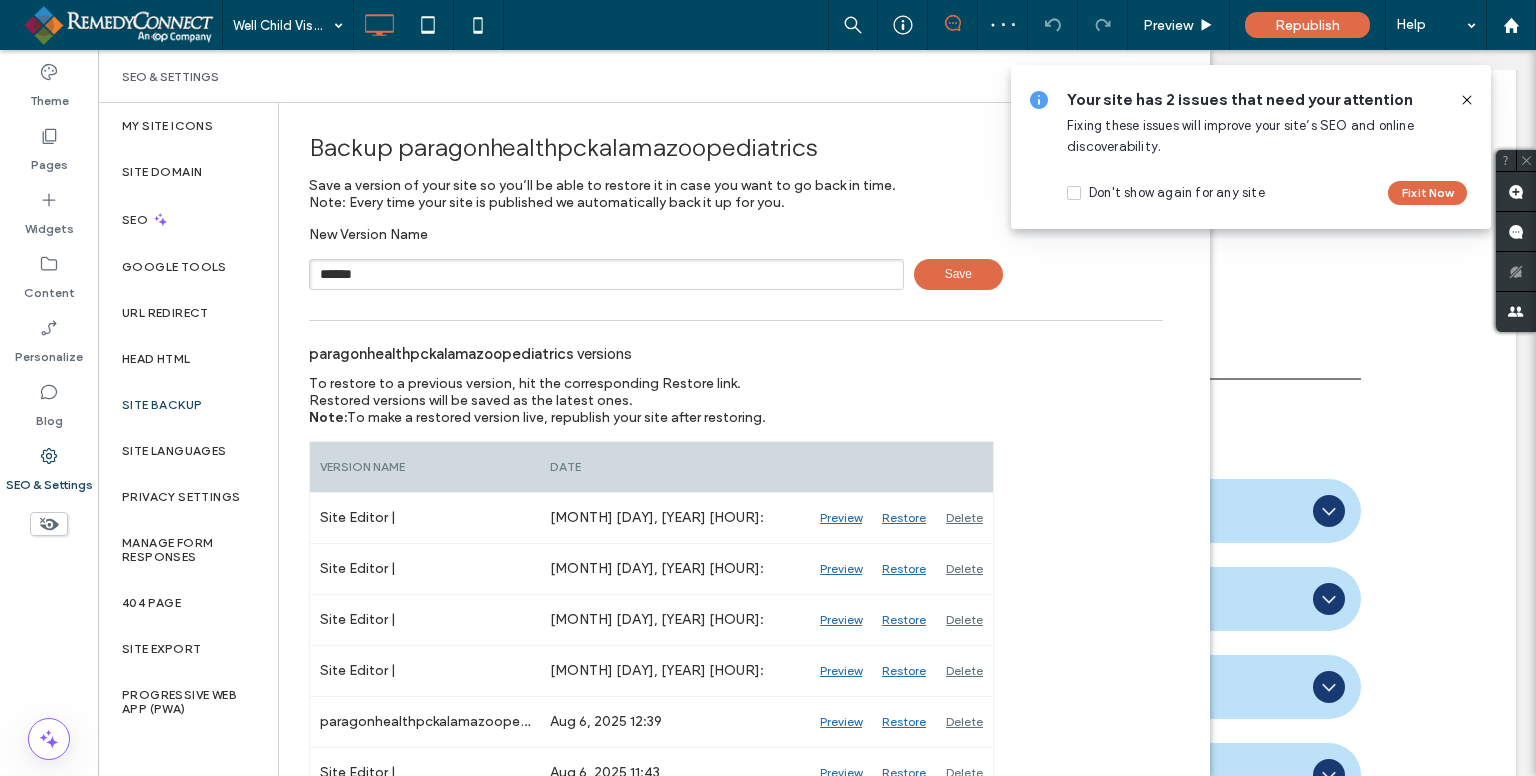 click on "Save" at bounding box center [958, 274] 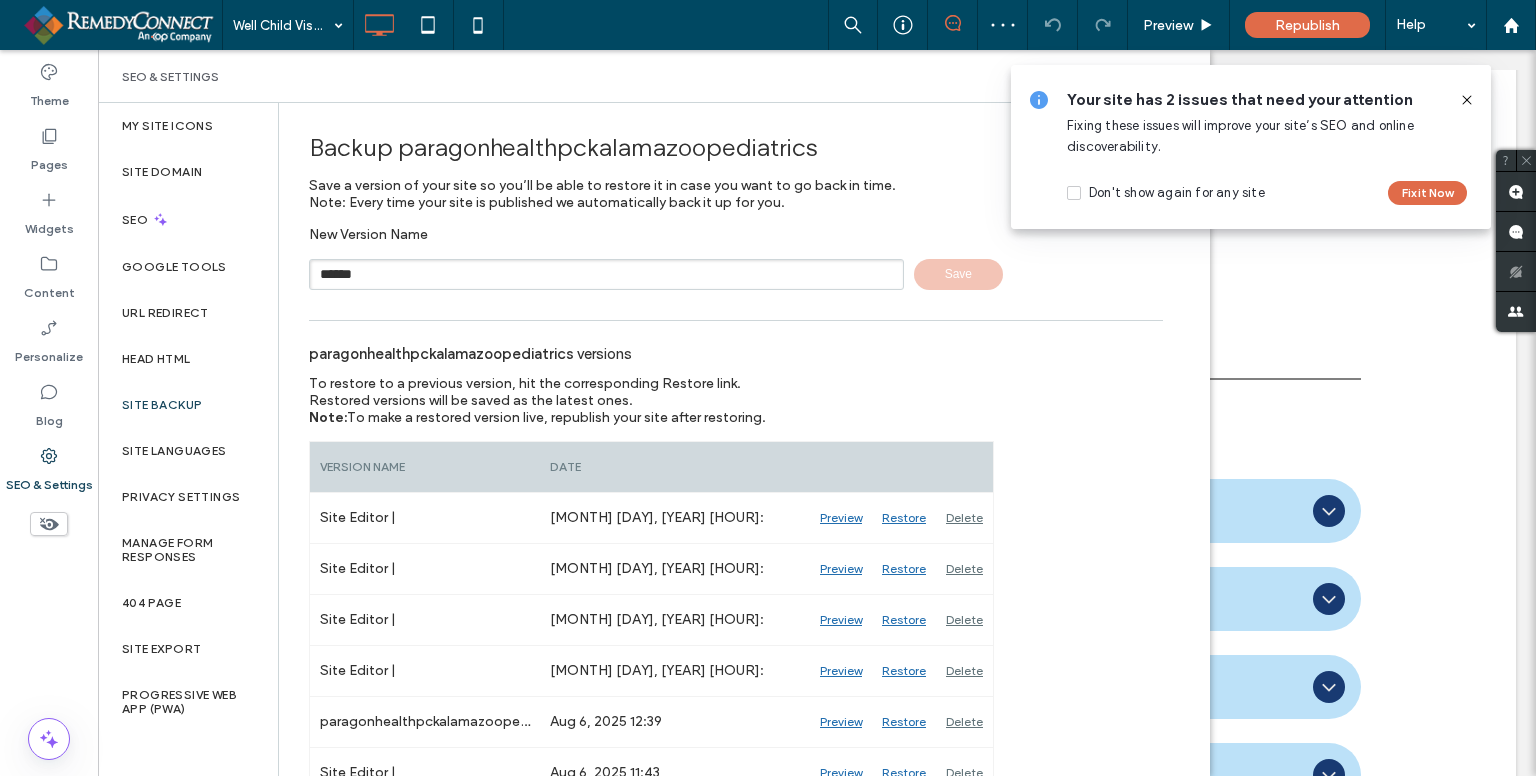 type 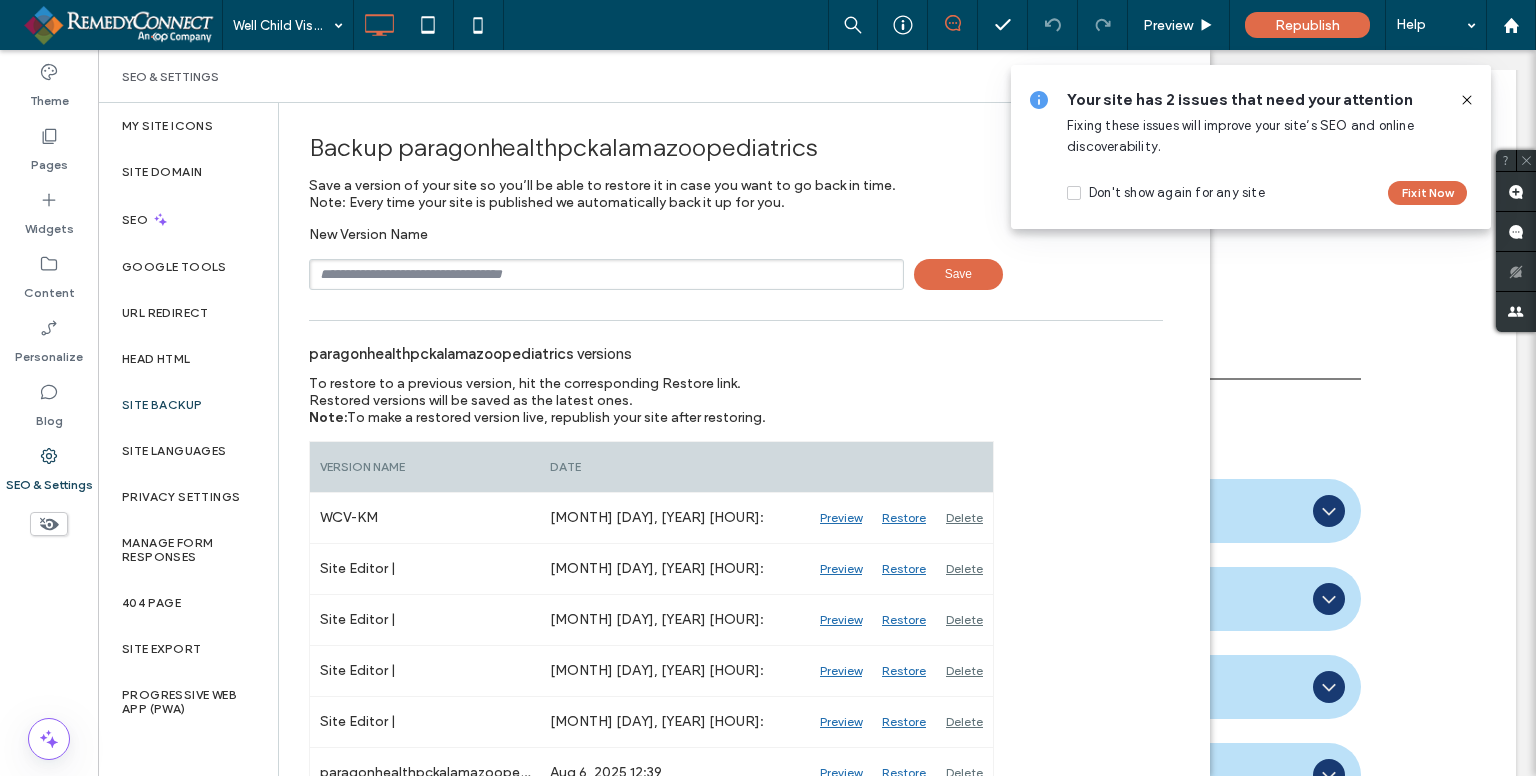 drag, startPoint x: 1470, startPoint y: 101, endPoint x: 1371, endPoint y: 51, distance: 110.909874 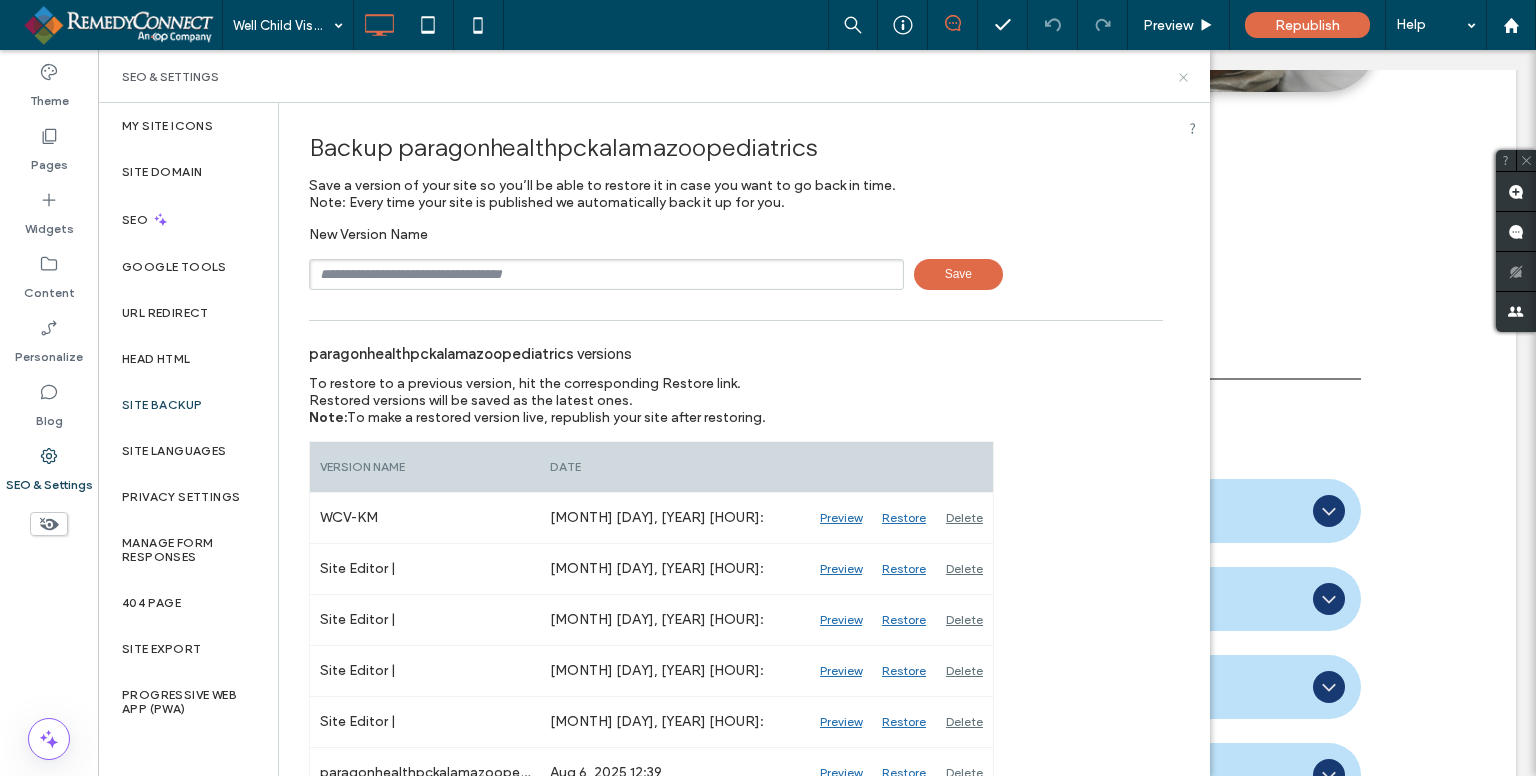 drag, startPoint x: 1180, startPoint y: 79, endPoint x: 994, endPoint y: 28, distance: 192.86523 